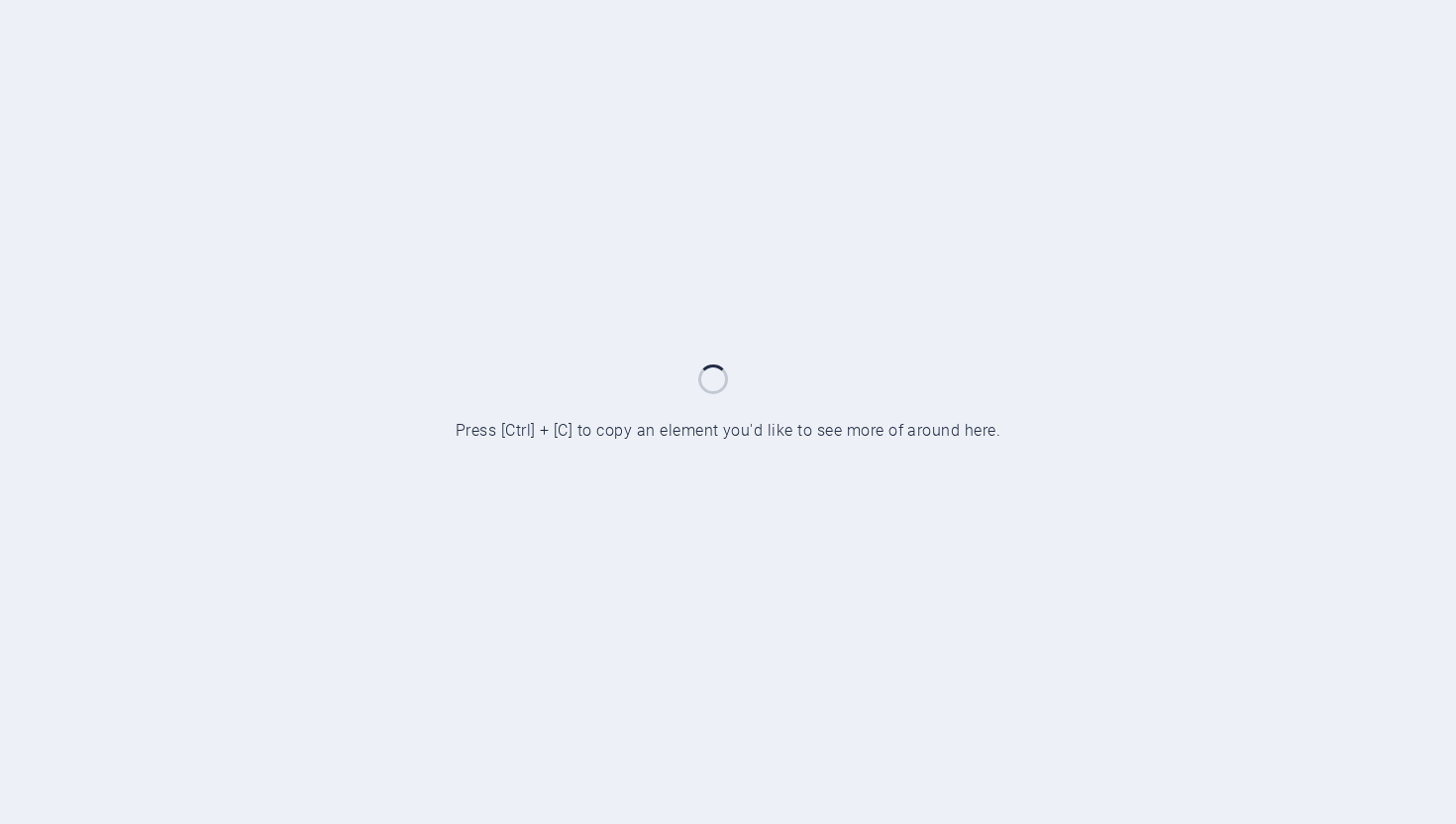 scroll, scrollTop: 0, scrollLeft: 0, axis: both 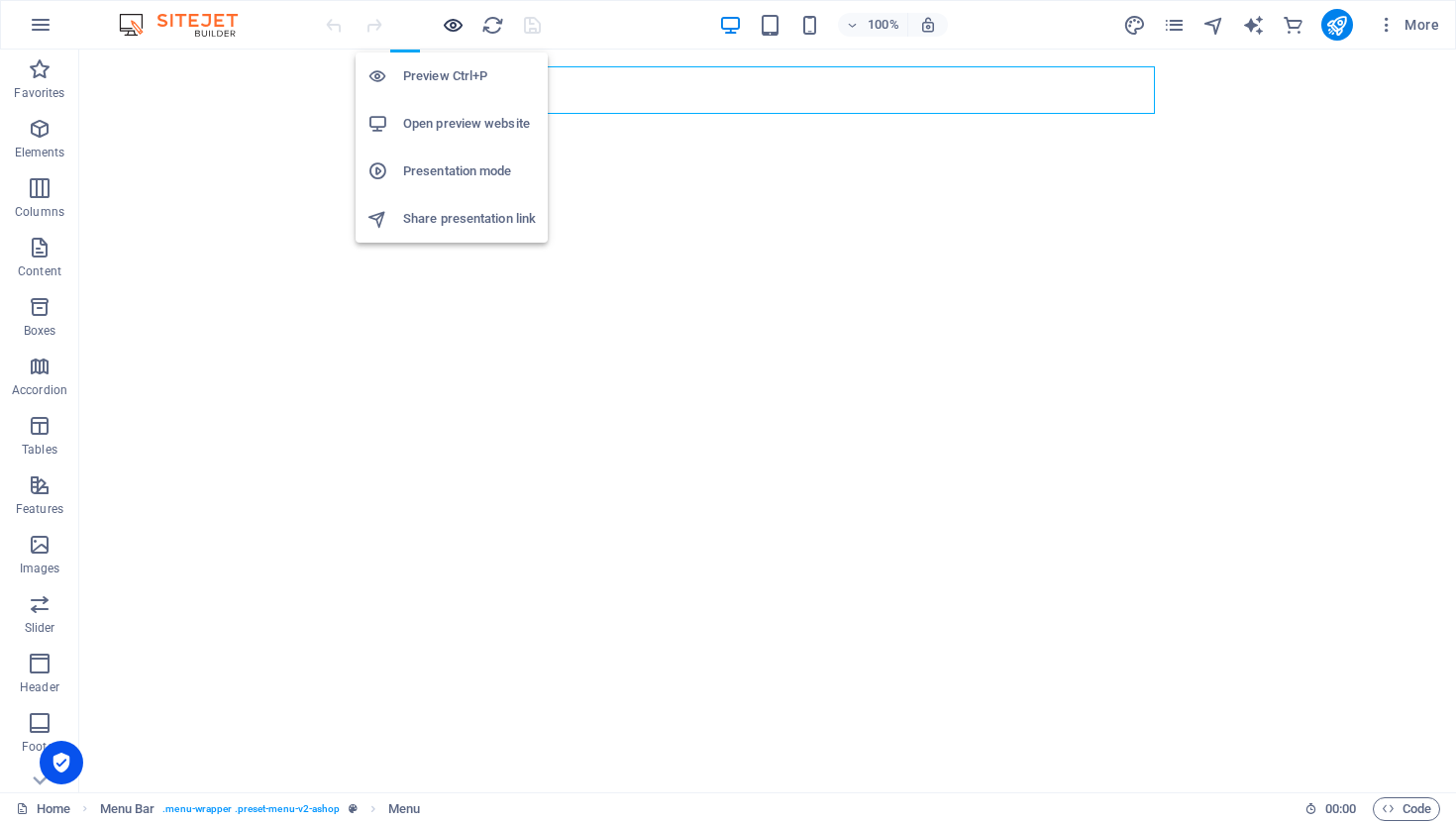click at bounding box center [453, 25] 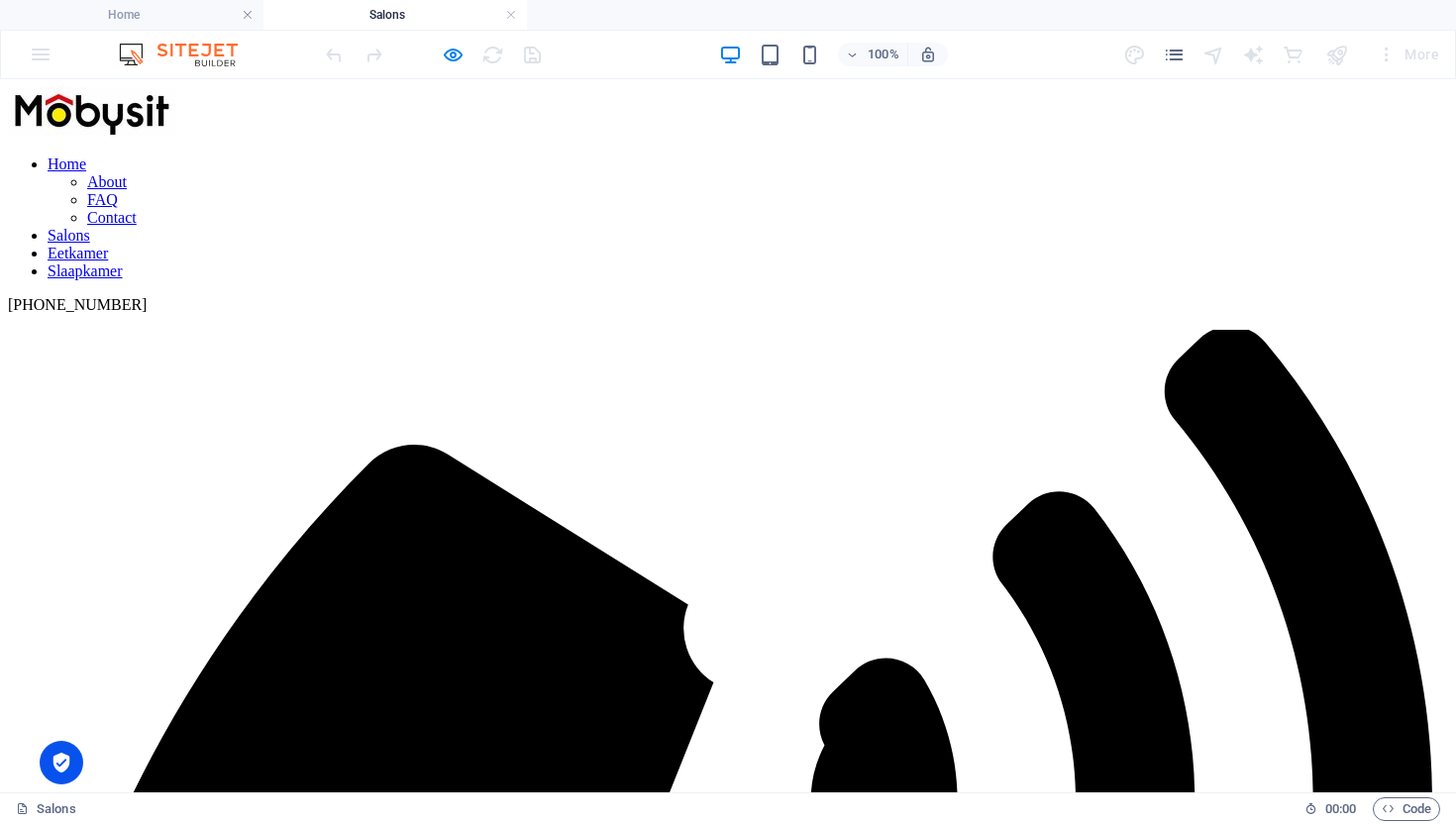 scroll, scrollTop: 0, scrollLeft: 0, axis: both 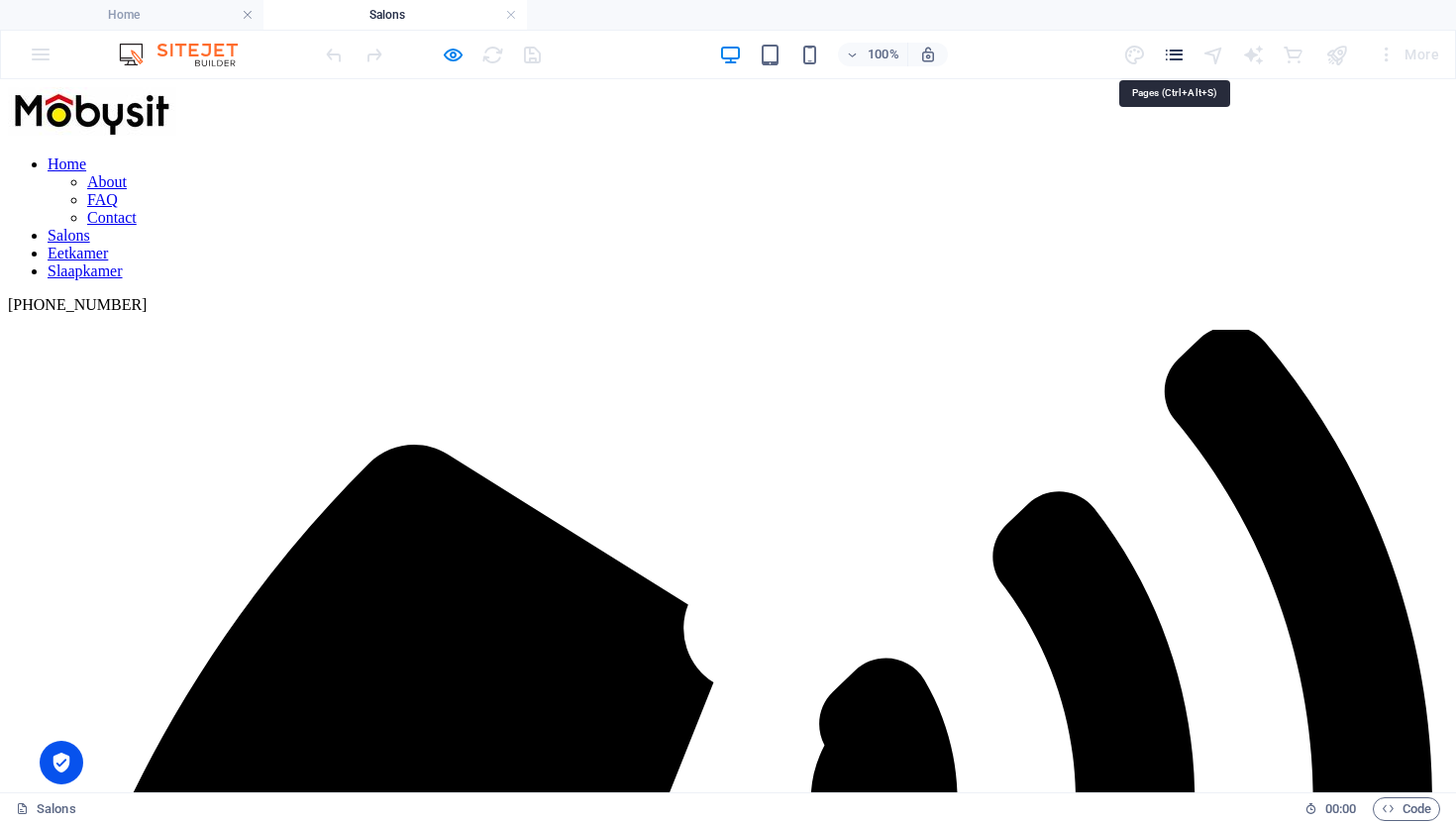 click at bounding box center (1174, 54) 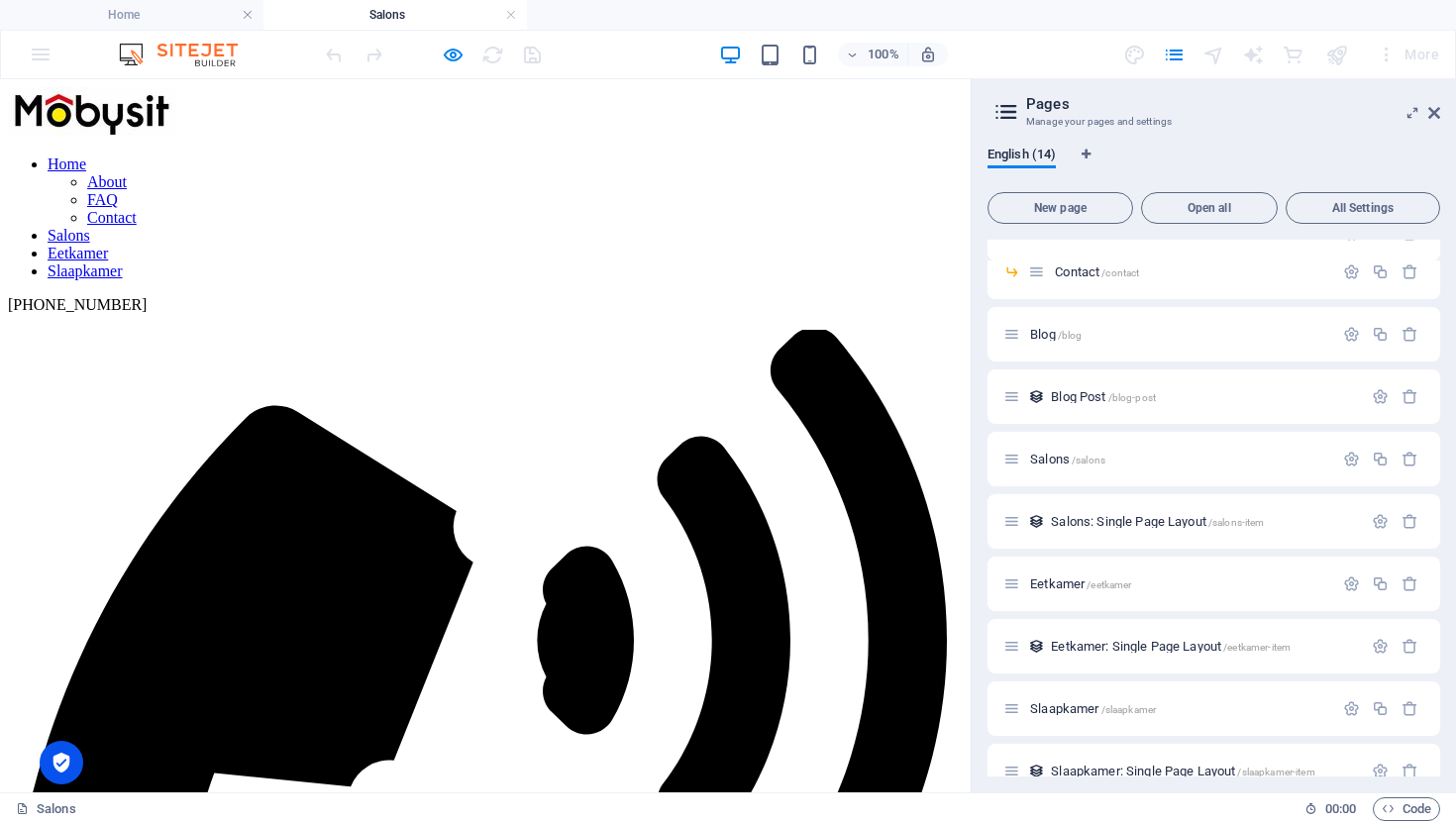 scroll, scrollTop: 218, scrollLeft: 0, axis: vertical 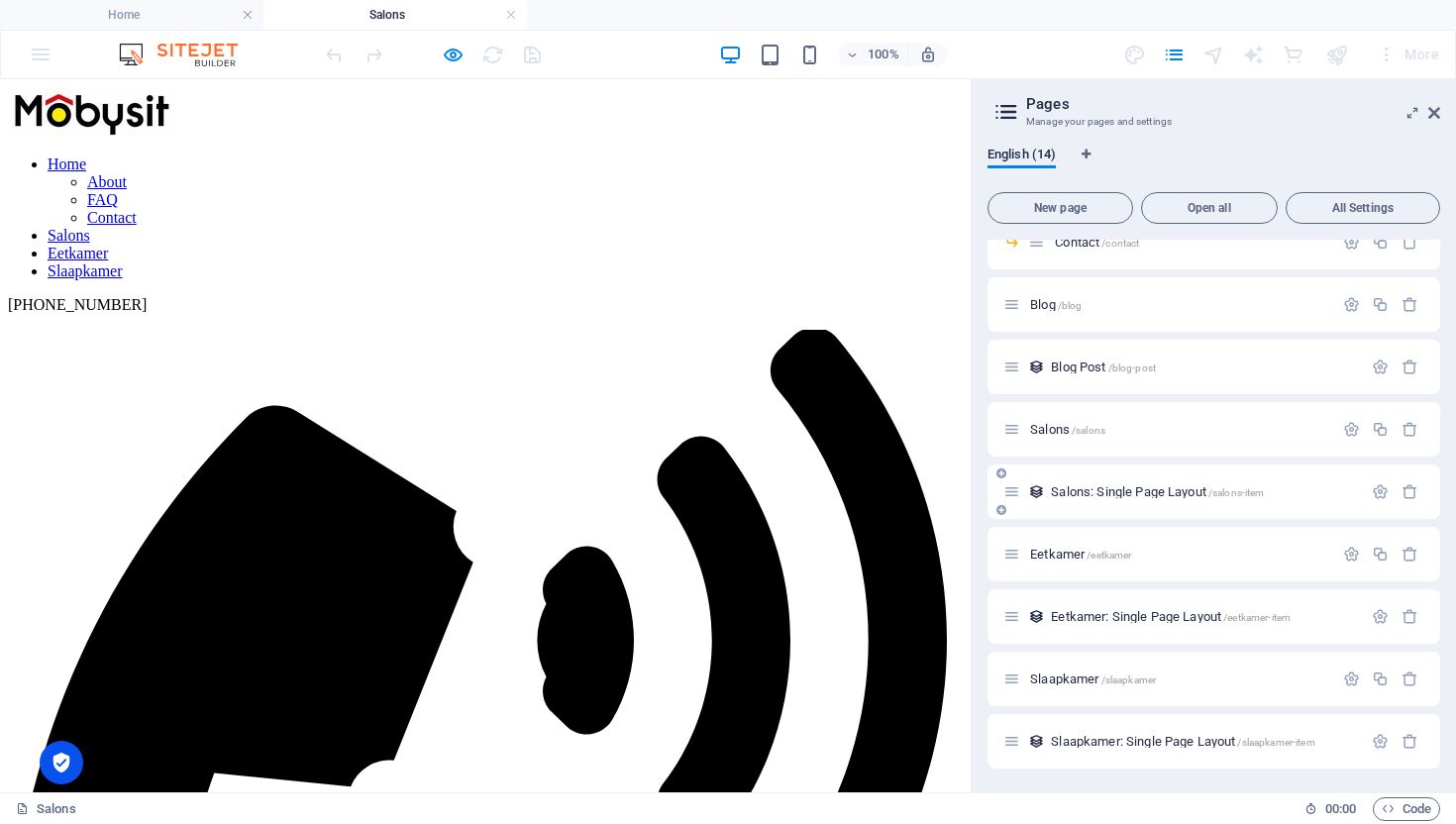 click on "Salons: Single Page Layout /salons-item" at bounding box center [1157, 491] 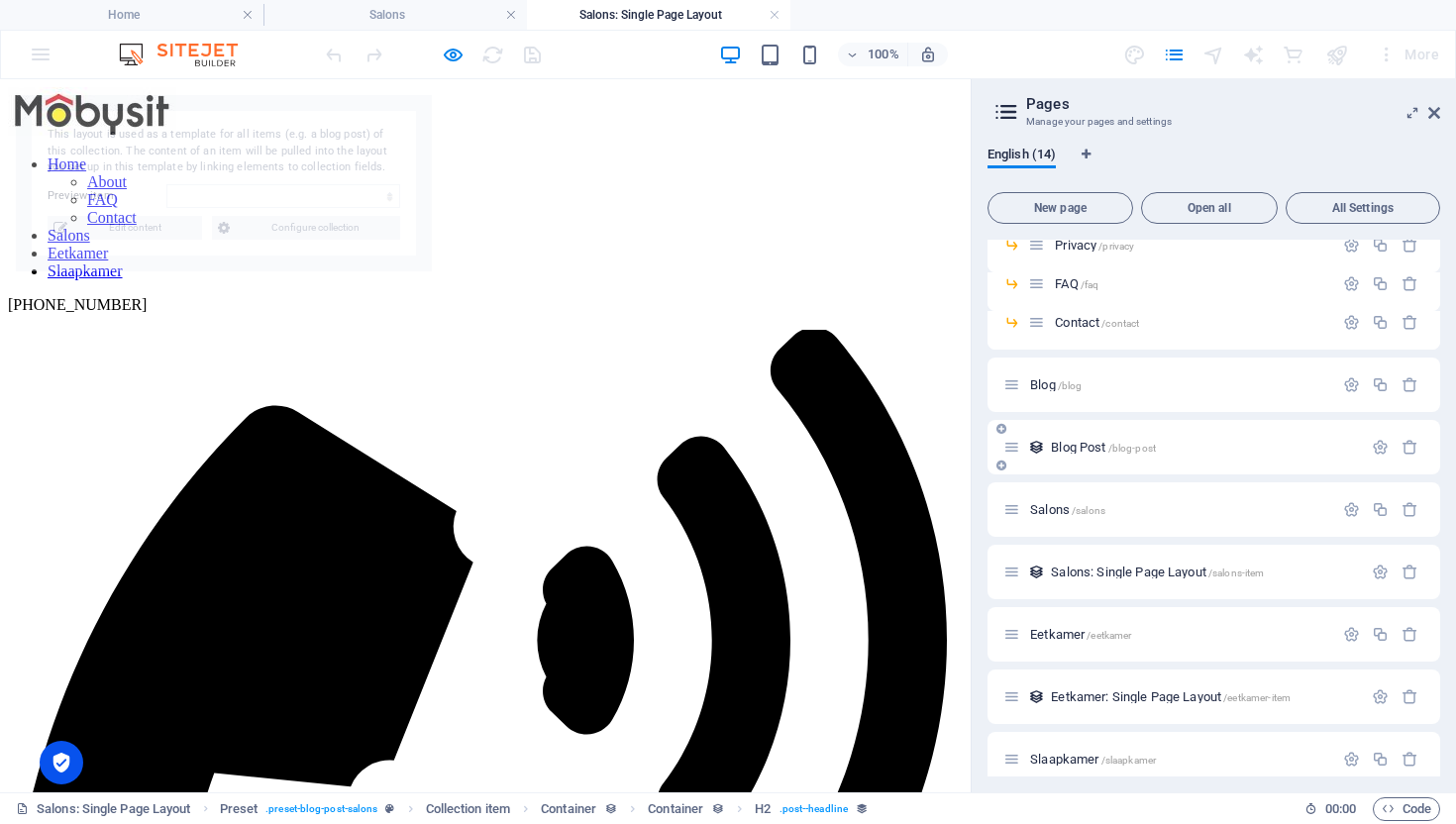 scroll, scrollTop: 0, scrollLeft: 0, axis: both 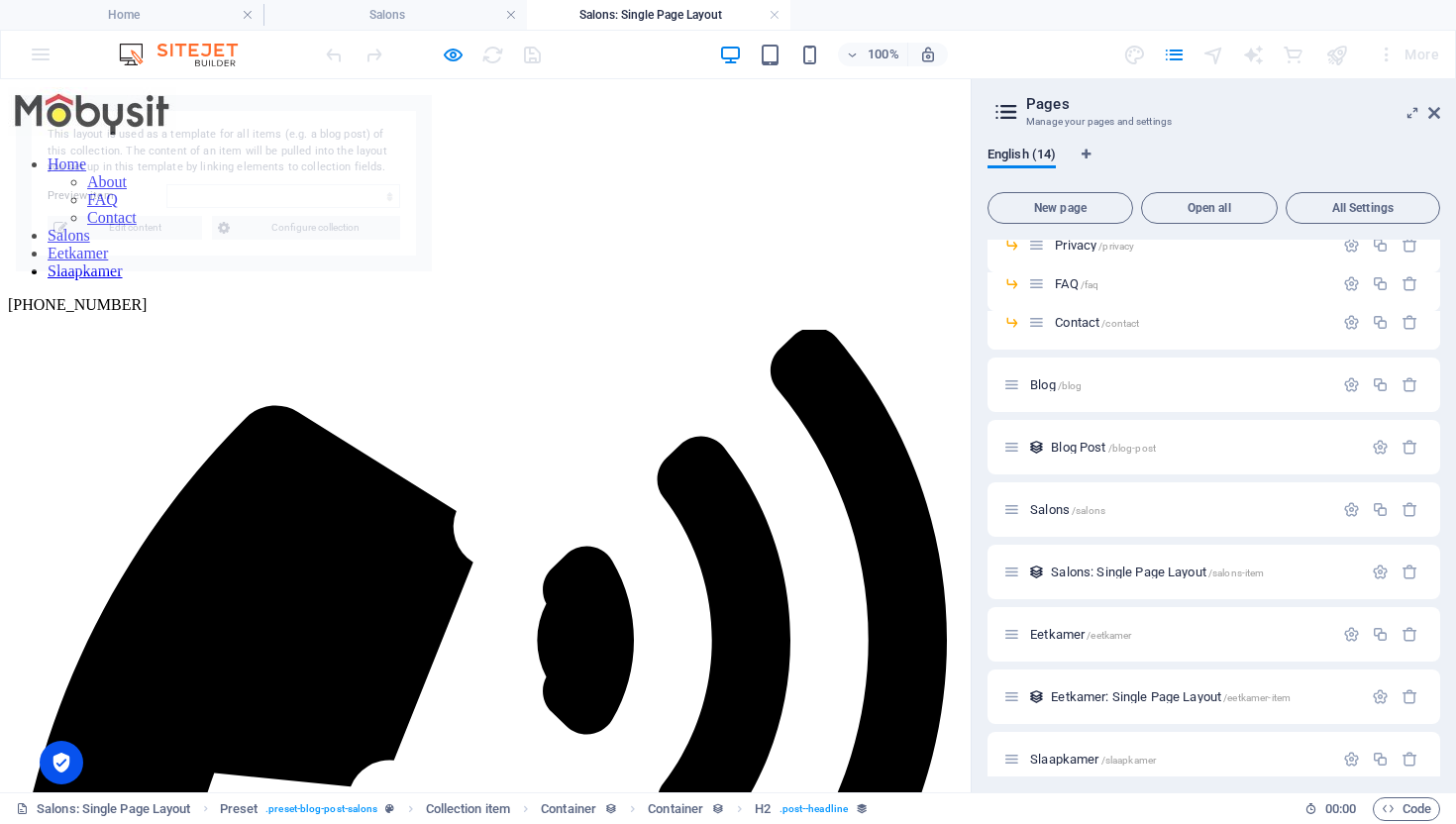 select on "6863f140bd9d5deb400560a6" 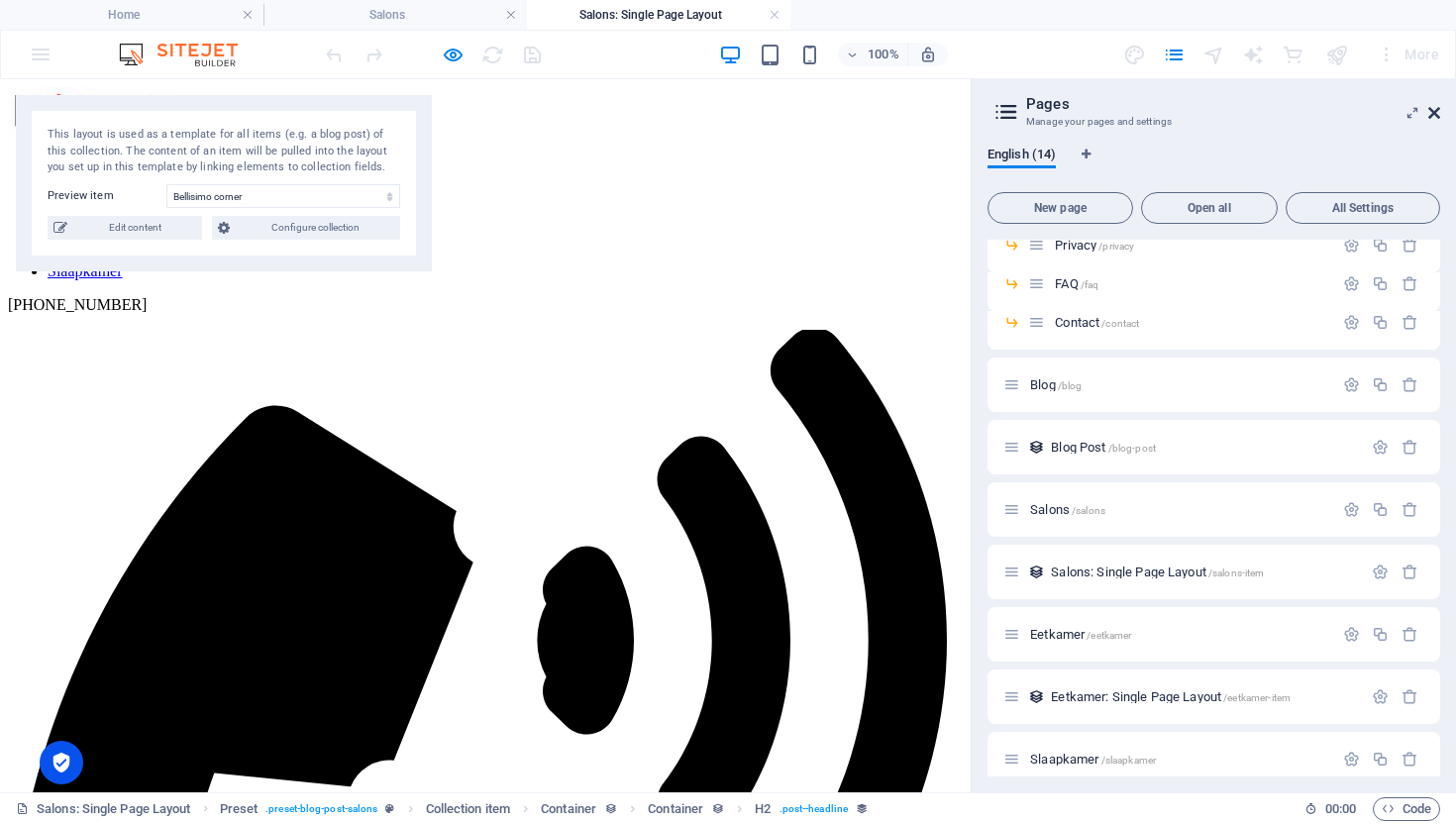 click at bounding box center [1434, 113] 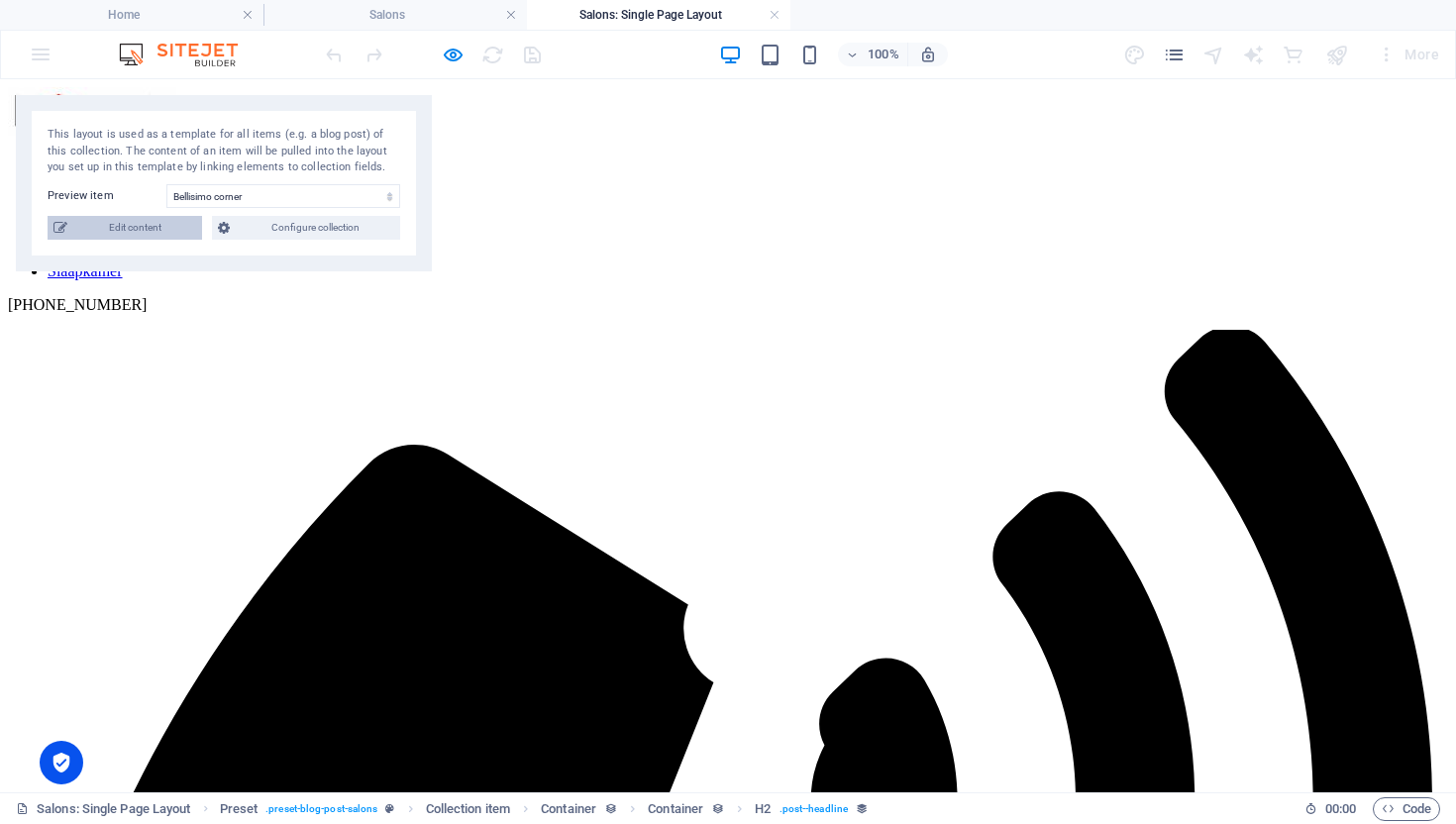click on "Edit content" at bounding box center [135, 228] 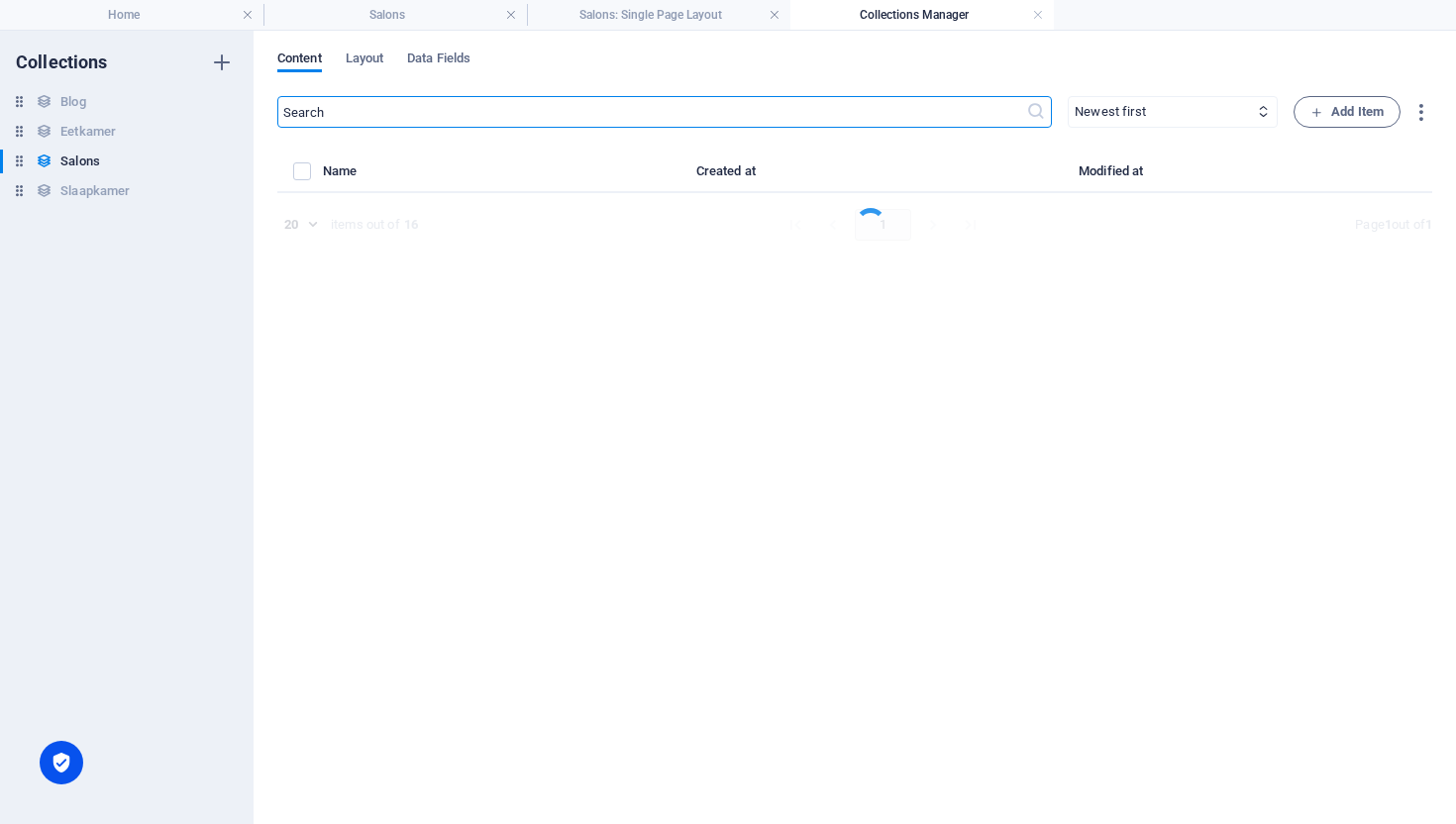 select on "In stock" 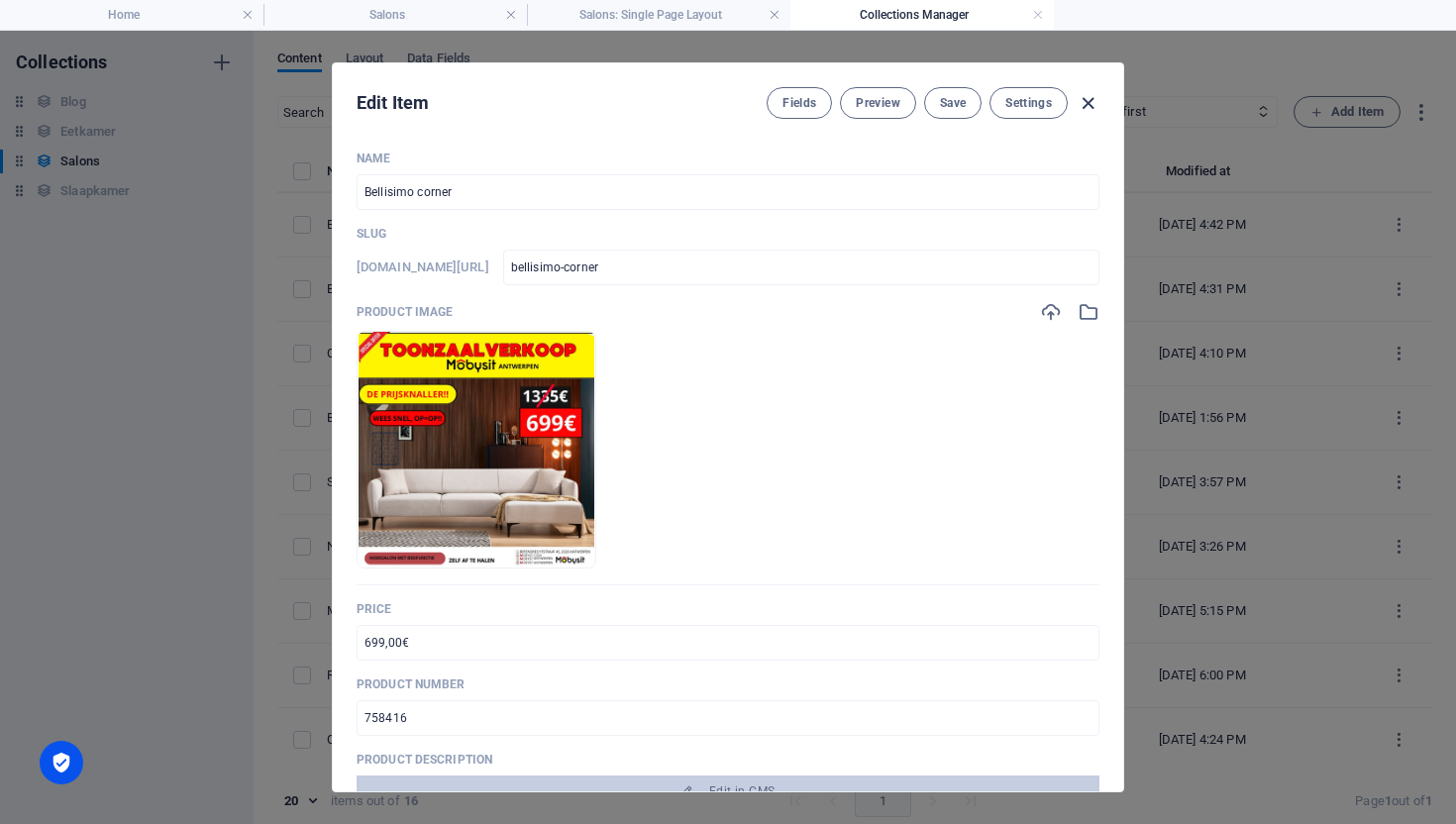 click at bounding box center [1088, 103] 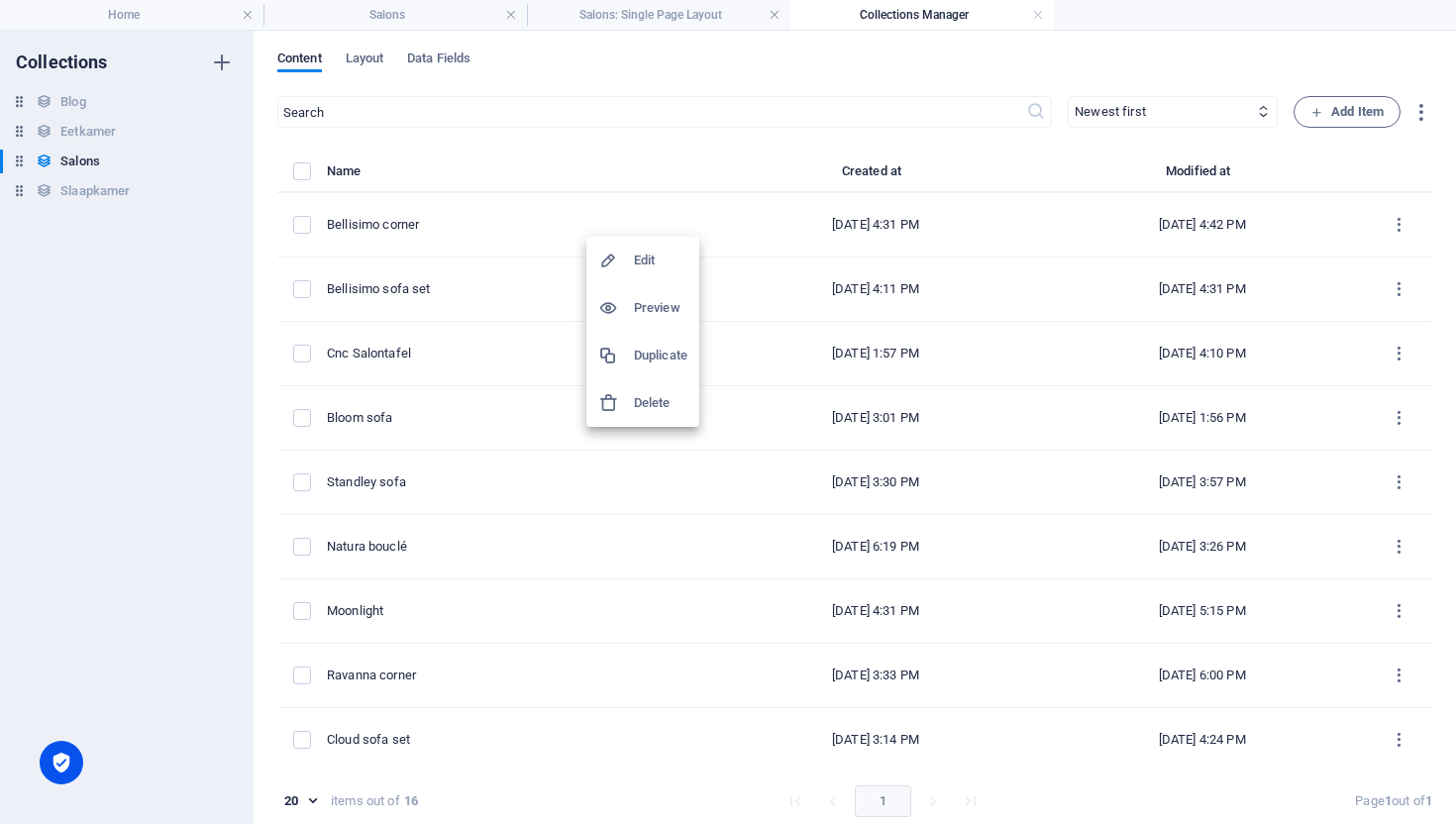 click on "Duplicate" at bounding box center (661, 356) 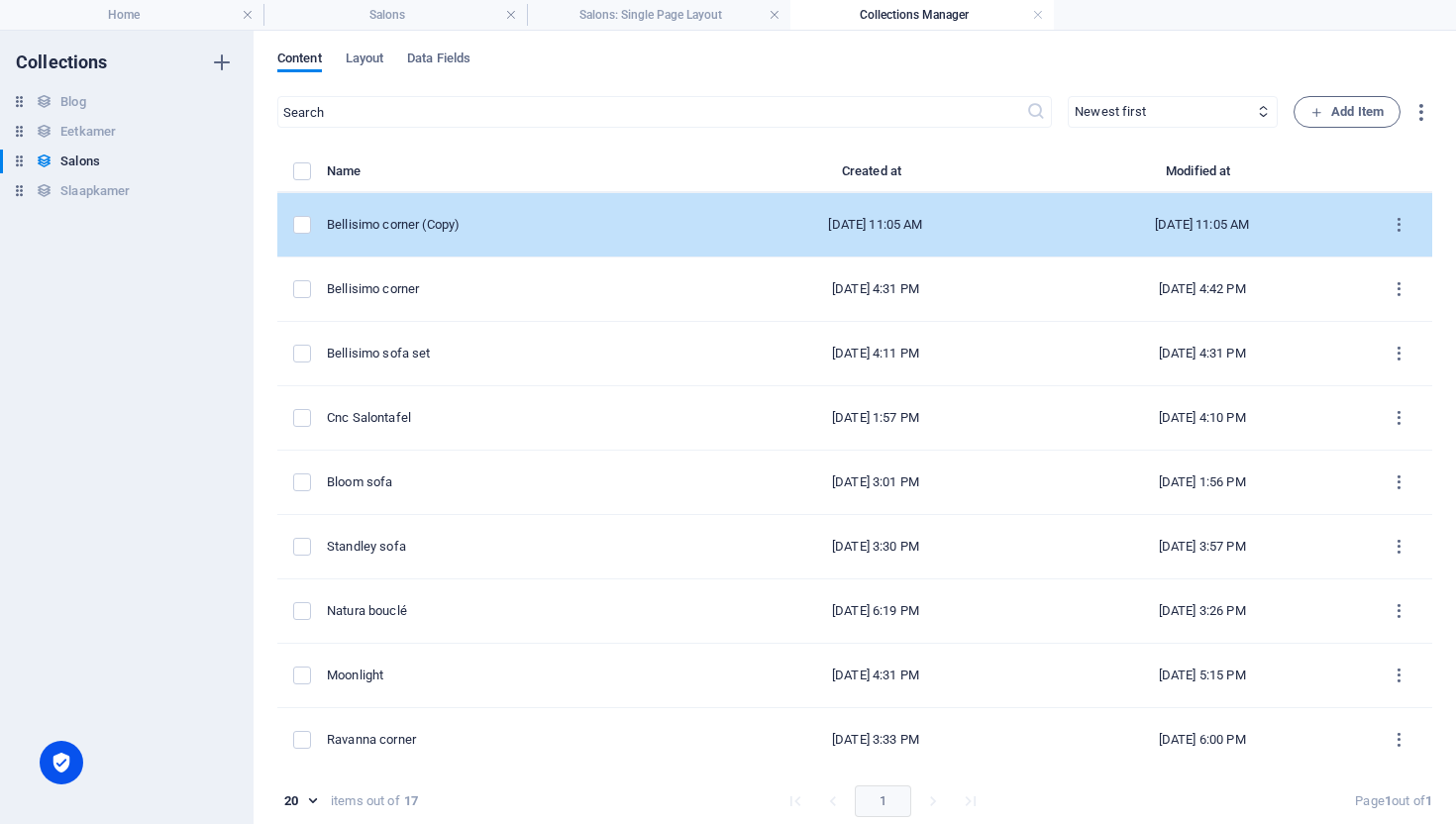 click on "[DATE] 11:05 AM" at bounding box center (876, 225) 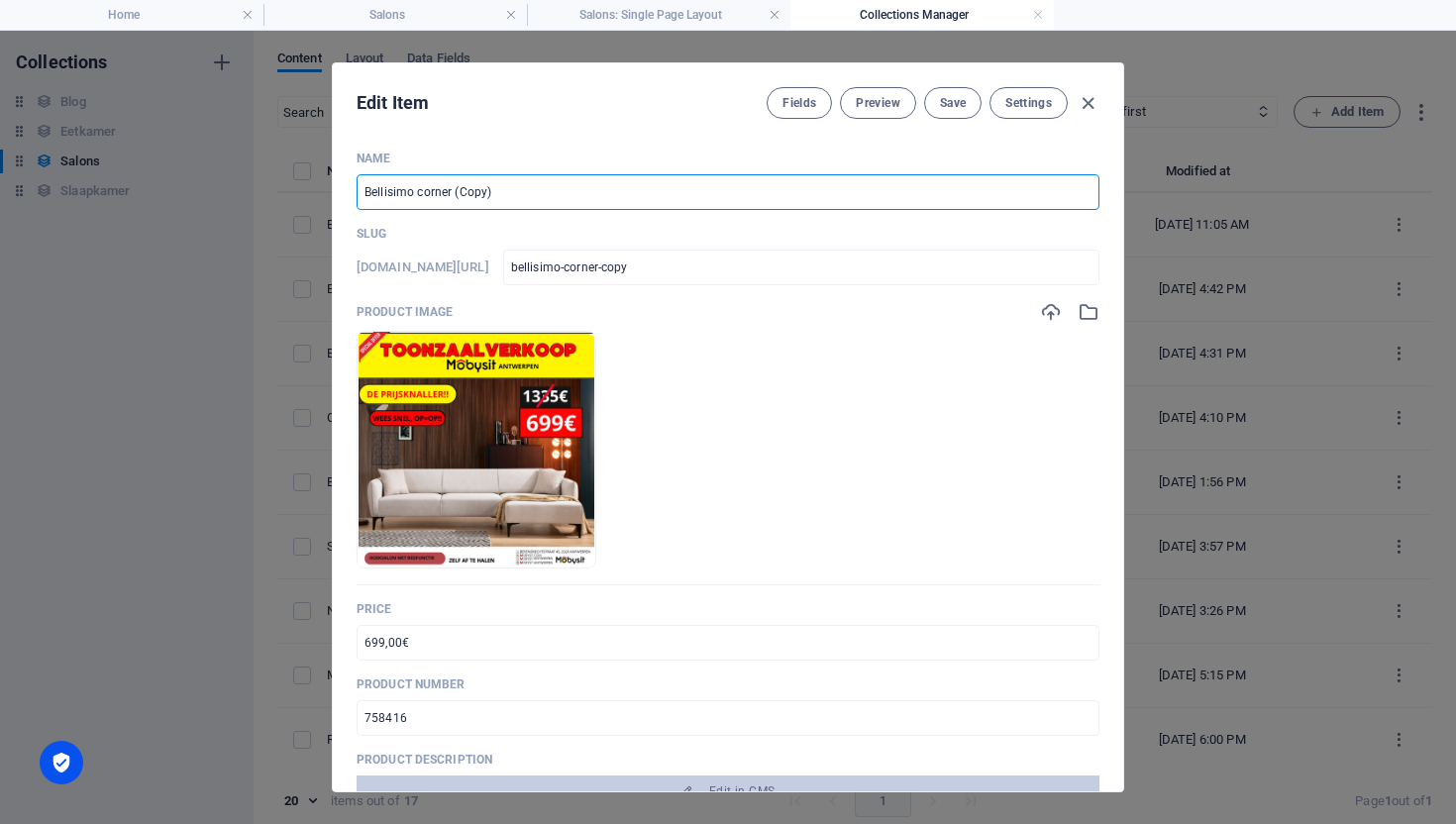 drag, startPoint x: 505, startPoint y: 193, endPoint x: 305, endPoint y: 193, distance: 200 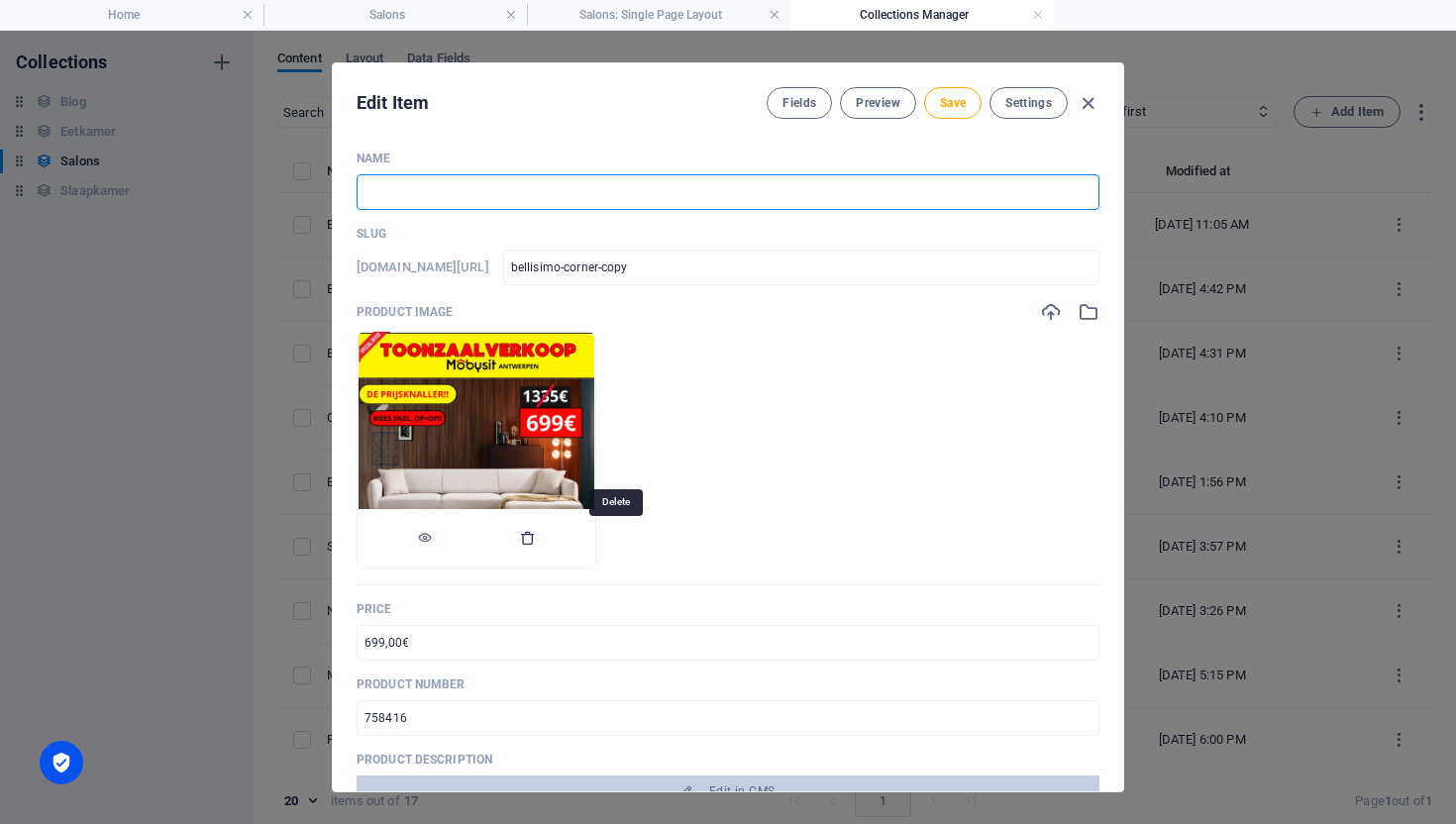 click at bounding box center [528, 538] 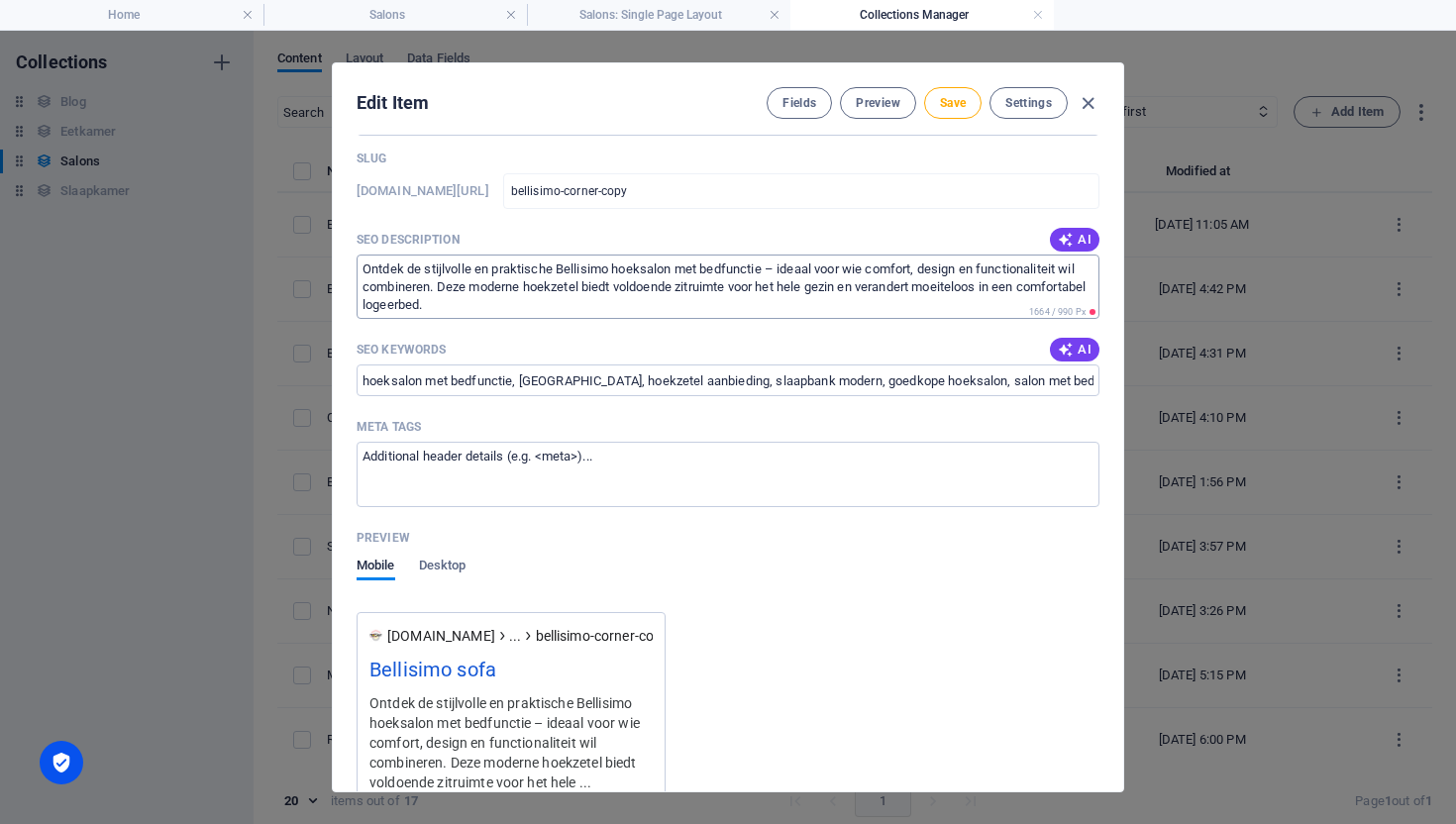 scroll, scrollTop: 1806, scrollLeft: 0, axis: vertical 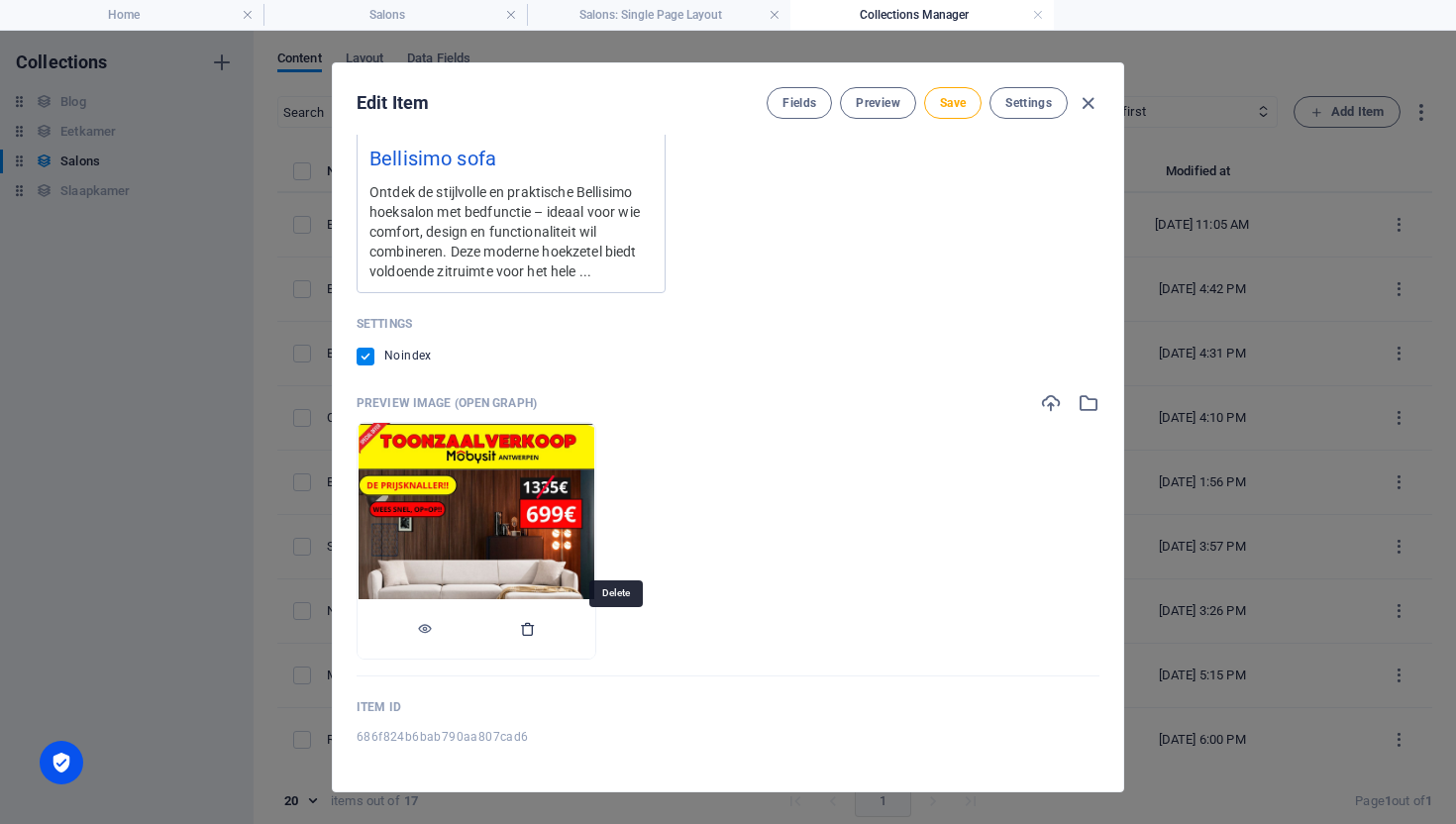 click at bounding box center [528, 629] 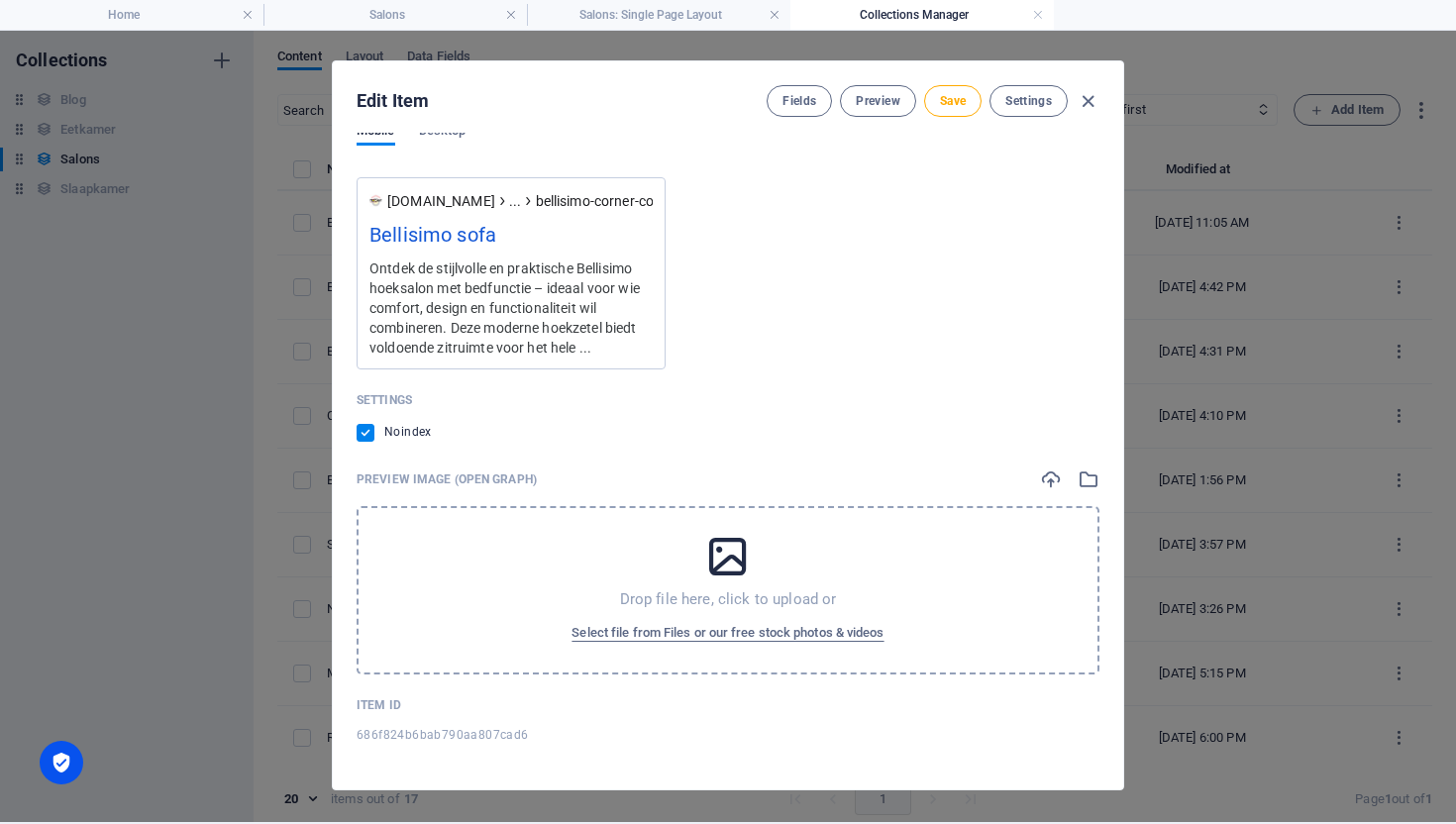 scroll, scrollTop: 0, scrollLeft: 0, axis: both 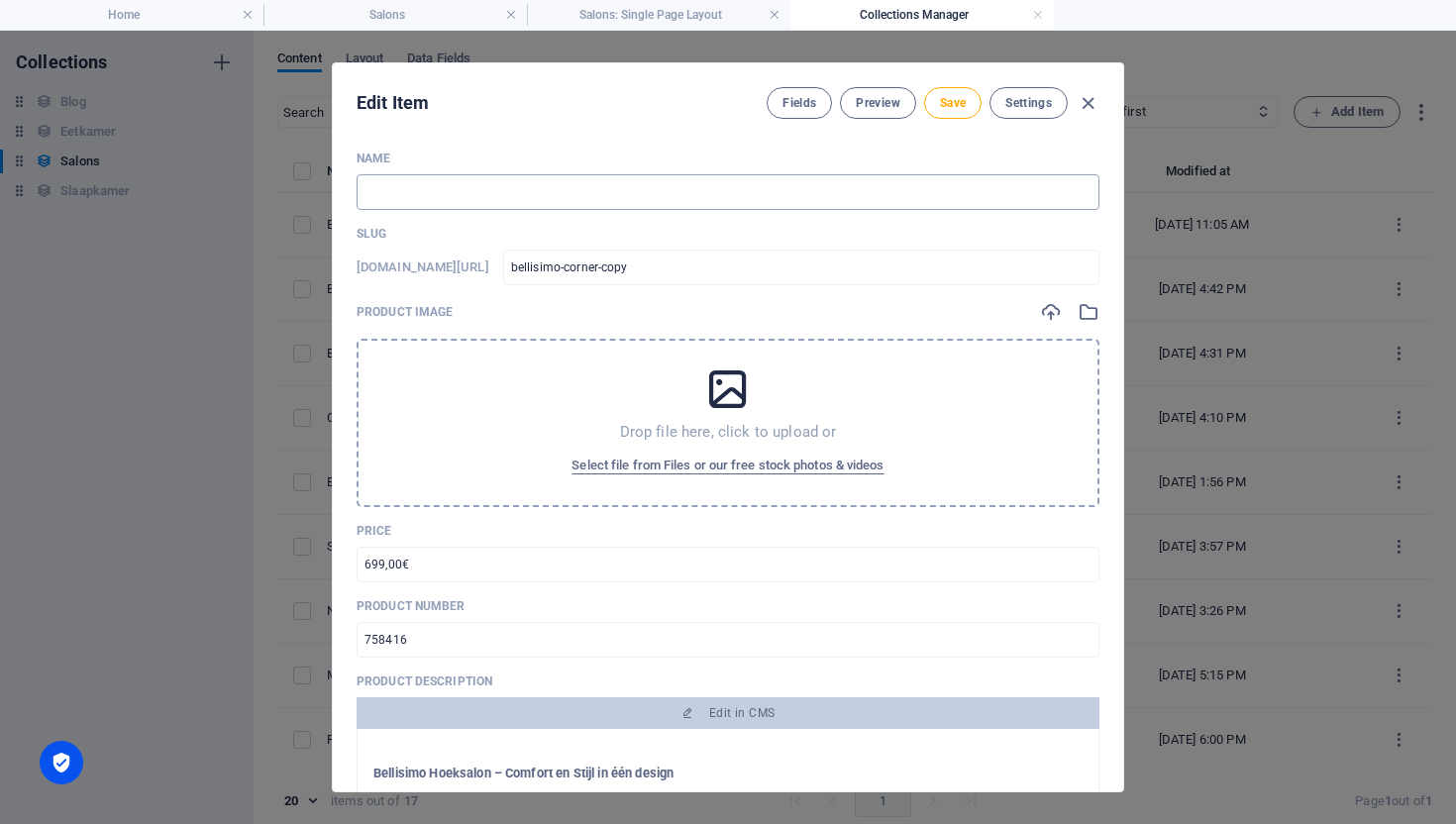 click at bounding box center [728, 192] 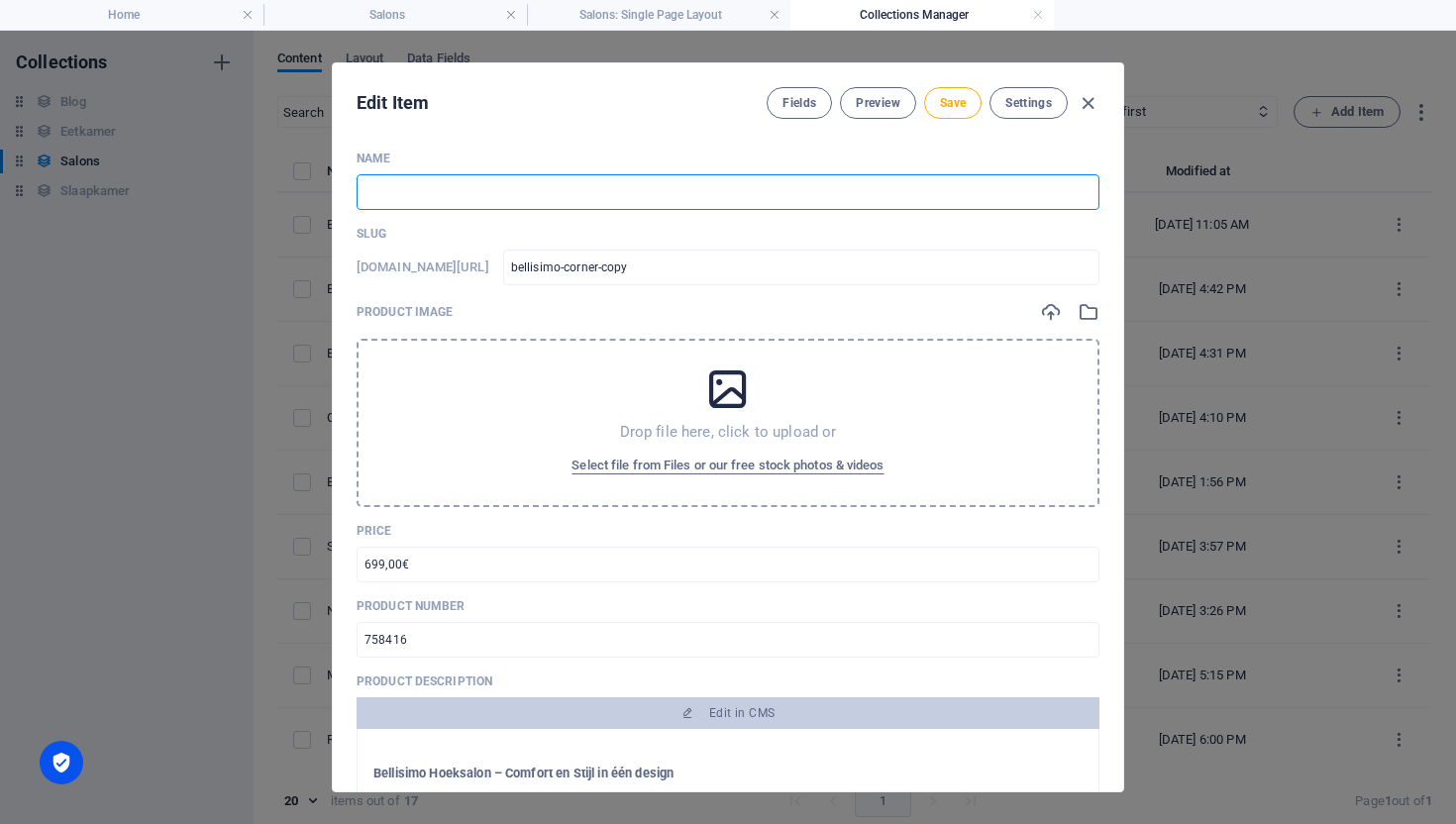 paste on "Uitschuifbare tafel 'Hera'" 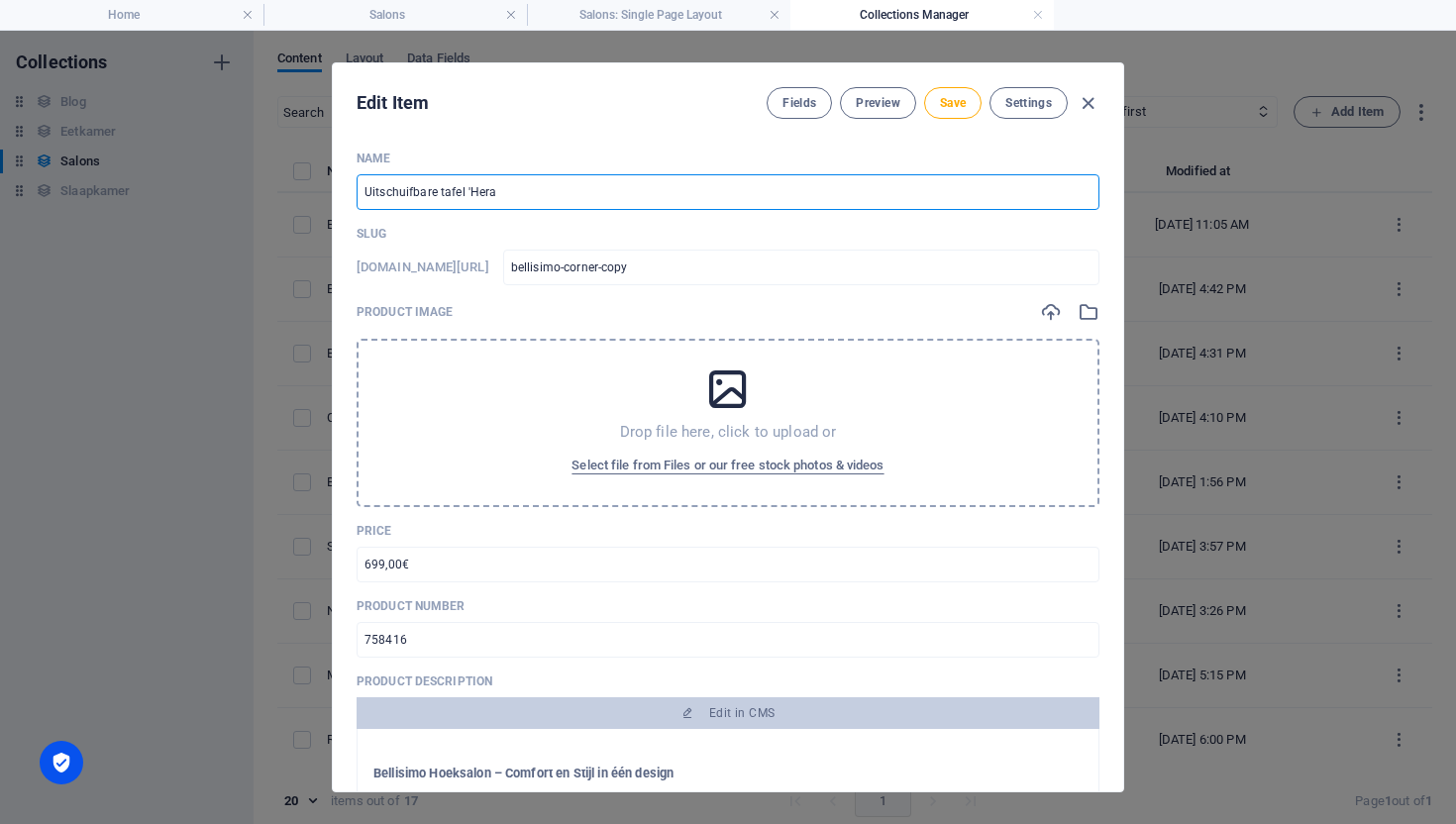 click on "Uitschuifbare tafel 'Hera" at bounding box center (728, 192) 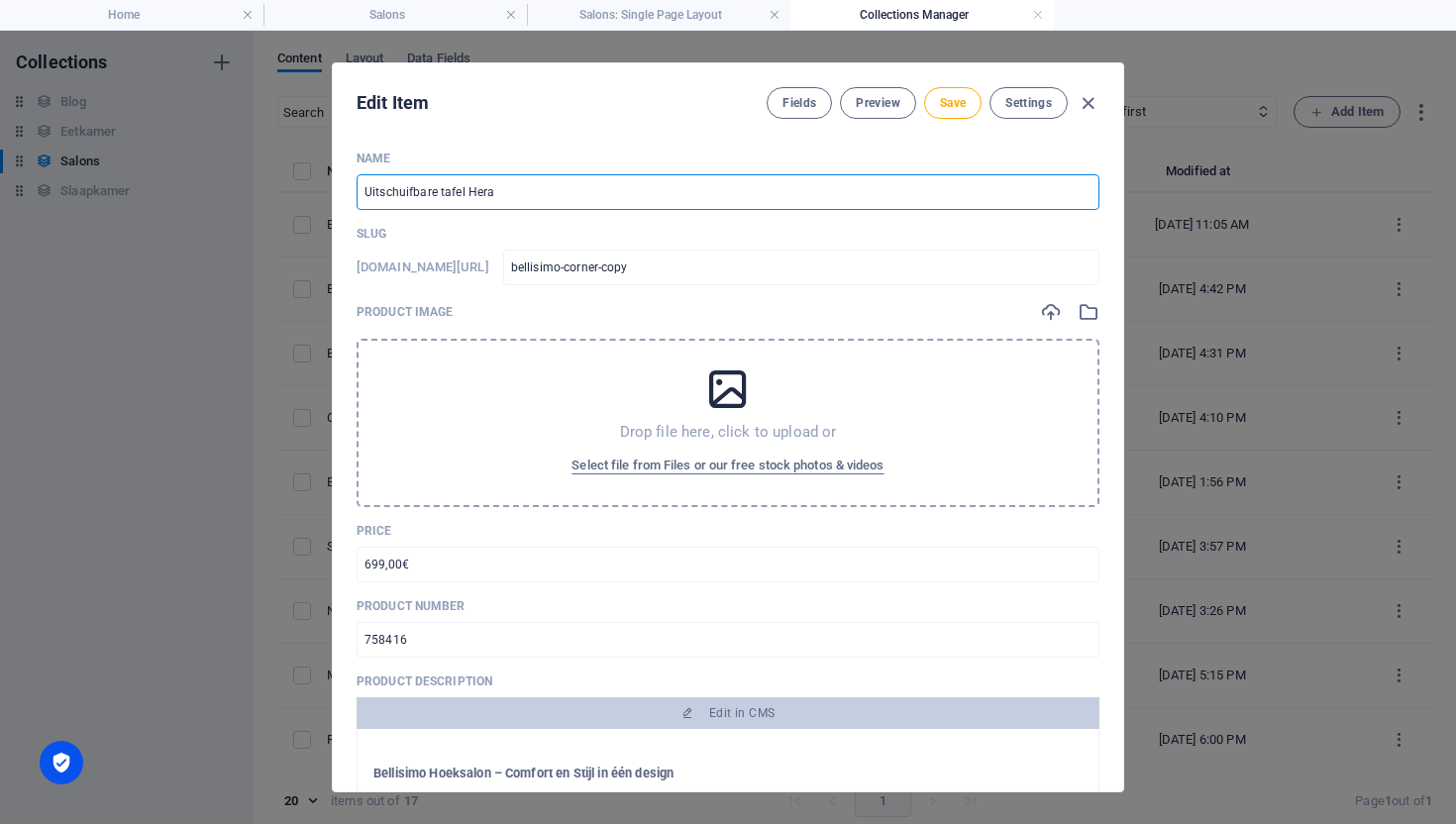 type on "Uitschuifbare tafel Hera" 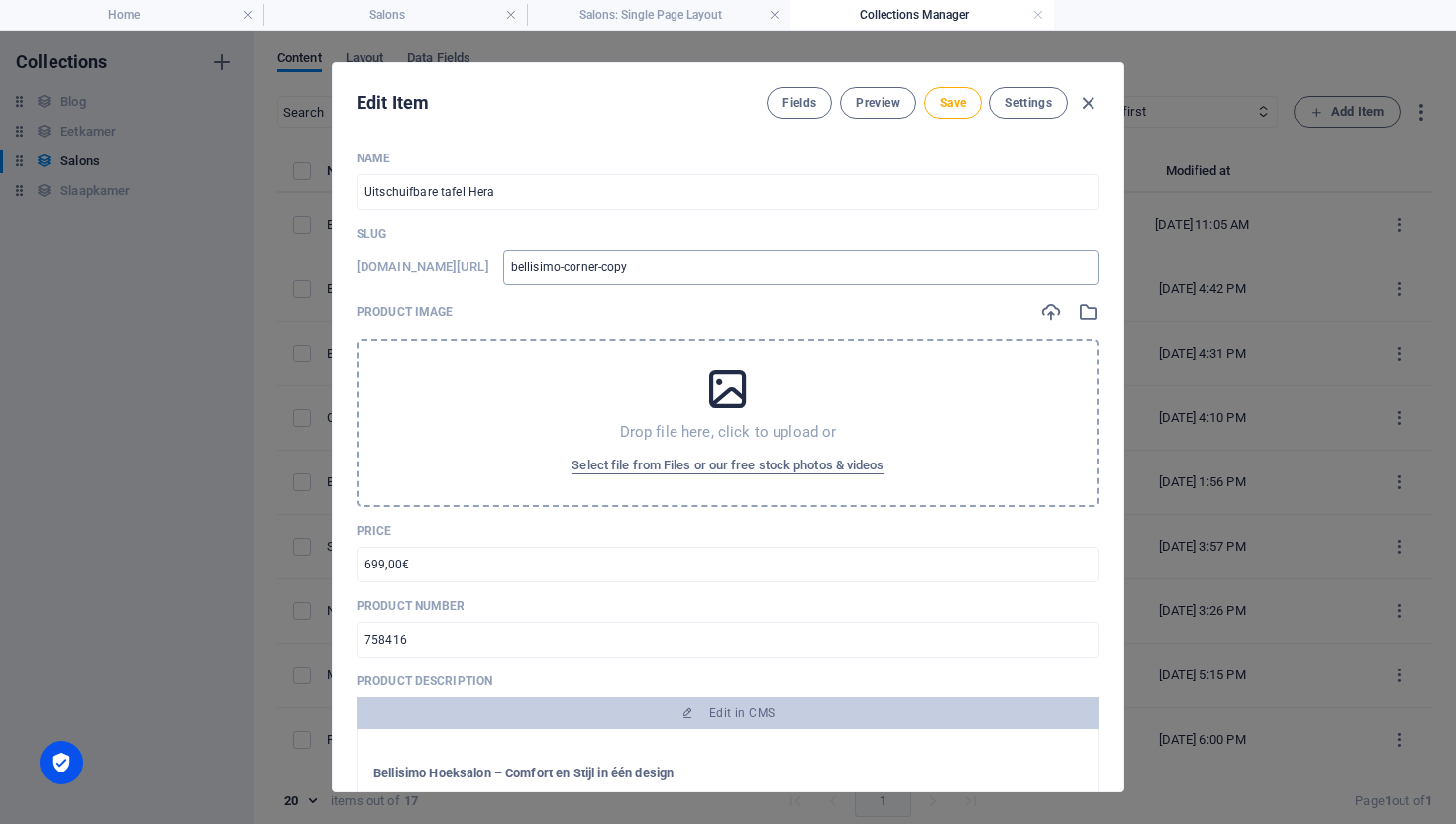 click on "bellisimo-corner-copy" at bounding box center [801, 267] 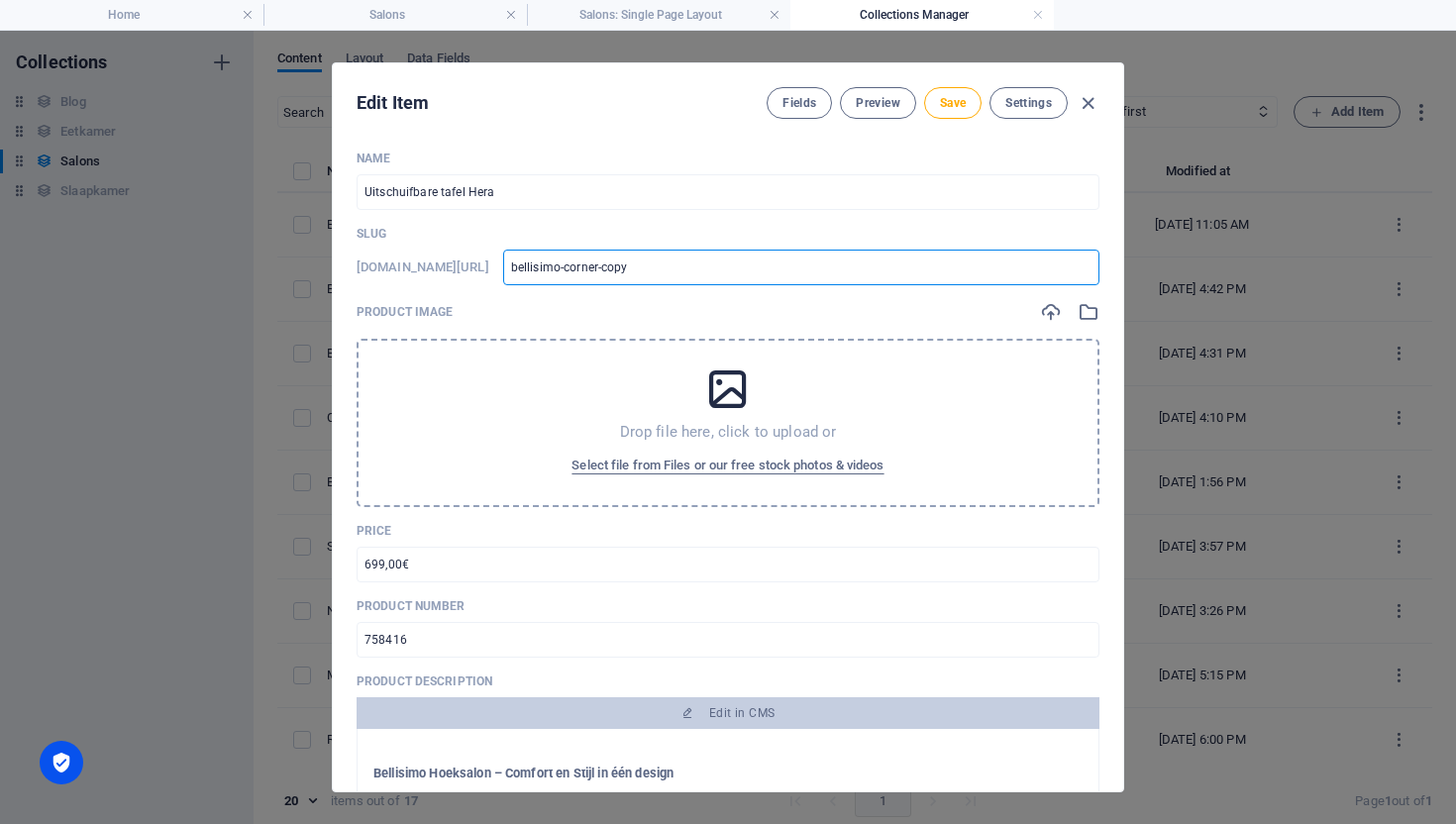 click on "bellisimo-corner-copy" at bounding box center [801, 267] 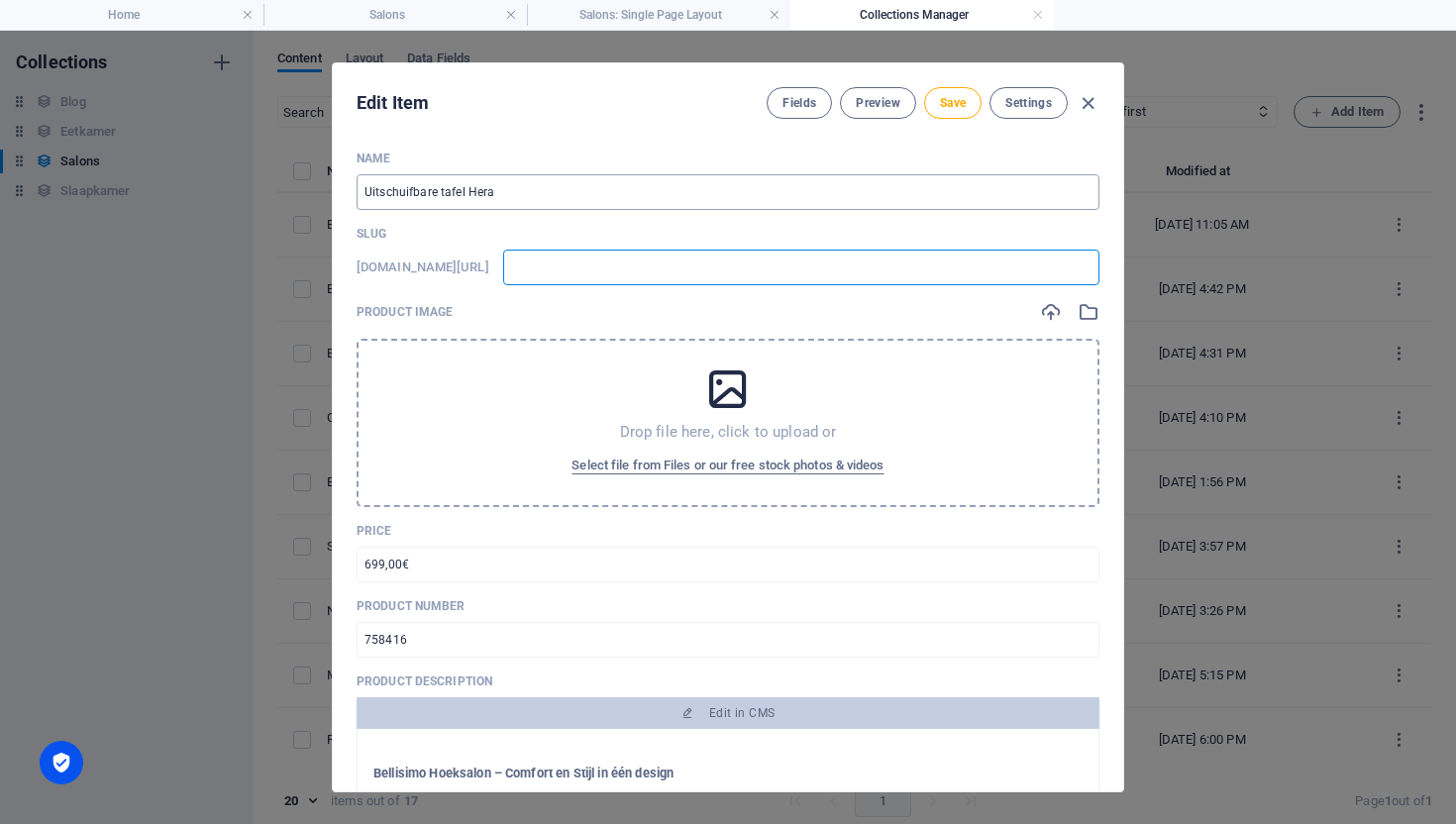 type 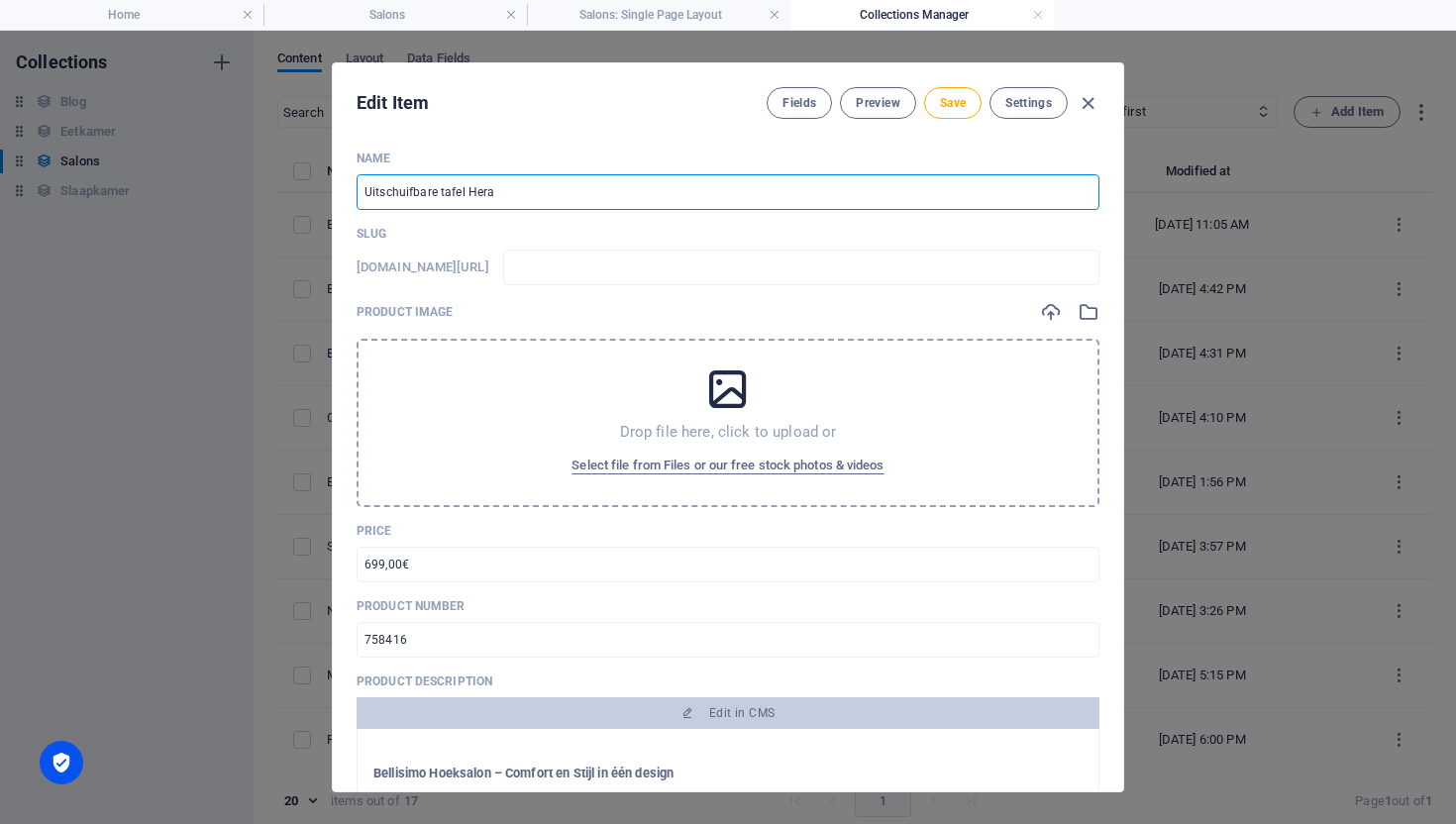click on "Uitschuifbare tafel Hera" at bounding box center [728, 192] 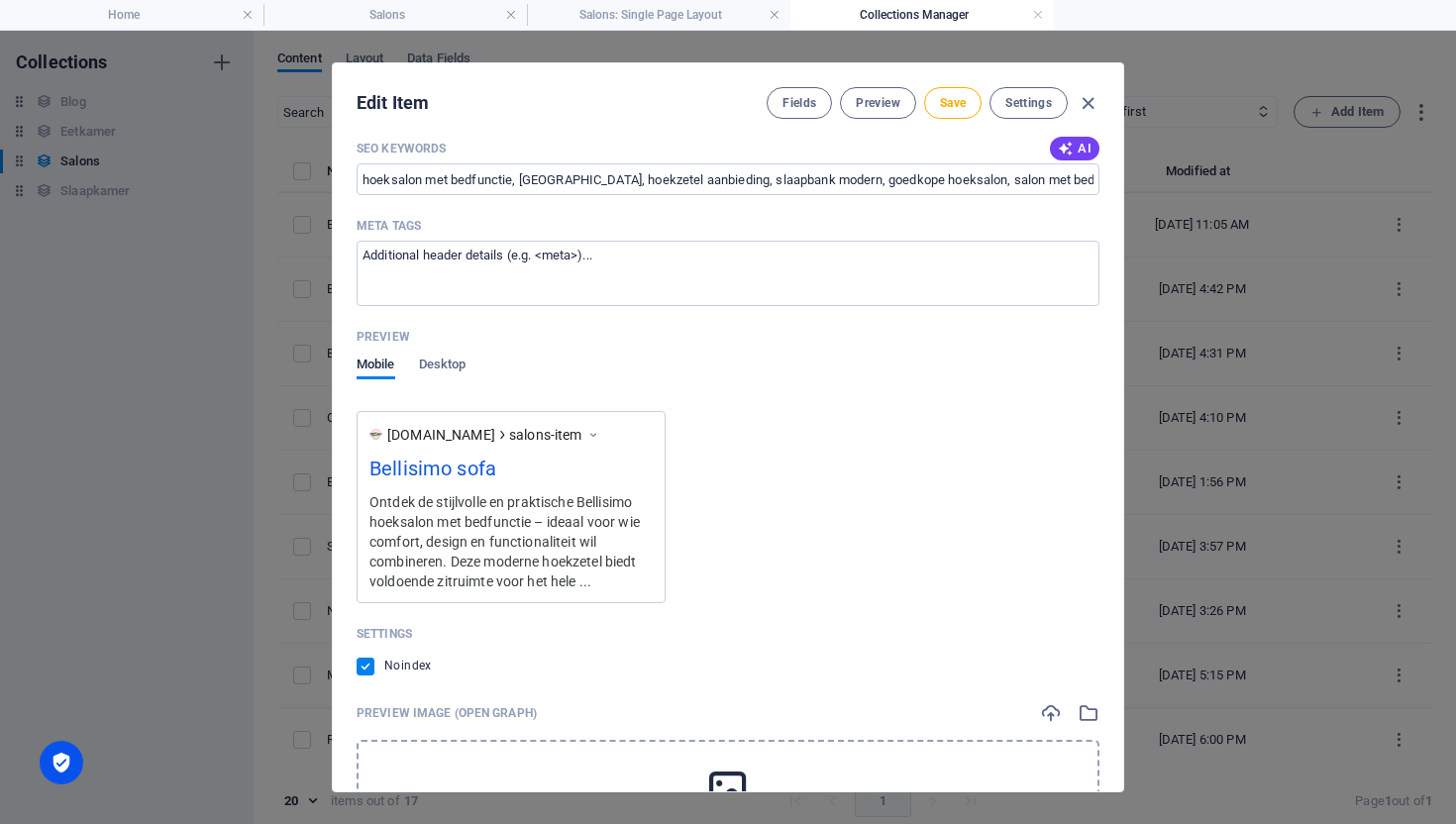 scroll, scrollTop: 932, scrollLeft: 0, axis: vertical 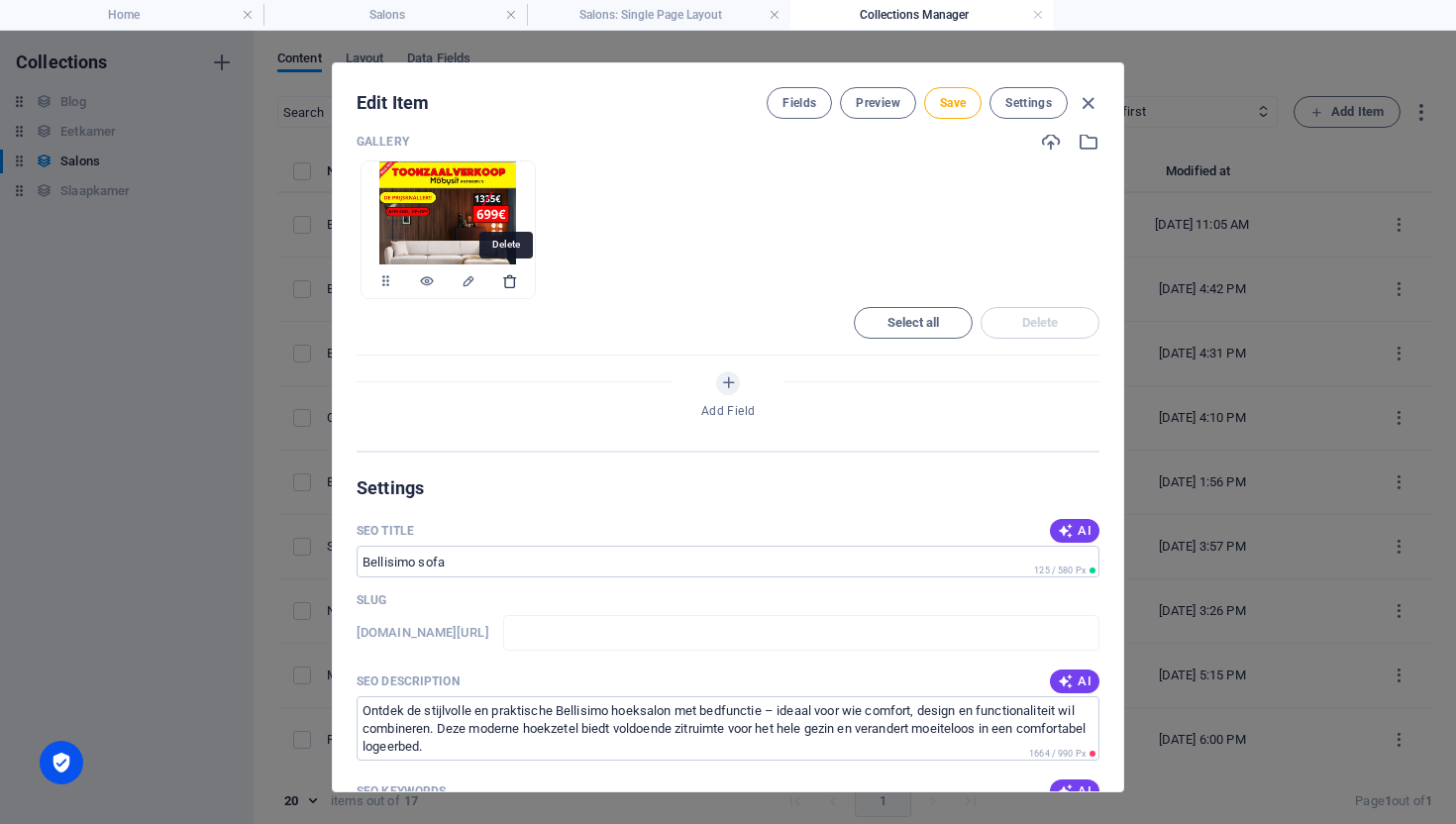 click at bounding box center (510, 281) 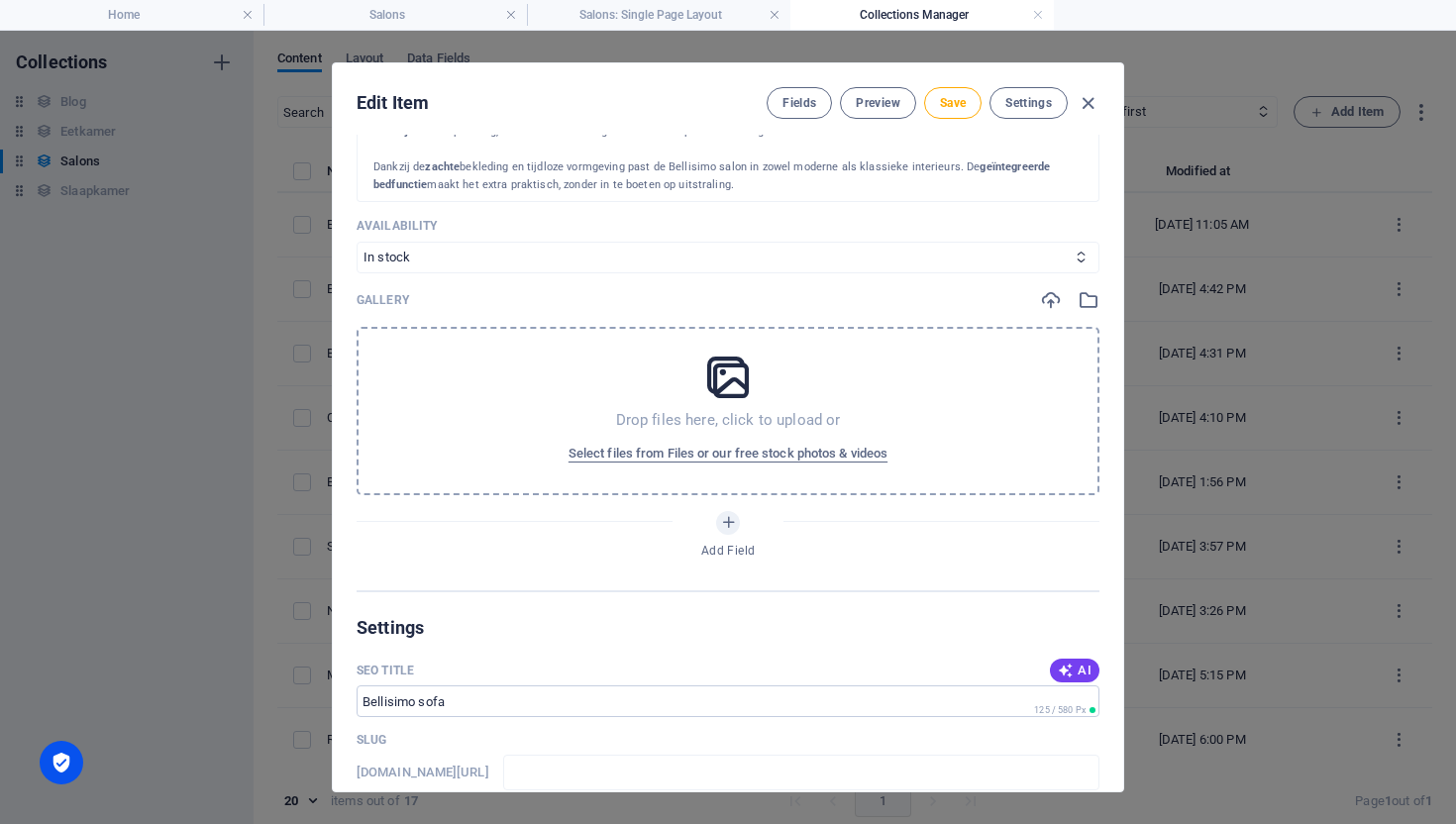 scroll, scrollTop: 712, scrollLeft: 0, axis: vertical 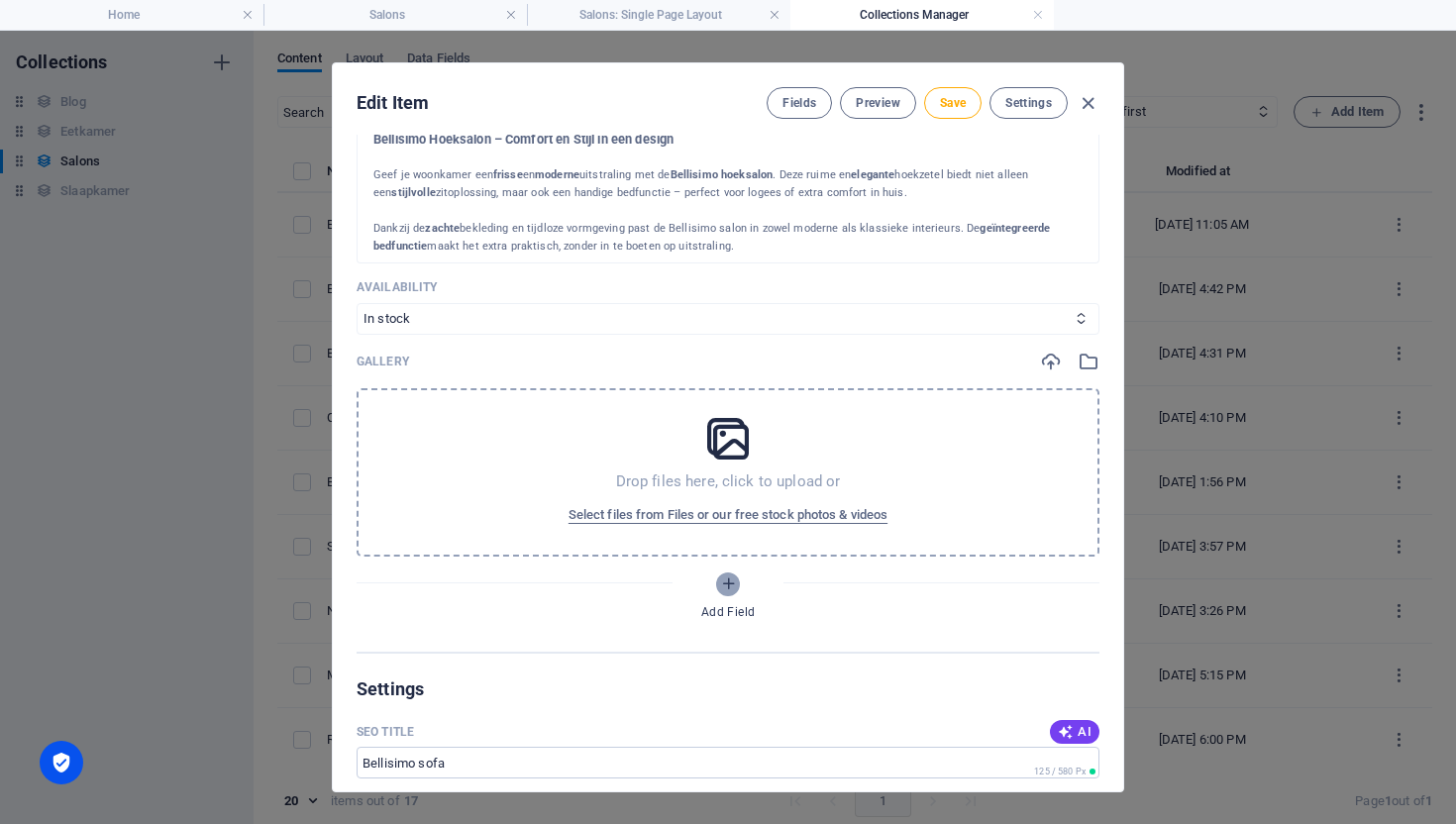 click at bounding box center (728, 583) 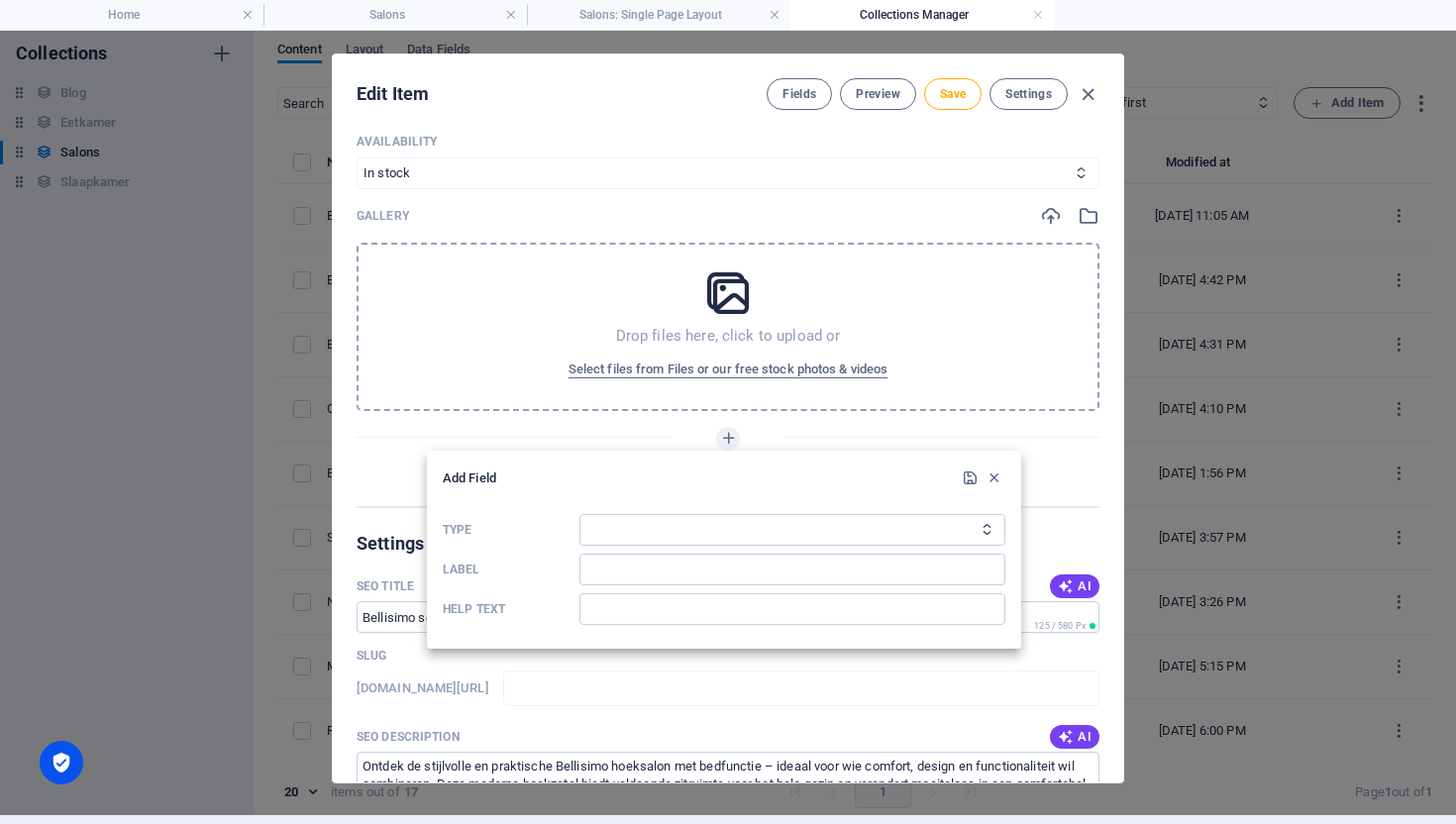 click at bounding box center (728, 412) 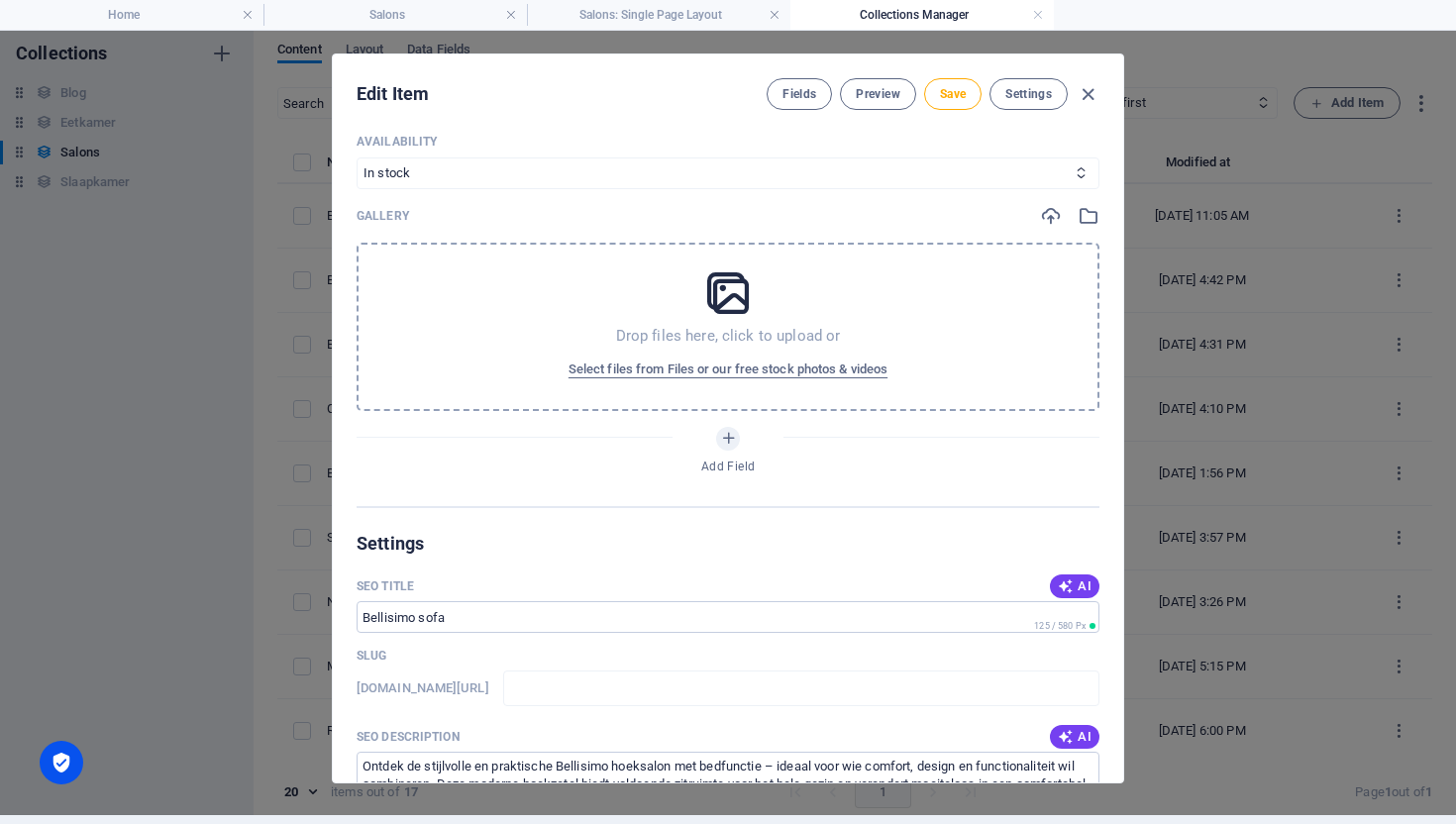 click at bounding box center (728, 293) 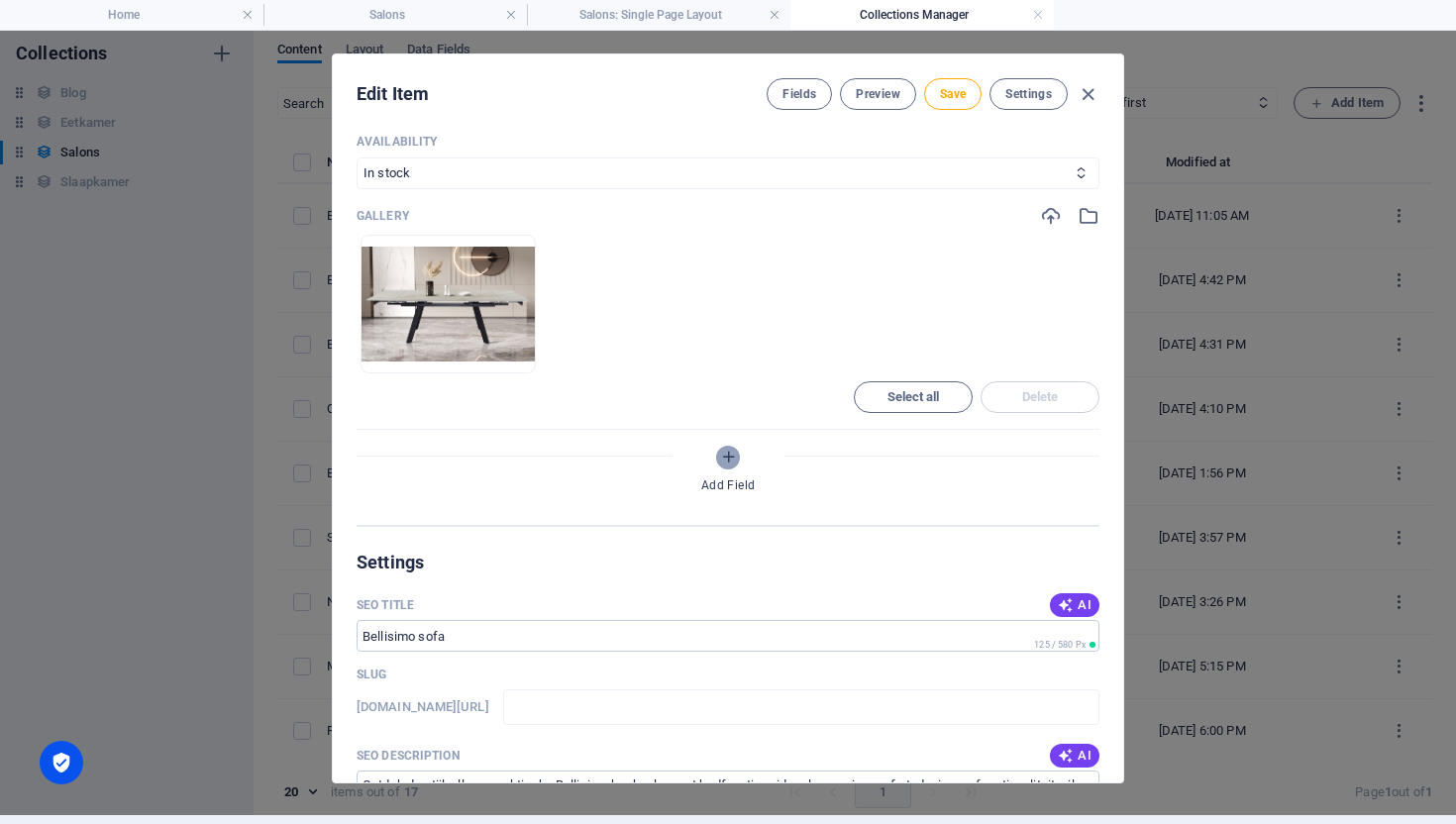 click at bounding box center (728, 457) 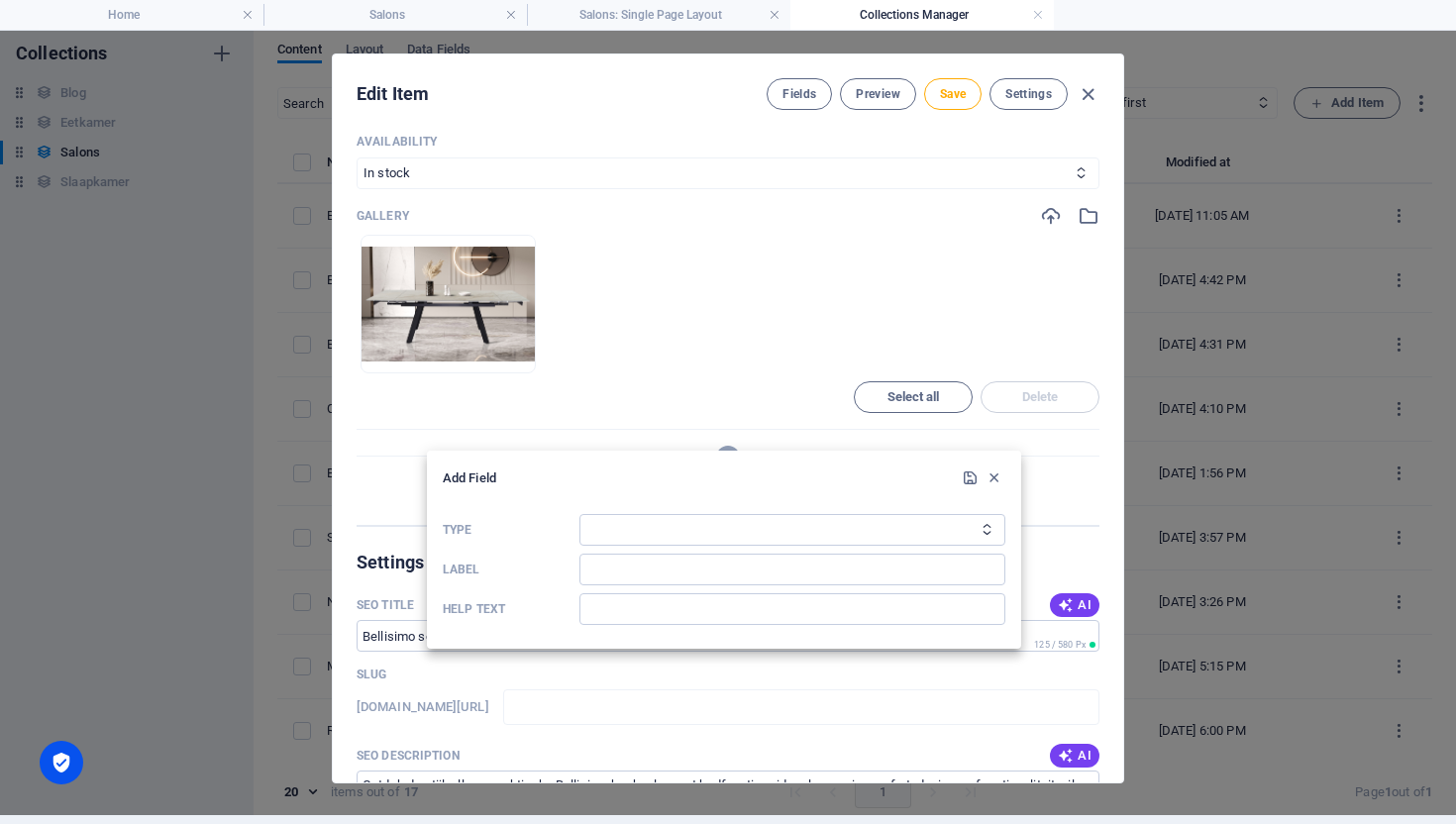 scroll, scrollTop: 868, scrollLeft: 0, axis: vertical 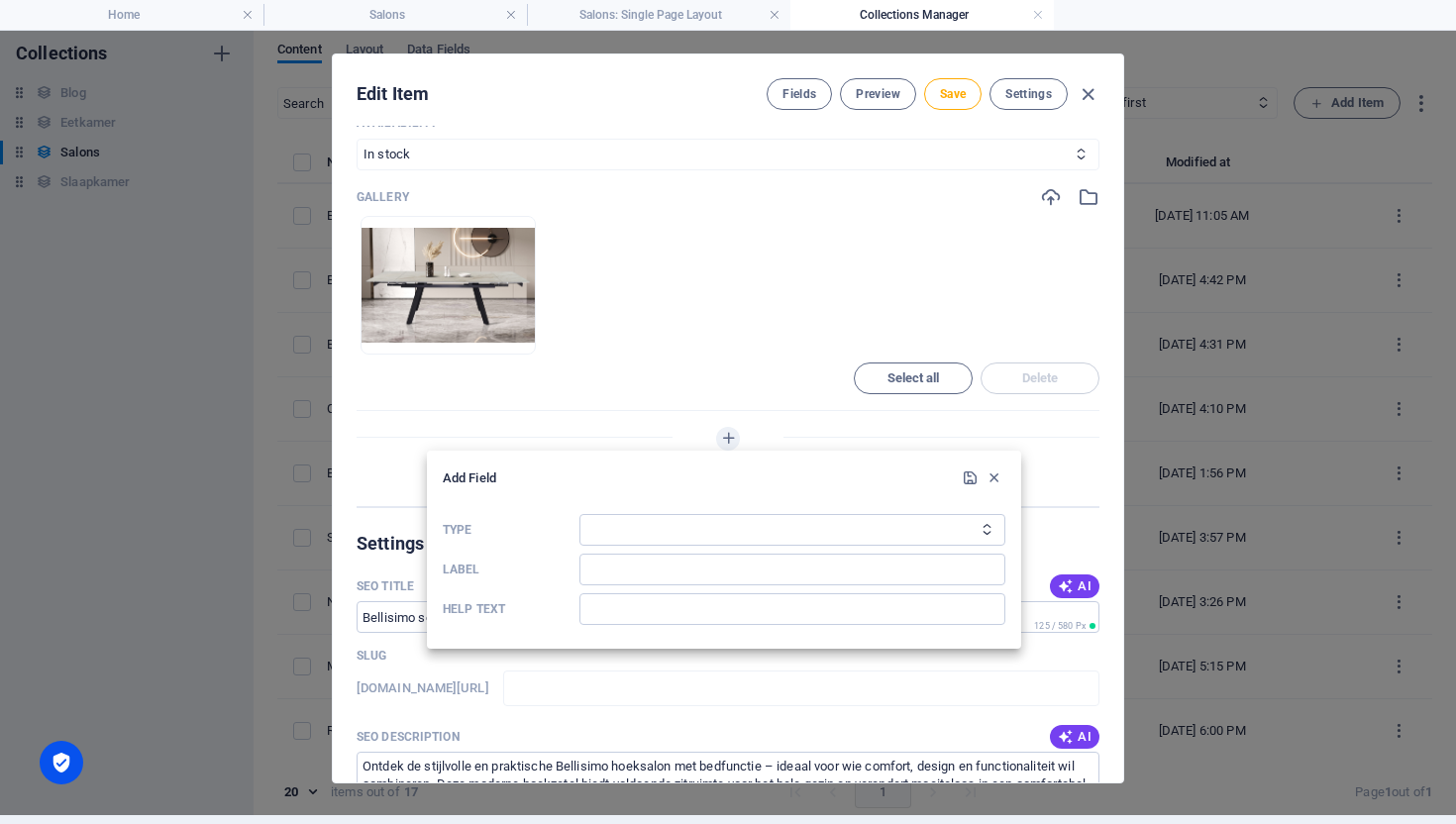 click at bounding box center (728, 412) 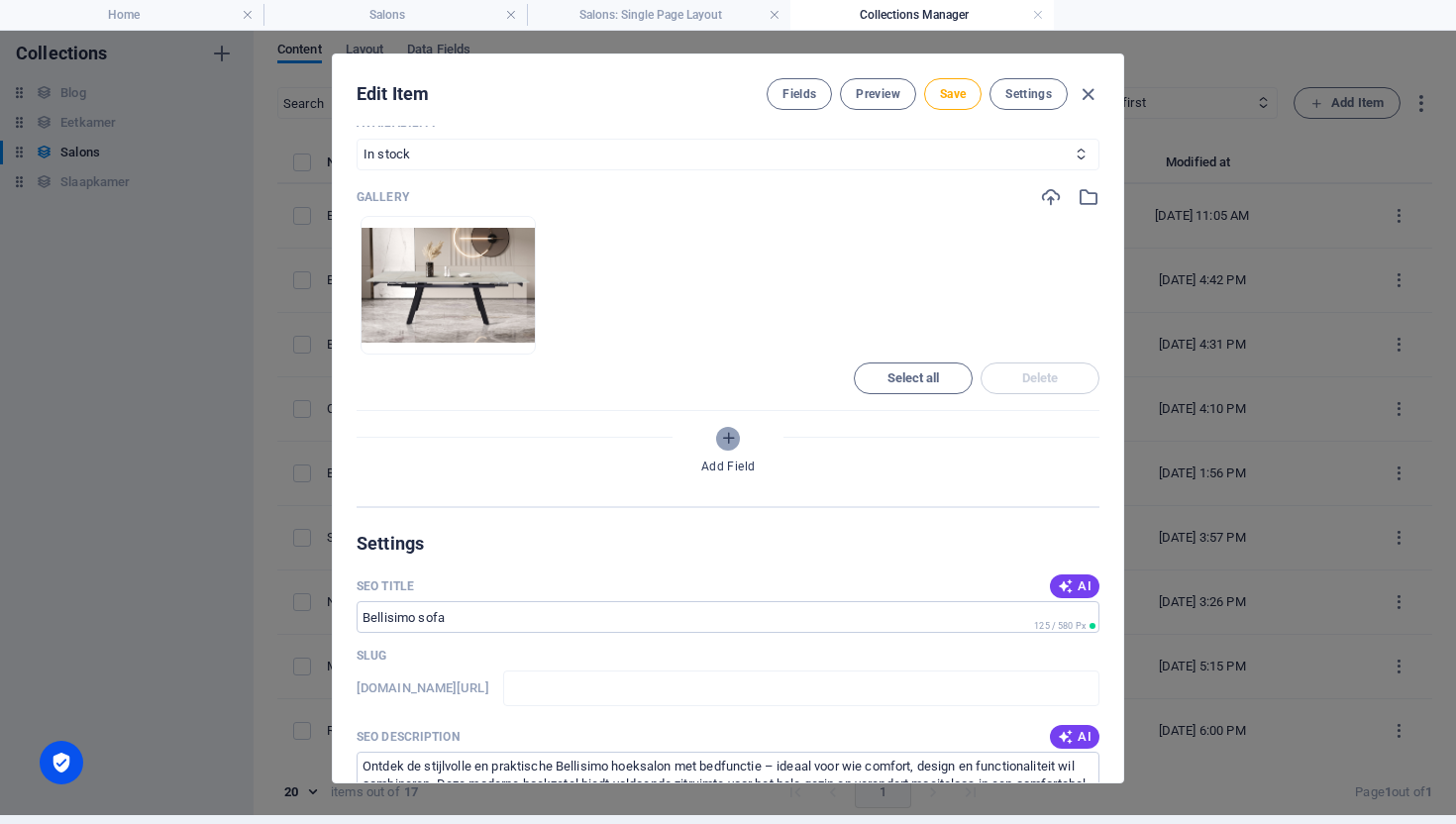 click at bounding box center (728, 438) 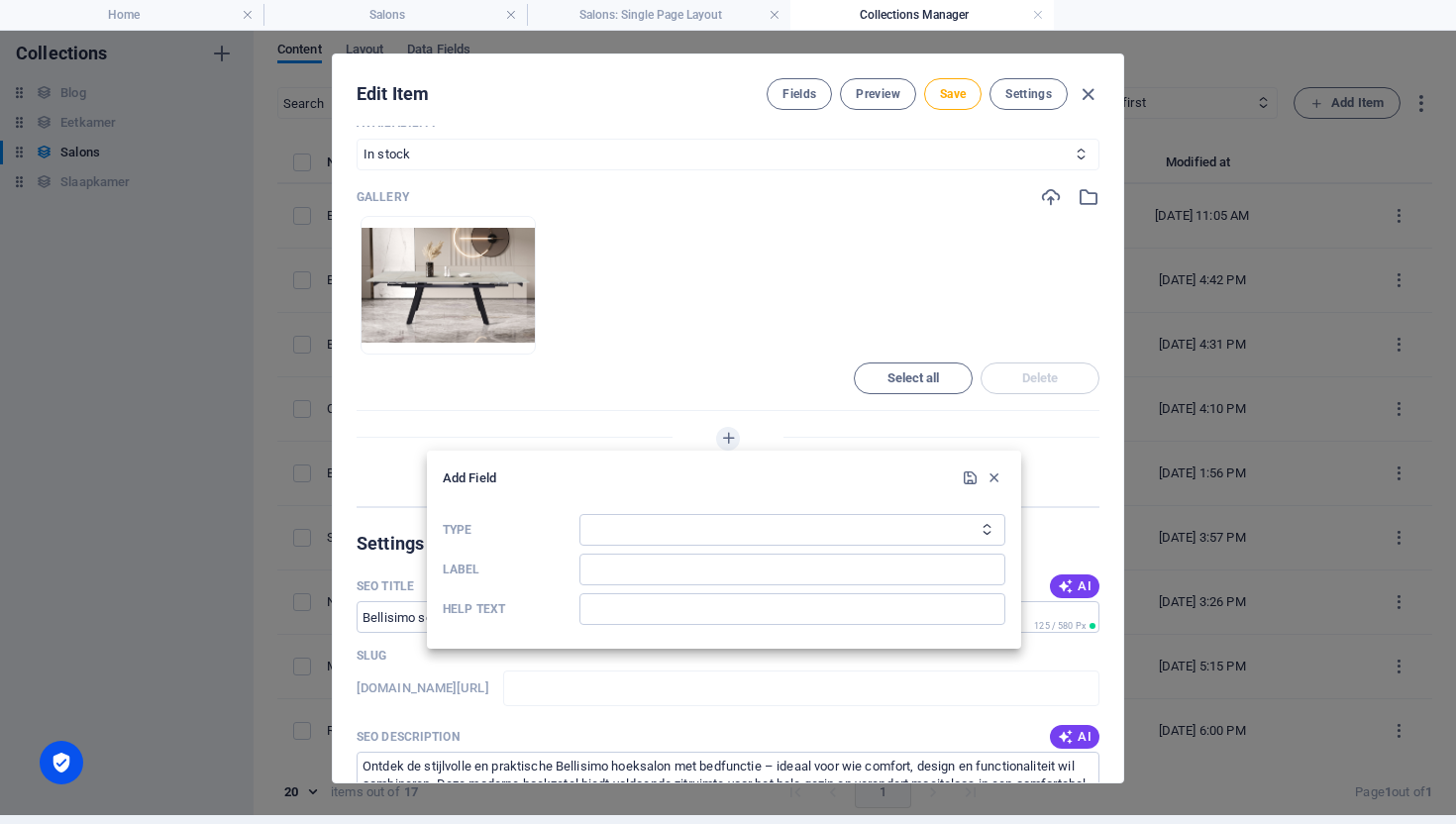 click at bounding box center [728, 412] 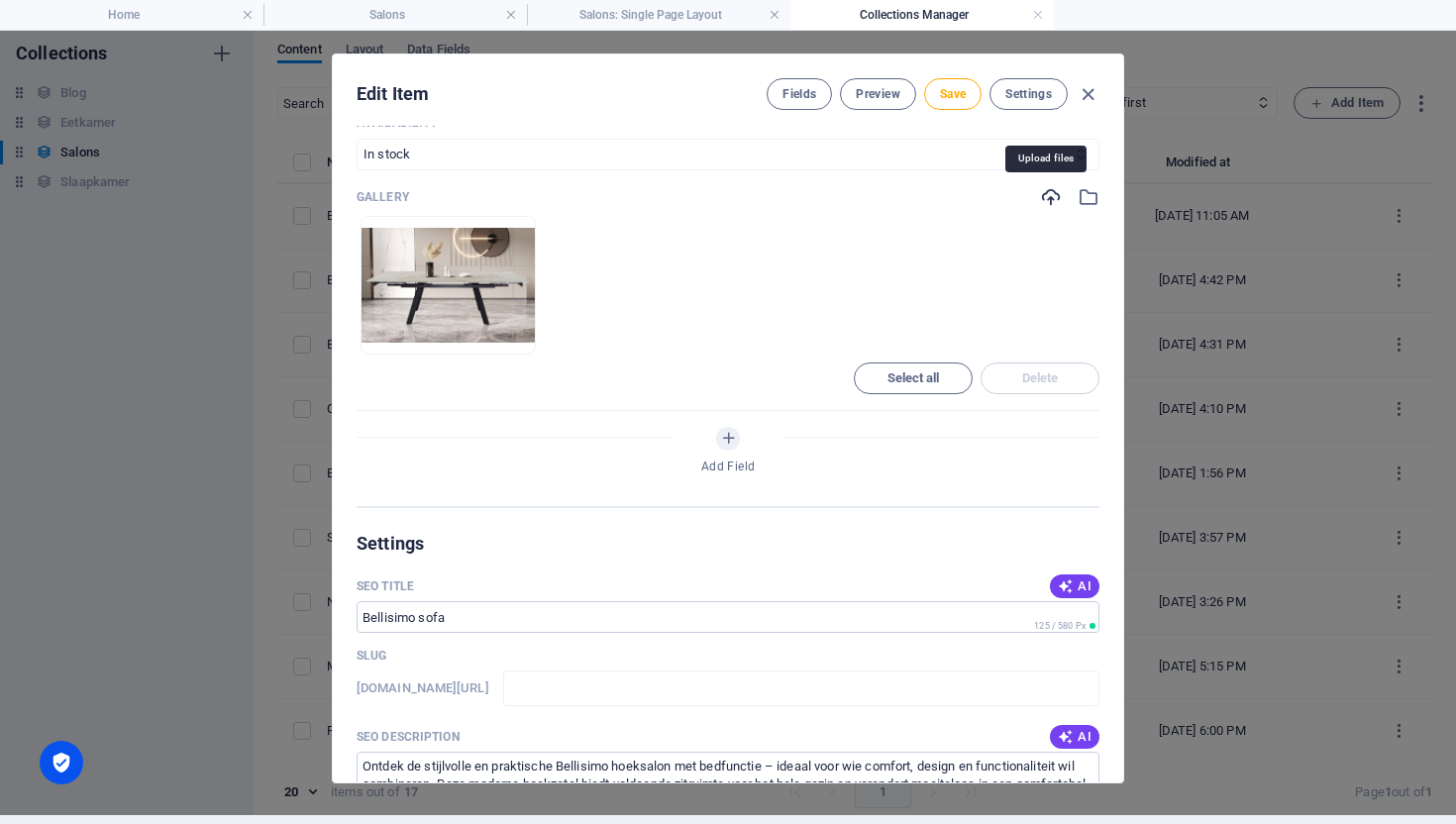 click at bounding box center (1051, 197) 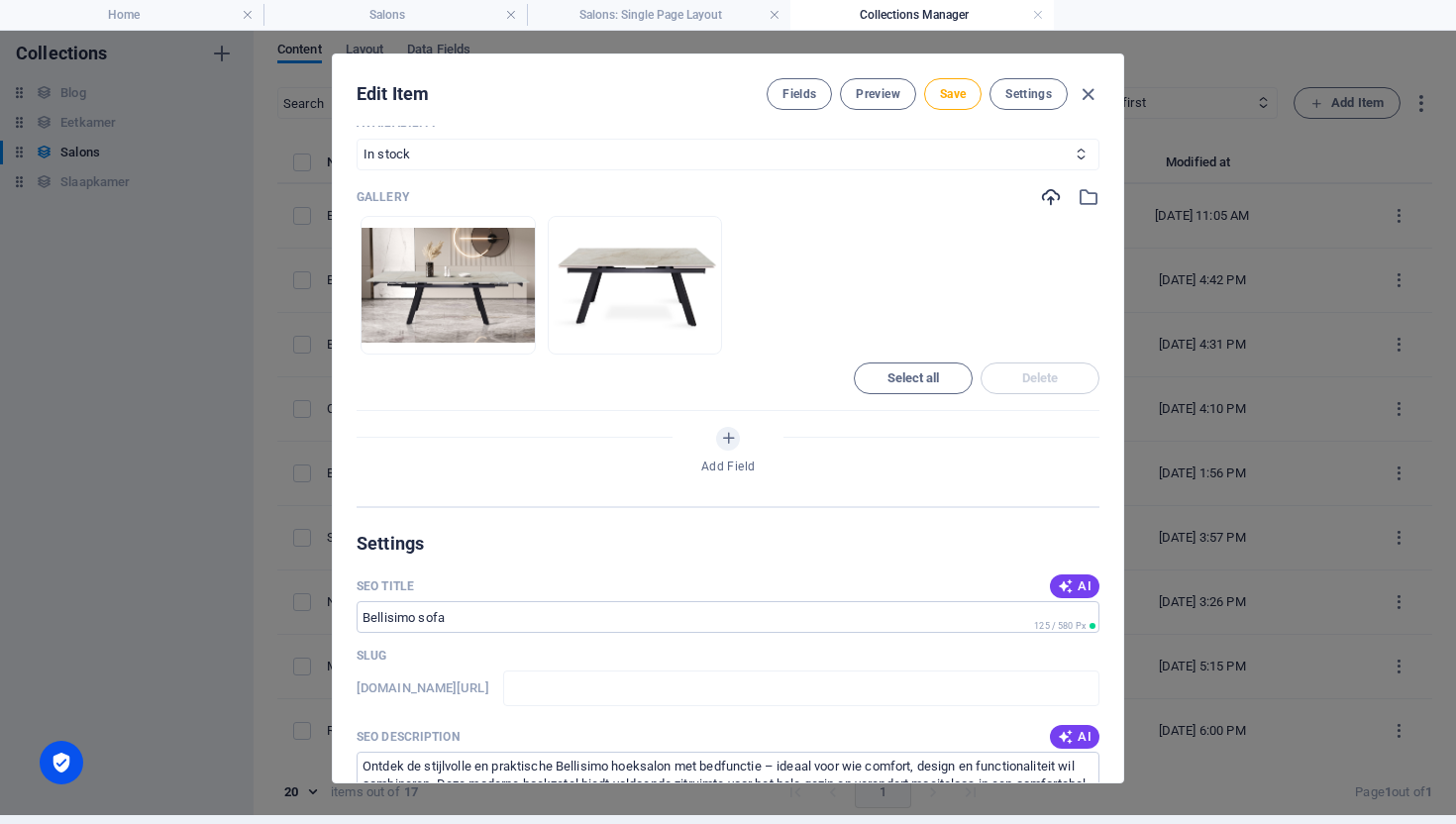 click on "Name Uitschuifbare tafel Hera ​ Slug [DOMAIN_NAME][URL] ​ Product image Drop files here to upload them instantly Price 699,00€ ​ Product number 758416 ​ Product description Edit in CMS Bellisimo Hoeksalon – Comfort en Stijl in één design Geef je woonkamer een  frisse  en  moderne  uitstraling met de  Bellisimo   hoeksalon . Deze ruime en  elegante  hoekzetel biedt niet alleen een  stijlvolle  zitoplossing, maar ook een handige bedfunctie – perfect voor logees of extra comfort in huis. Dankzij de  zachte  bekleding en tijdloze vormgeving past de Bellisimo salon in zowel moderne als klassieke interieurs. De  geïntegreerde bedfunctie  maakt het extra praktisch, zonder in te boeten op uitstraling. Waarom kiezen voor de Bellisimo hoeksalon? - Hoekzetel met slaapfunctie – ideaal voor onverwachte gasten - Compact en ruim tegelijk - Neutrale beige stof past in elk interieur - Slanke, zwarte poten voor een moderne uitstraling - Stevige zitting met comfortabele ondersteuning Samenstelling:" at bounding box center (728, -110) 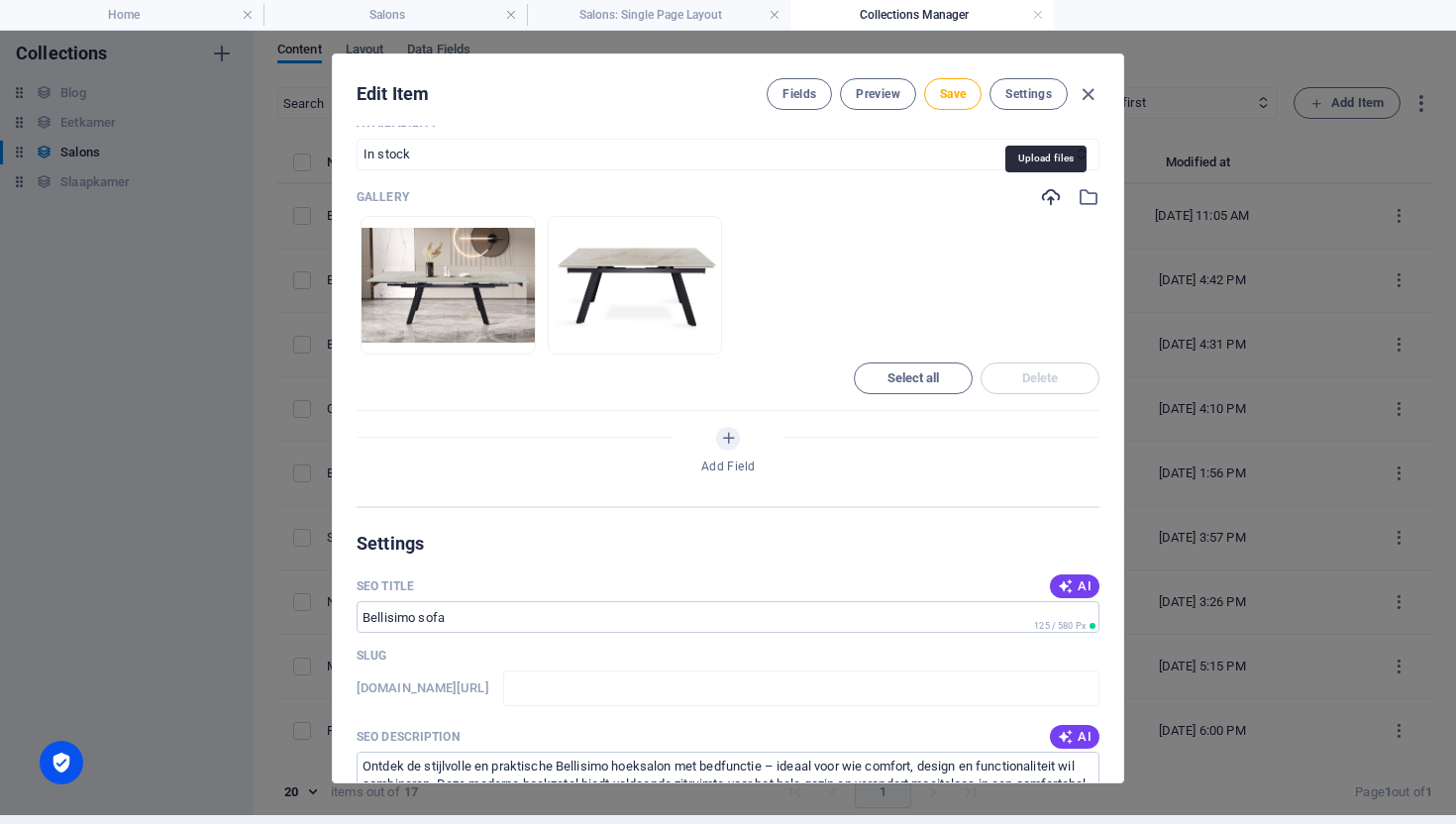 click at bounding box center [1051, 197] 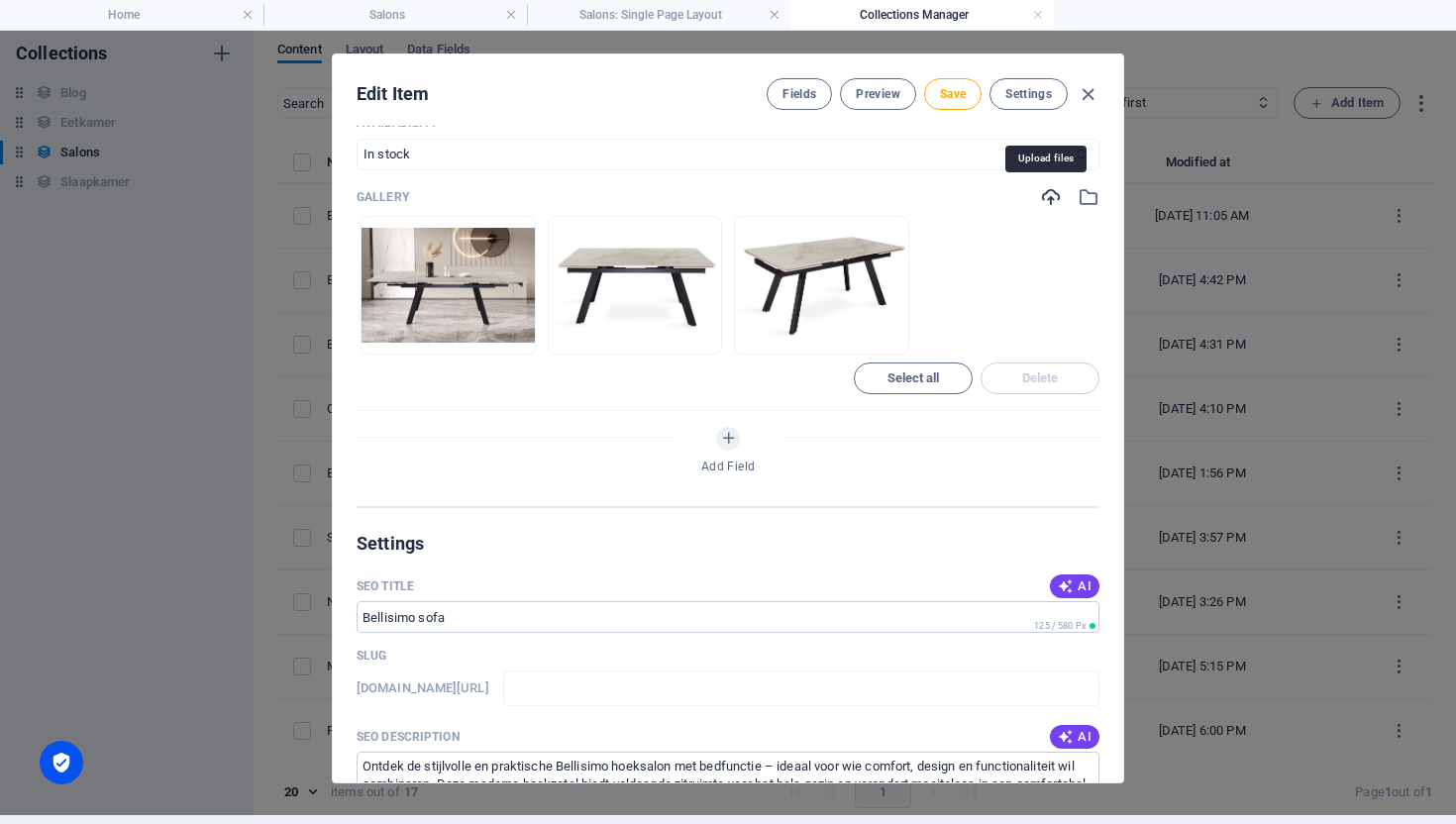 click at bounding box center [1051, 197] 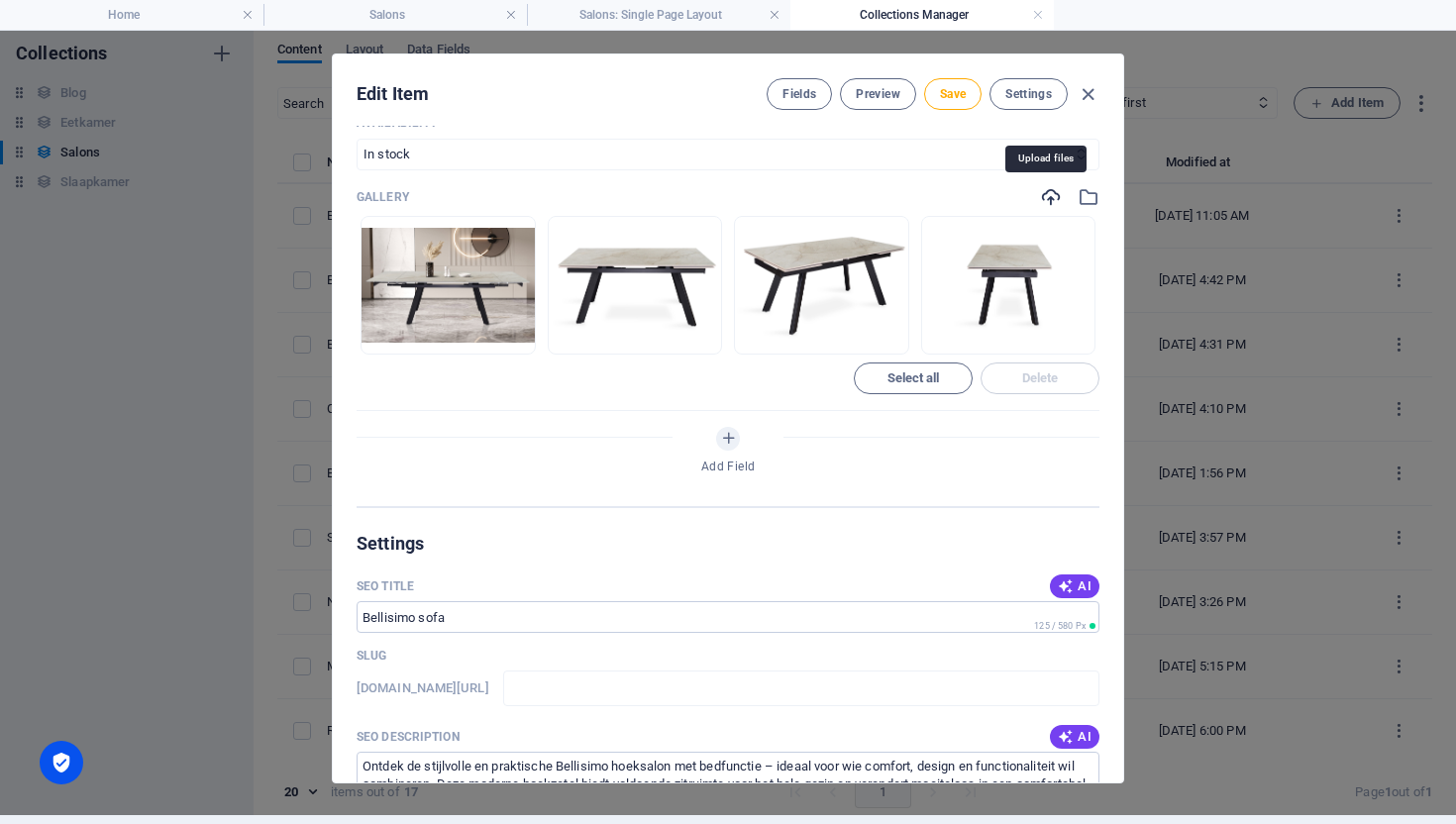 click at bounding box center (1051, 197) 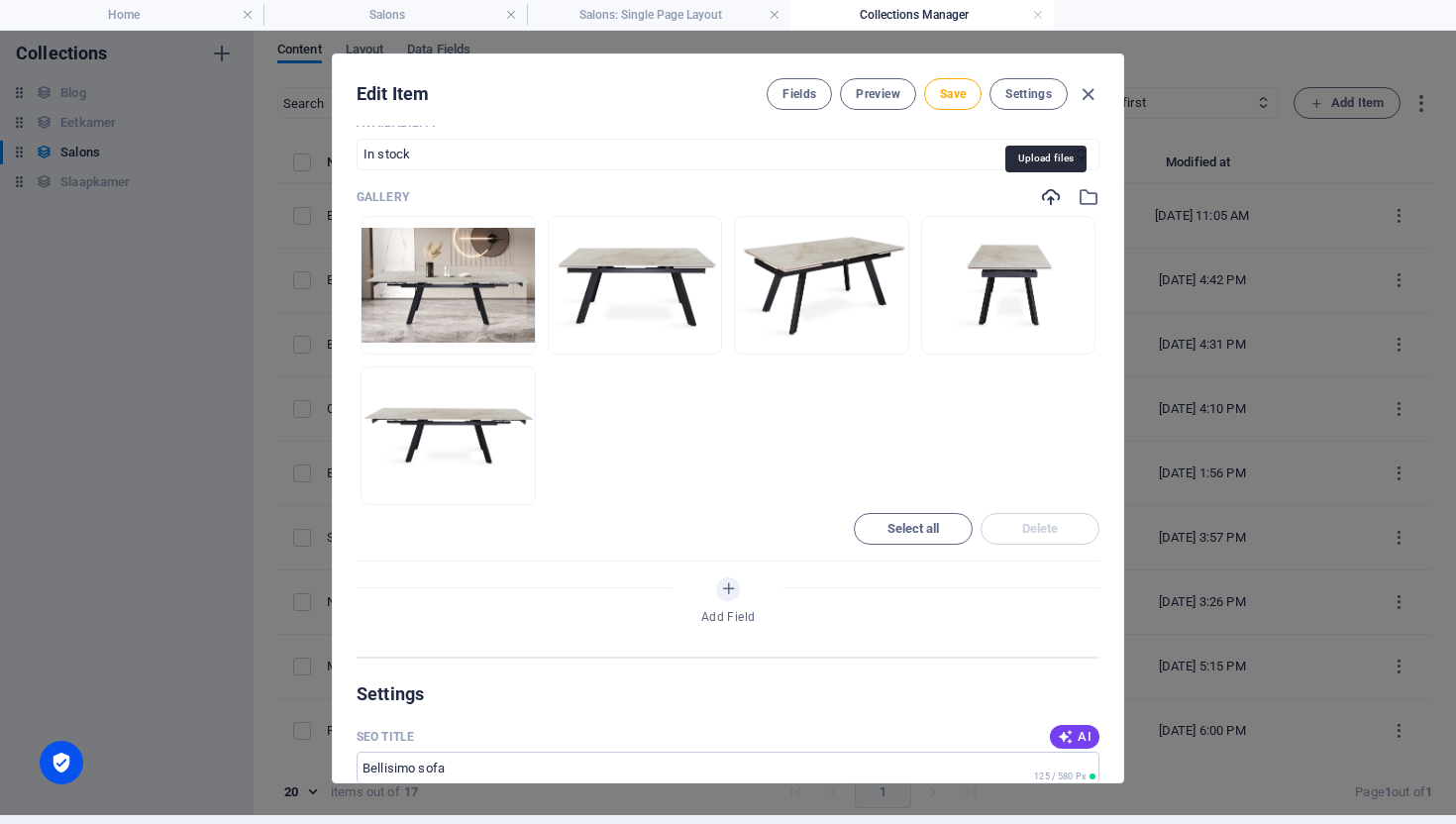 click at bounding box center [1051, 197] 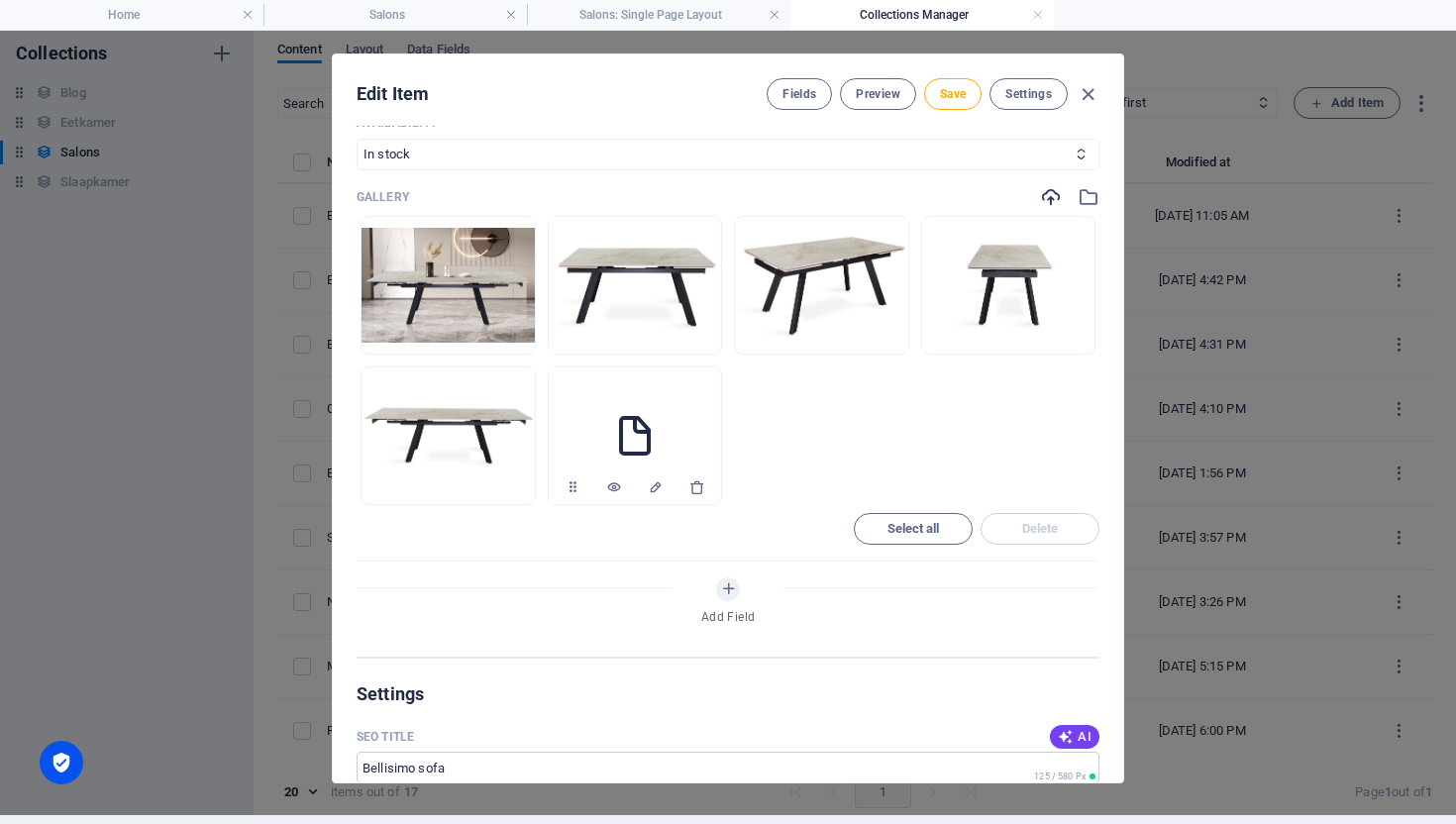 click at bounding box center (635, 436) 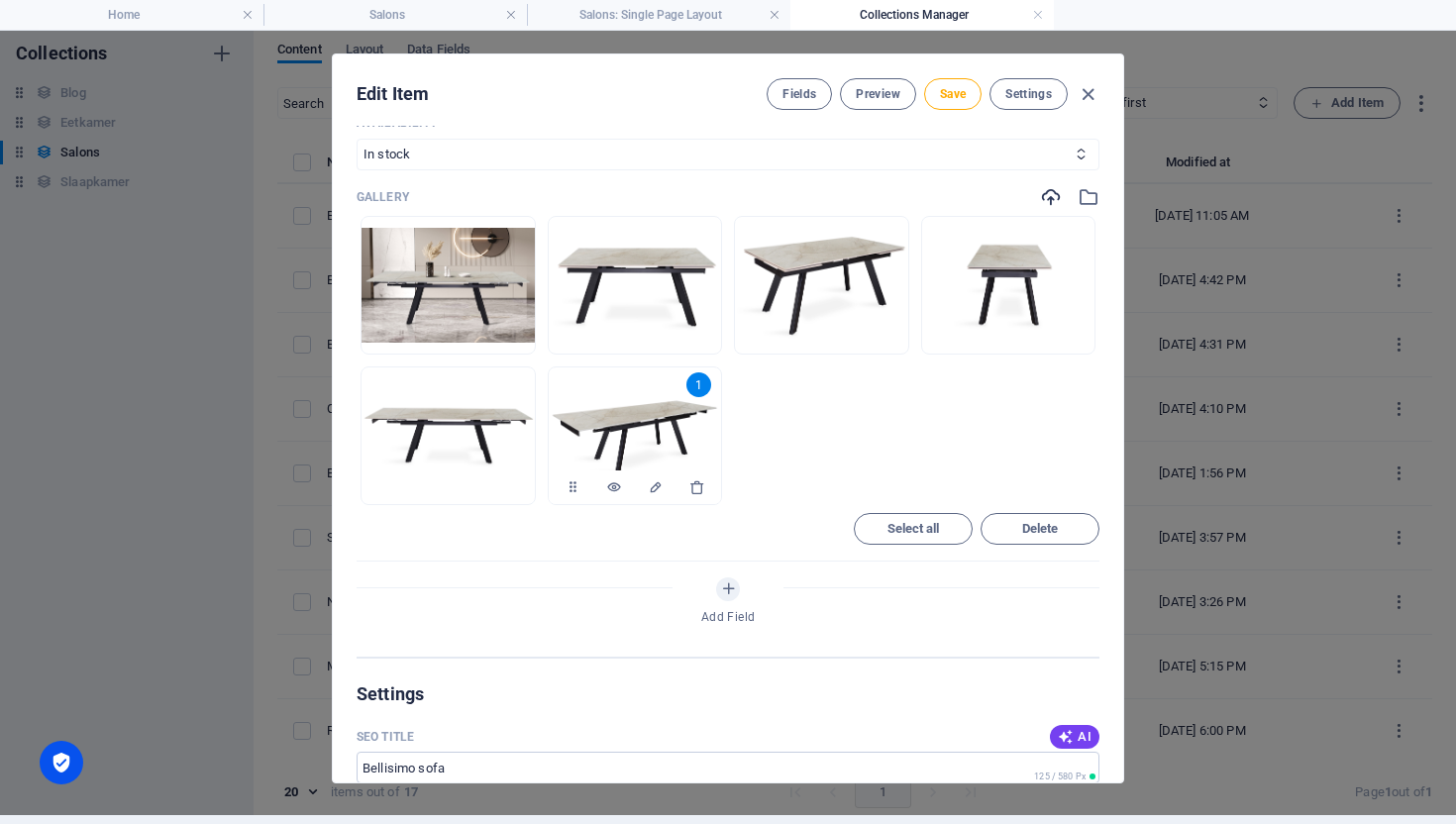 click at bounding box center [635, 436] 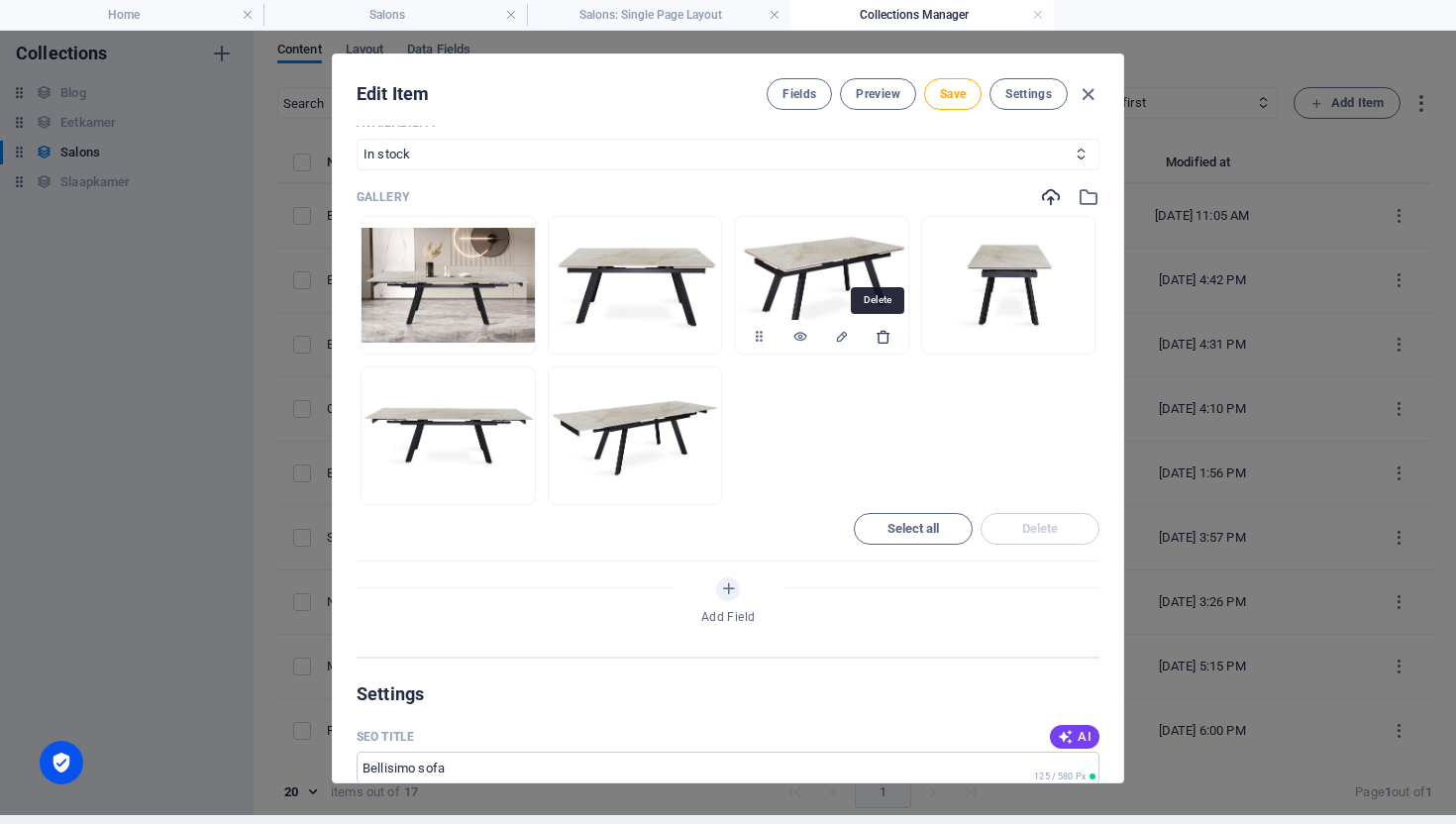 click at bounding box center [884, 337] 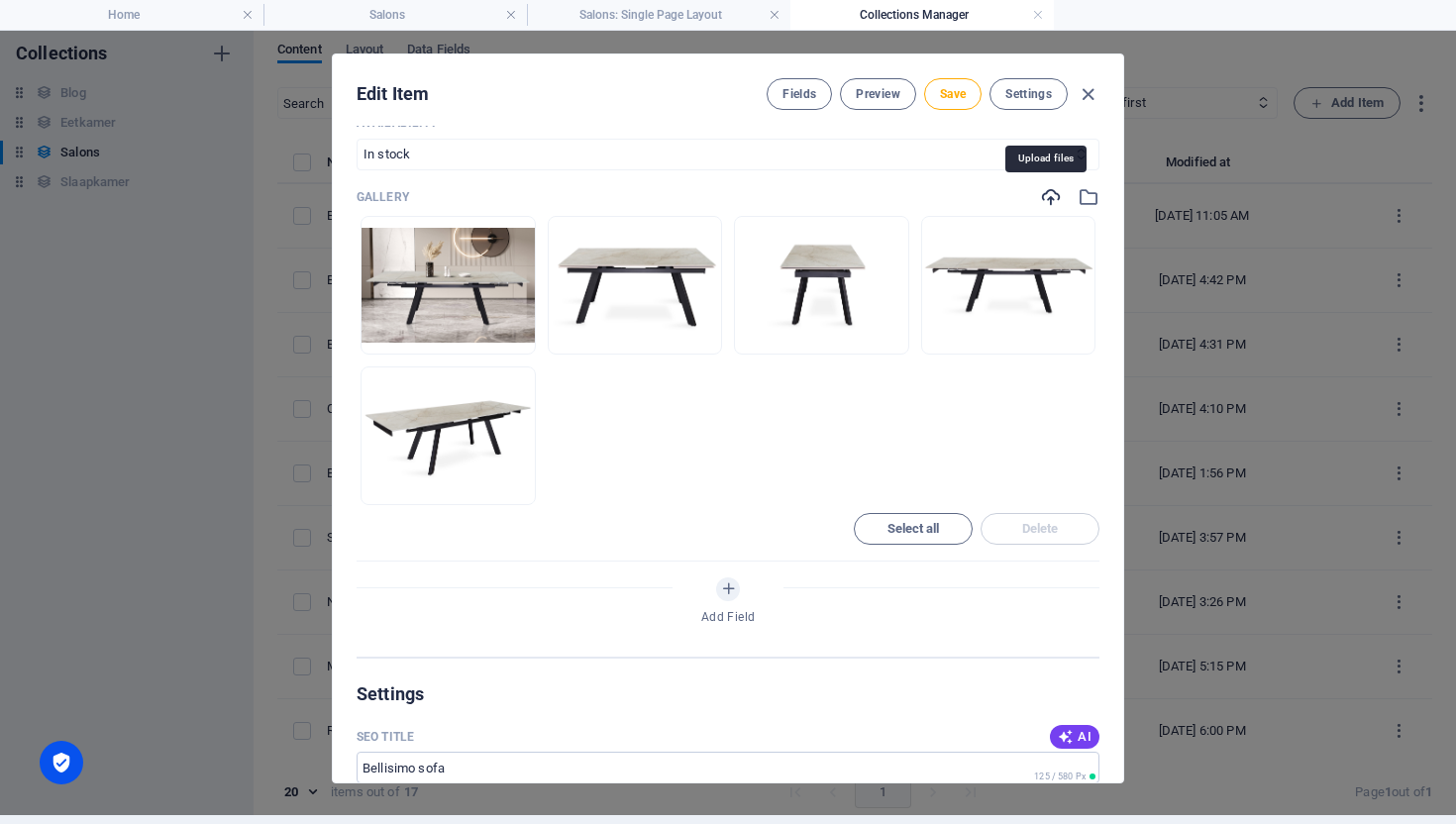 click at bounding box center [1051, 197] 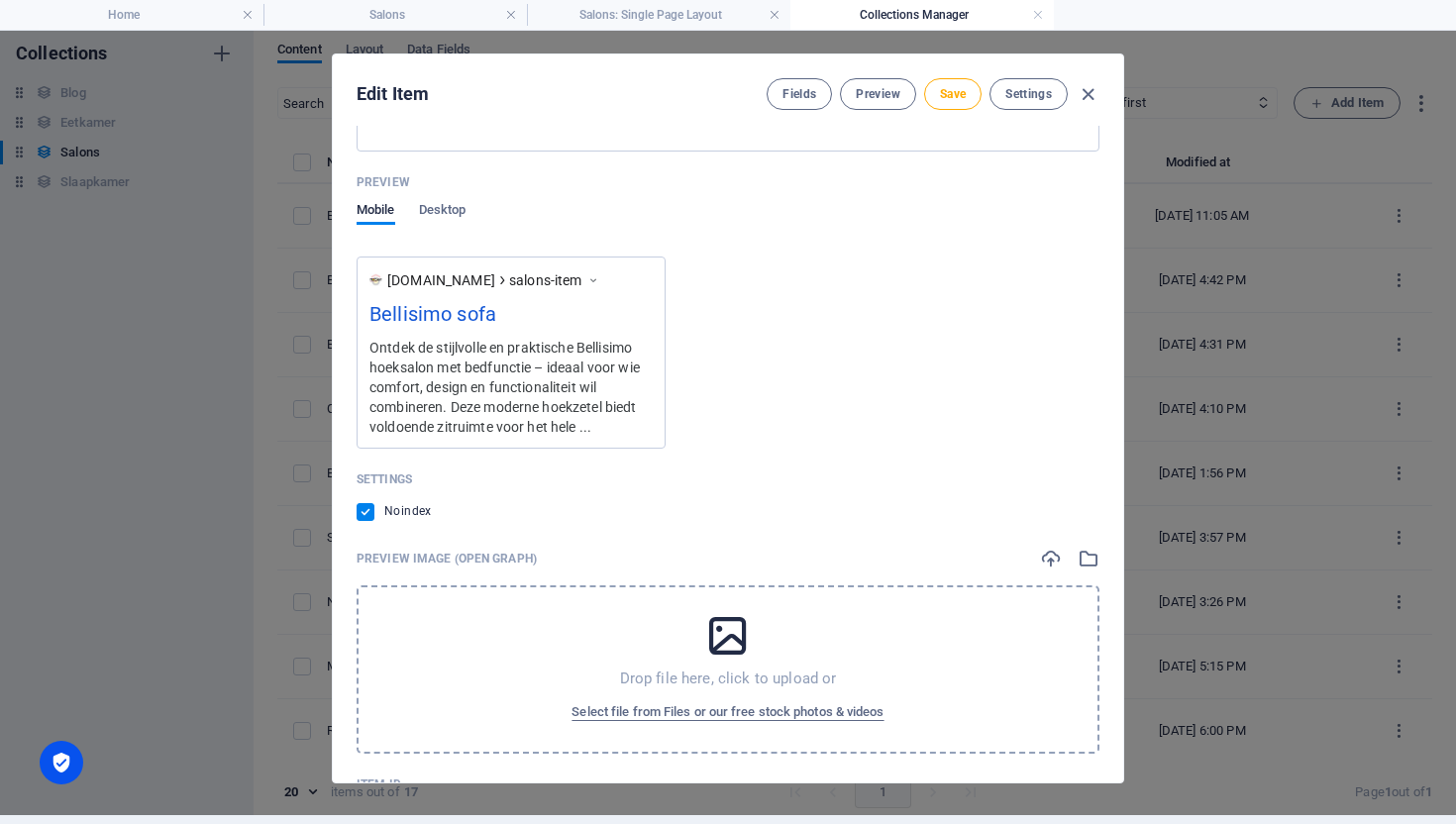 scroll, scrollTop: 1957, scrollLeft: 0, axis: vertical 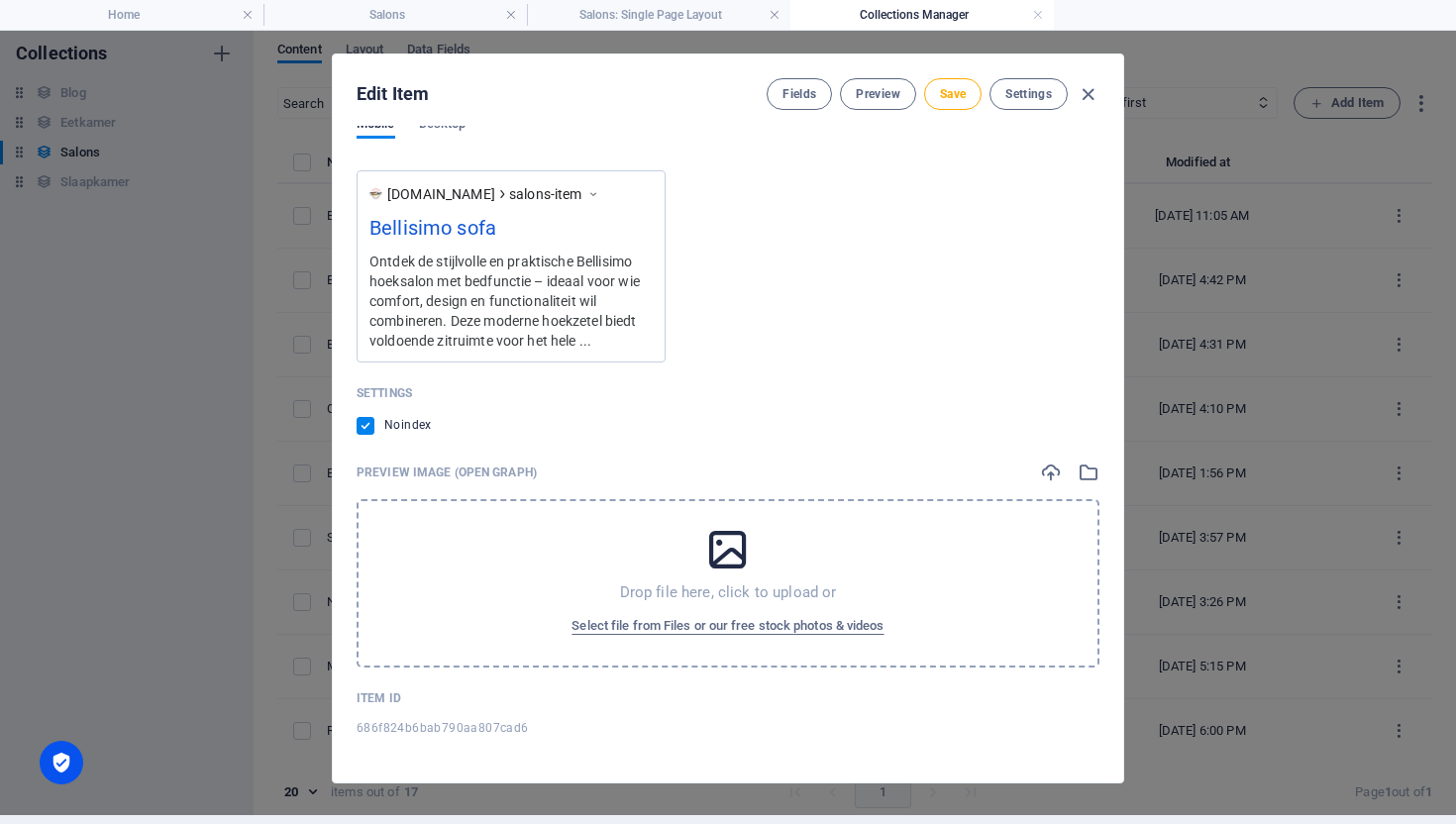 click on "Drop file here, click to upload or Select file from Files or our free stock photos & videos" at bounding box center (728, 583) 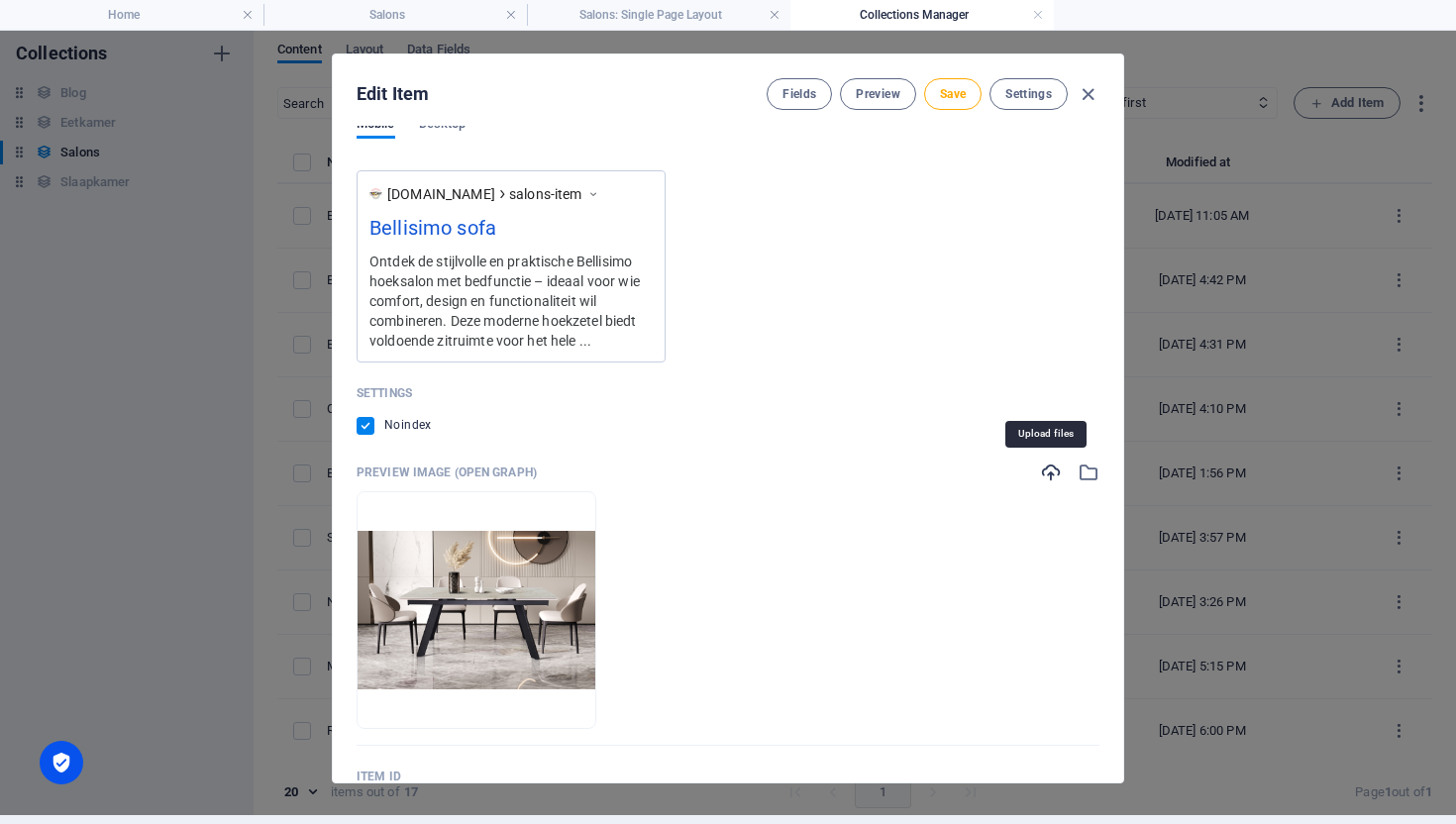 click at bounding box center (1051, 472) 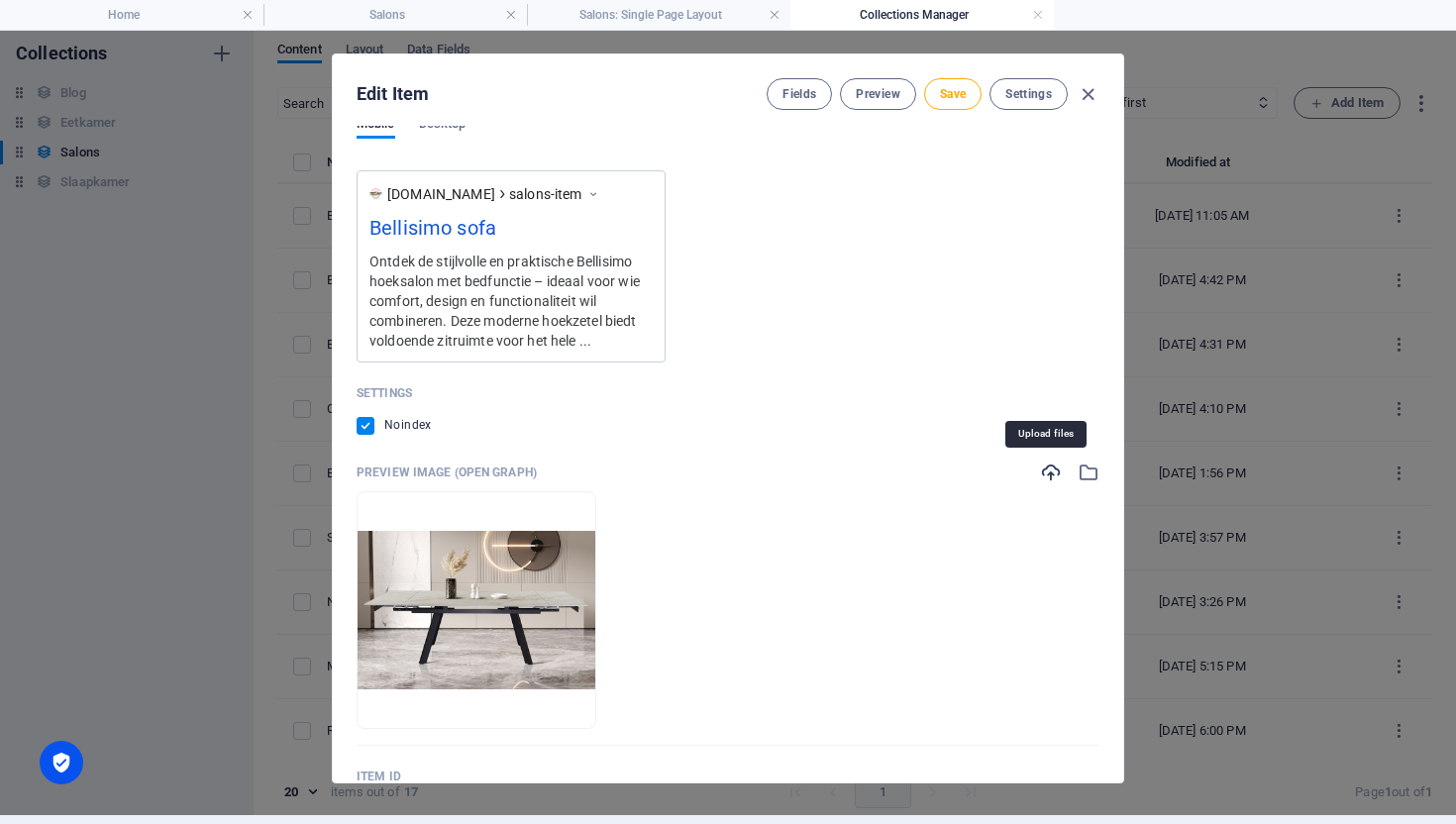 click at bounding box center [1051, 472] 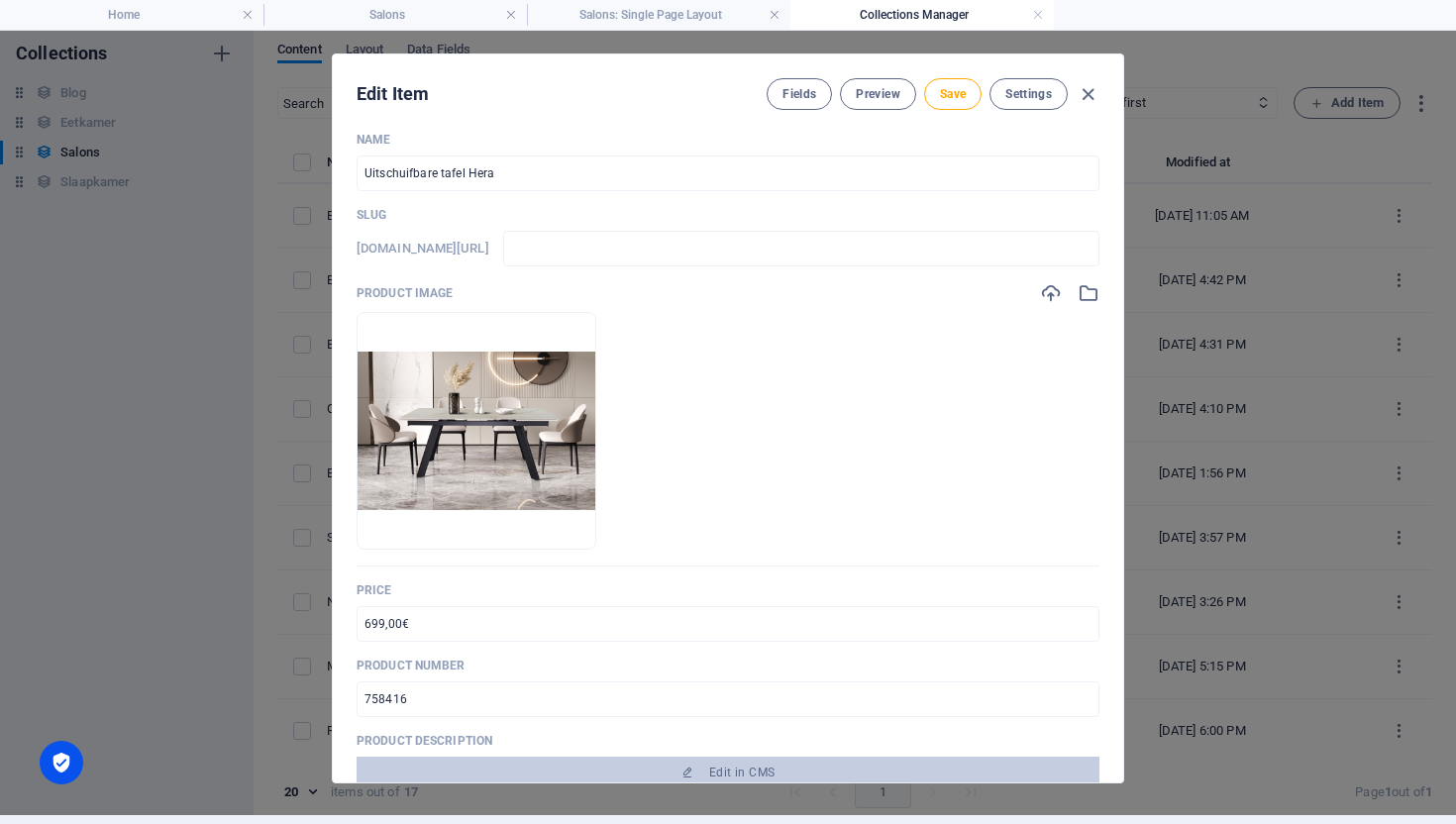scroll, scrollTop: 0, scrollLeft: 0, axis: both 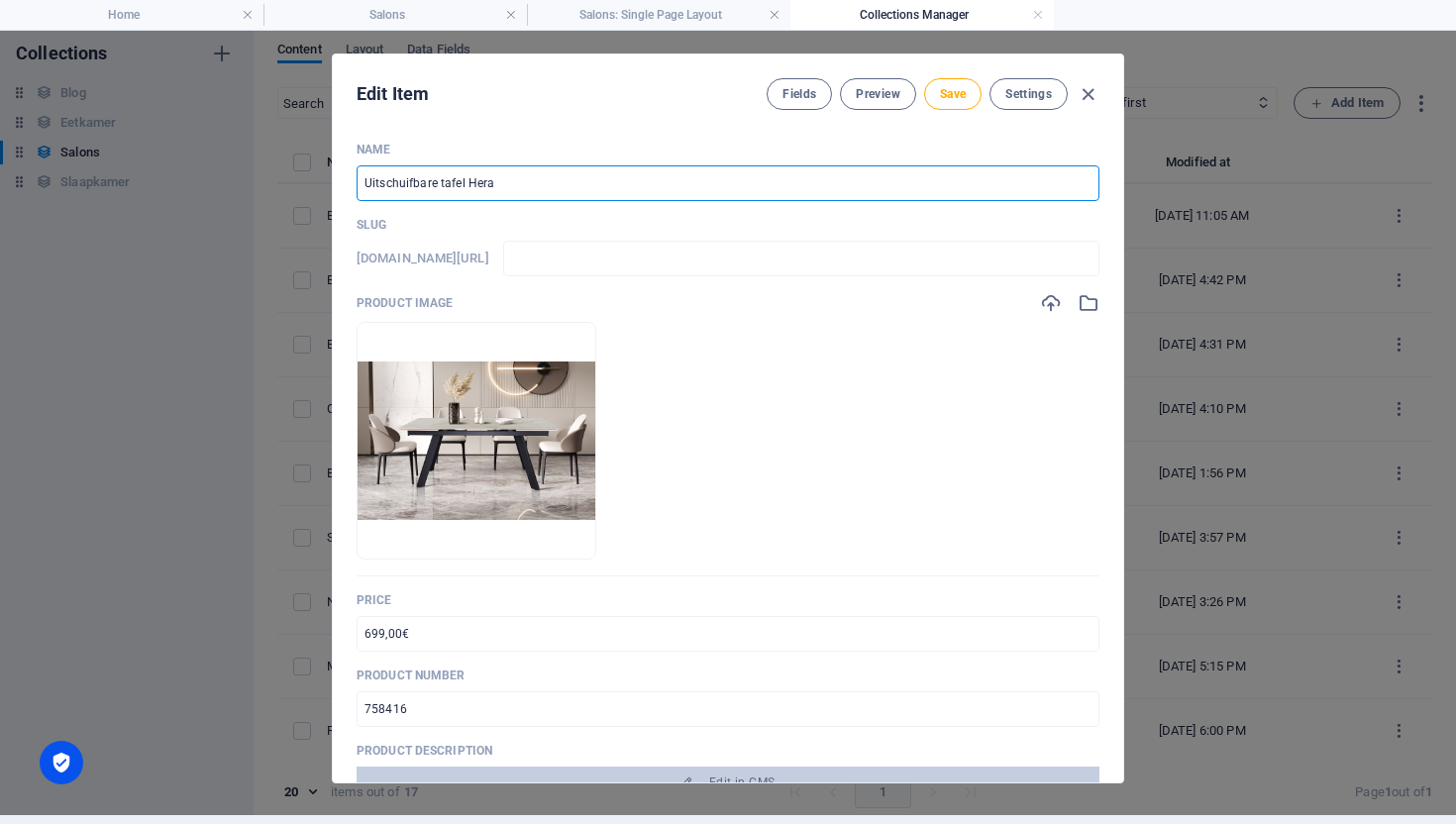 click on "Uitschuifbare tafel Hera" at bounding box center [728, 183] 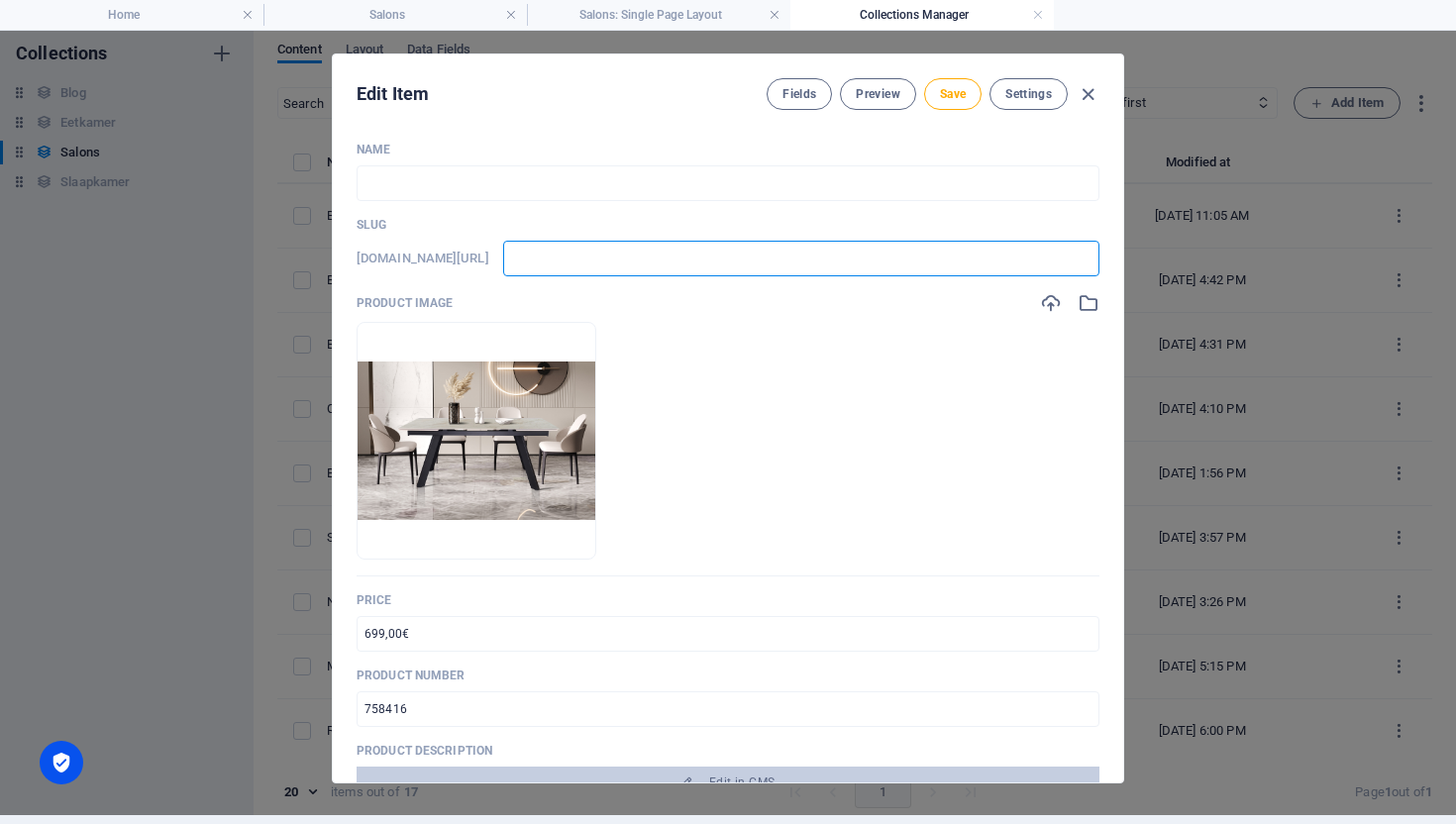 click at bounding box center [801, 258] 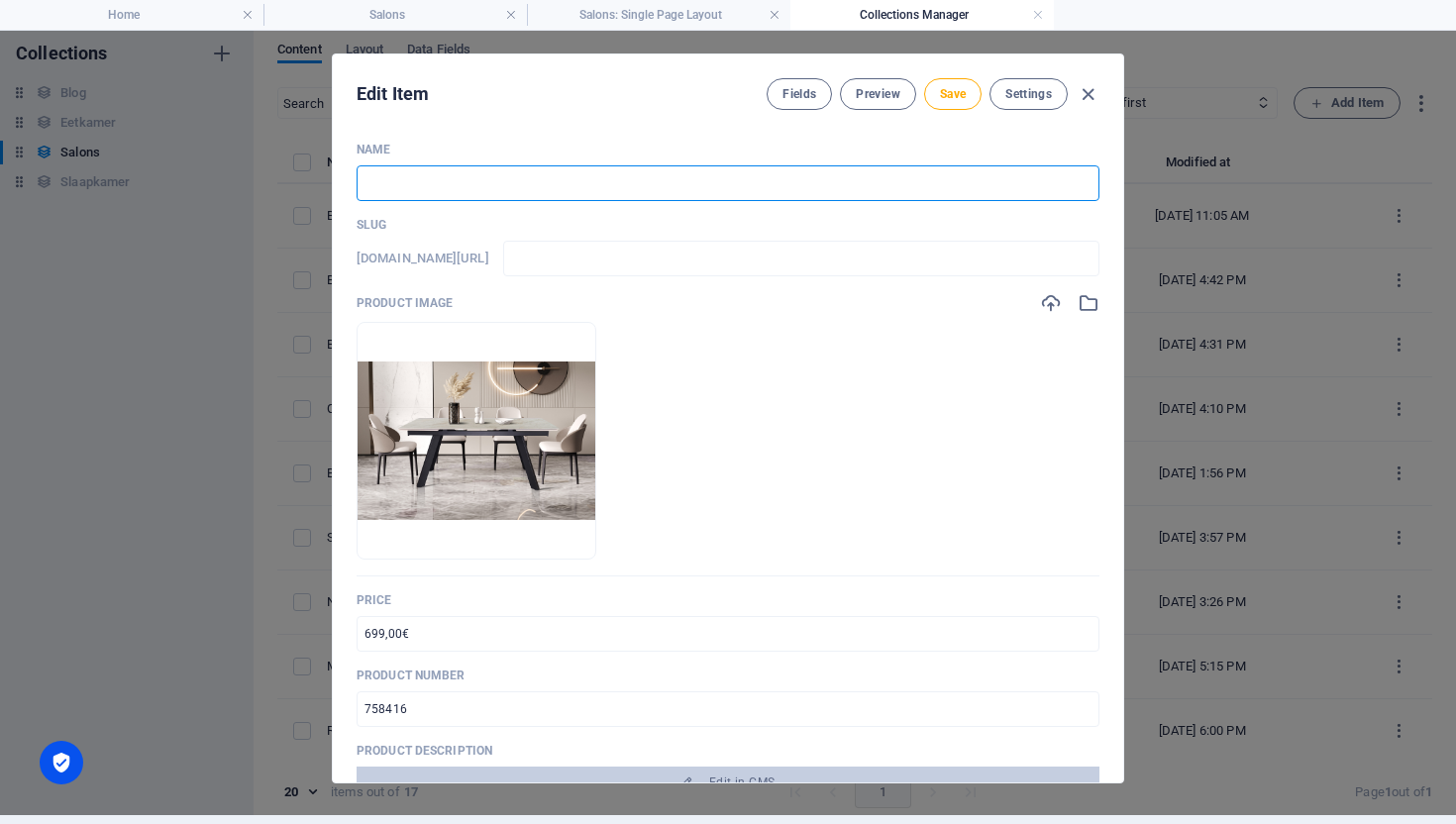 click at bounding box center [728, 183] 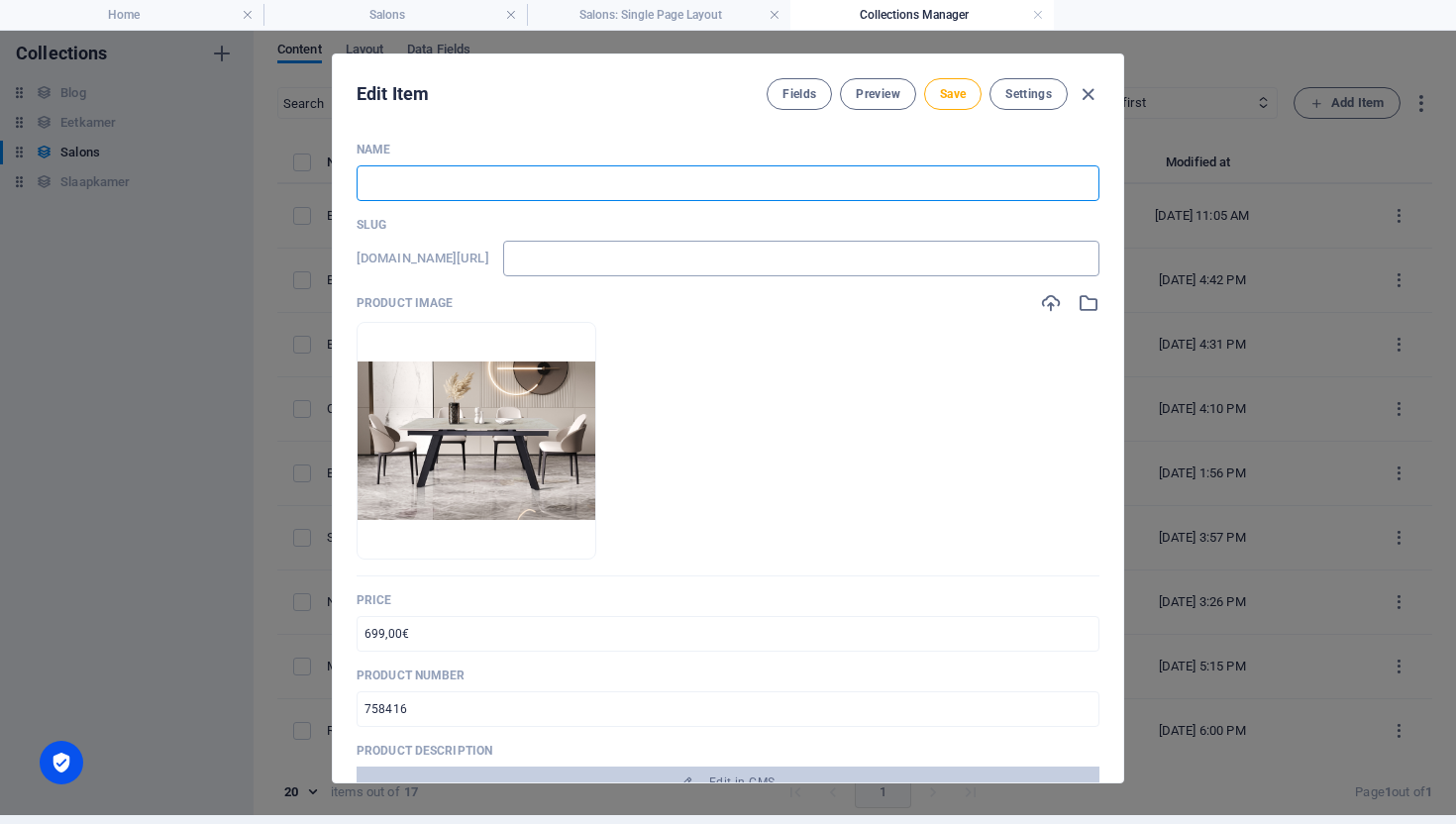 click at bounding box center [801, 258] 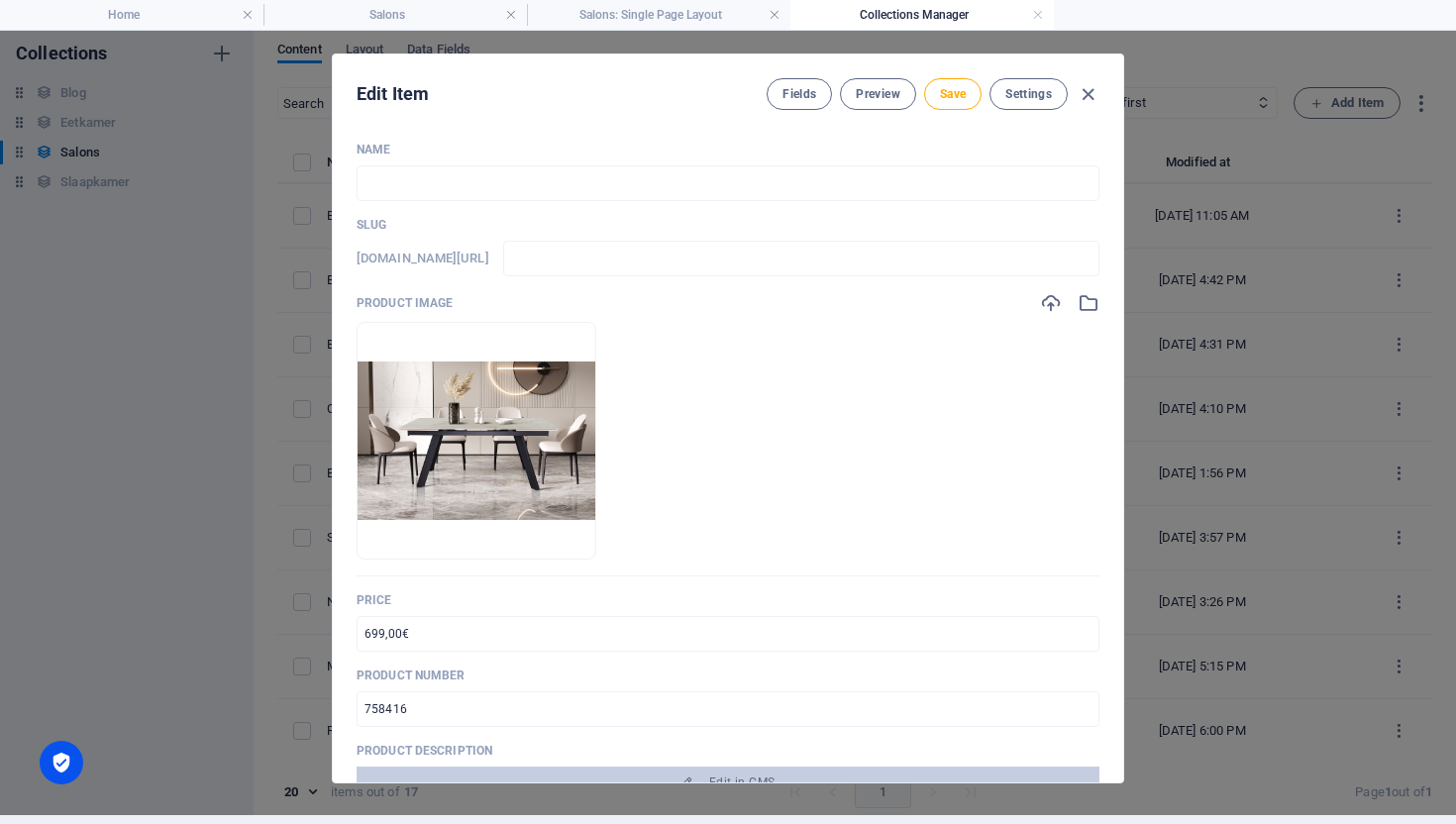 click on "Slug" at bounding box center [728, 225] 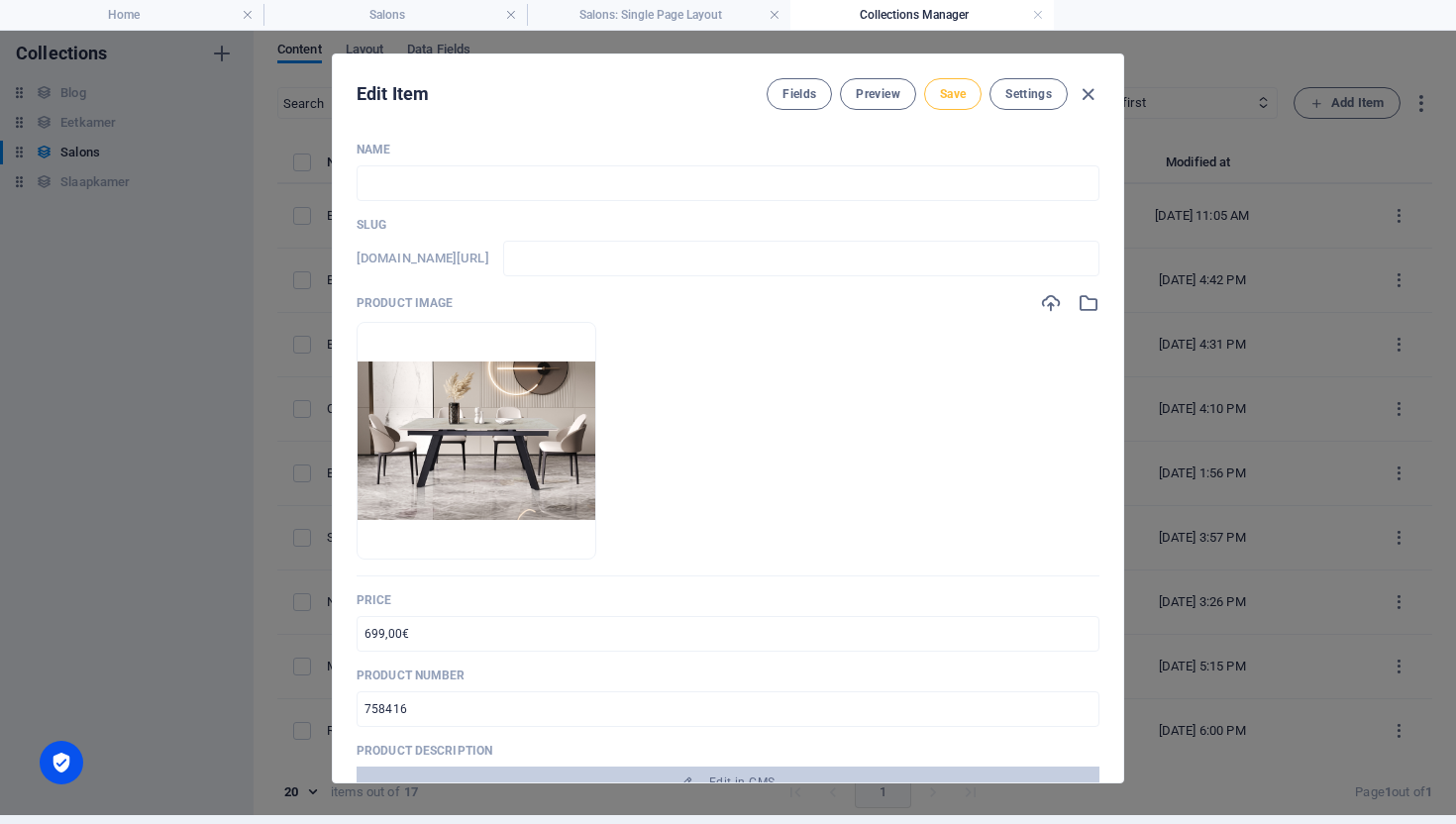 click on "Save" at bounding box center (953, 94) 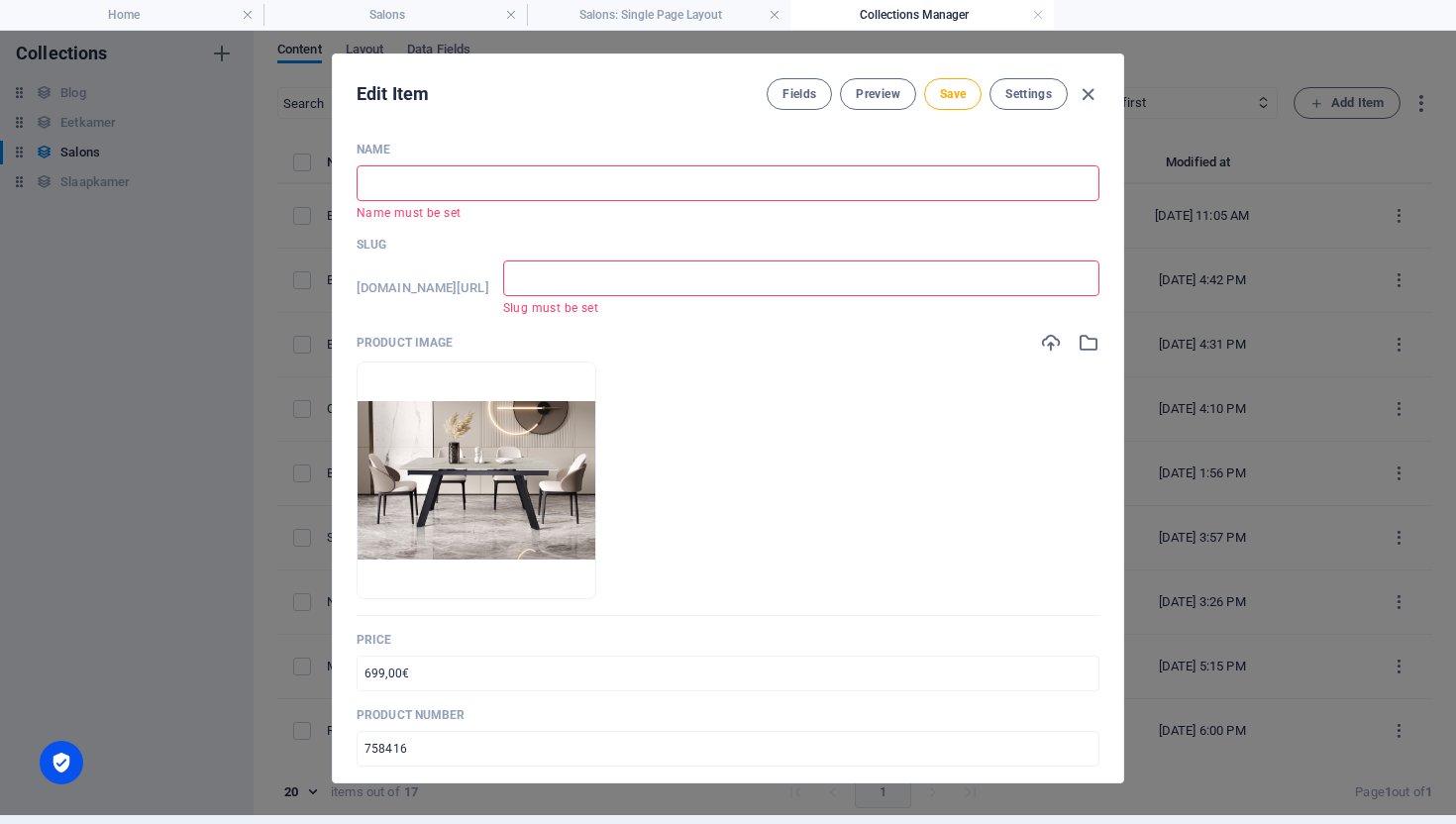 paste on "Uitschuifbare tafel 'Hera'" 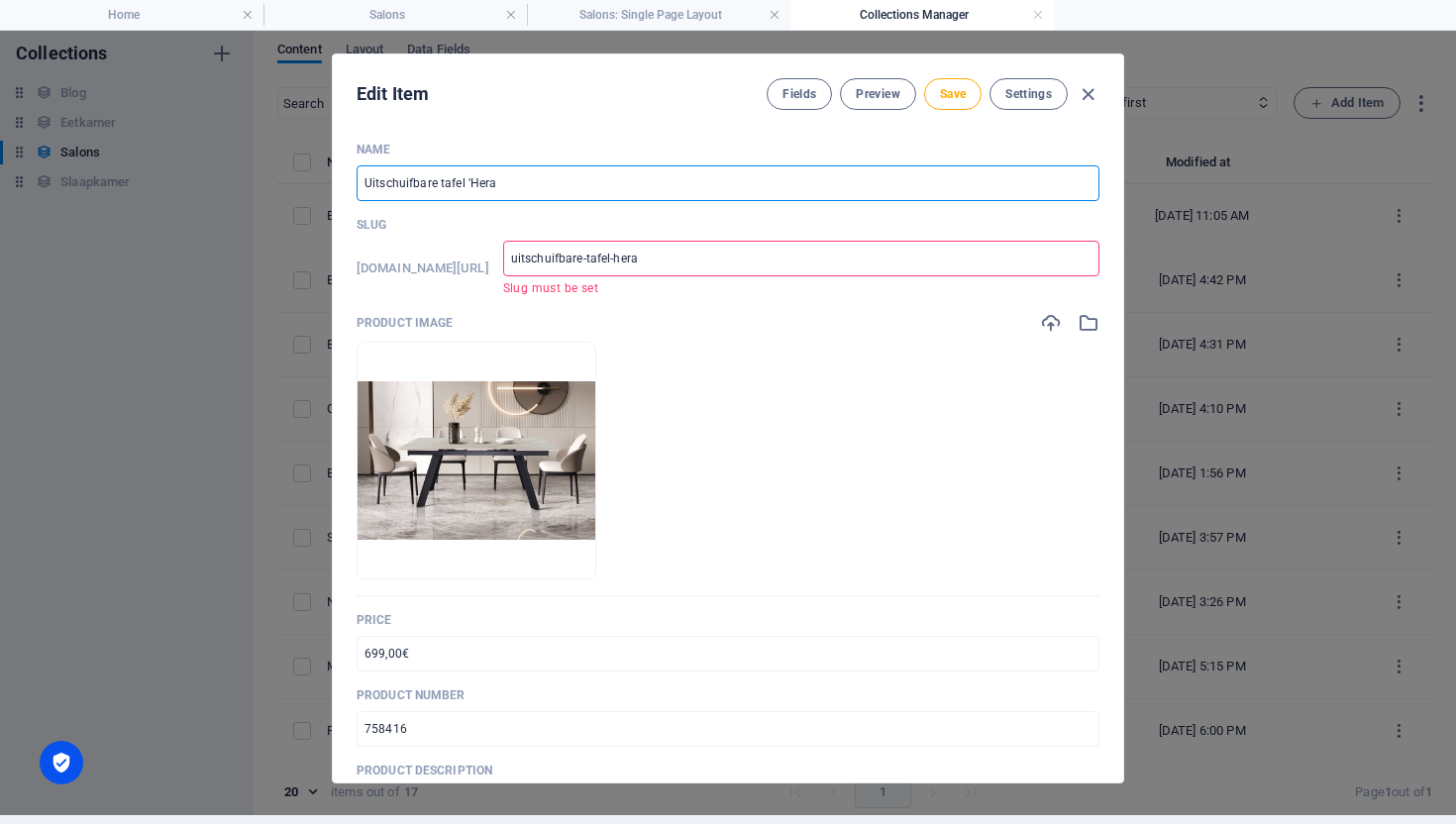 click on "Uitschuifbare tafel 'Hera" at bounding box center (728, 183) 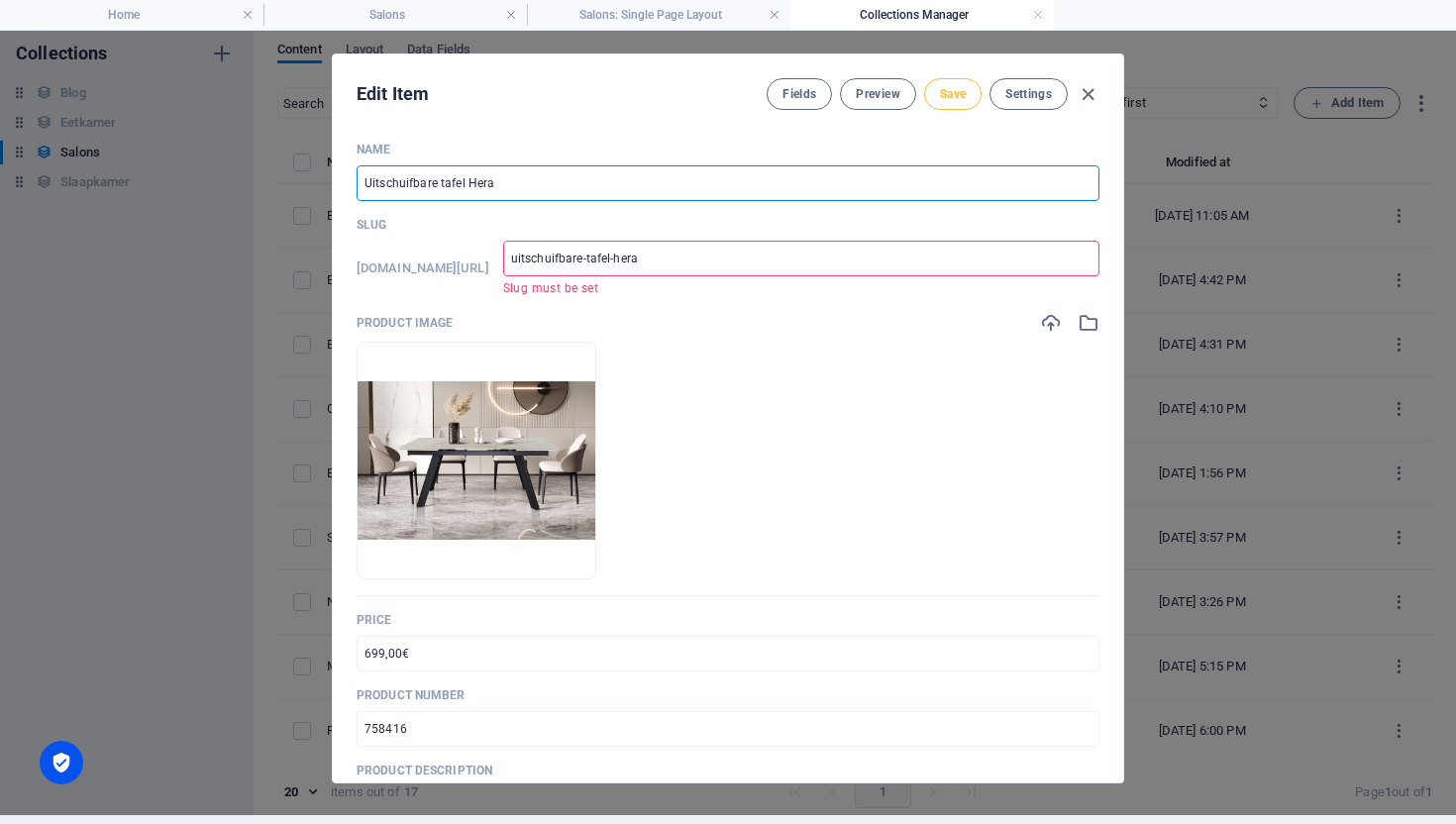 type on "Uitschuifbare tafel Hera" 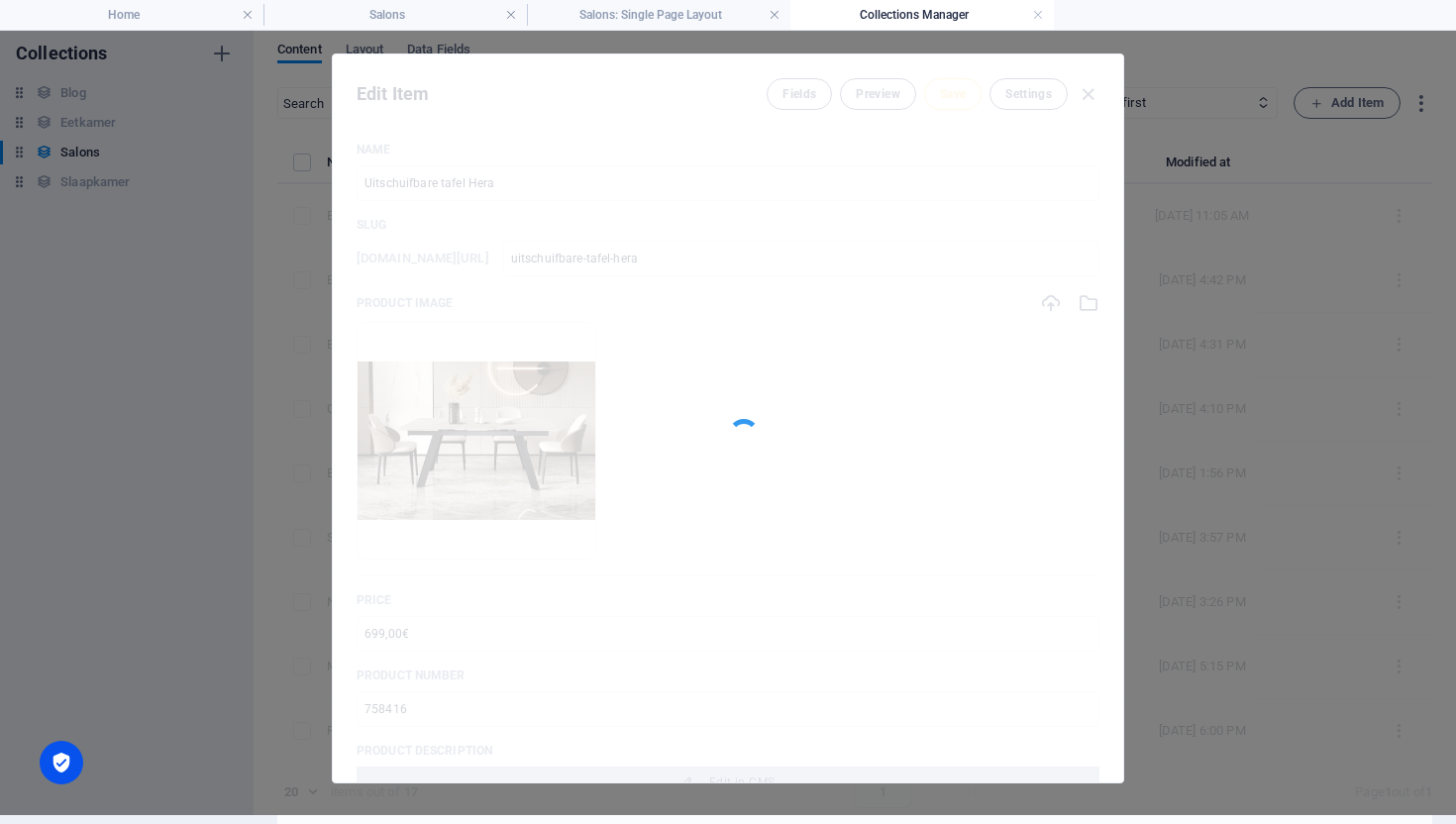 type on "uitschuifbare-tafel-hera" 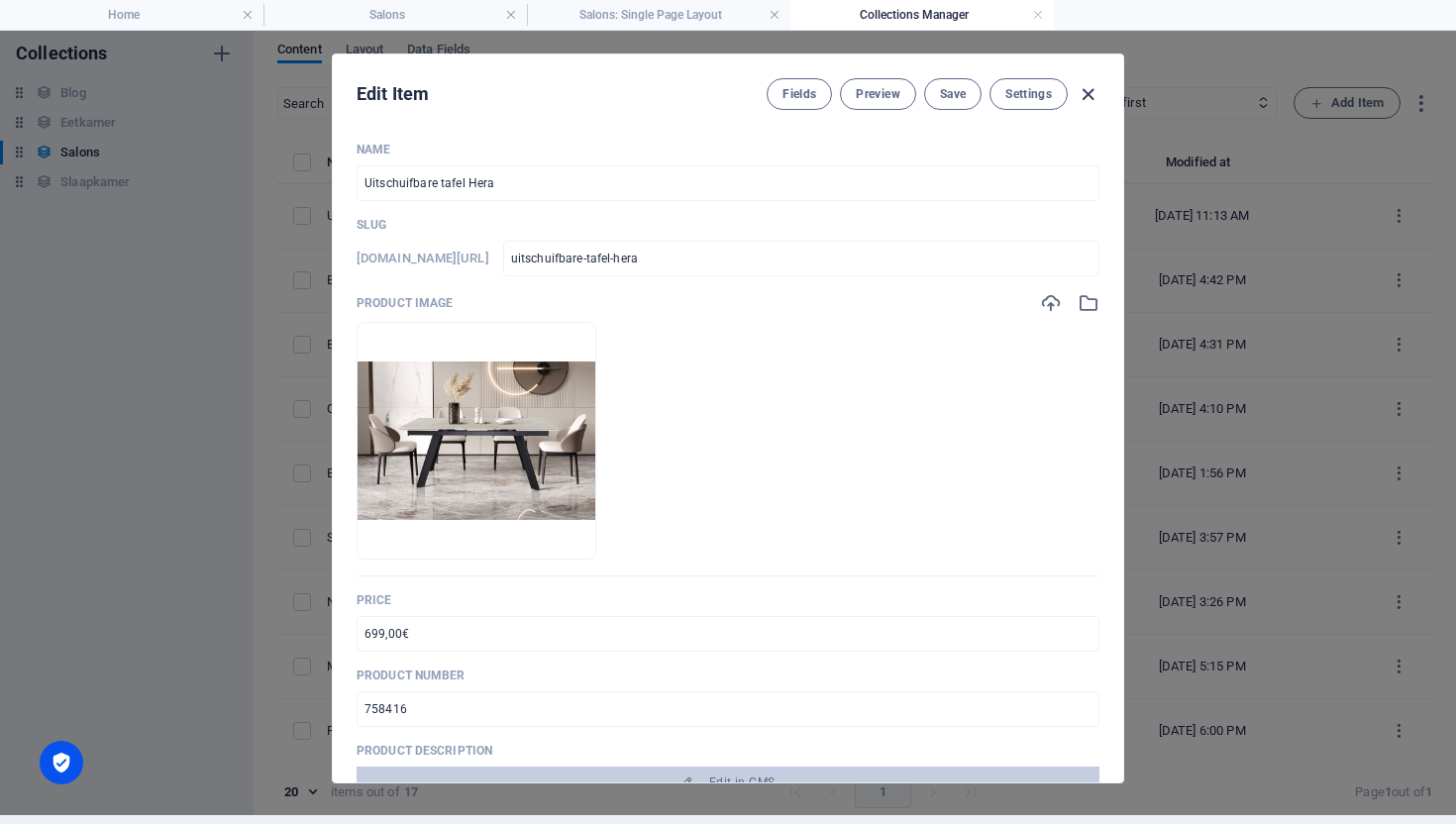 click at bounding box center (1088, 94) 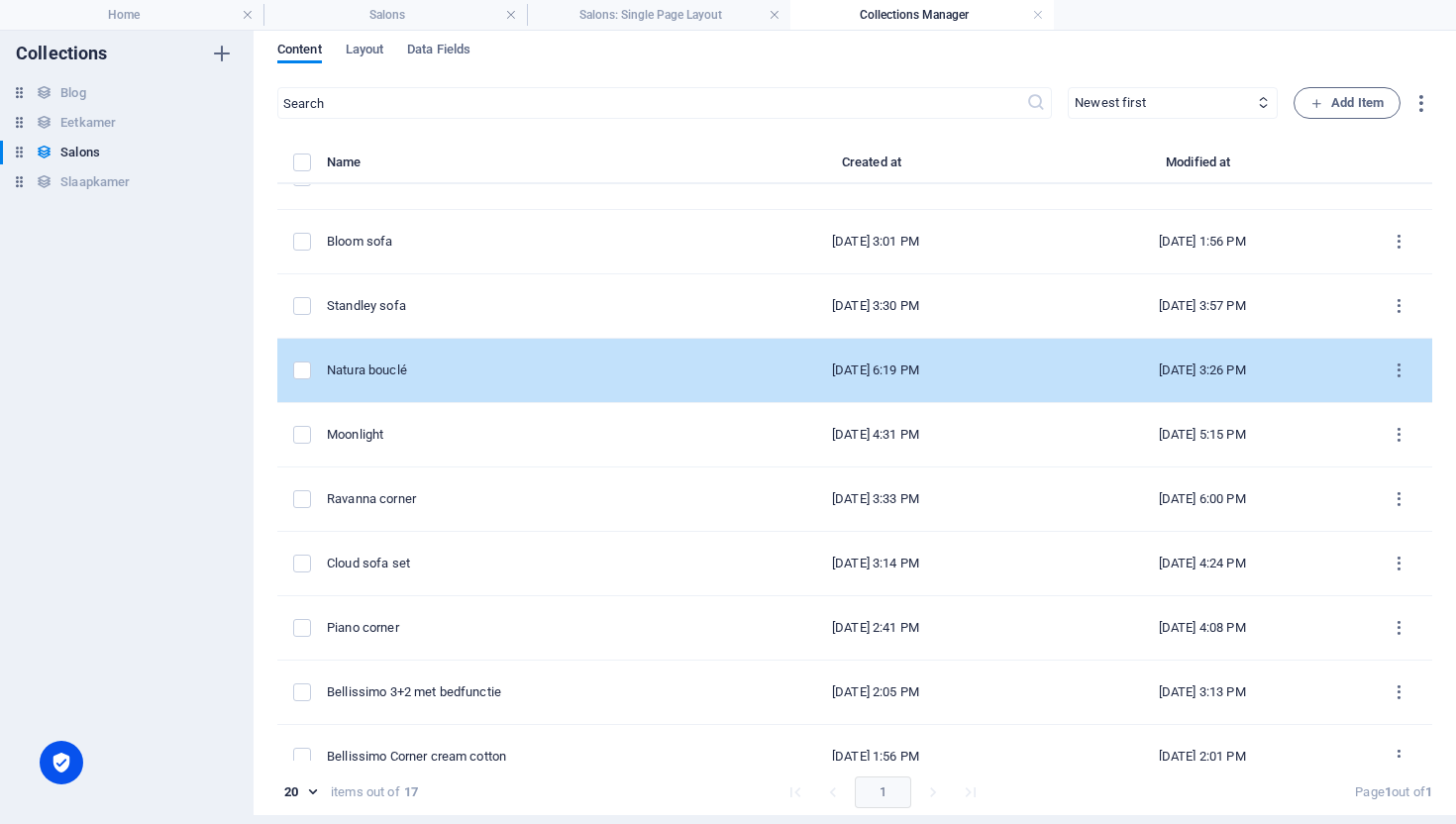 scroll, scrollTop: 236, scrollLeft: 0, axis: vertical 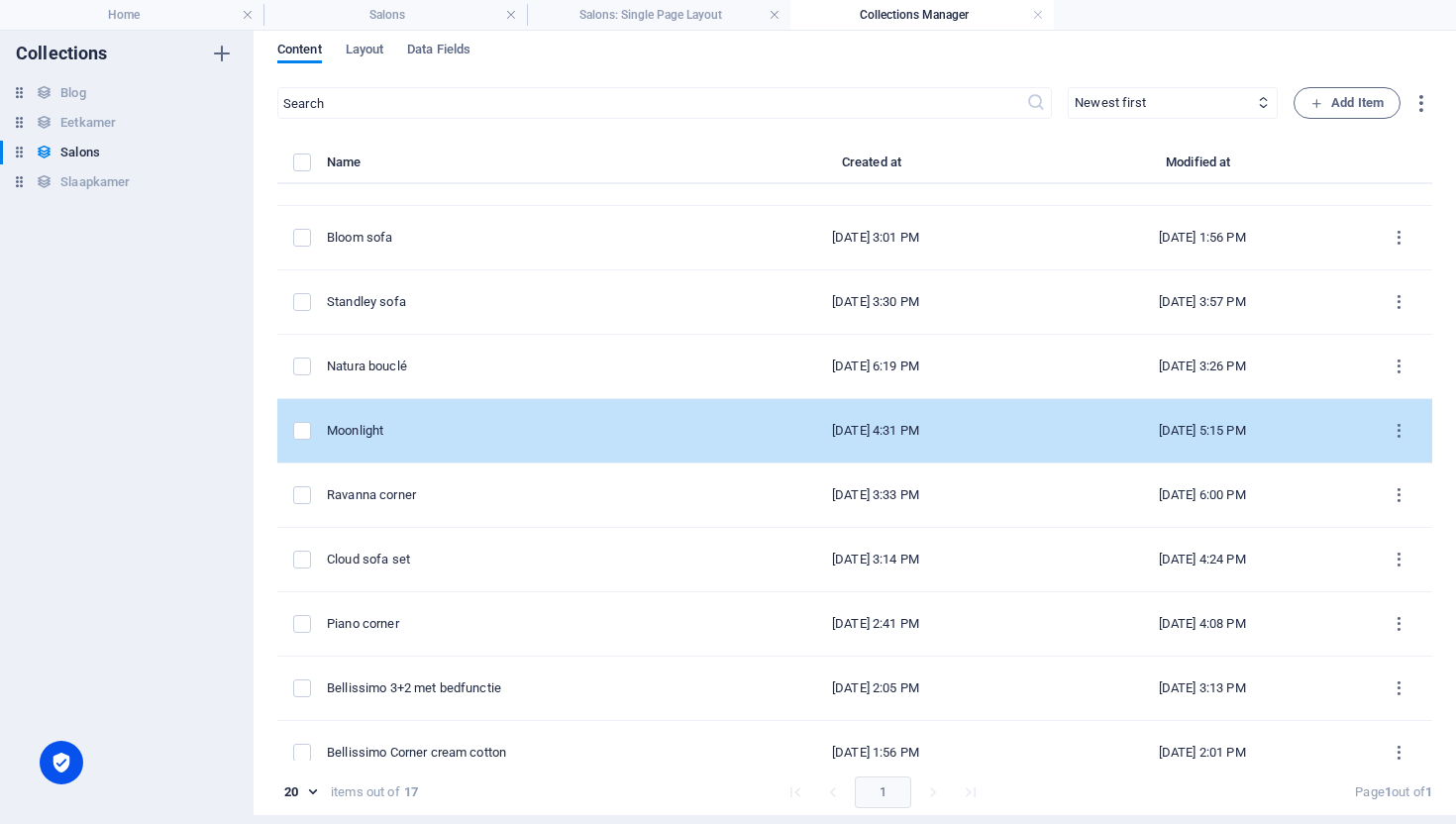click on "Moonlight" at bounding box center (519, 431) 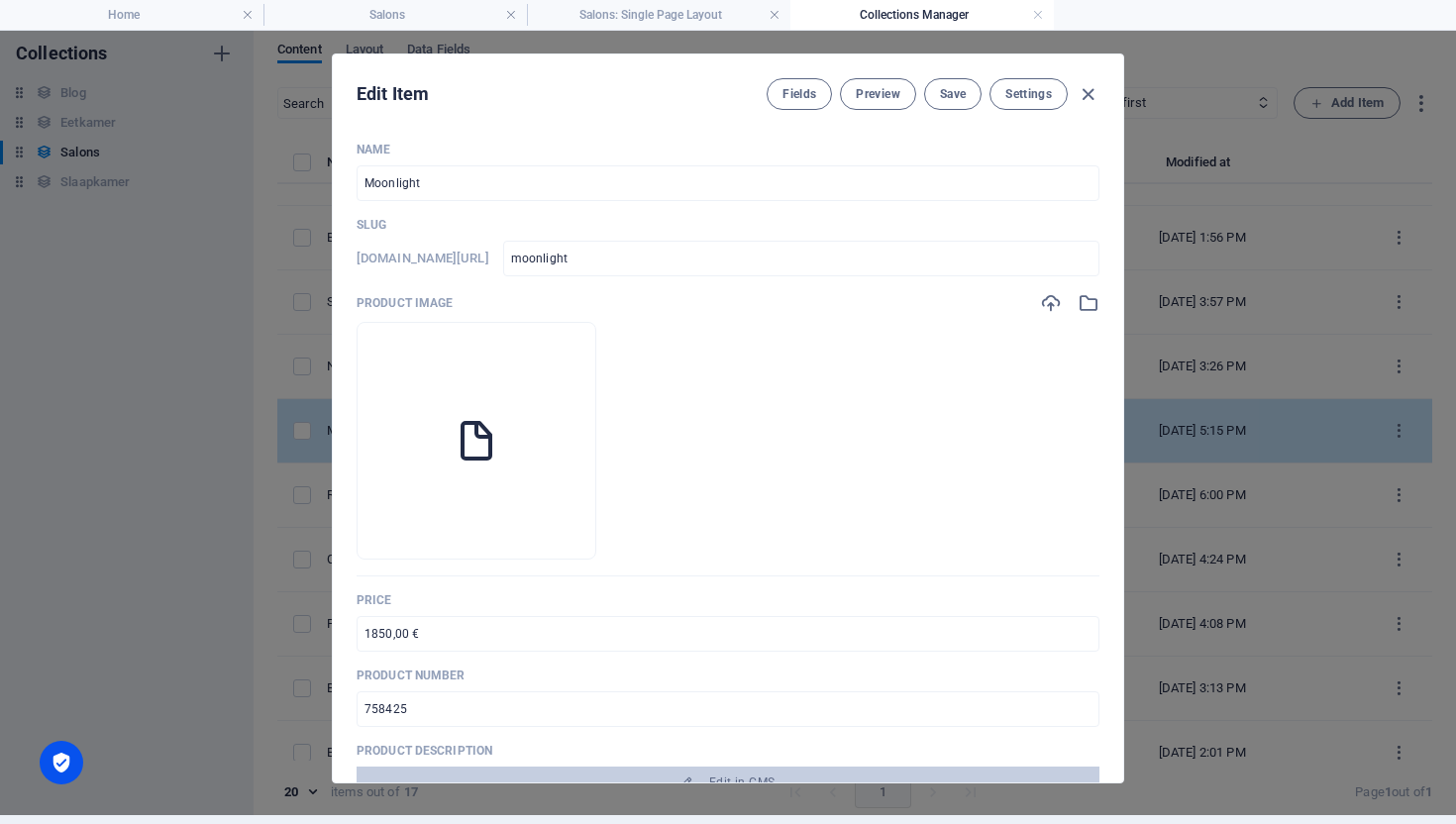 scroll, scrollTop: 0, scrollLeft: 0, axis: both 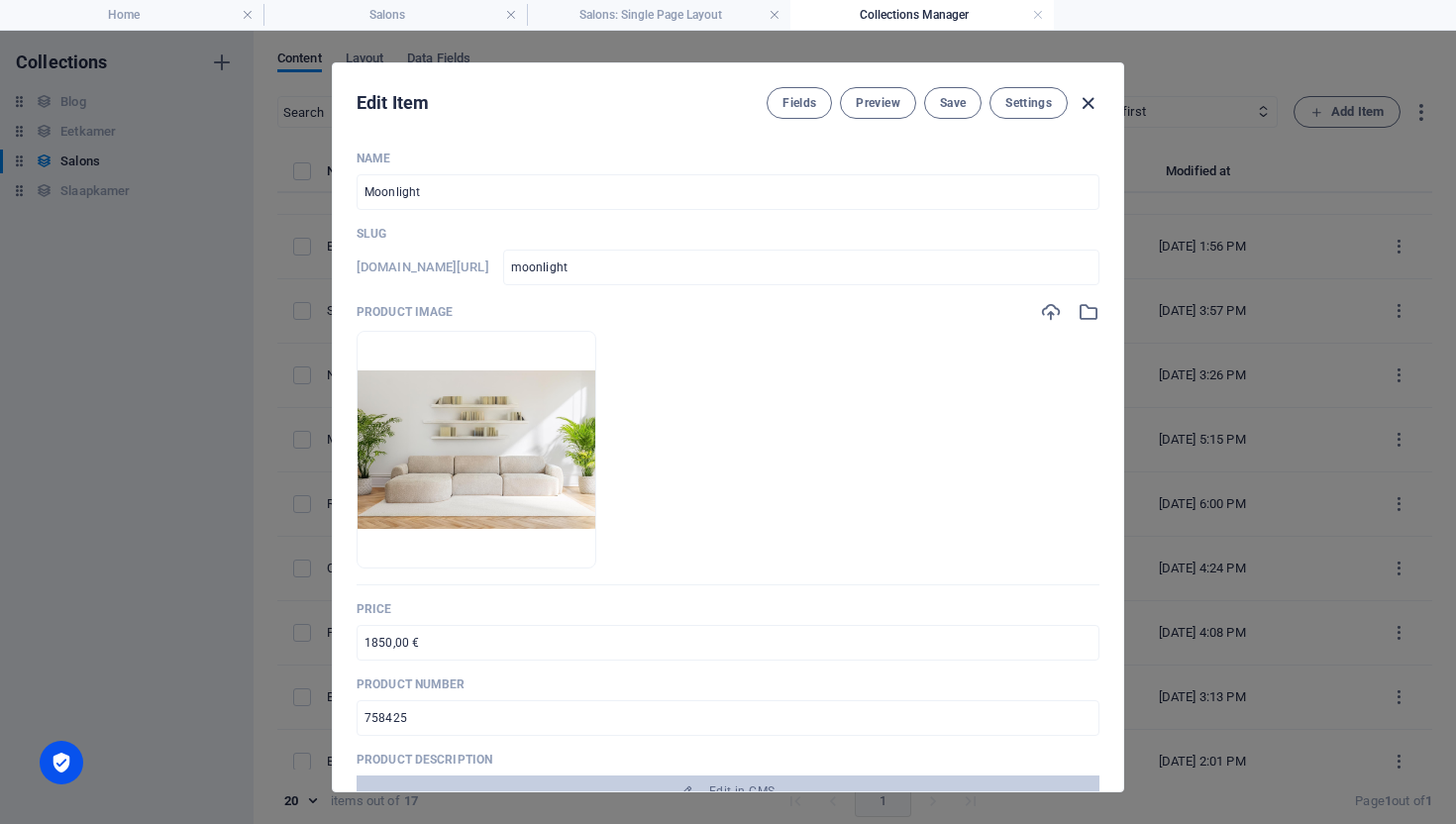 click at bounding box center (1088, 103) 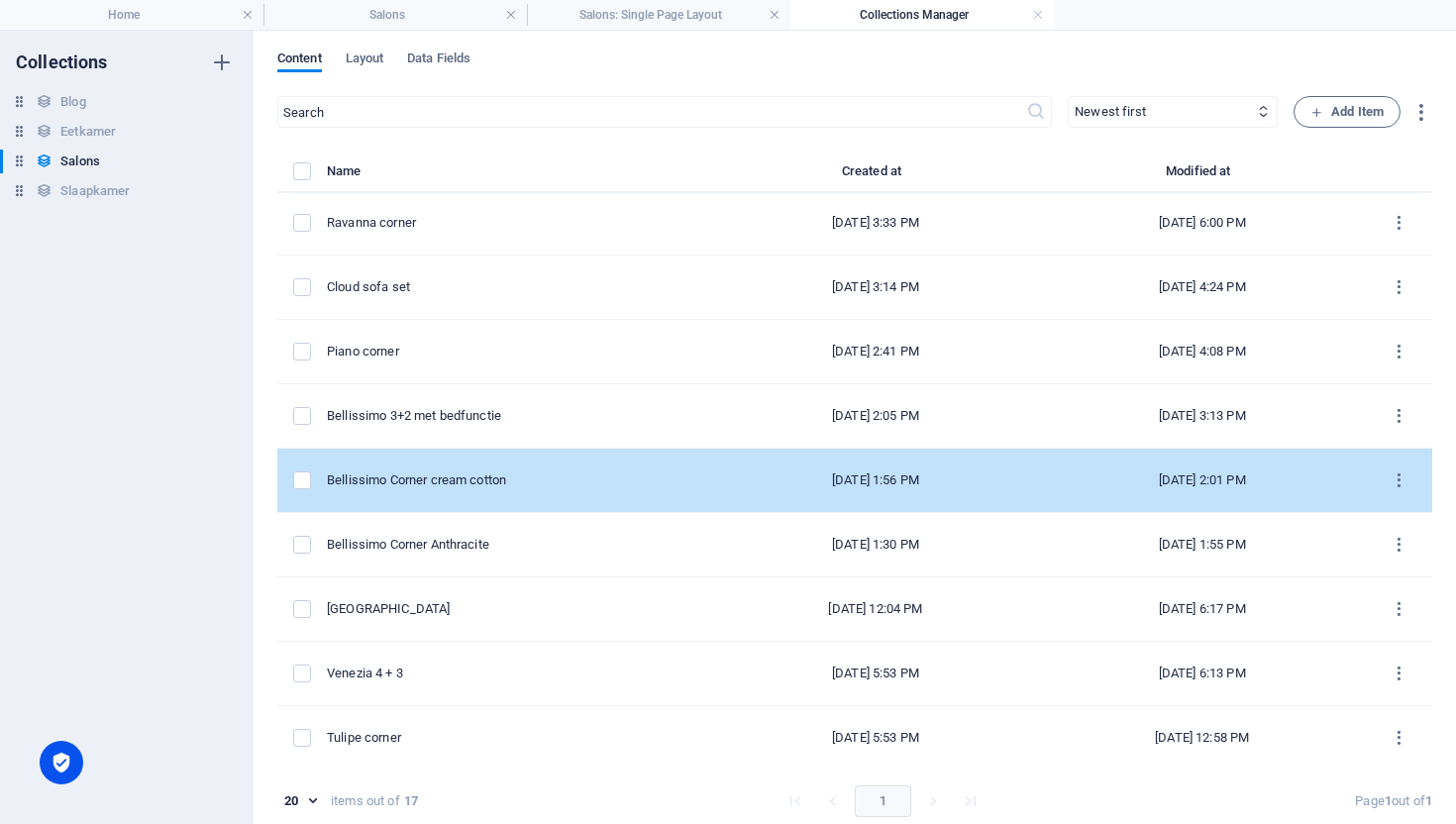 scroll, scrollTop: 518, scrollLeft: 0, axis: vertical 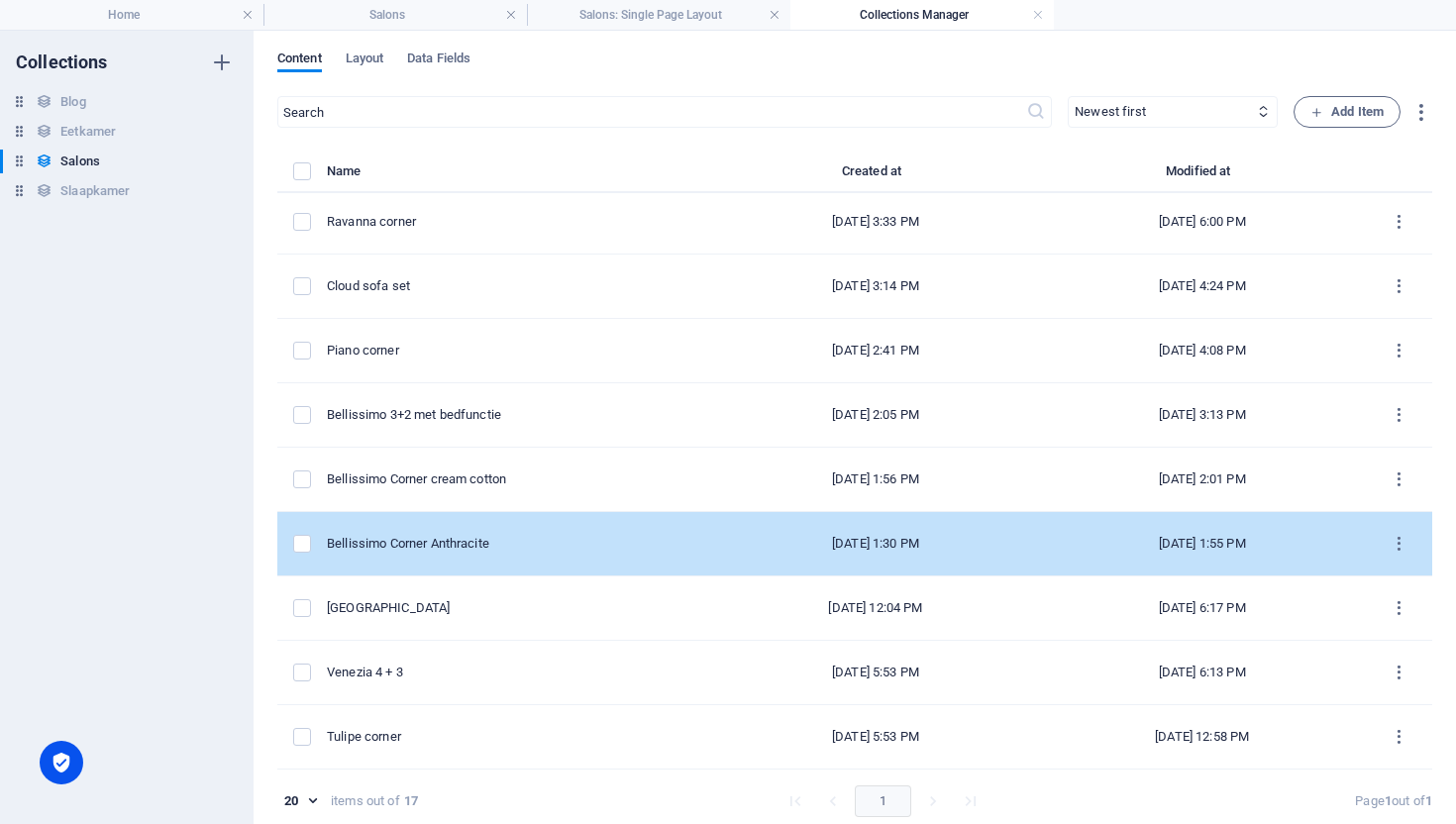 click on "Bellissimo Corner Anthracite" at bounding box center [519, 544] 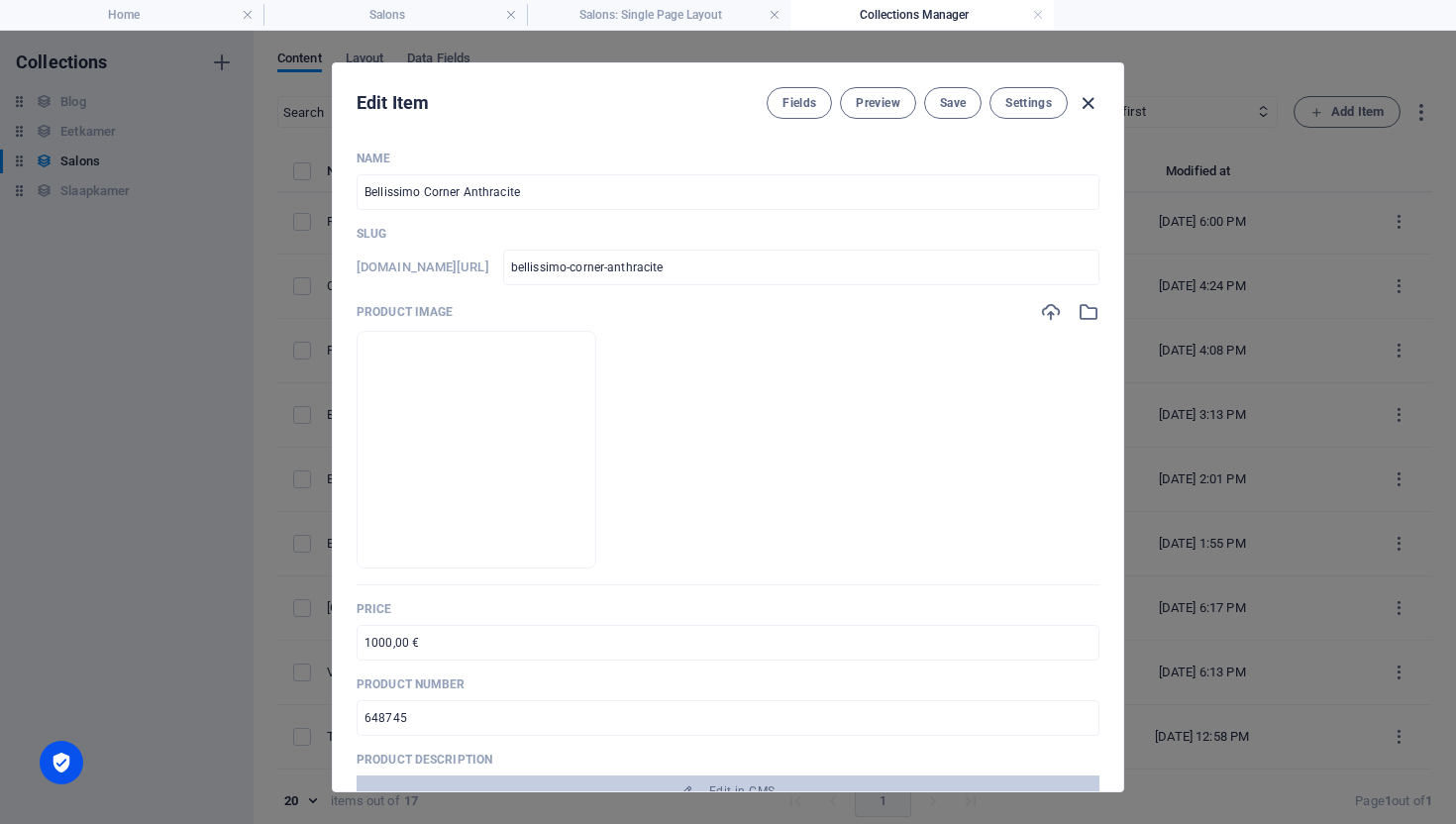 click at bounding box center (1088, 103) 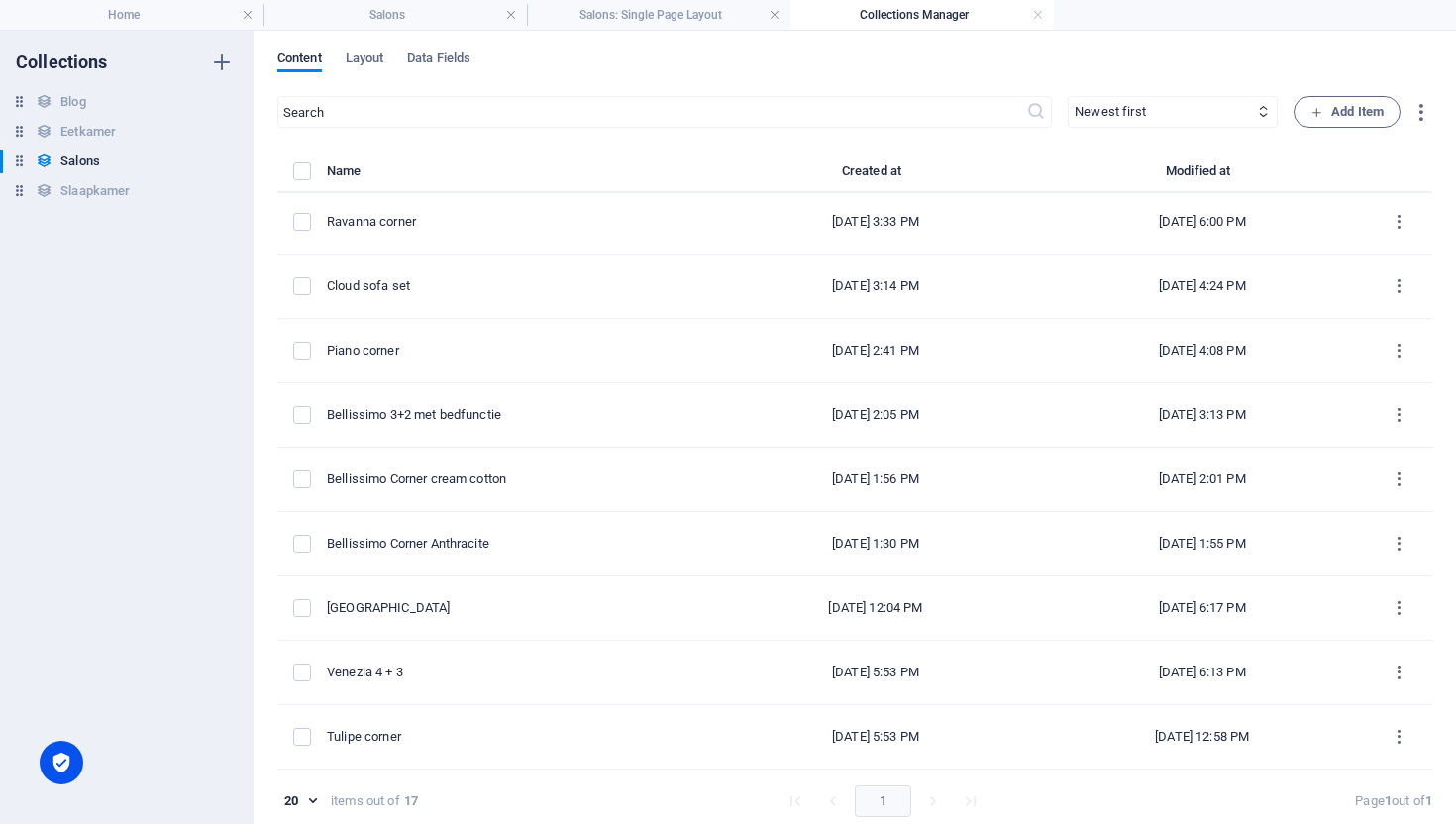 type on "bellissimo-corner-anthracite" 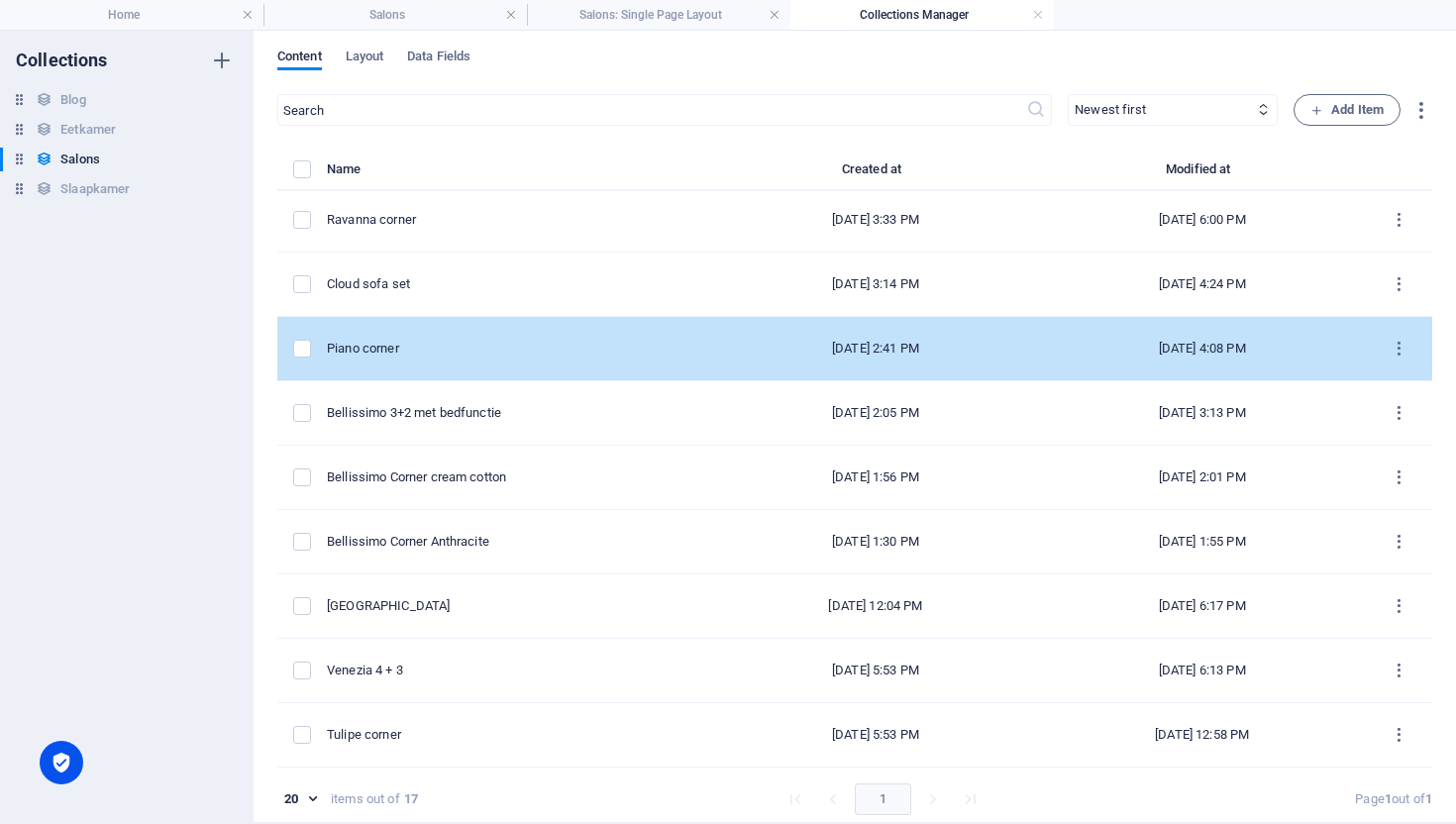 scroll, scrollTop: 0, scrollLeft: 0, axis: both 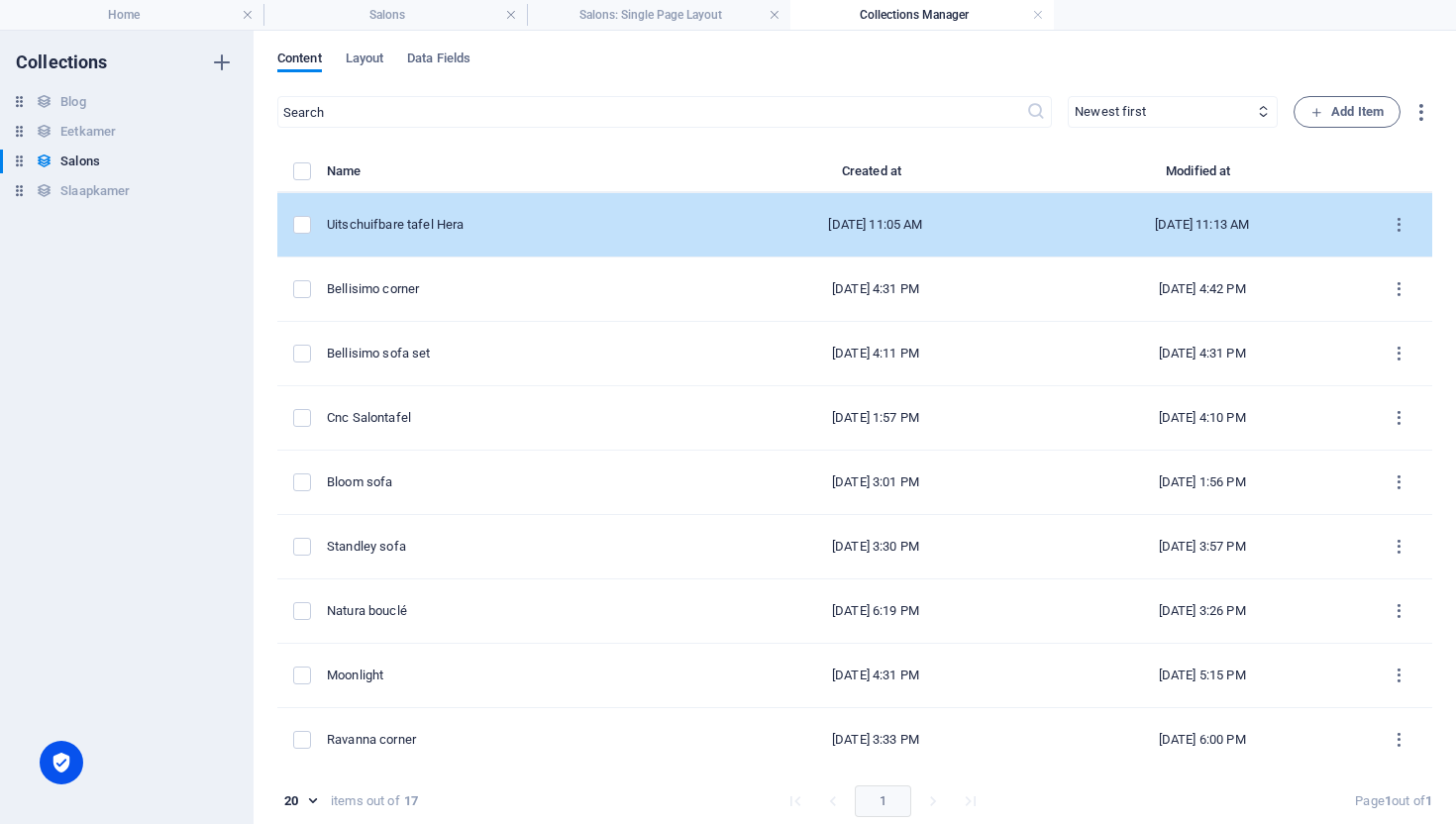 click on "Uitschuifbare tafel Hera" at bounding box center [519, 225] 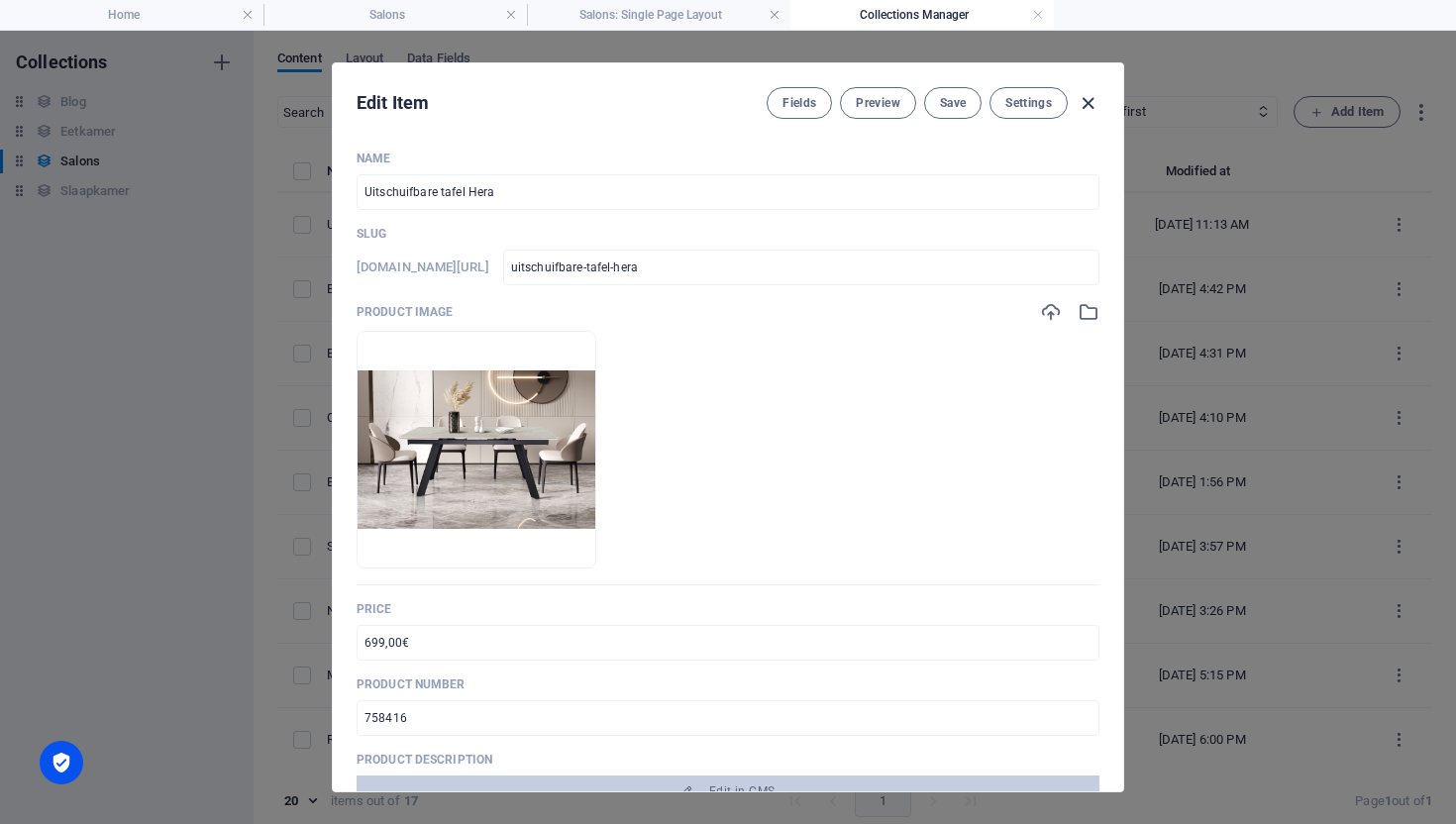click at bounding box center [1088, 103] 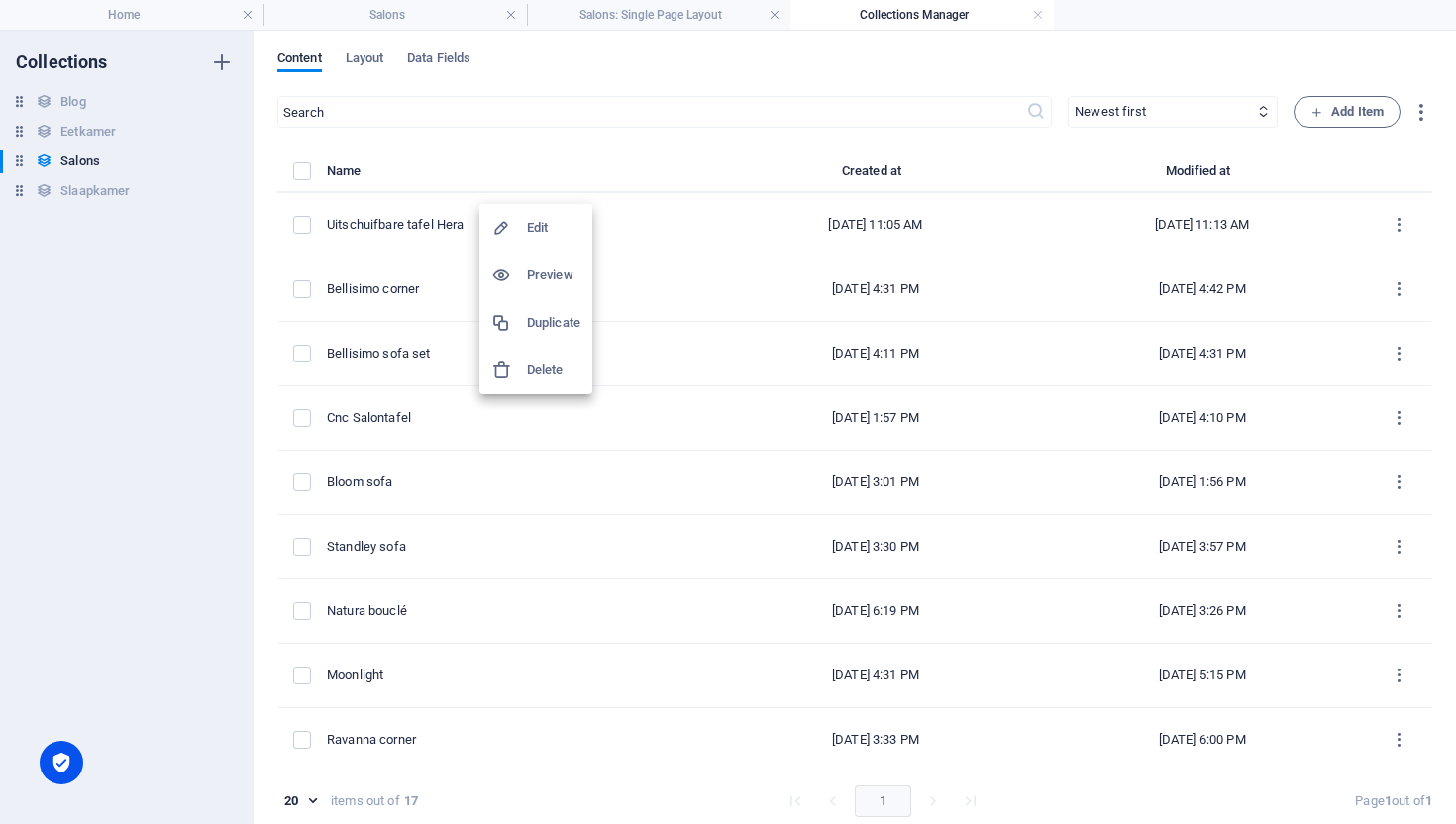 click on "Delete" at bounding box center [554, 370] 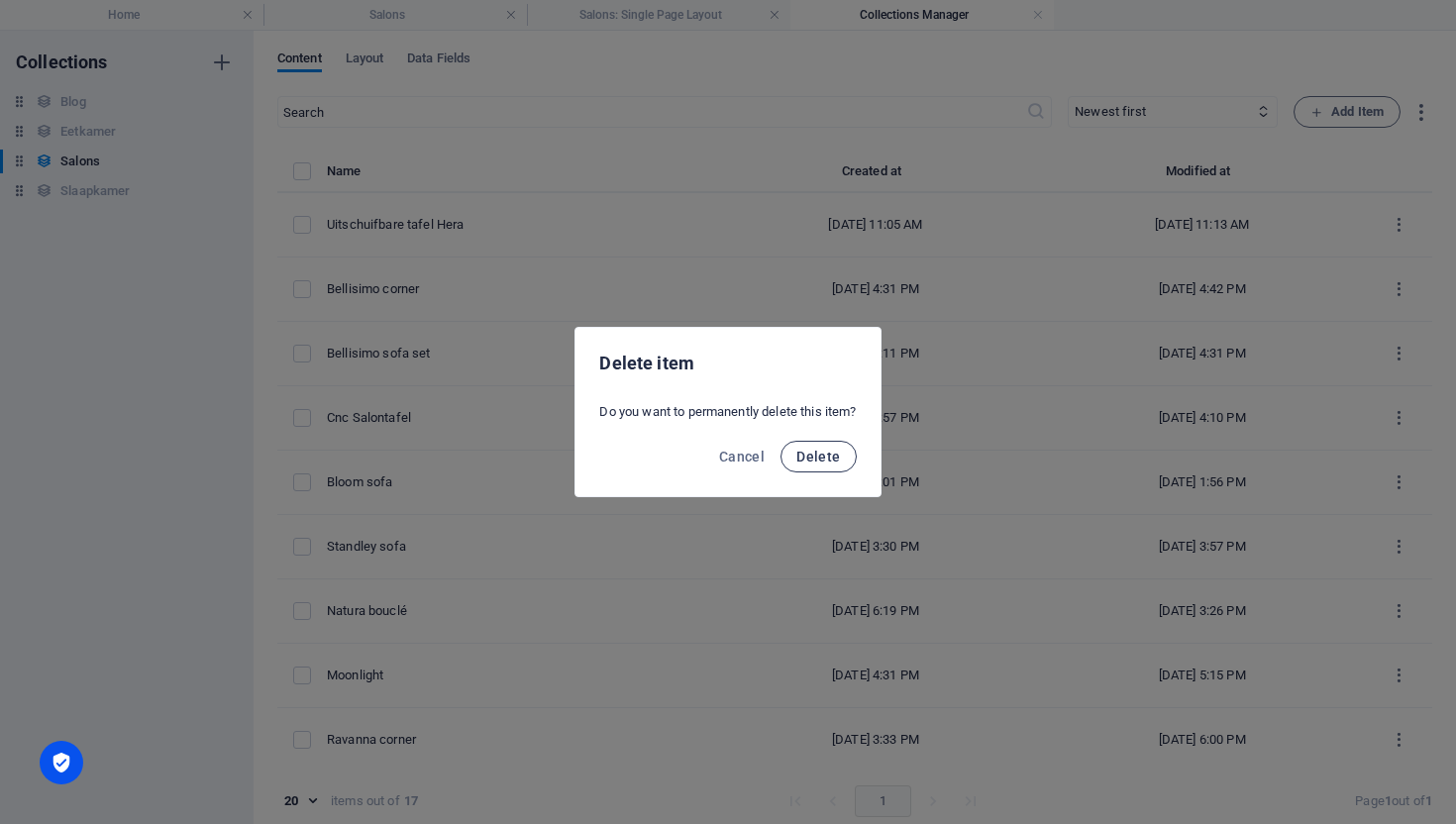 click on "Delete" at bounding box center [818, 457] 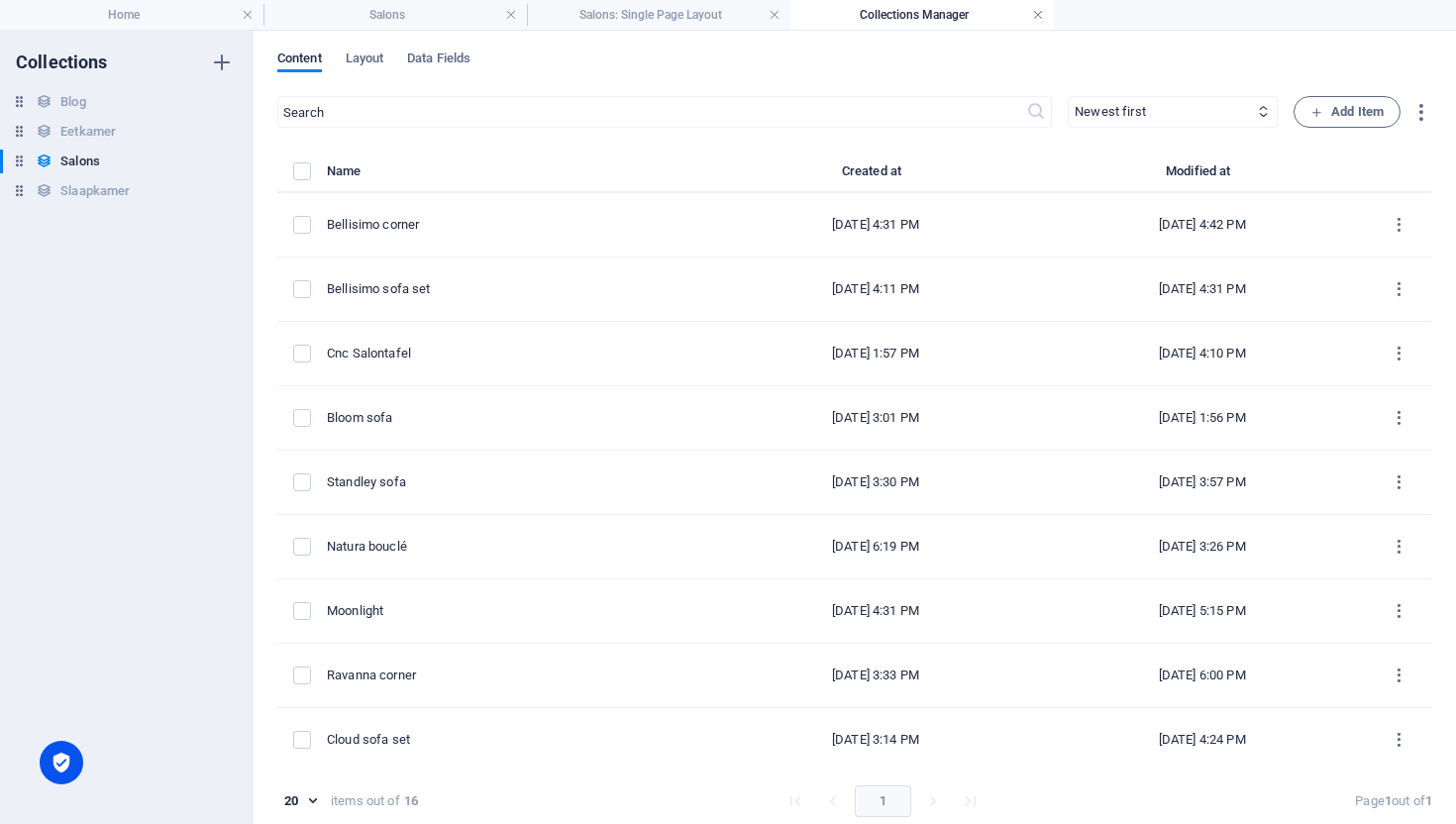 click at bounding box center [1038, 15] 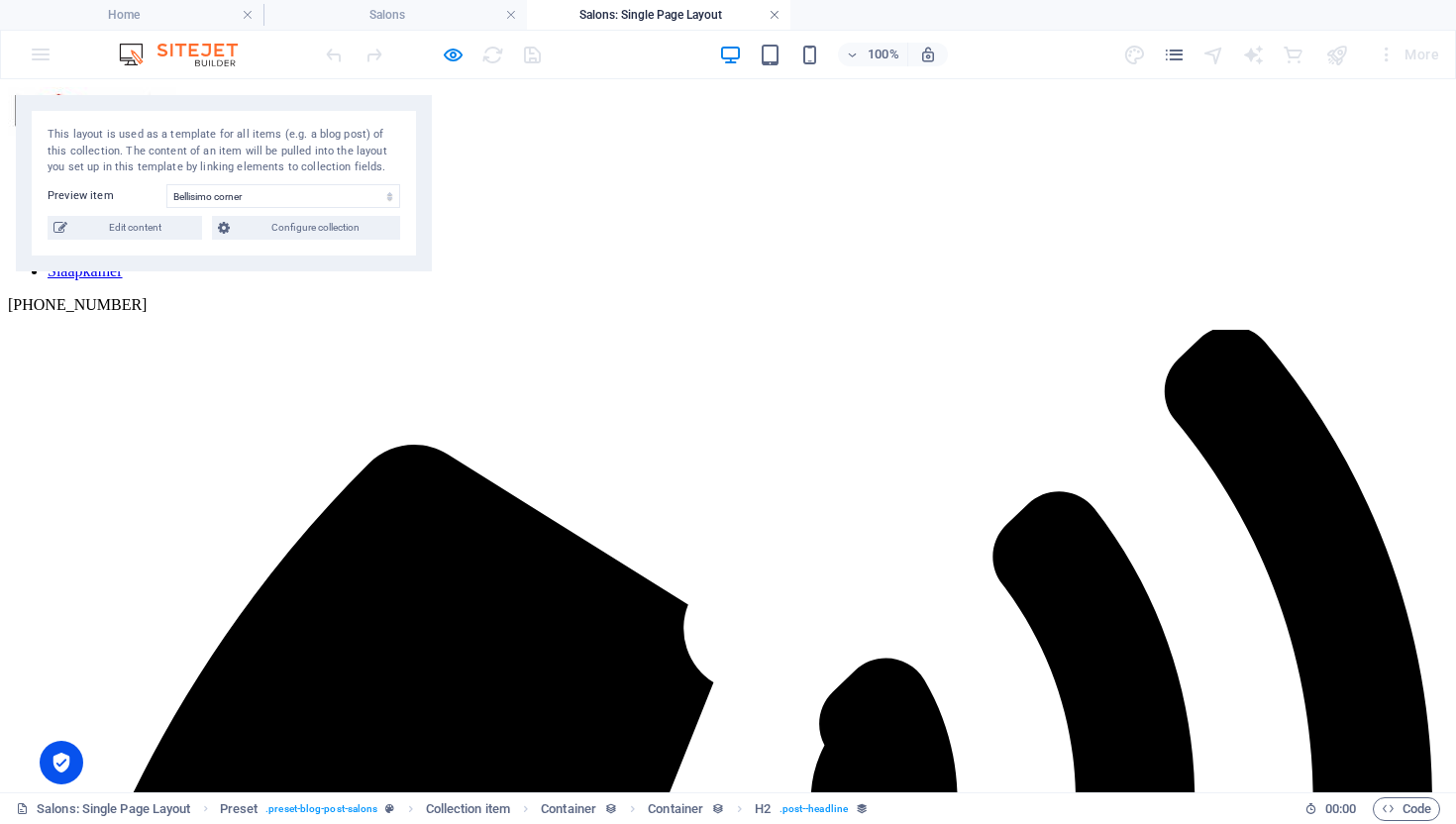 click at bounding box center [775, 15] 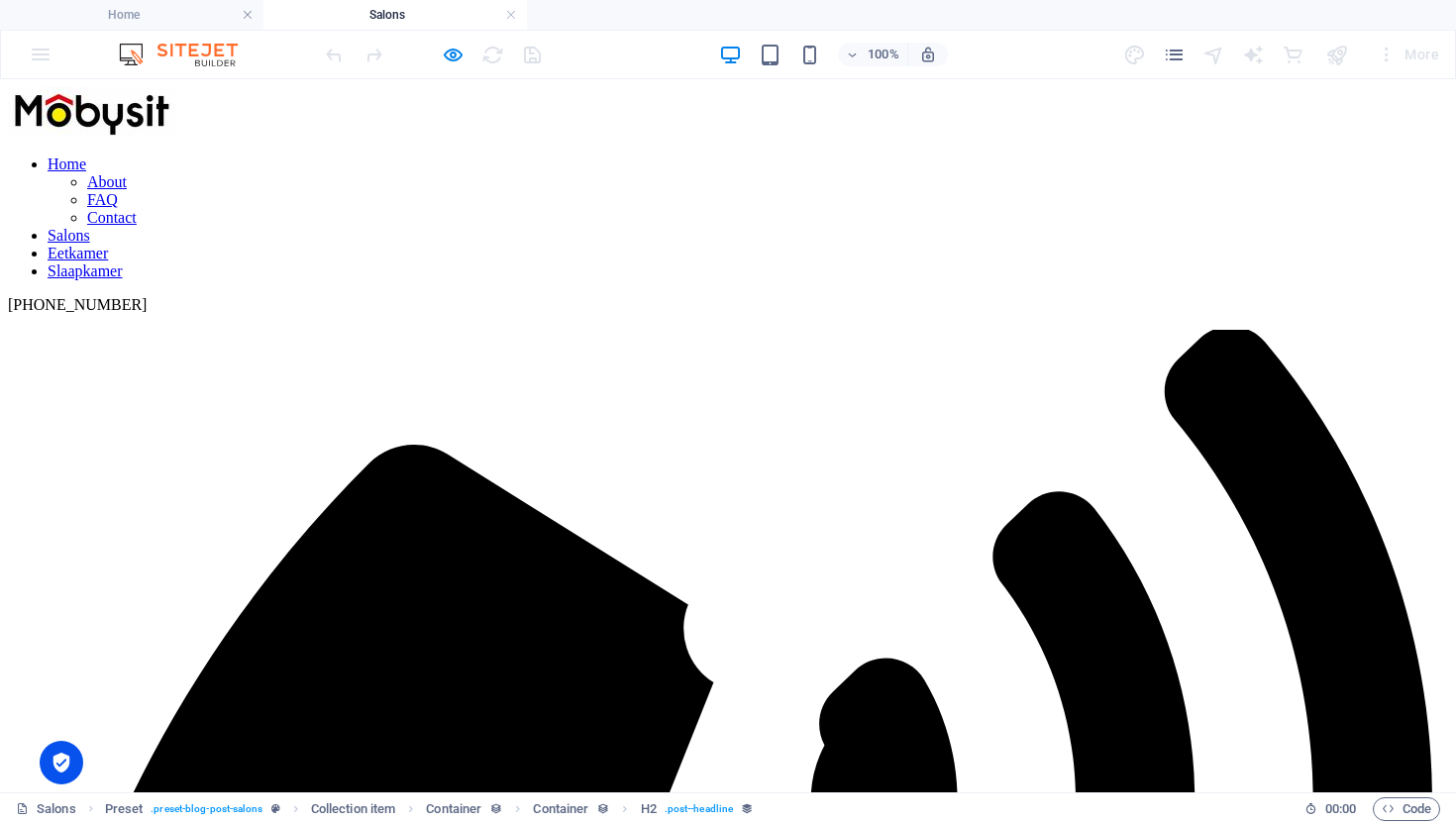 click on "Home About FAQ Contact Salons Eetkamer Slaapkamer" at bounding box center (728, 218) 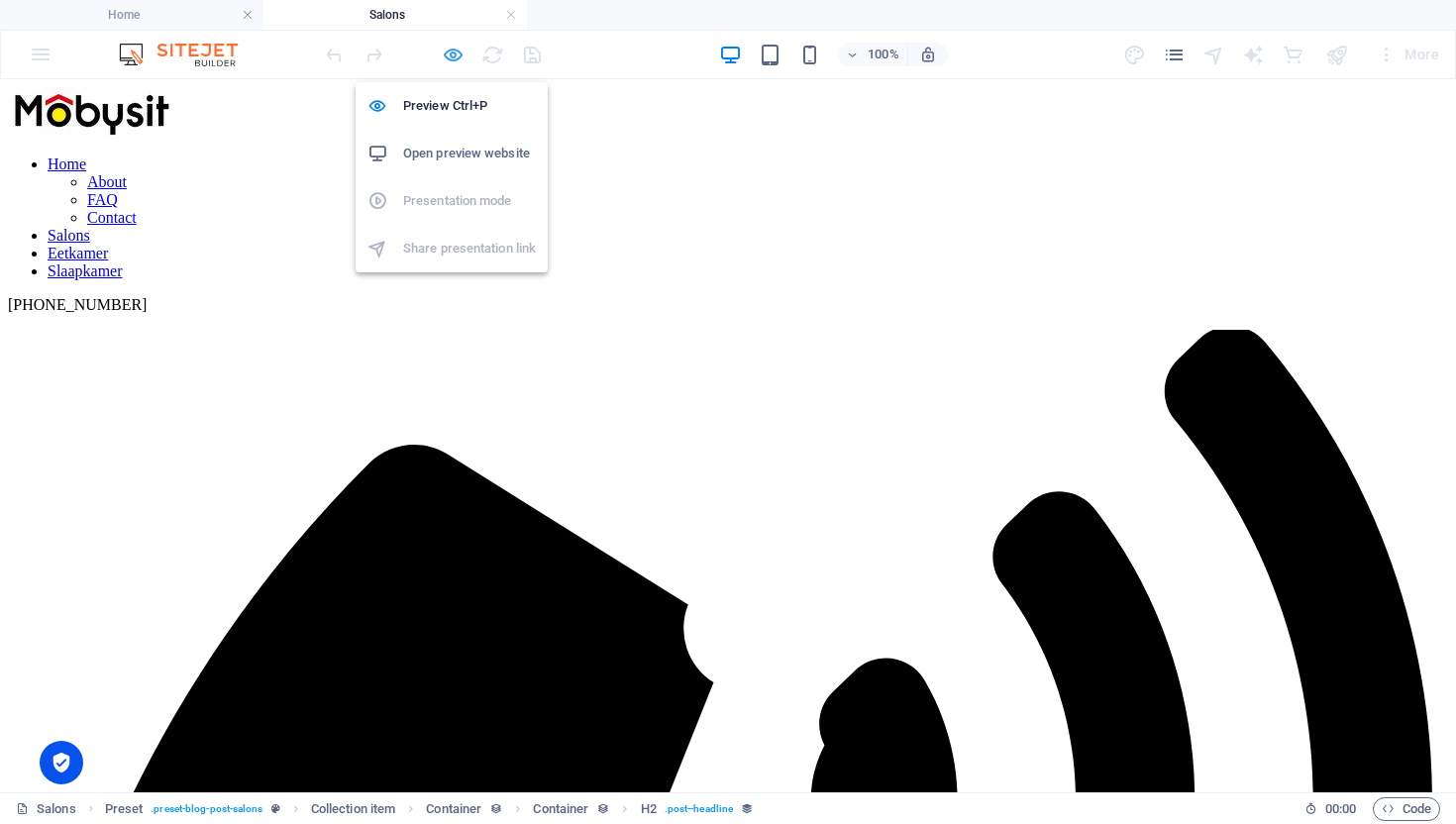 click at bounding box center (453, 54) 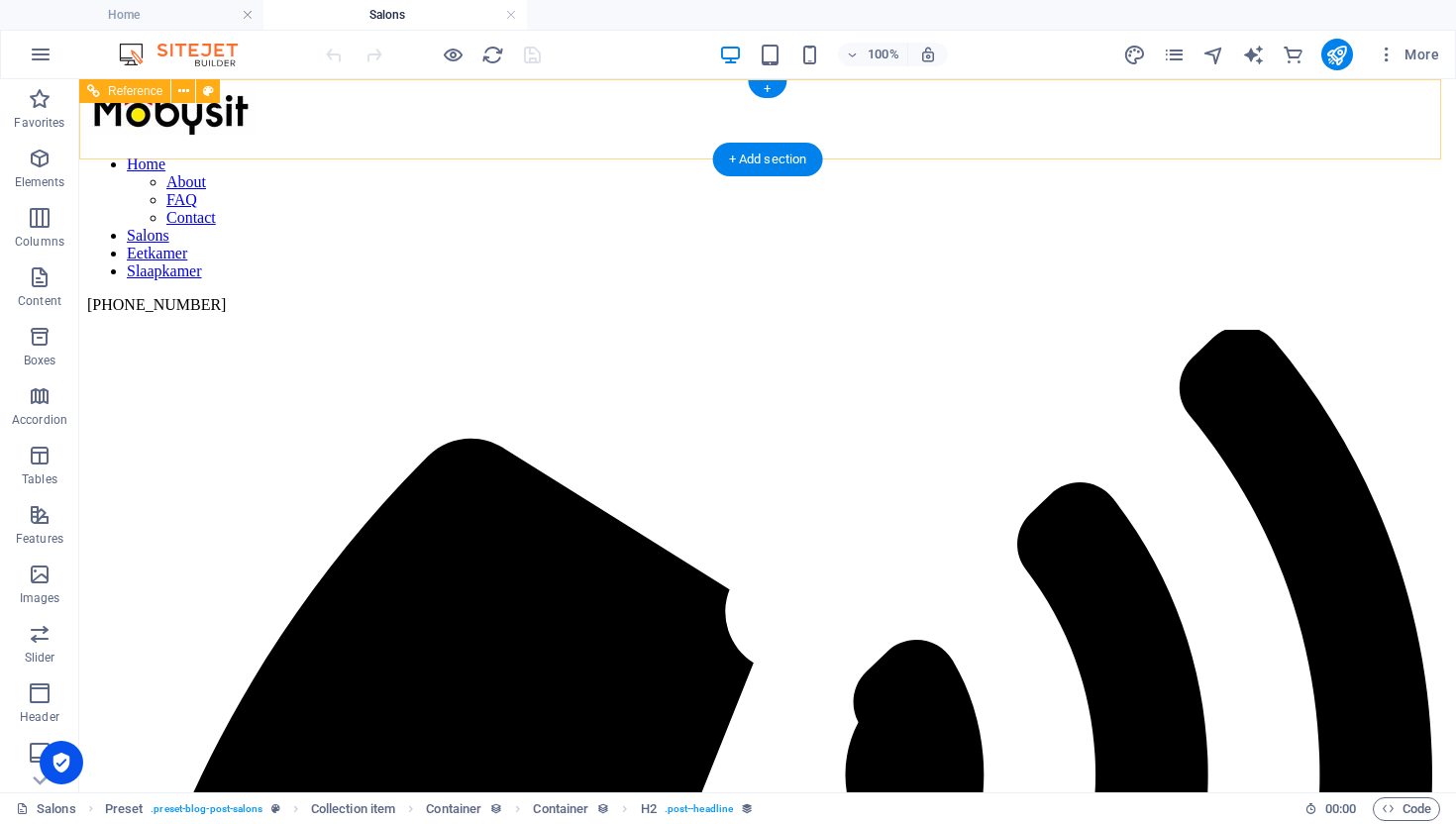 click on "Home About FAQ Contact Salons Eetkamer Slaapkamer" at bounding box center (768, 218) 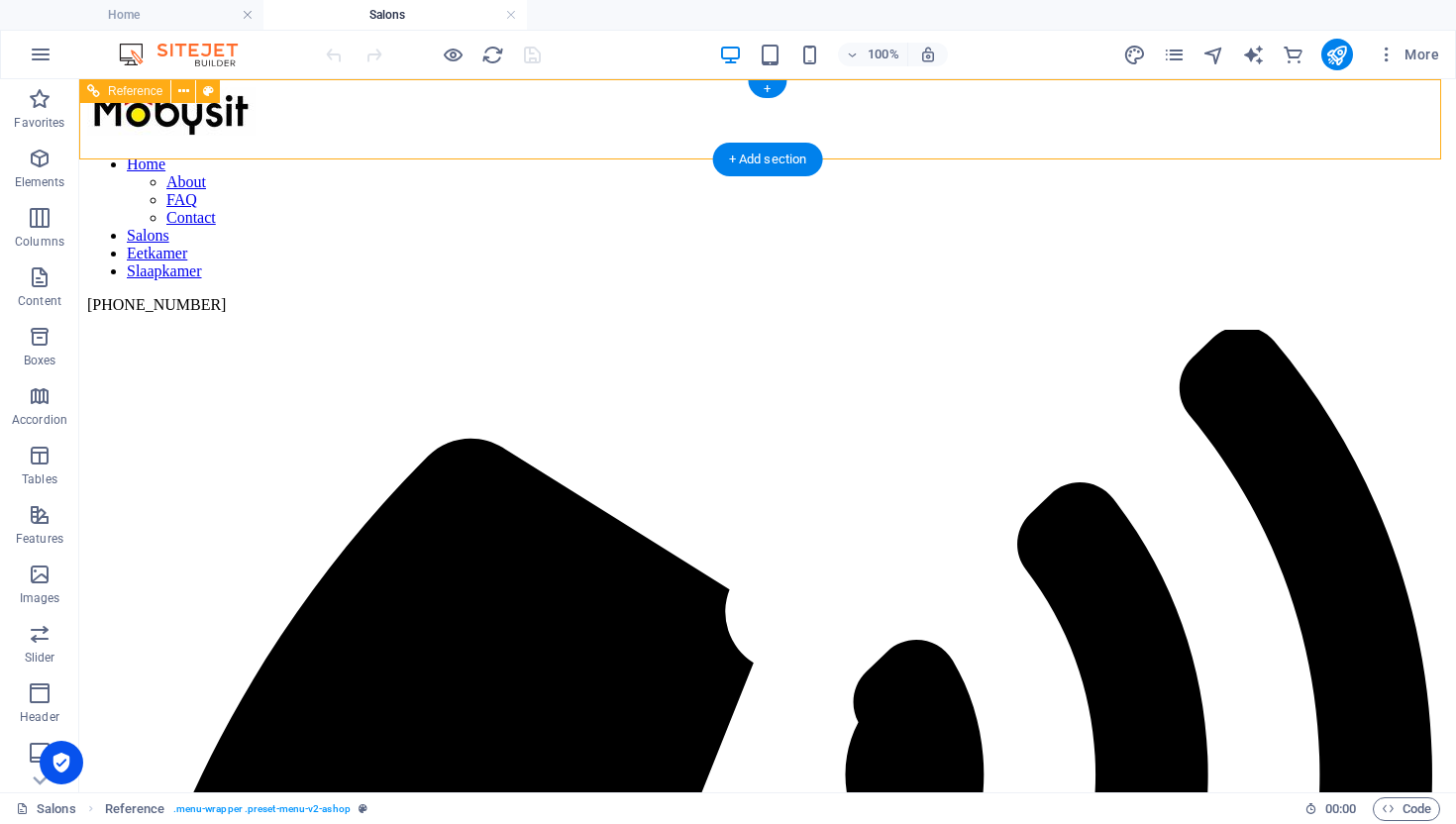 click on "Home About FAQ Contact Salons Eetkamer Slaapkamer" at bounding box center [768, 218] 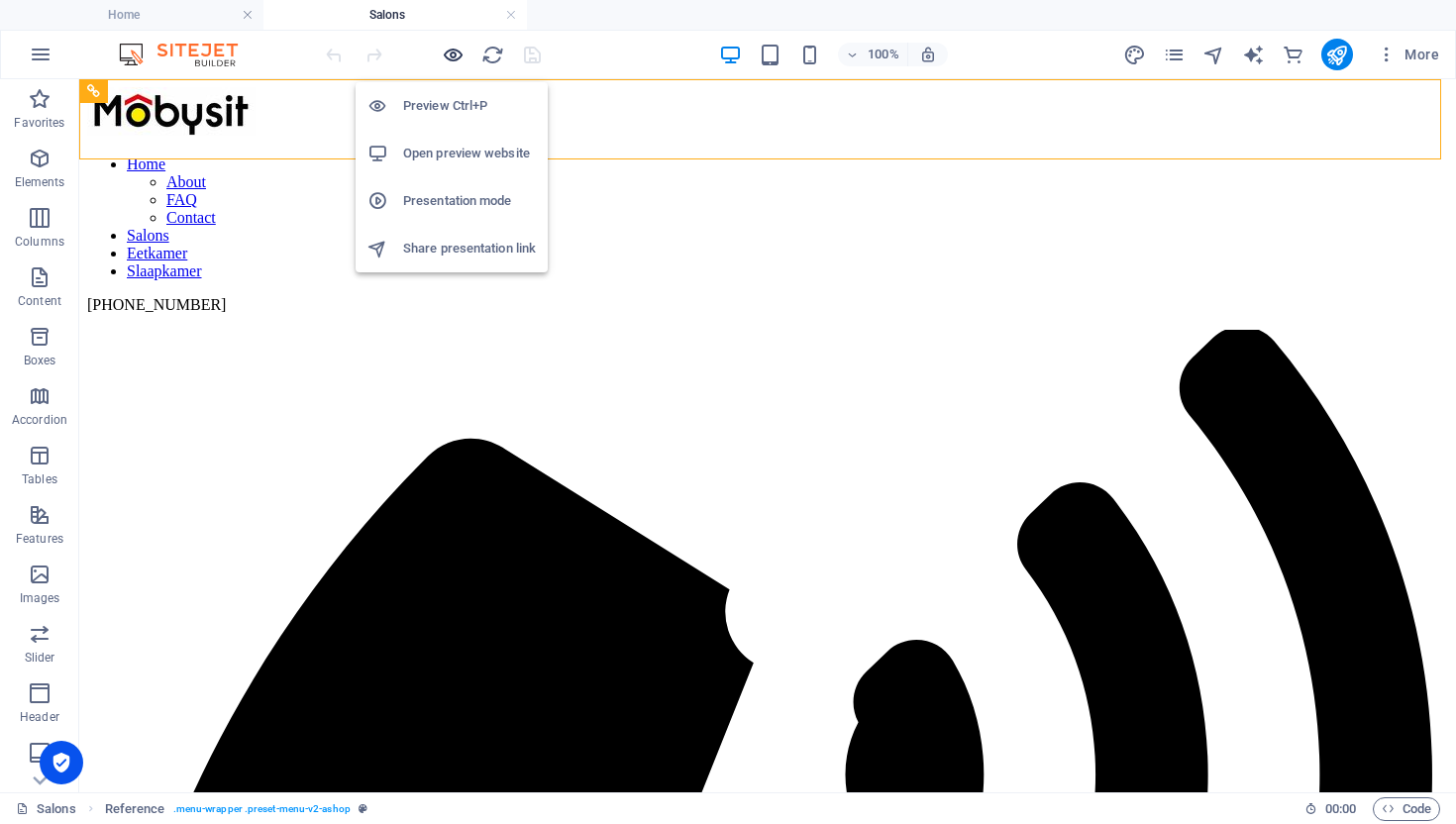 click at bounding box center [453, 54] 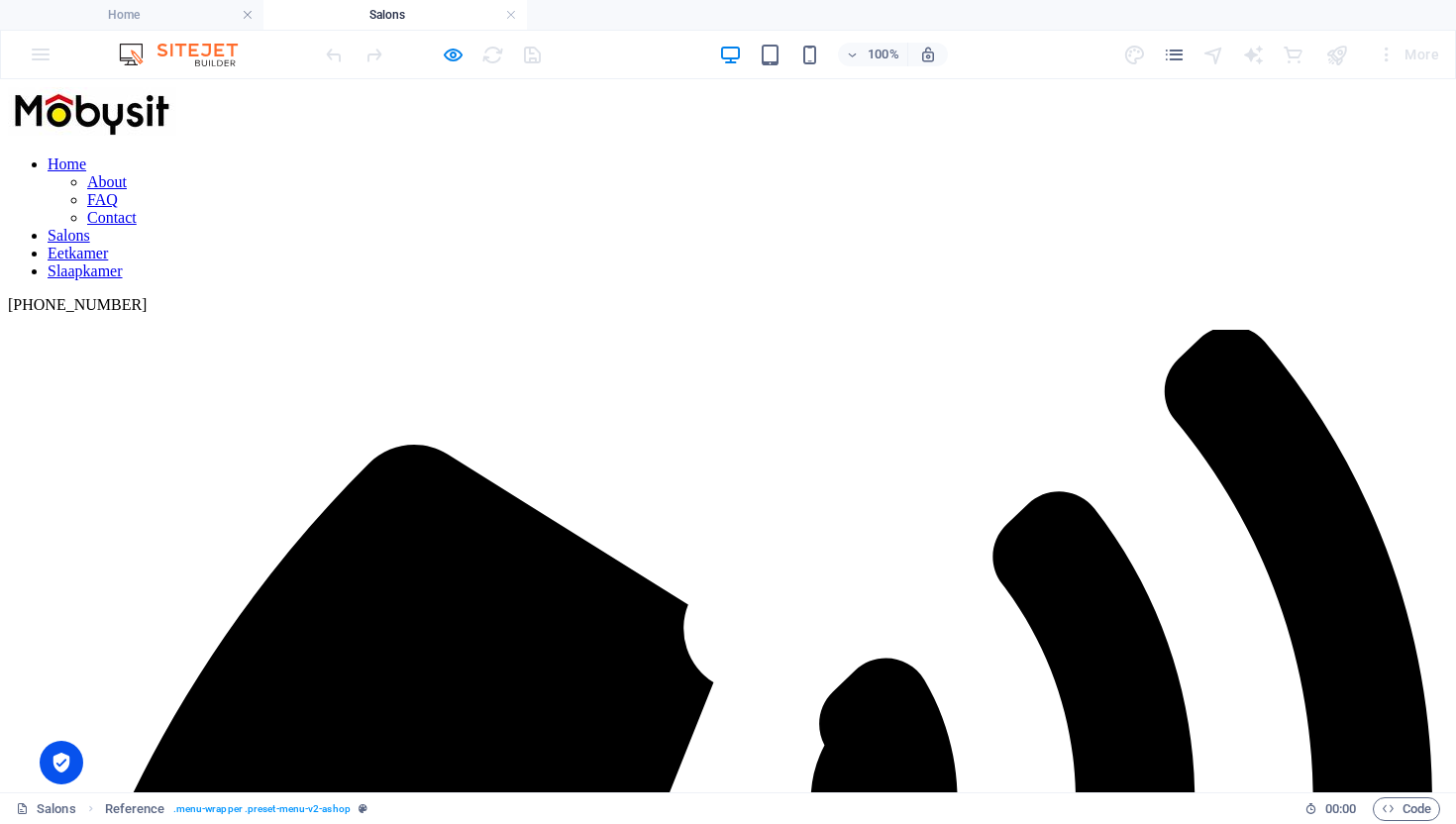 click on "Eetkamer" at bounding box center [77, 253] 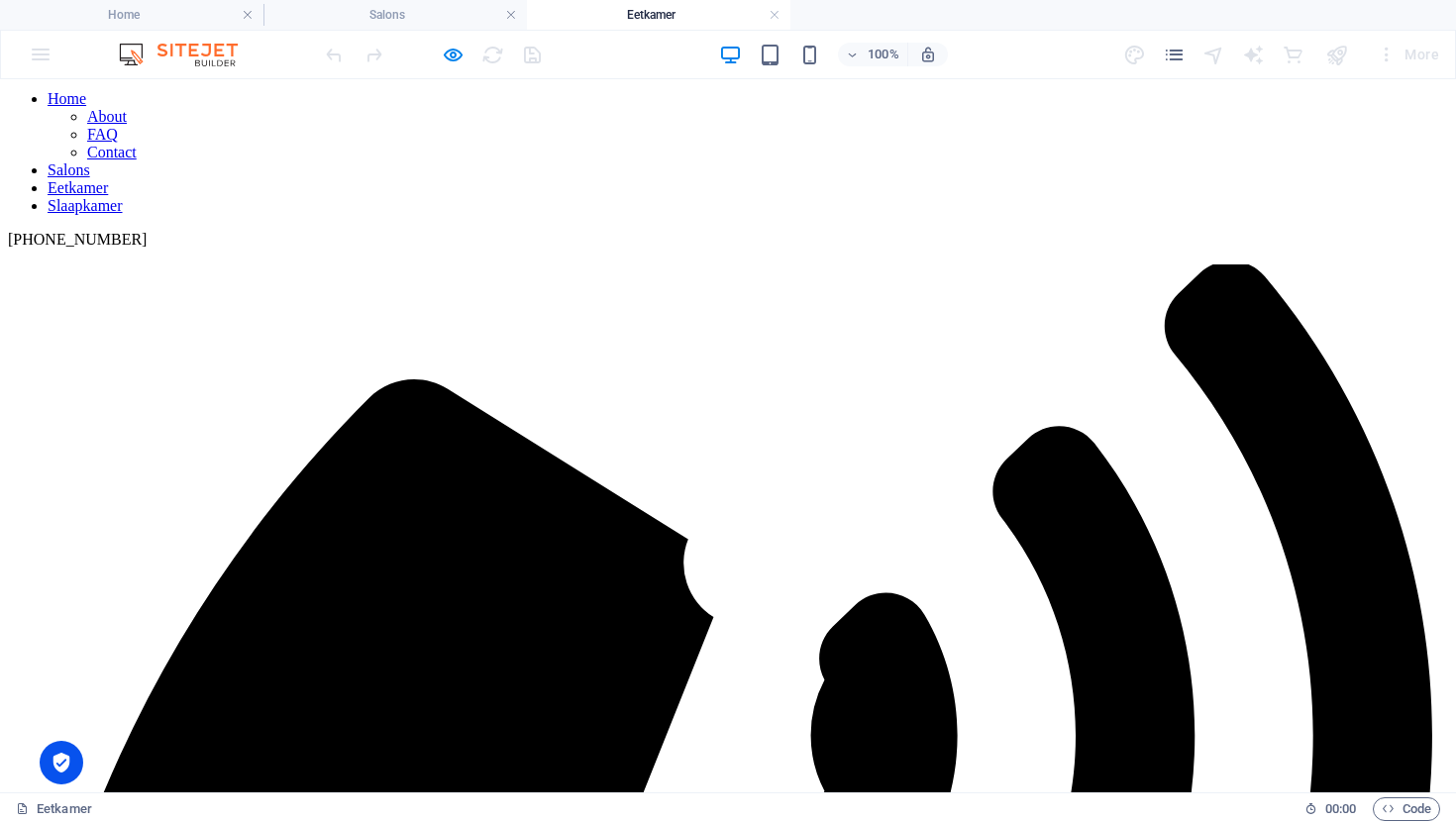 scroll, scrollTop: 0, scrollLeft: 0, axis: both 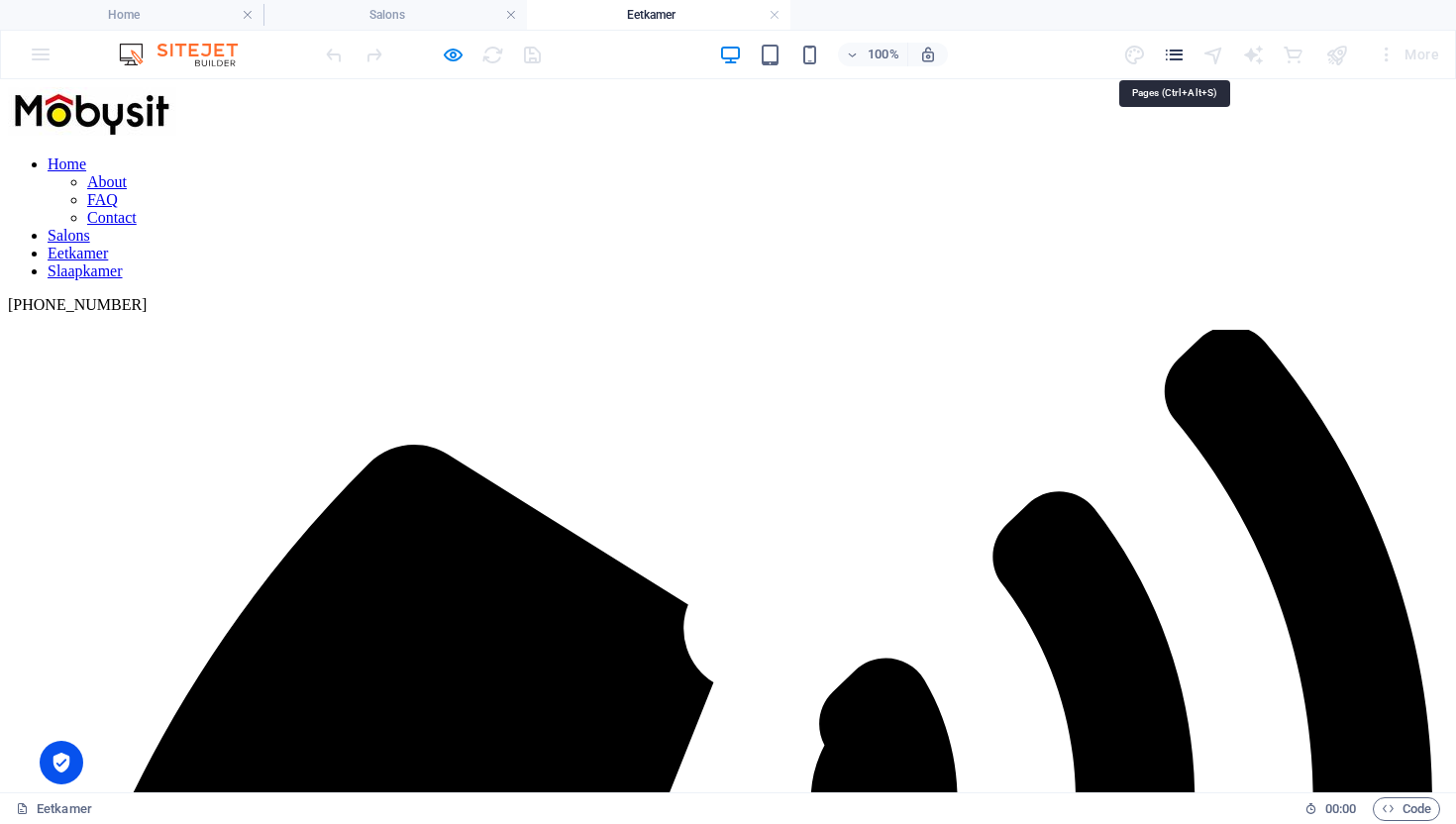 click at bounding box center [1174, 54] 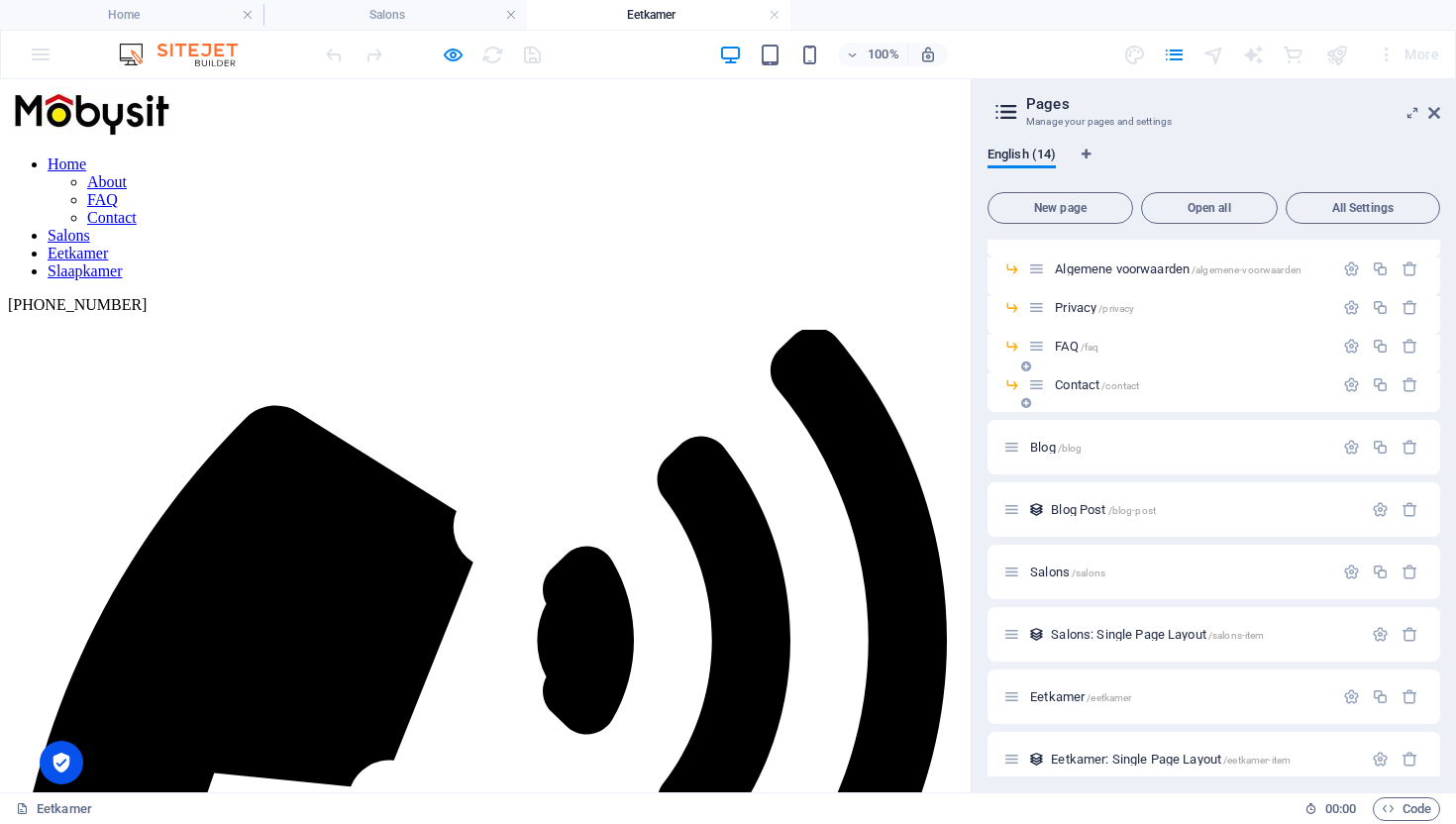 scroll, scrollTop: 218, scrollLeft: 0, axis: vertical 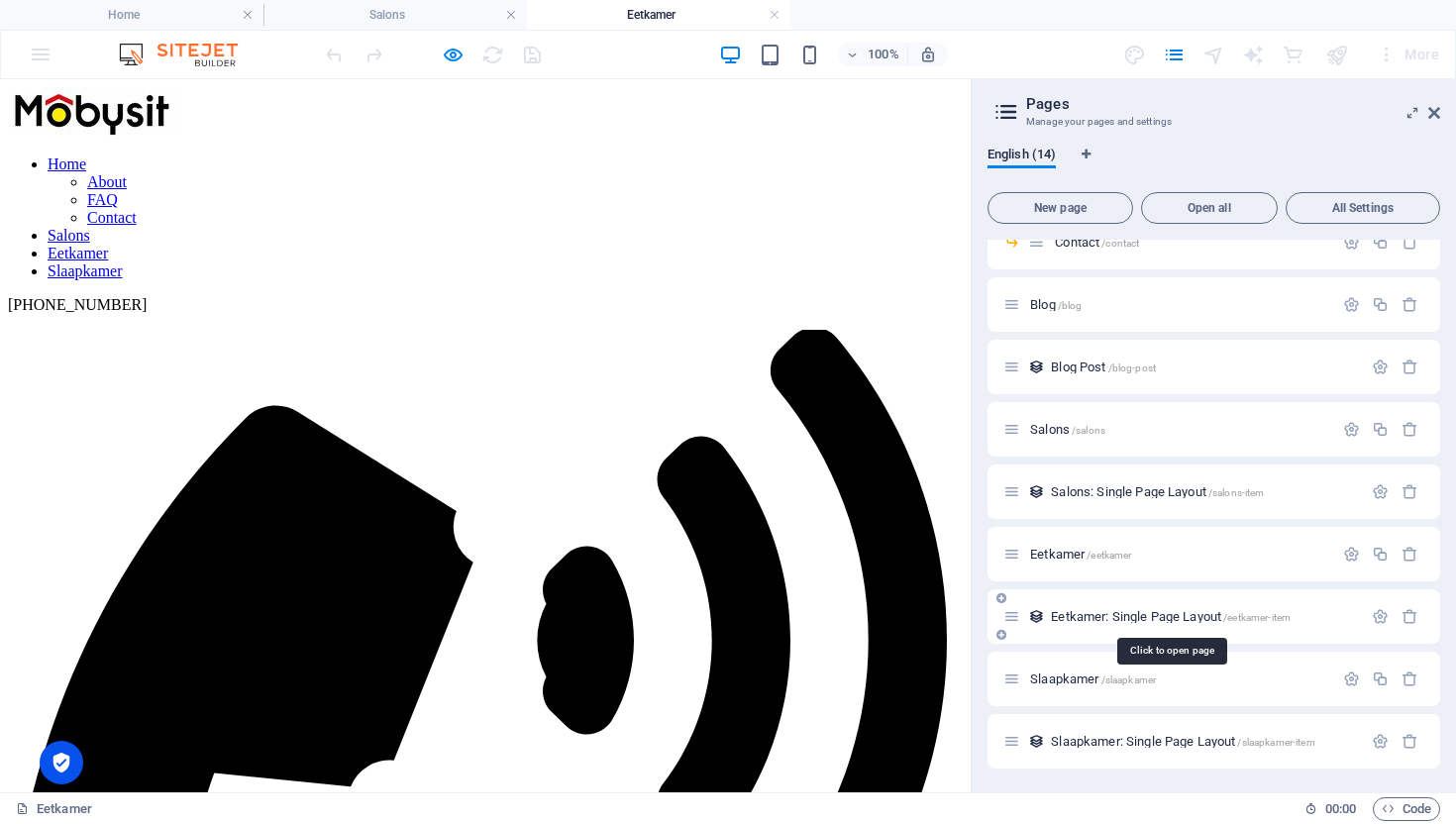 click on "Eetkamer: Single Page Layout /eetkamer-item" at bounding box center [1171, 616] 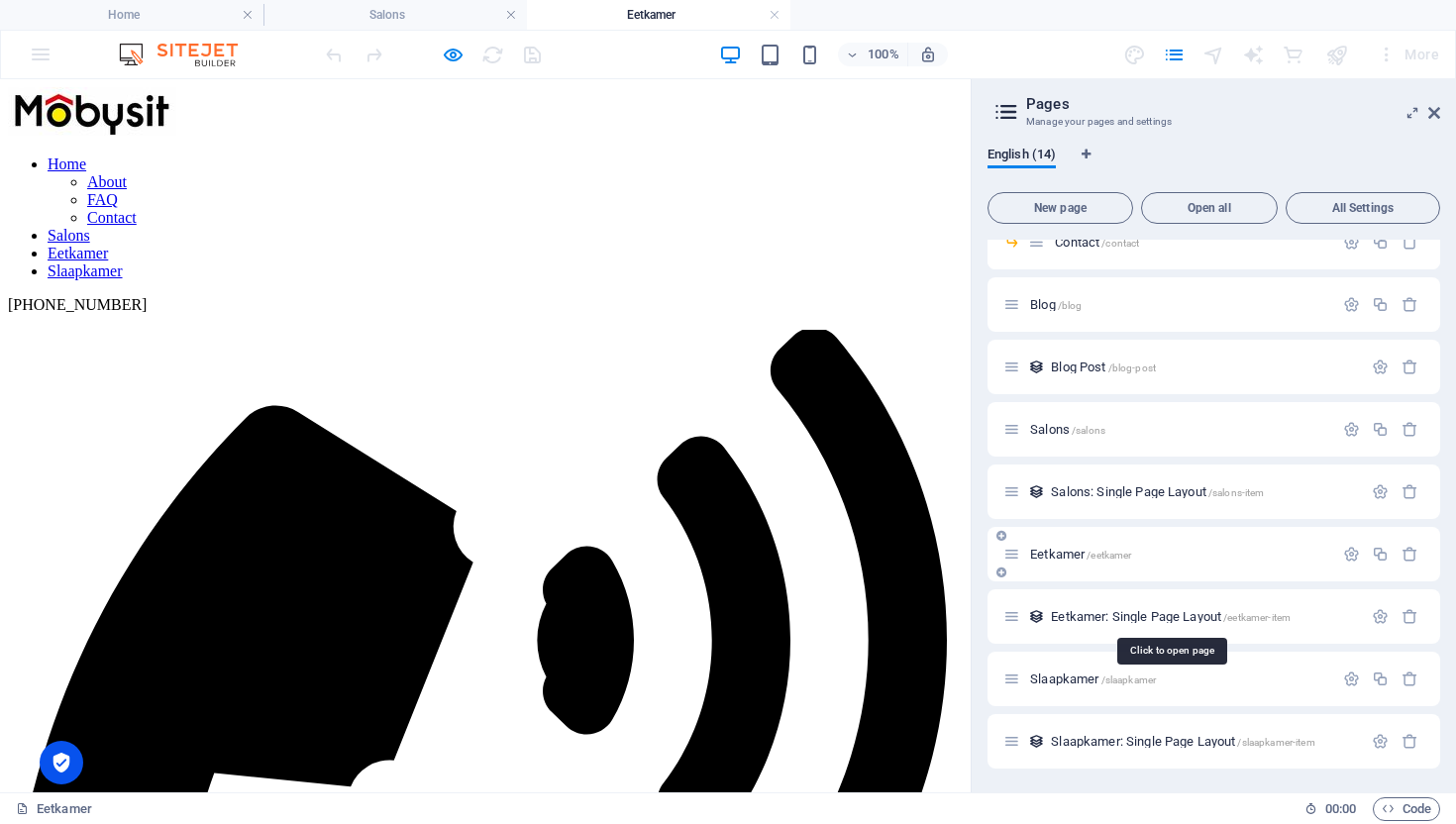 scroll, scrollTop: 138, scrollLeft: 0, axis: vertical 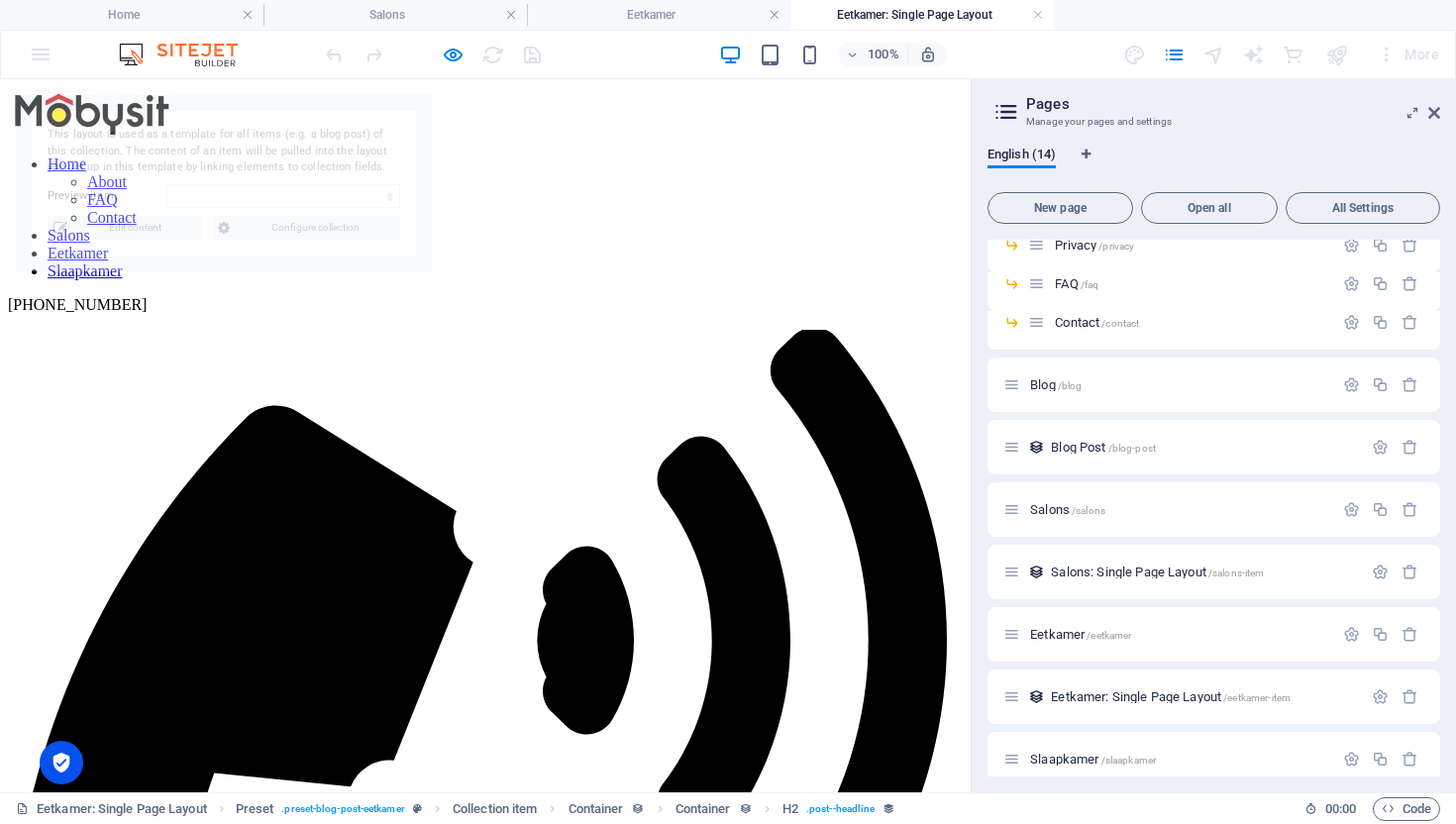 select on "6863ea2f14342738e606300c" 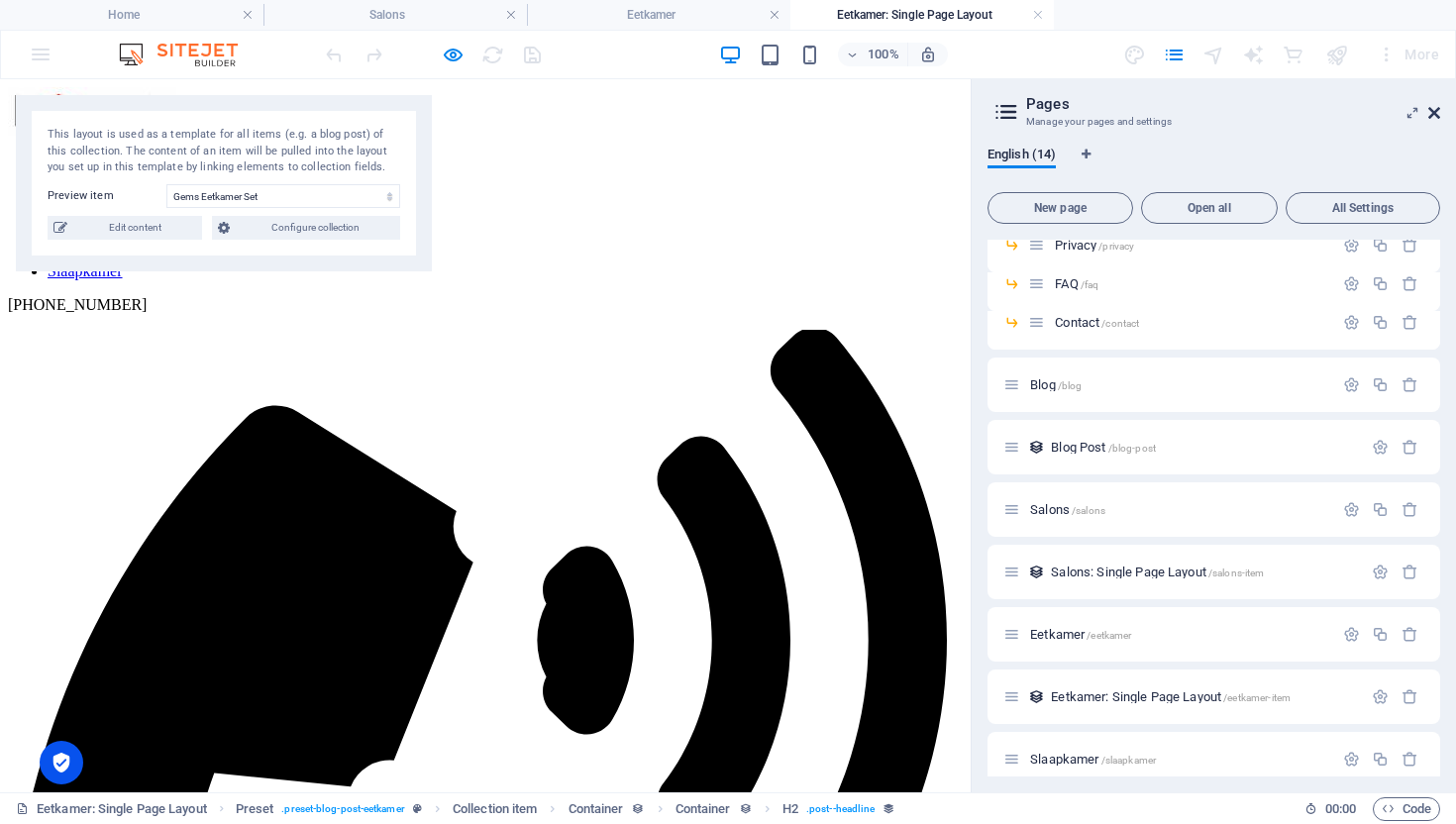 click at bounding box center (1434, 113) 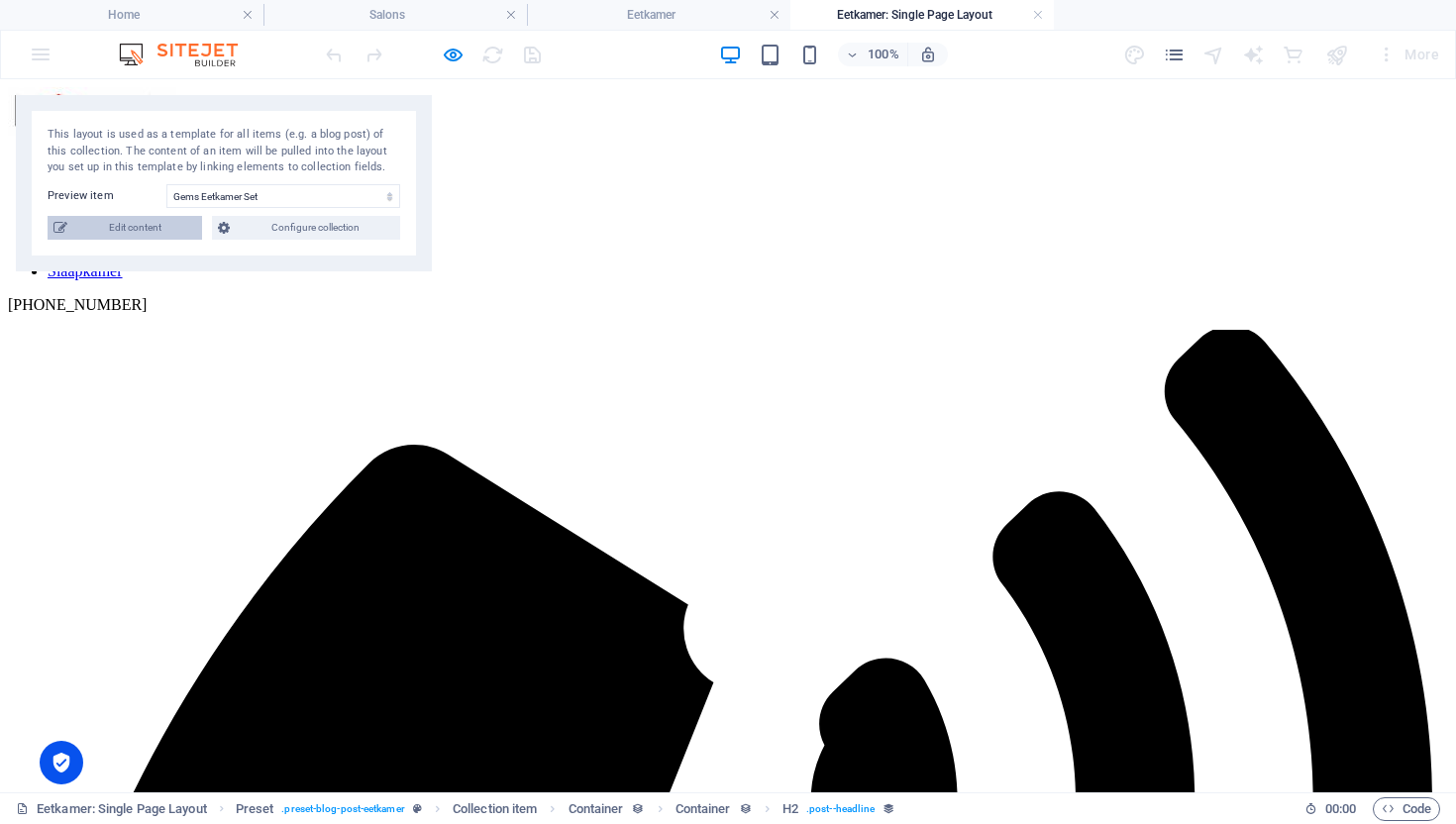 click on "Edit content" at bounding box center [135, 228] 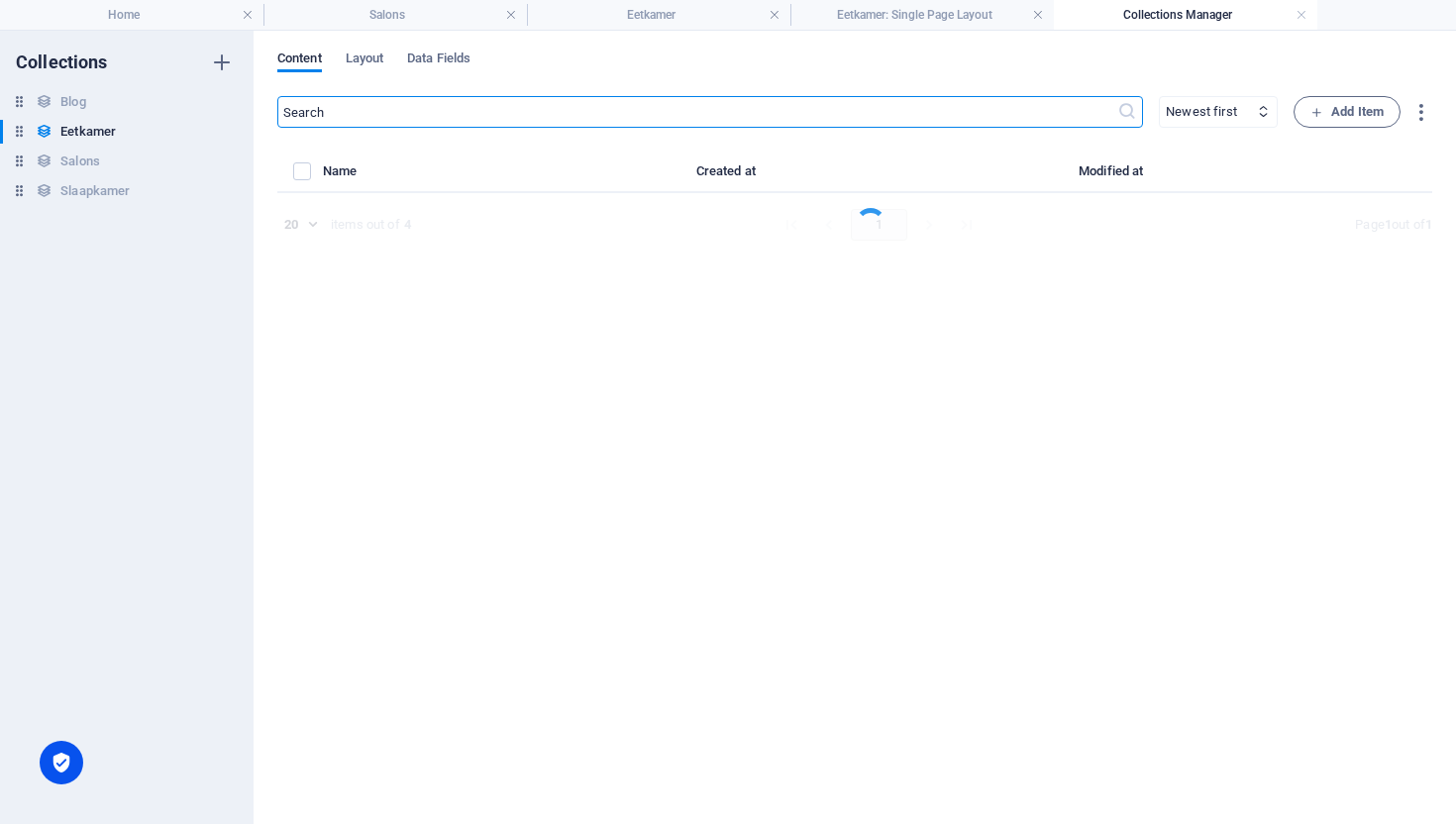 select on "In stock" 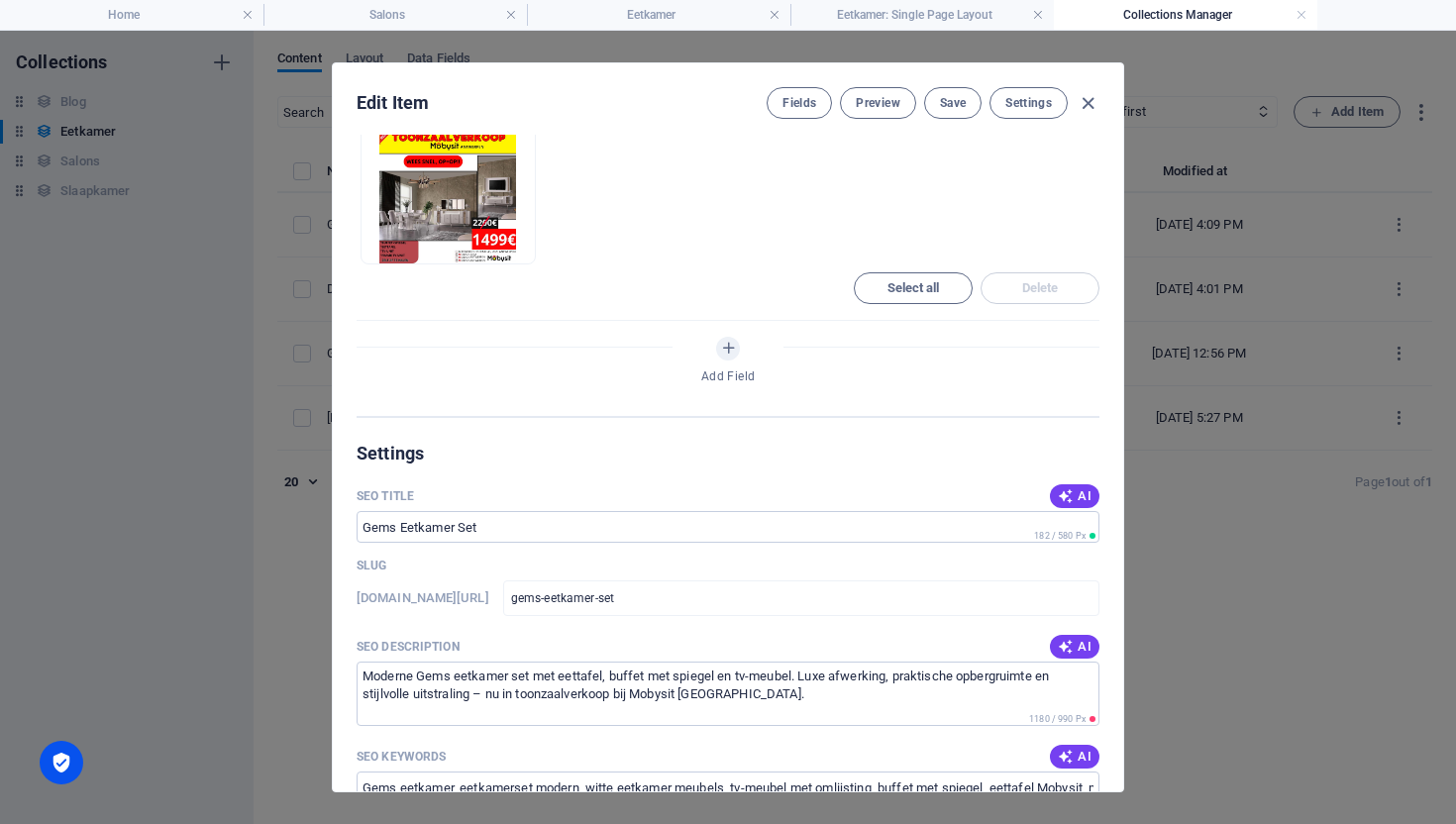 scroll, scrollTop: 141, scrollLeft: 0, axis: vertical 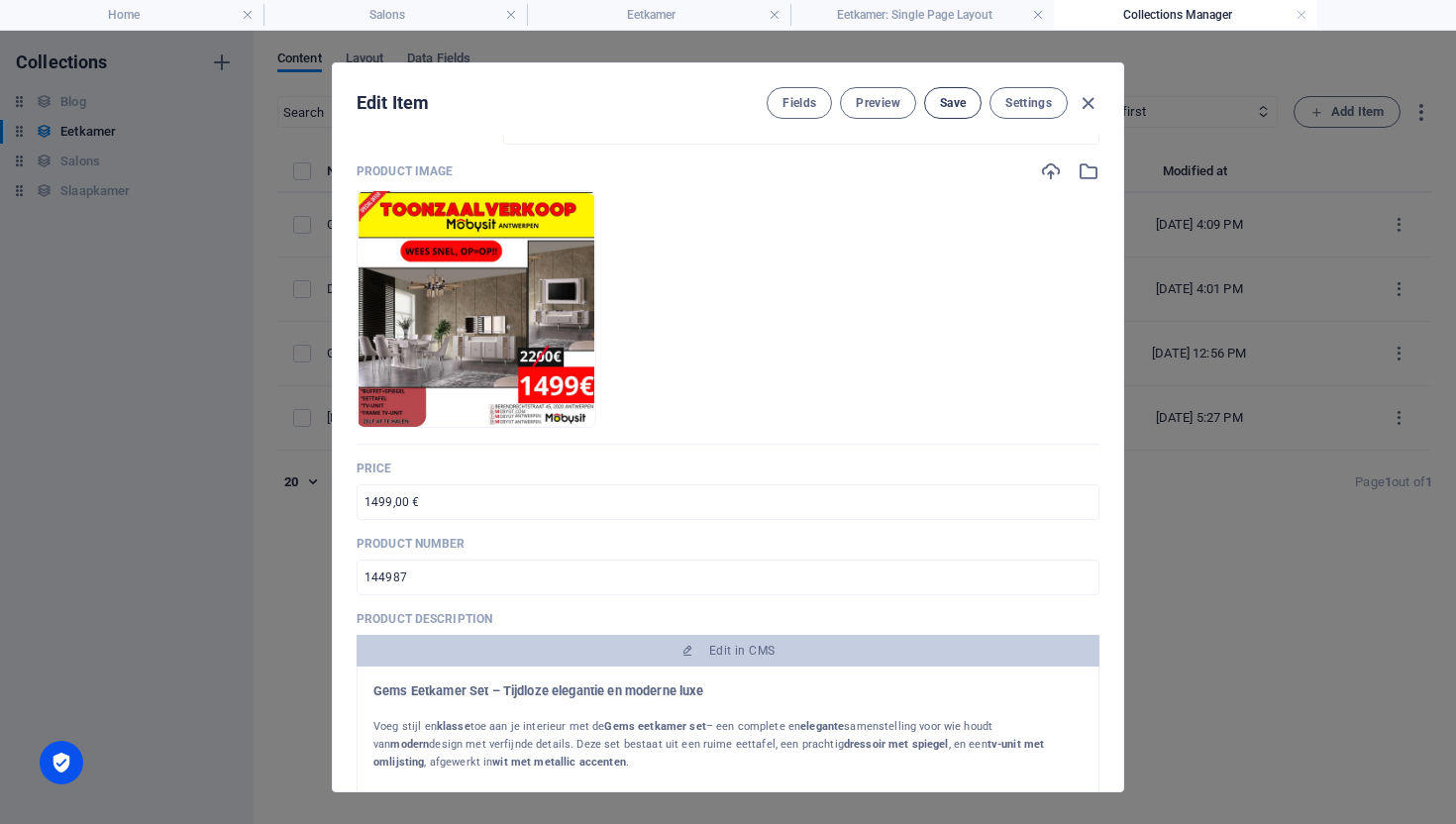 click on "Save" at bounding box center [953, 103] 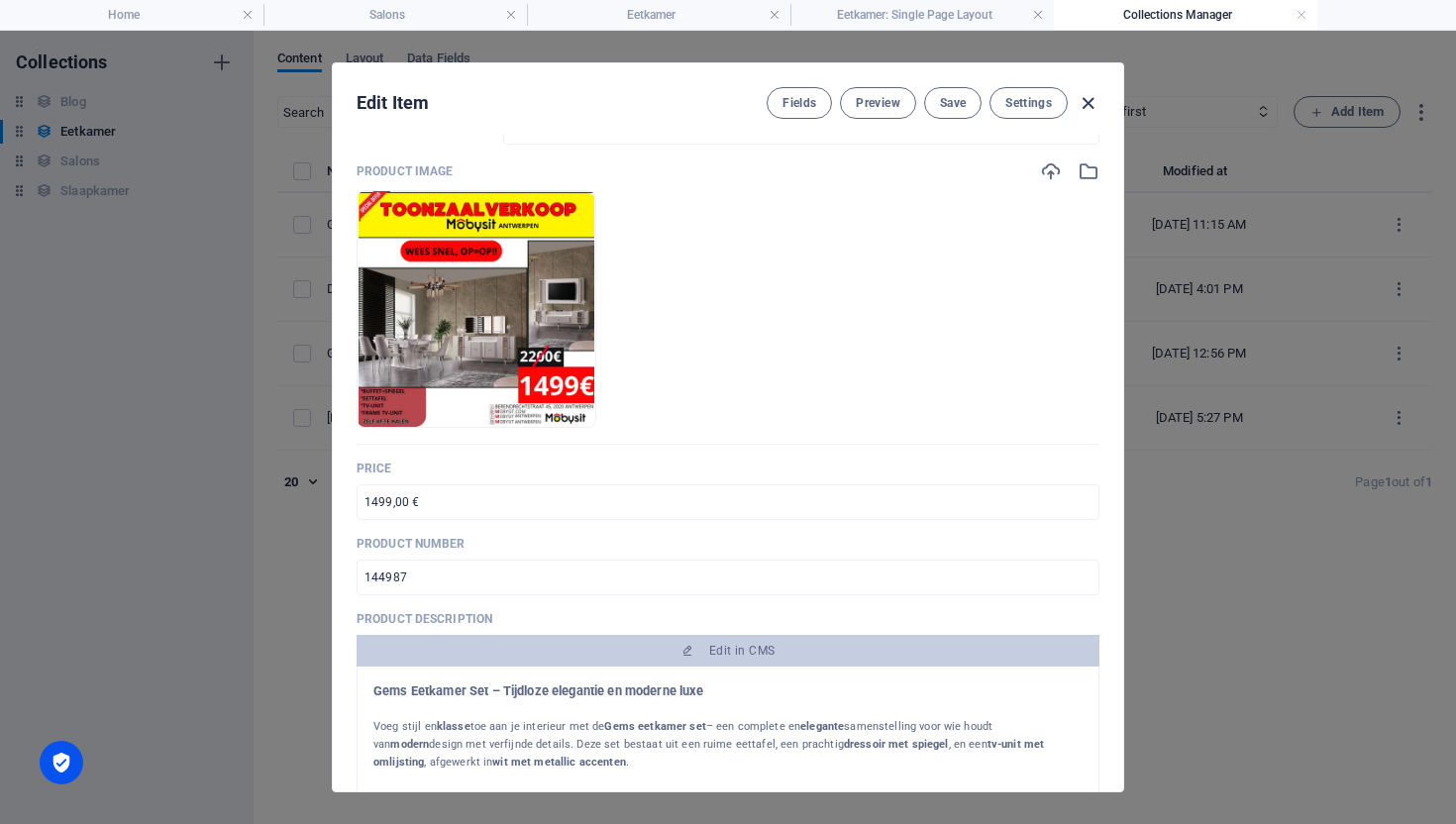 click at bounding box center (1088, 103) 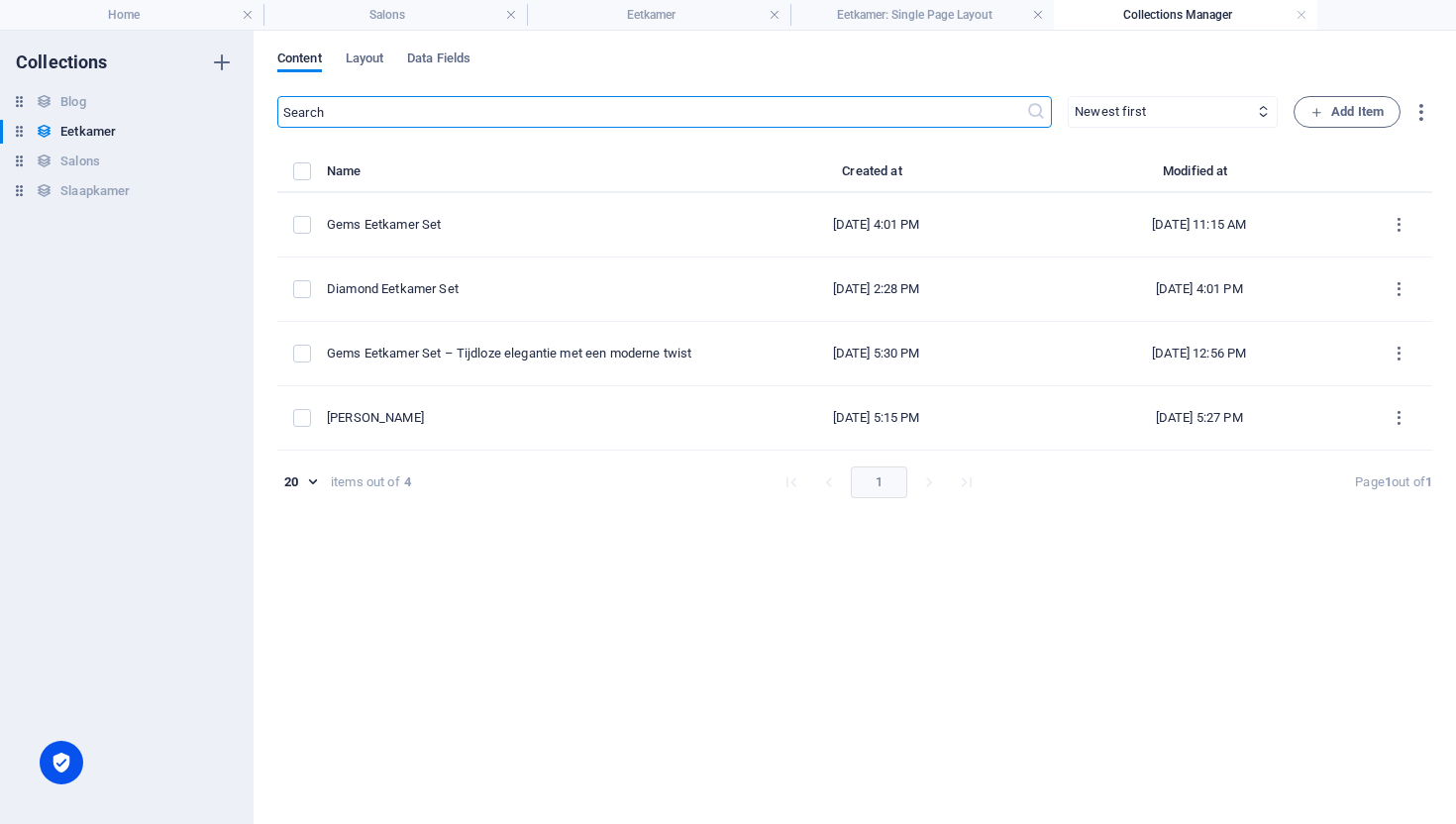 type on "gems-eetkamer-set" 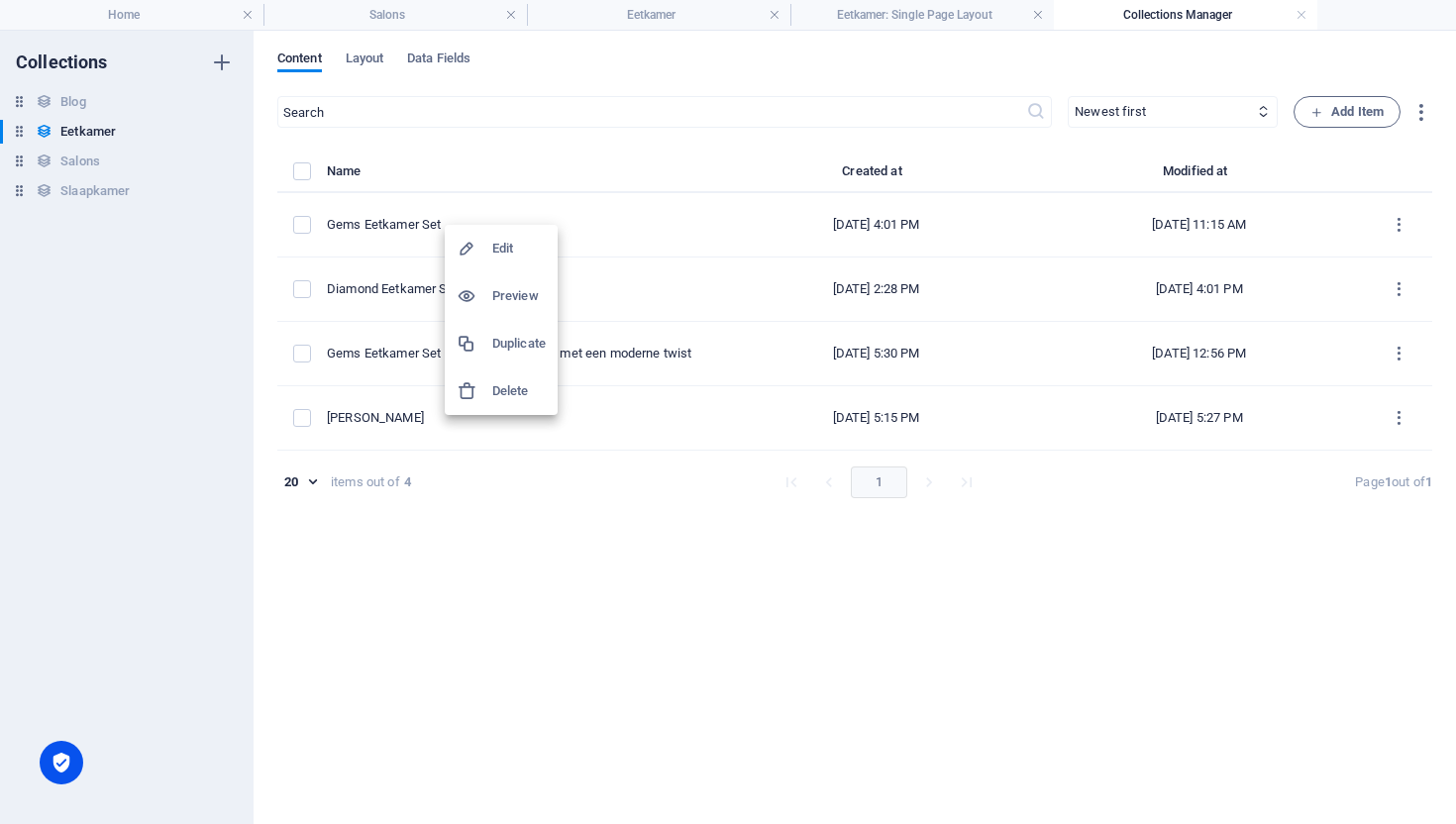 click on "Duplicate" at bounding box center (519, 344) 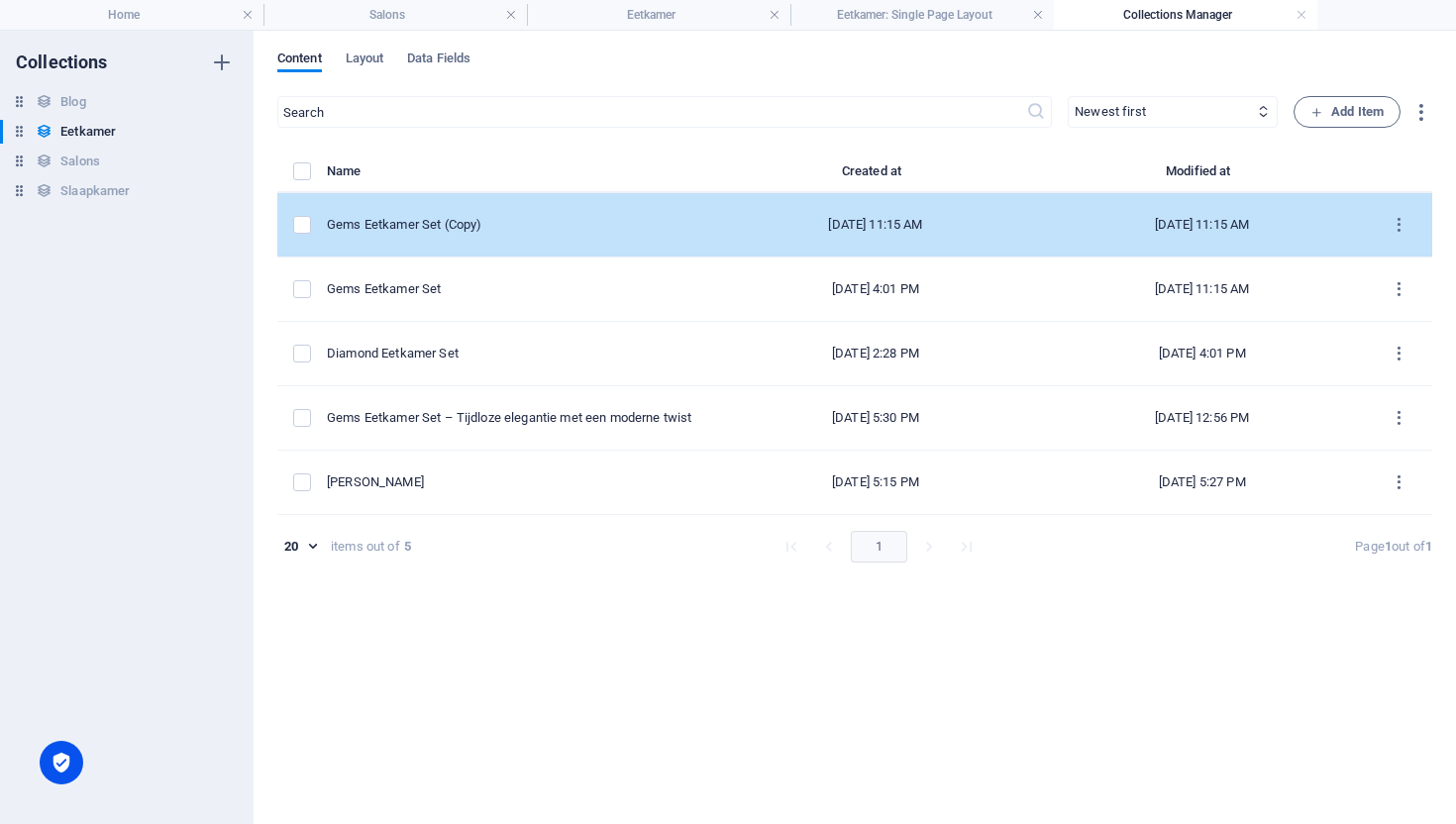 click on "Gems Eetkamer Set (Copy)" at bounding box center (511, 225) 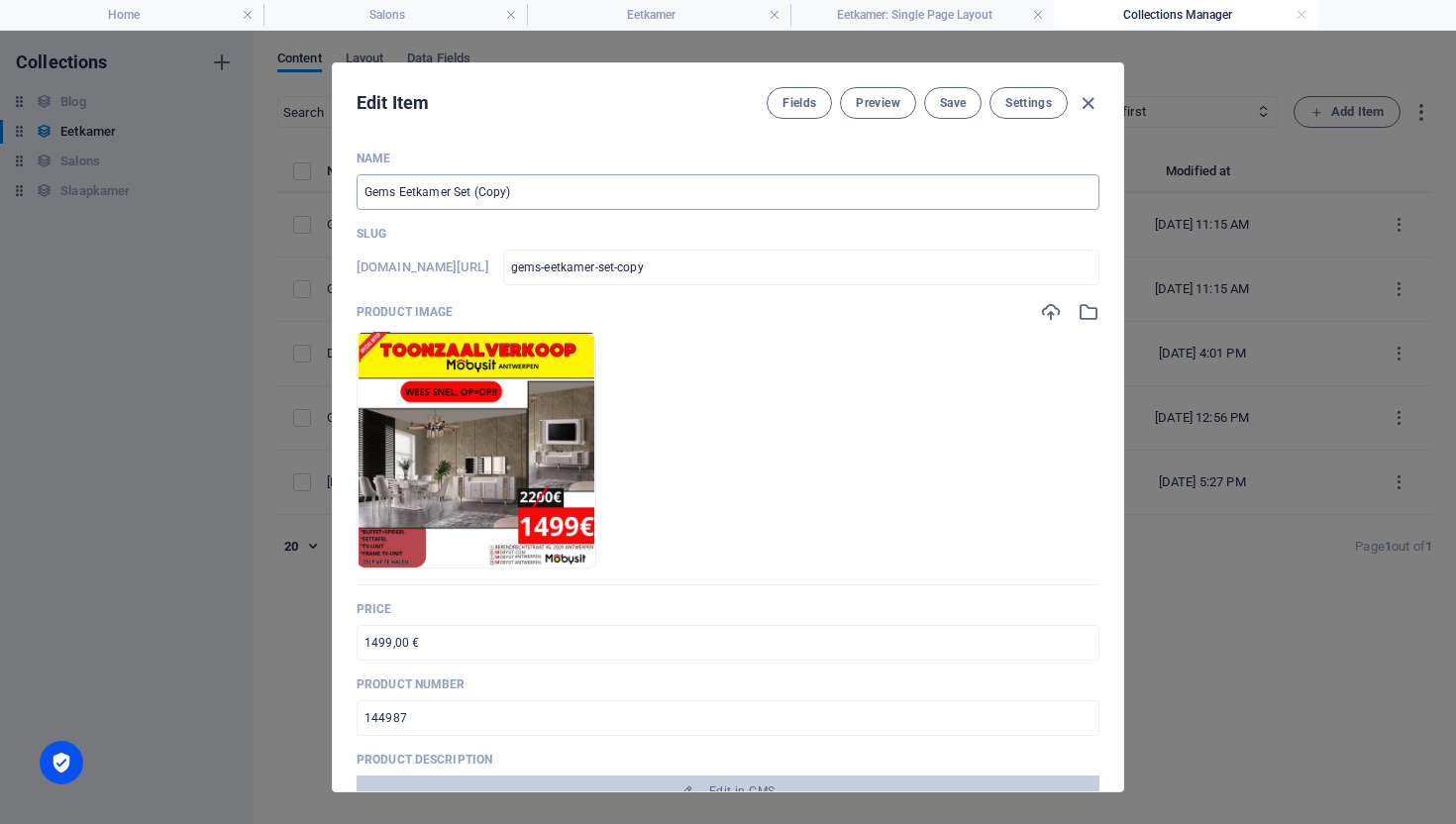 click on "Gems Eetkamer Set (Copy)" at bounding box center [728, 192] 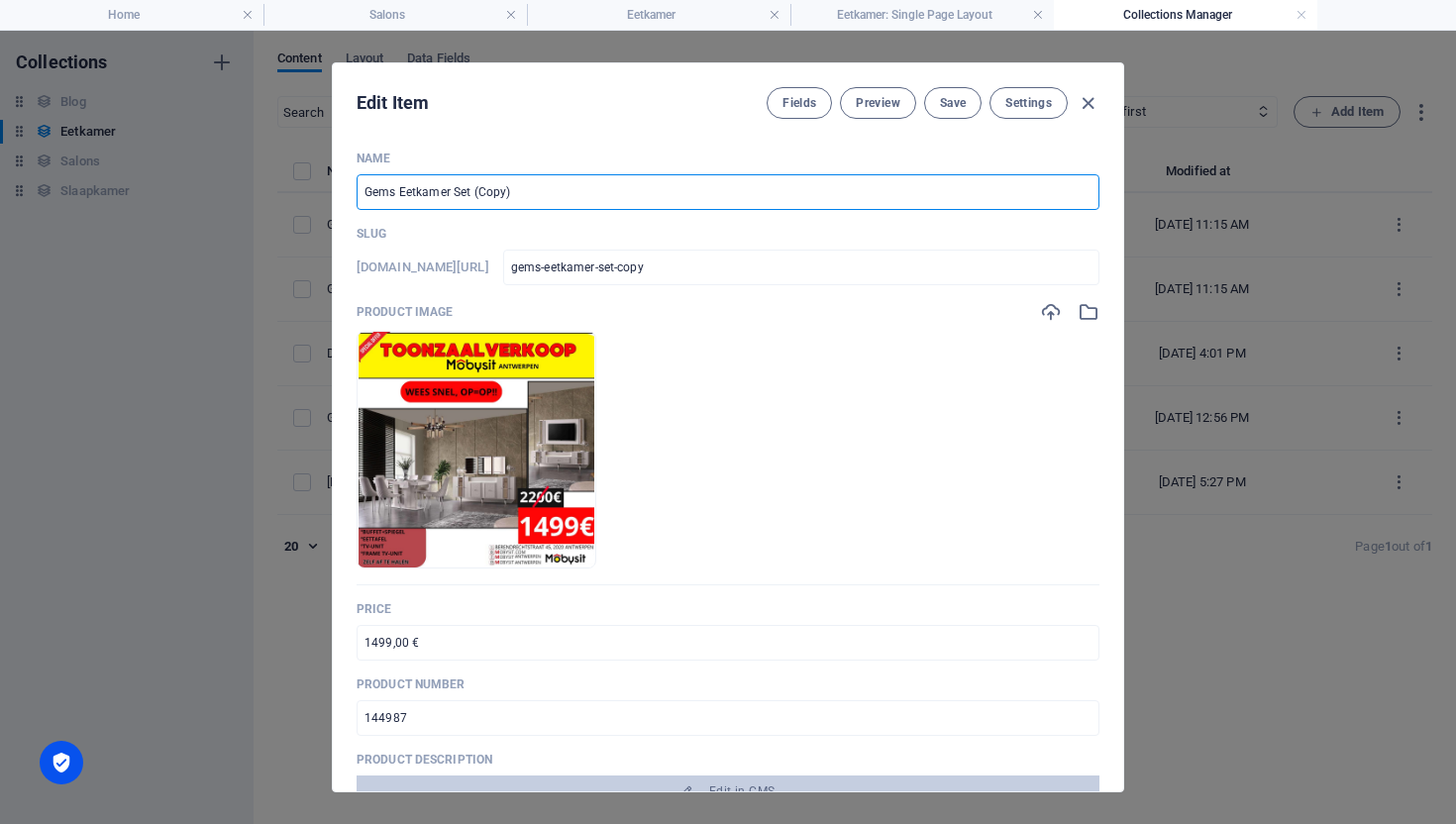 click on "Gems Eetkamer Set (Copy)" at bounding box center [728, 192] 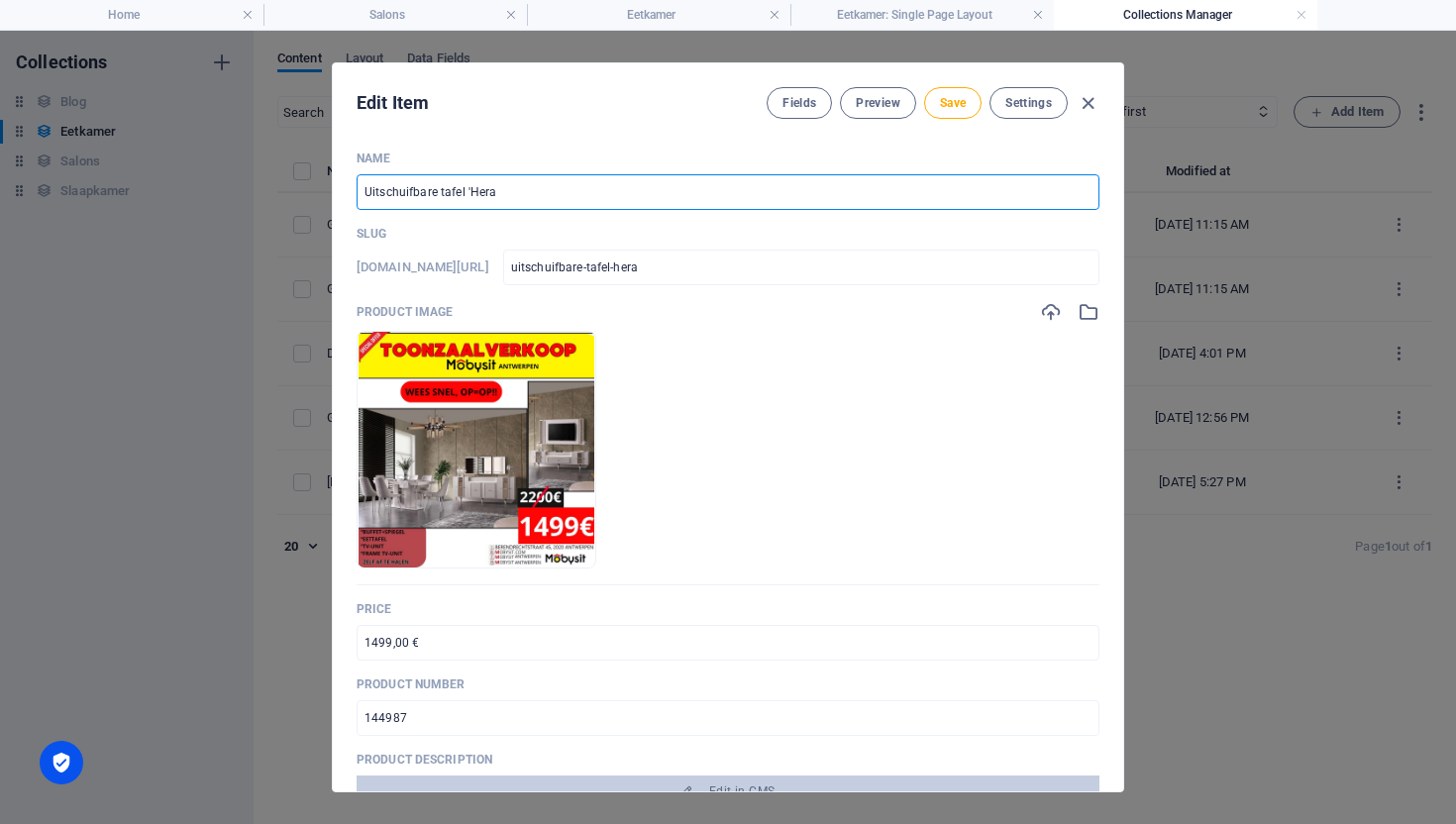 click on "Uitschuifbare tafel 'Hera" at bounding box center (728, 192) 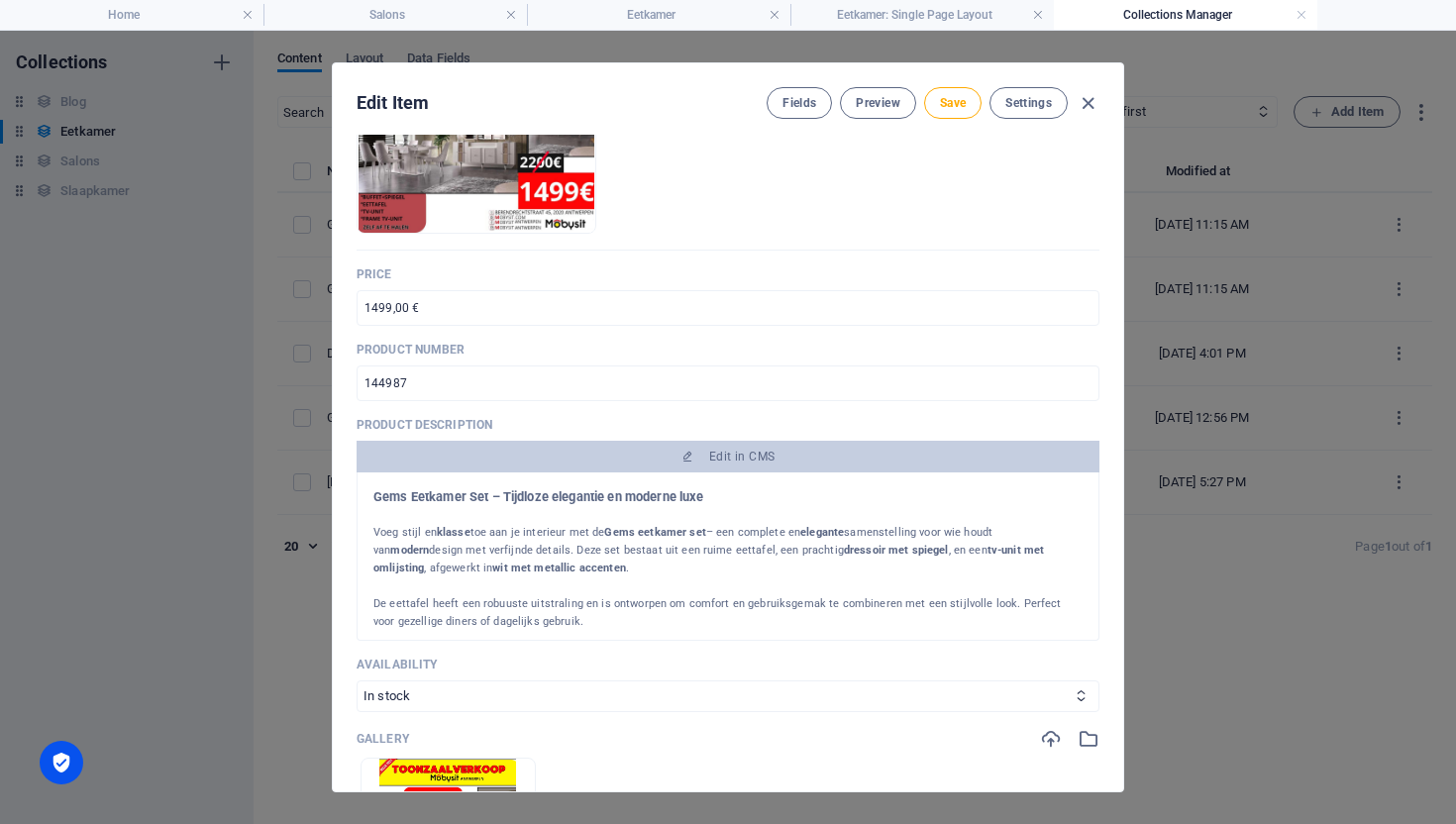 scroll, scrollTop: 227, scrollLeft: 0, axis: vertical 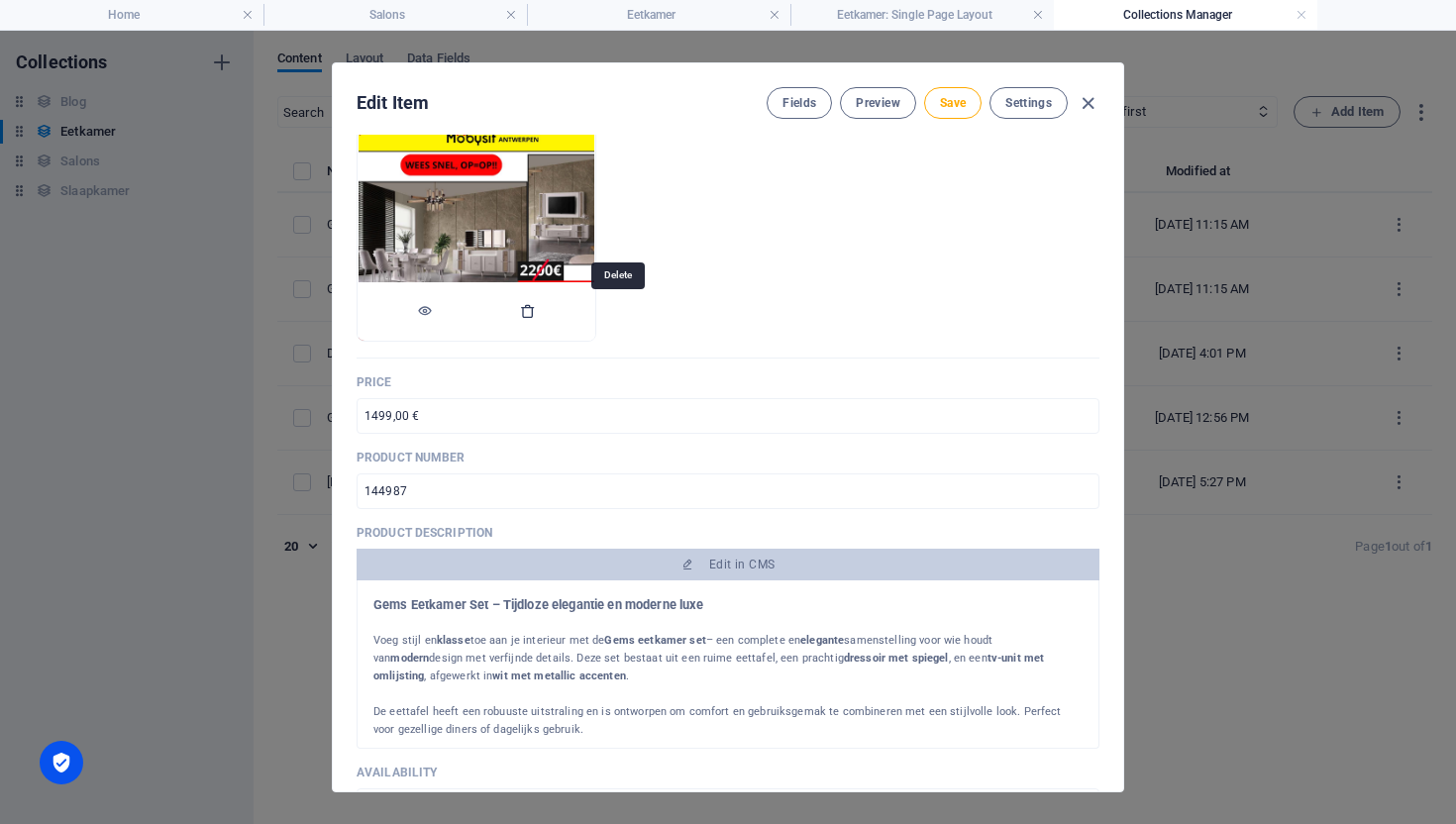 type on "Uitschuifbare tafel Hera" 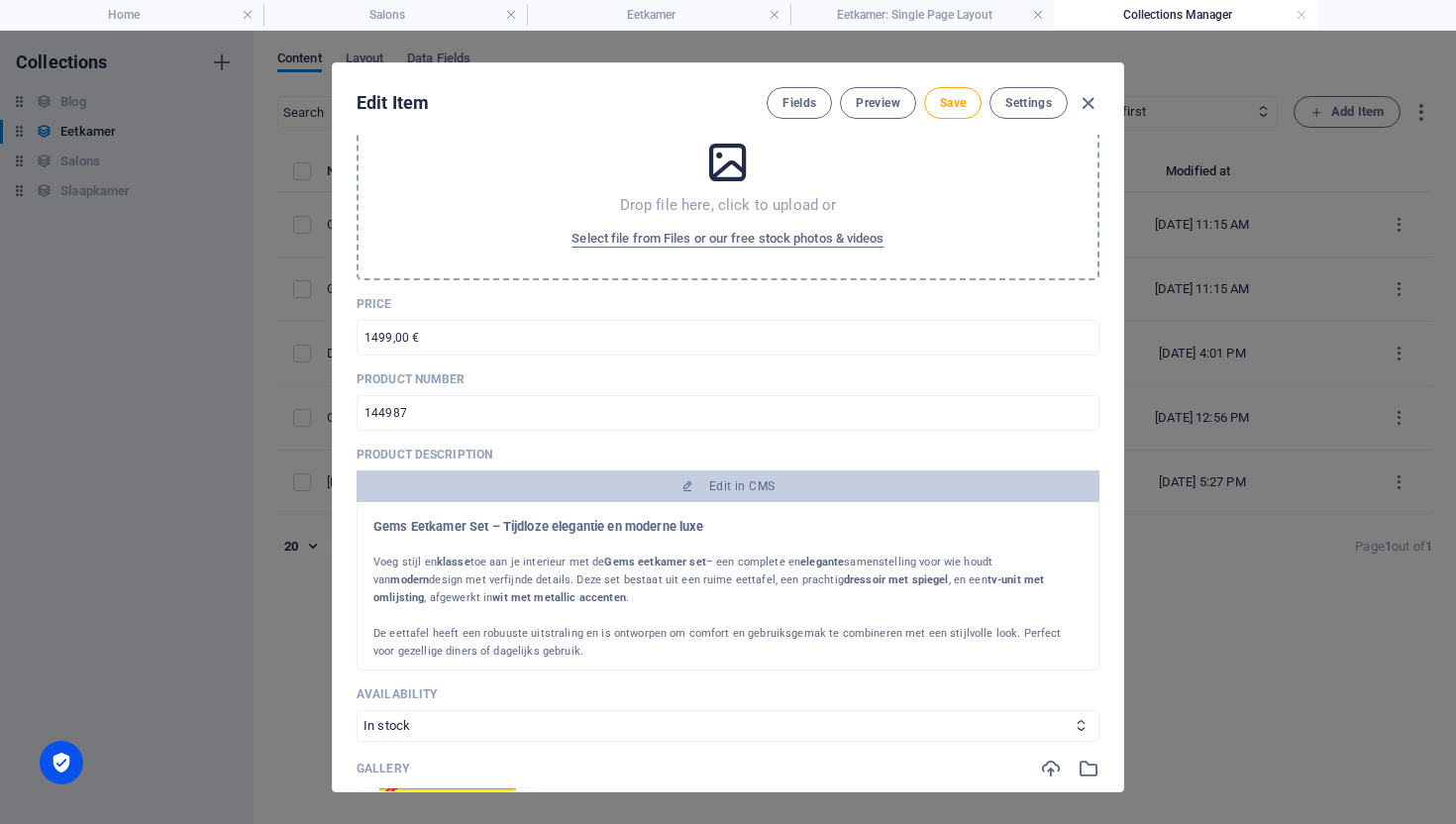 click at bounding box center [728, 162] 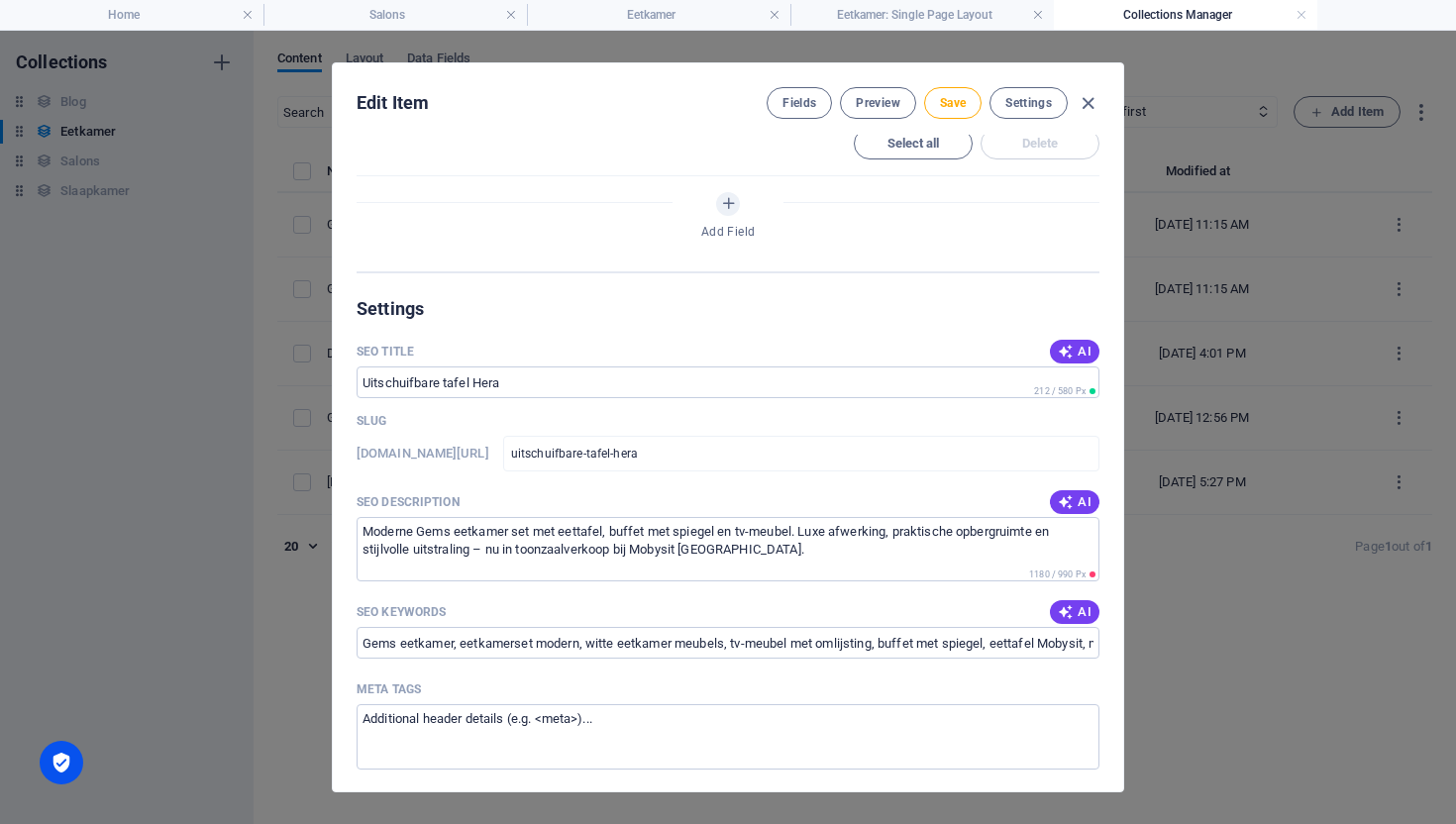 scroll, scrollTop: 461, scrollLeft: 0, axis: vertical 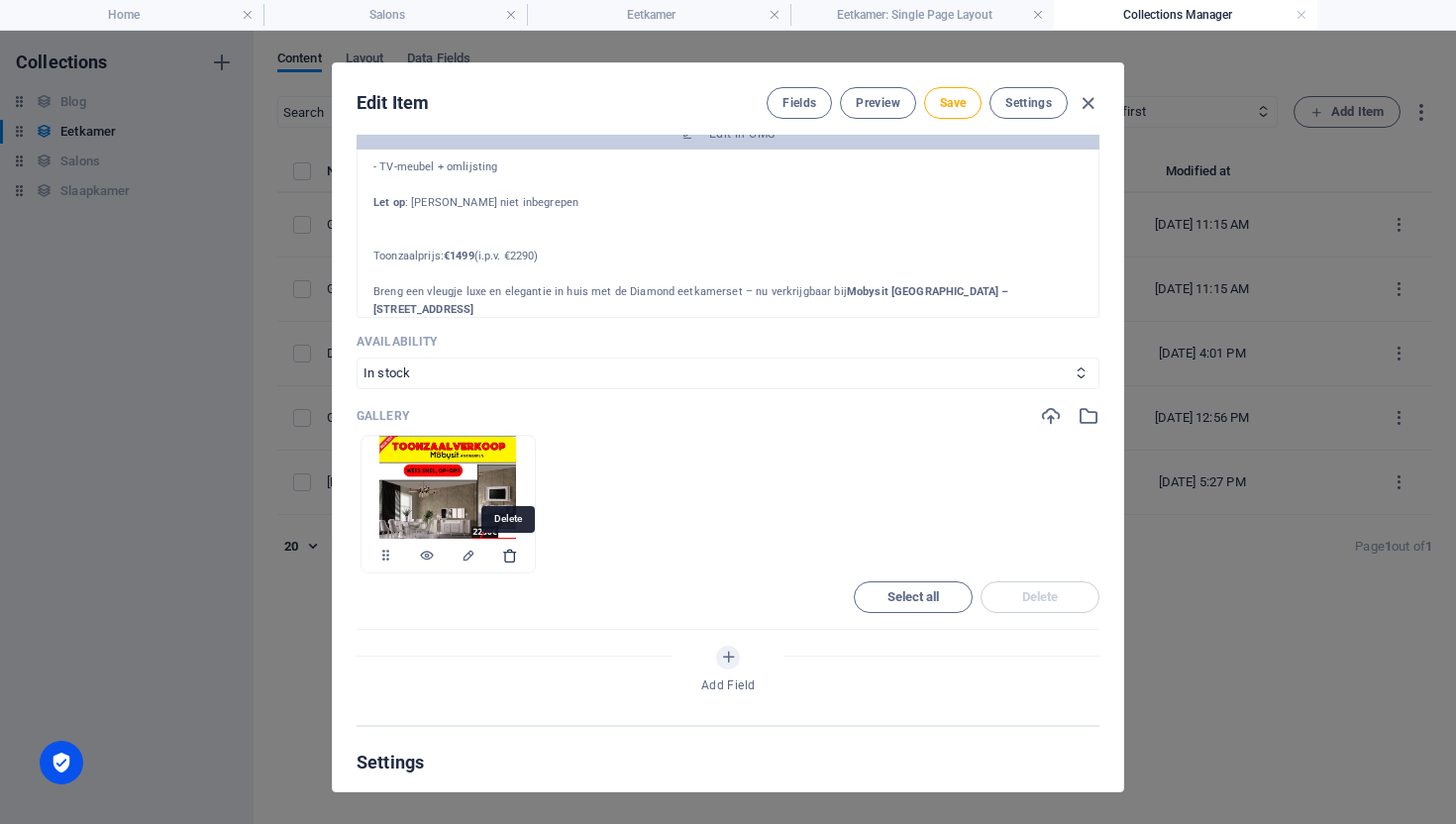click at bounding box center [510, 556] 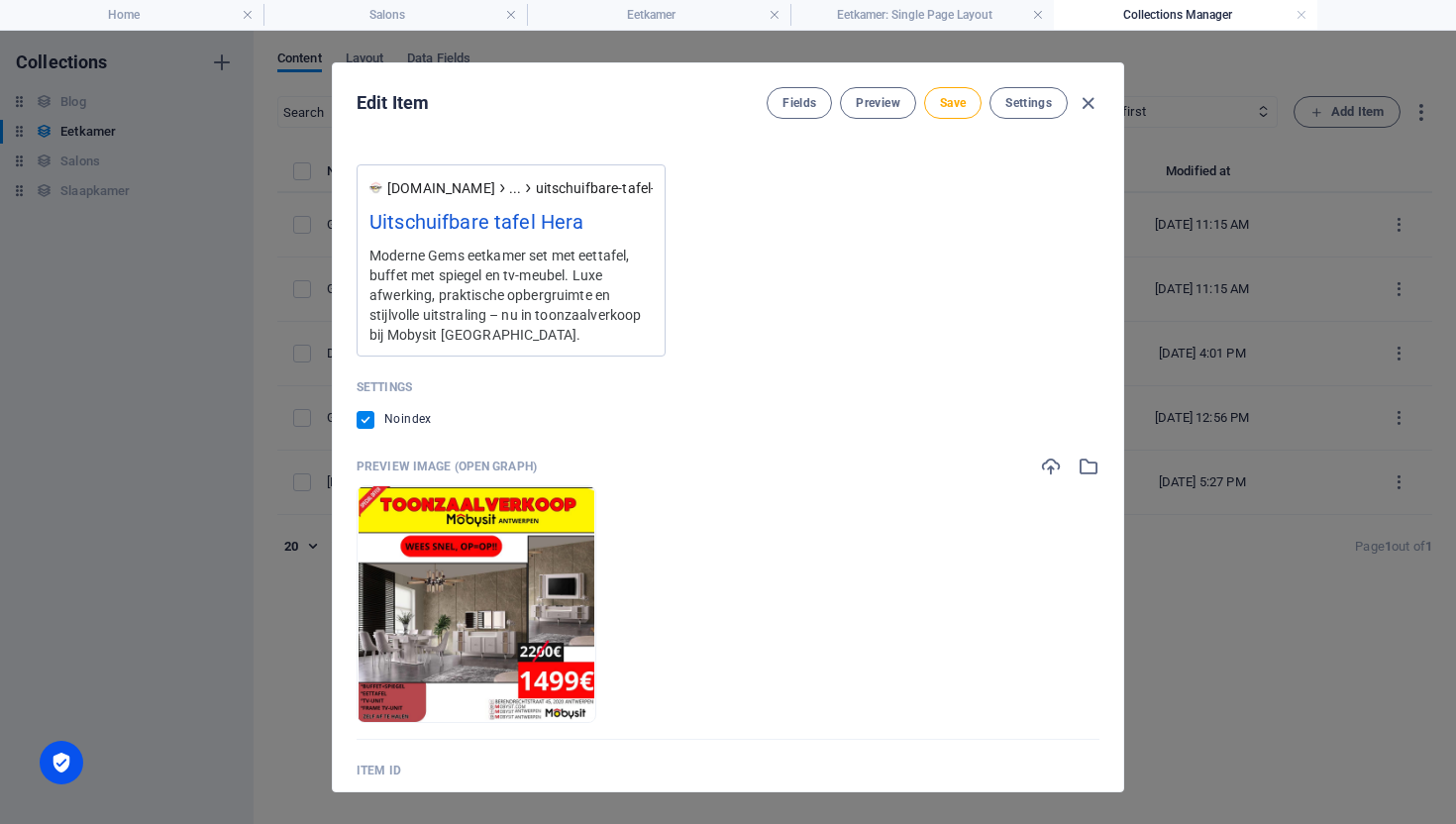 scroll, scrollTop: 1866, scrollLeft: 0, axis: vertical 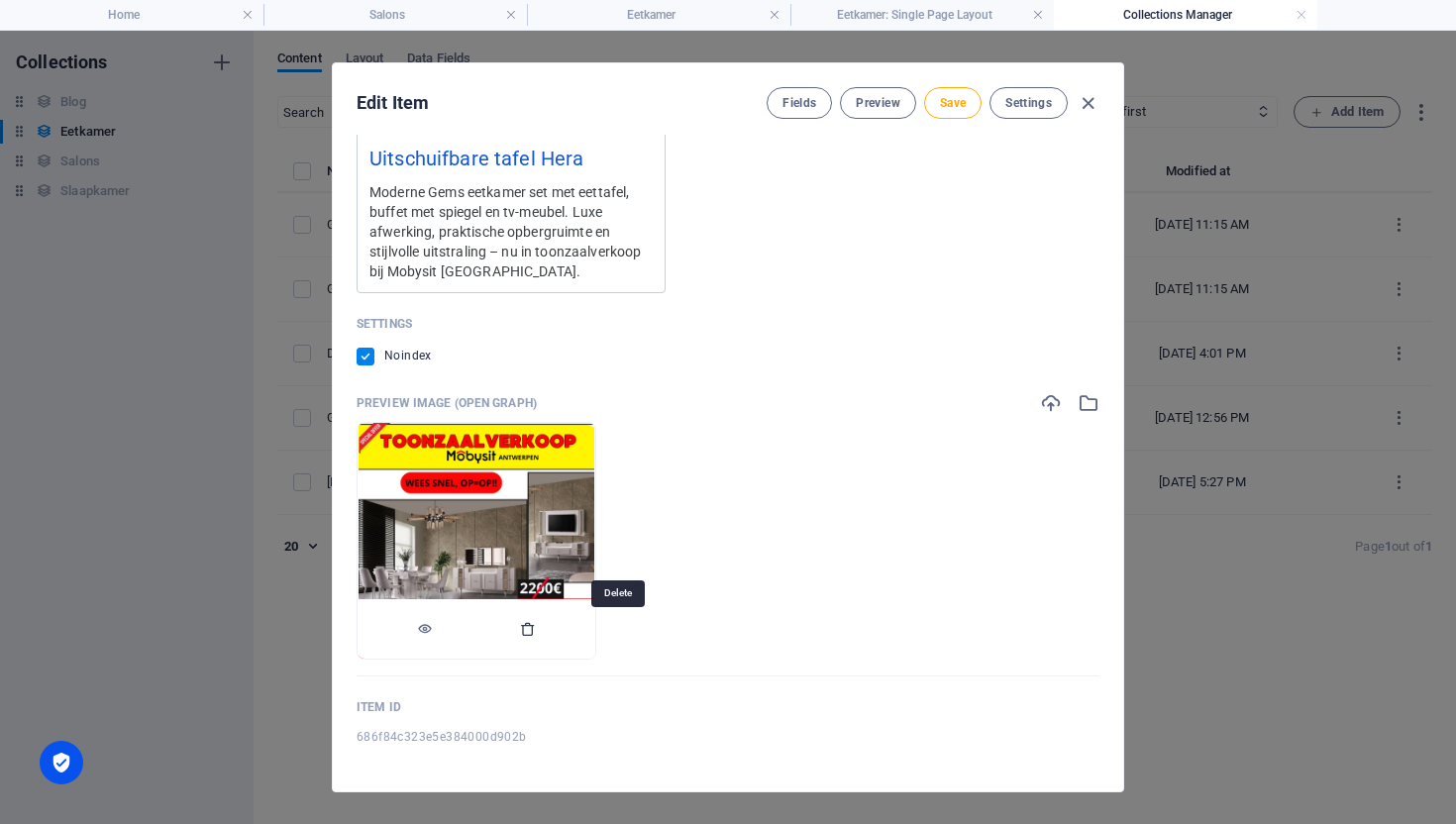 click at bounding box center (528, 629) 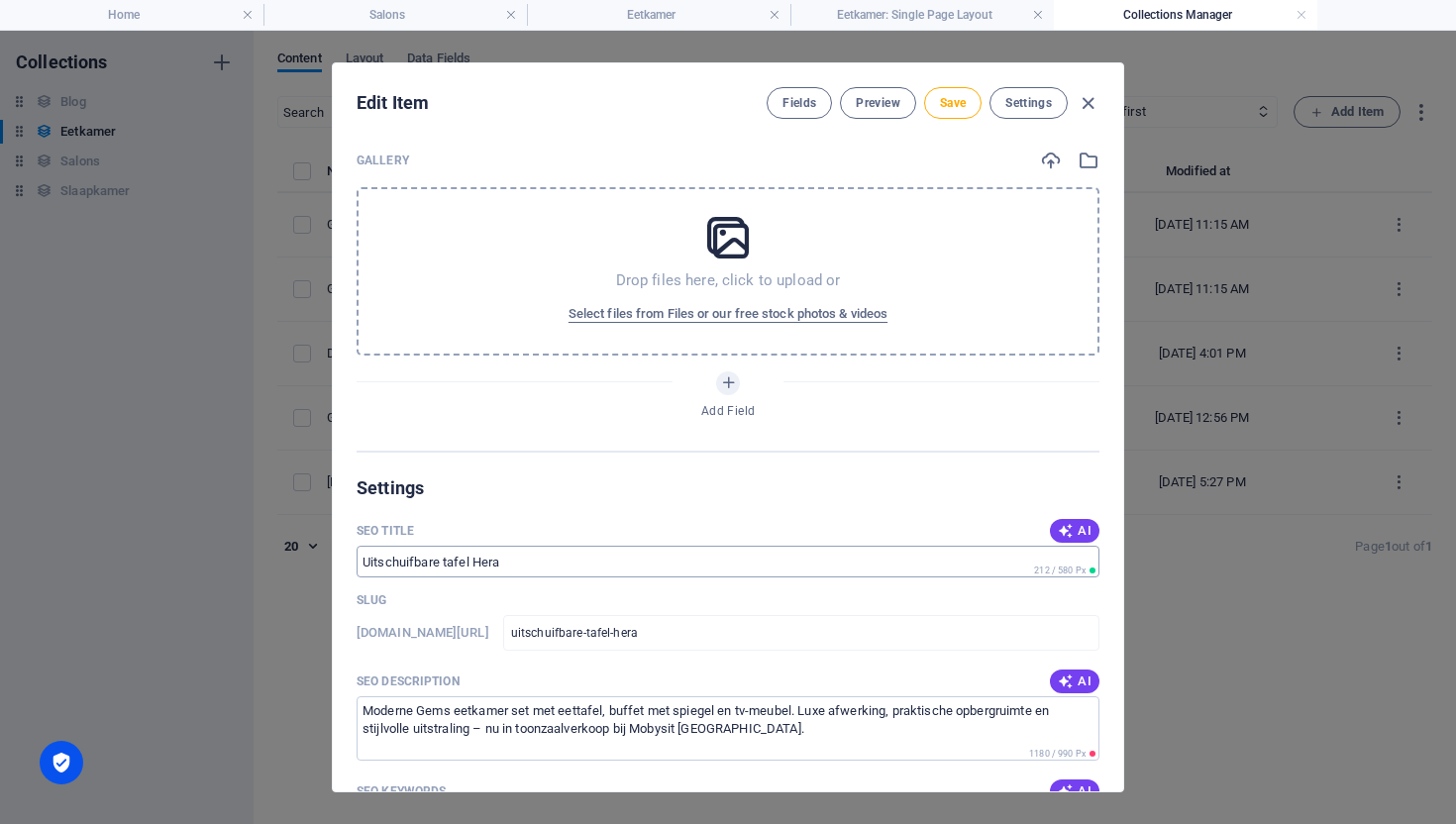 scroll, scrollTop: 939, scrollLeft: 0, axis: vertical 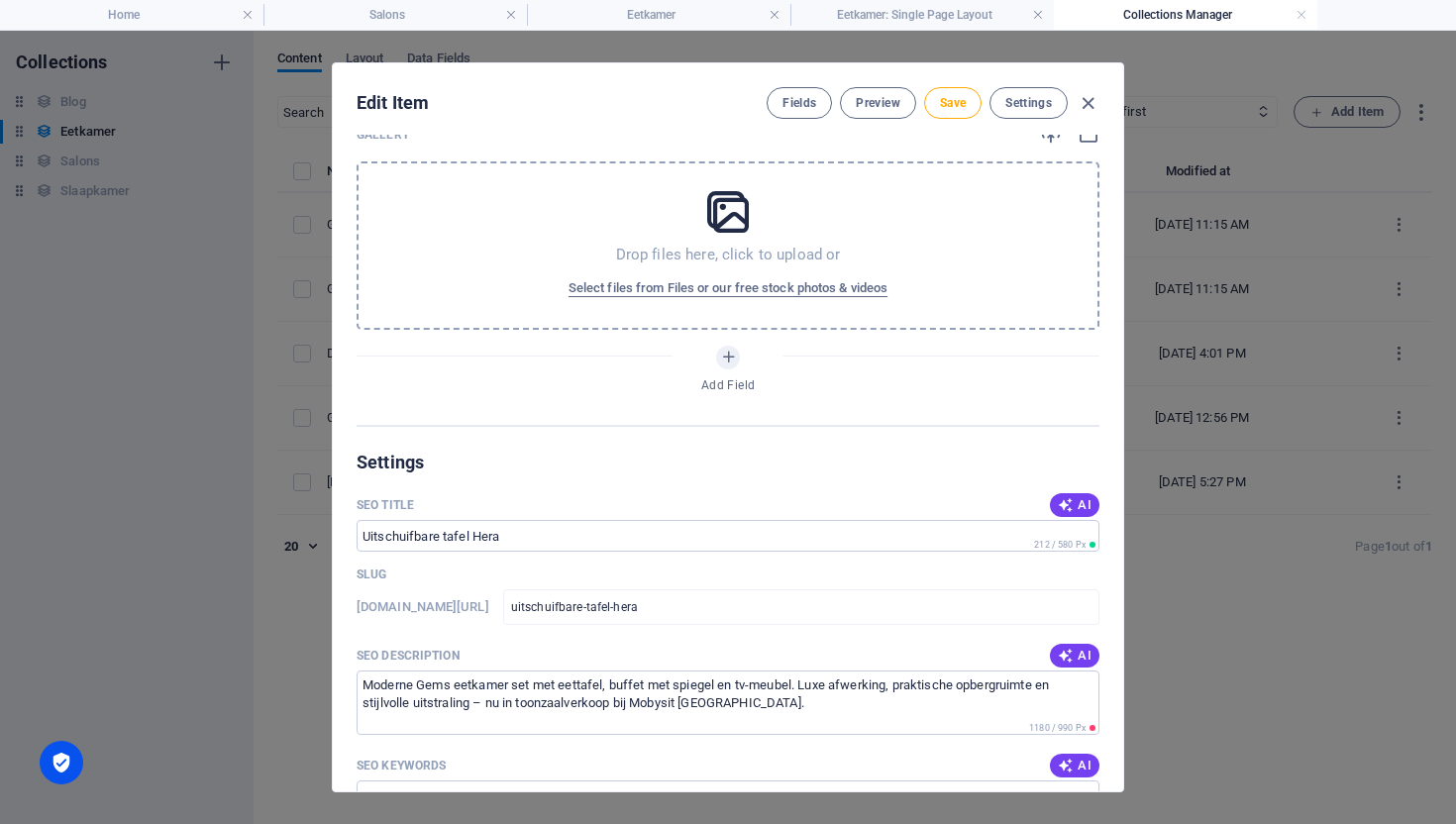 click at bounding box center (728, 212) 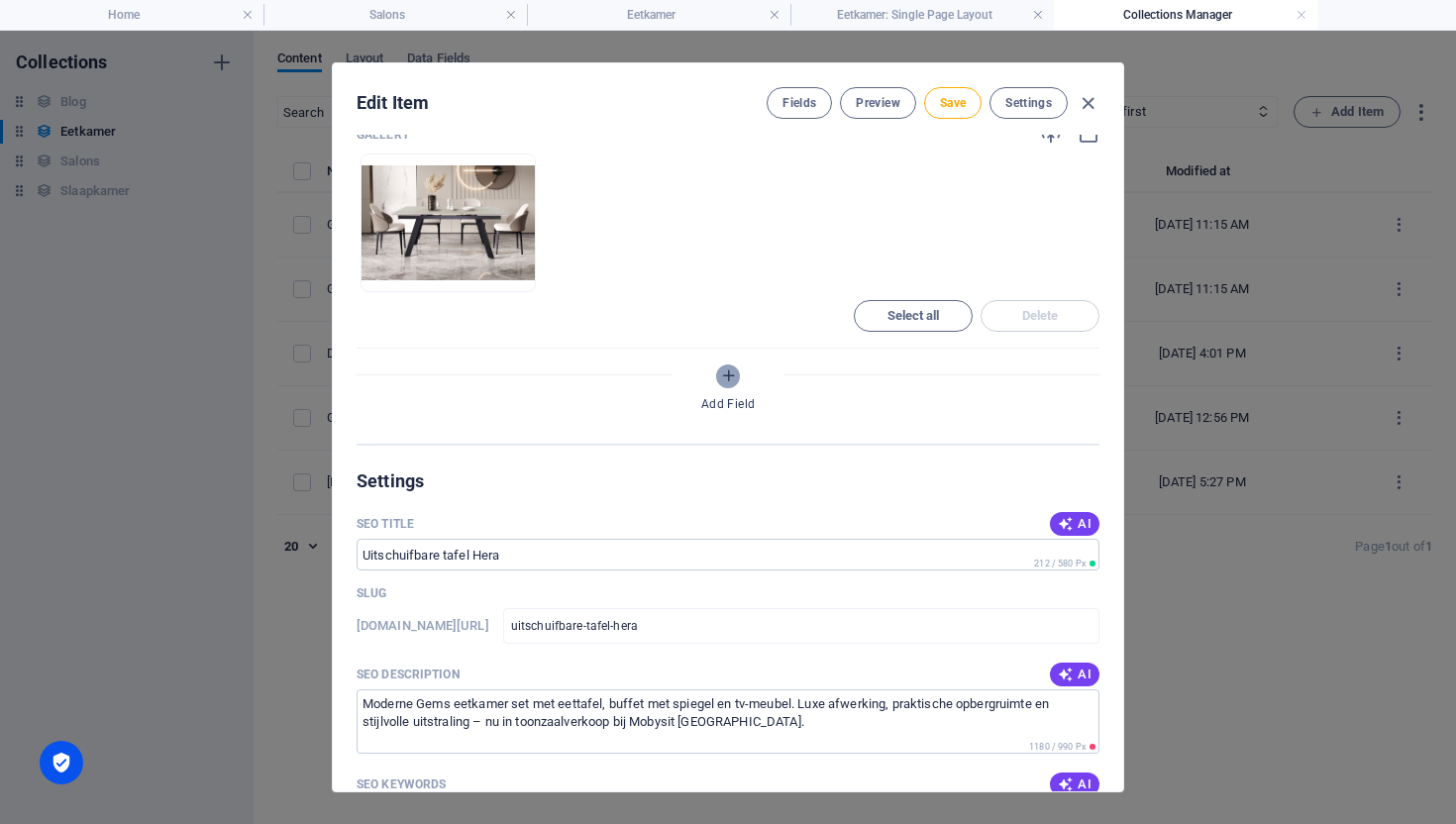 click at bounding box center [728, 375] 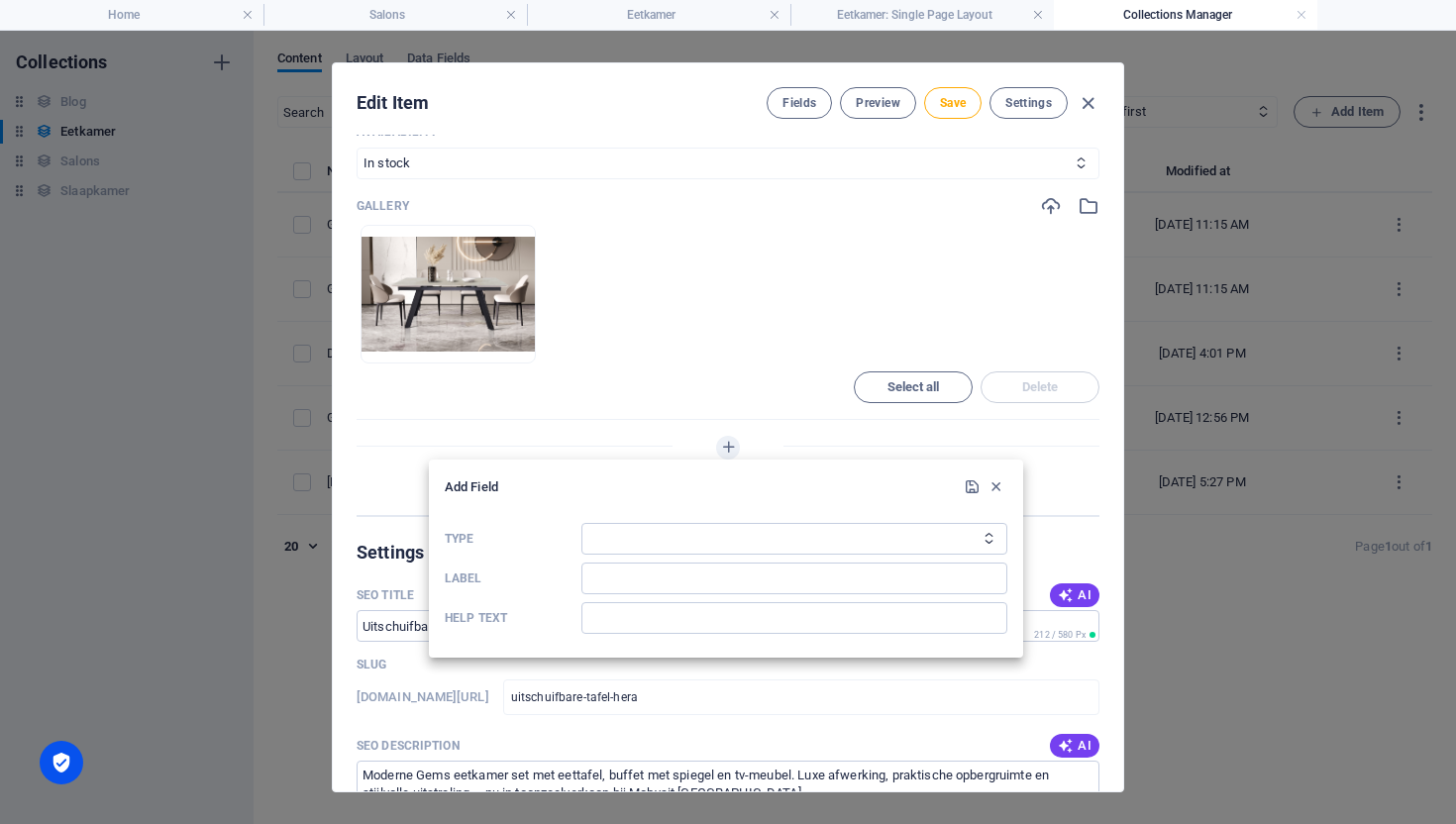click at bounding box center [728, 412] 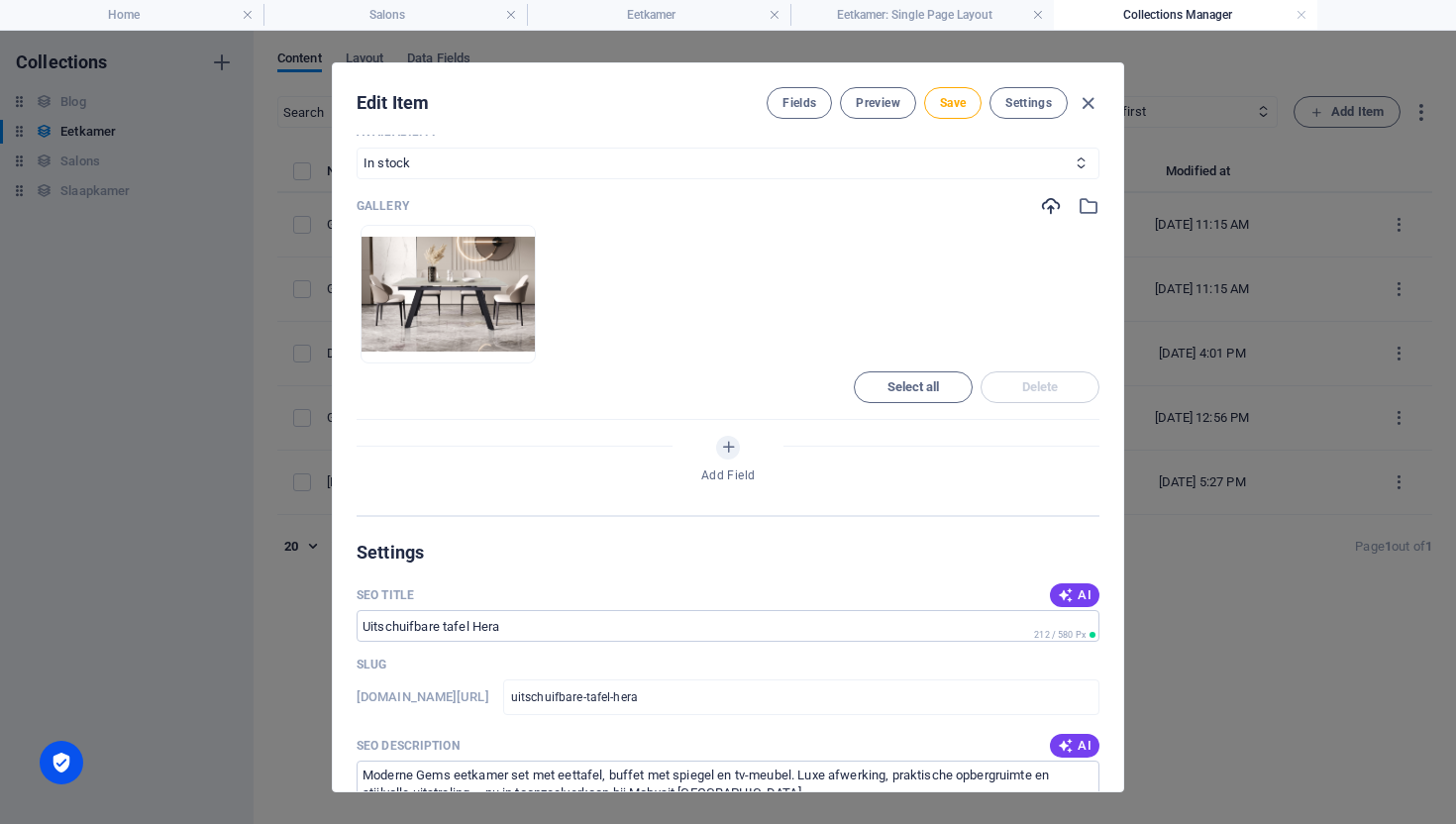 click at bounding box center (1051, 206) 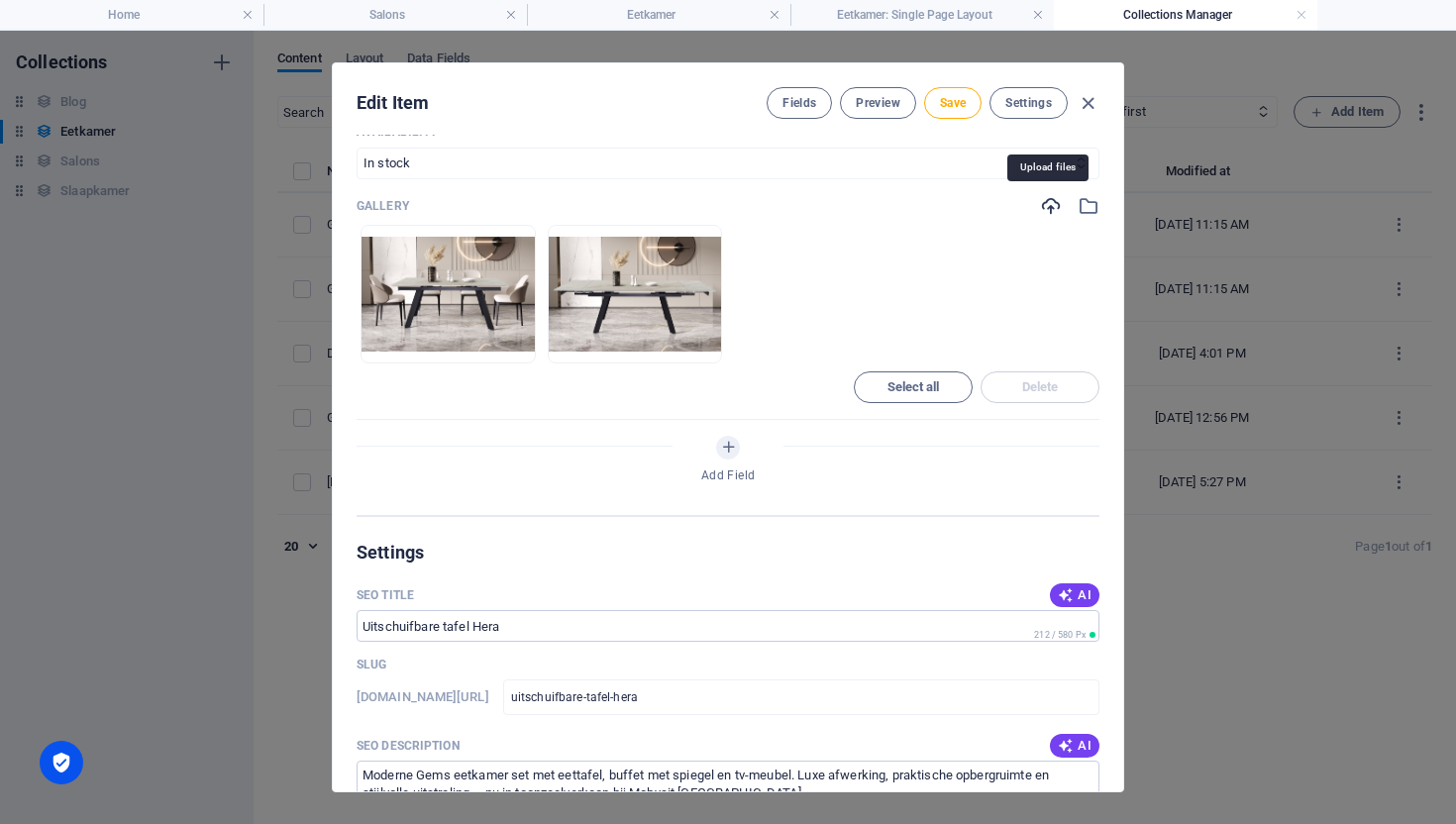 click at bounding box center [1051, 206] 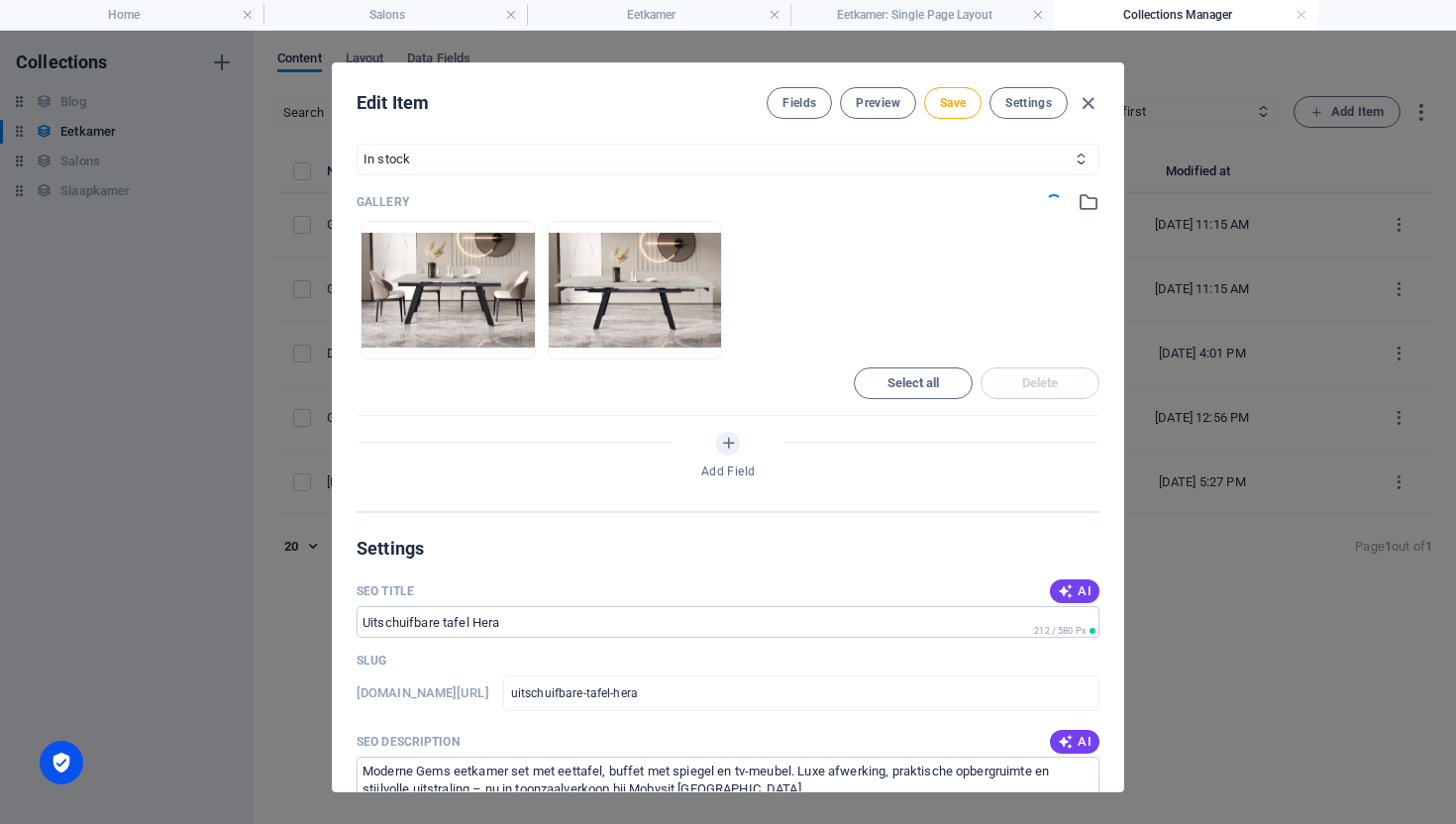 scroll, scrollTop: 872, scrollLeft: 0, axis: vertical 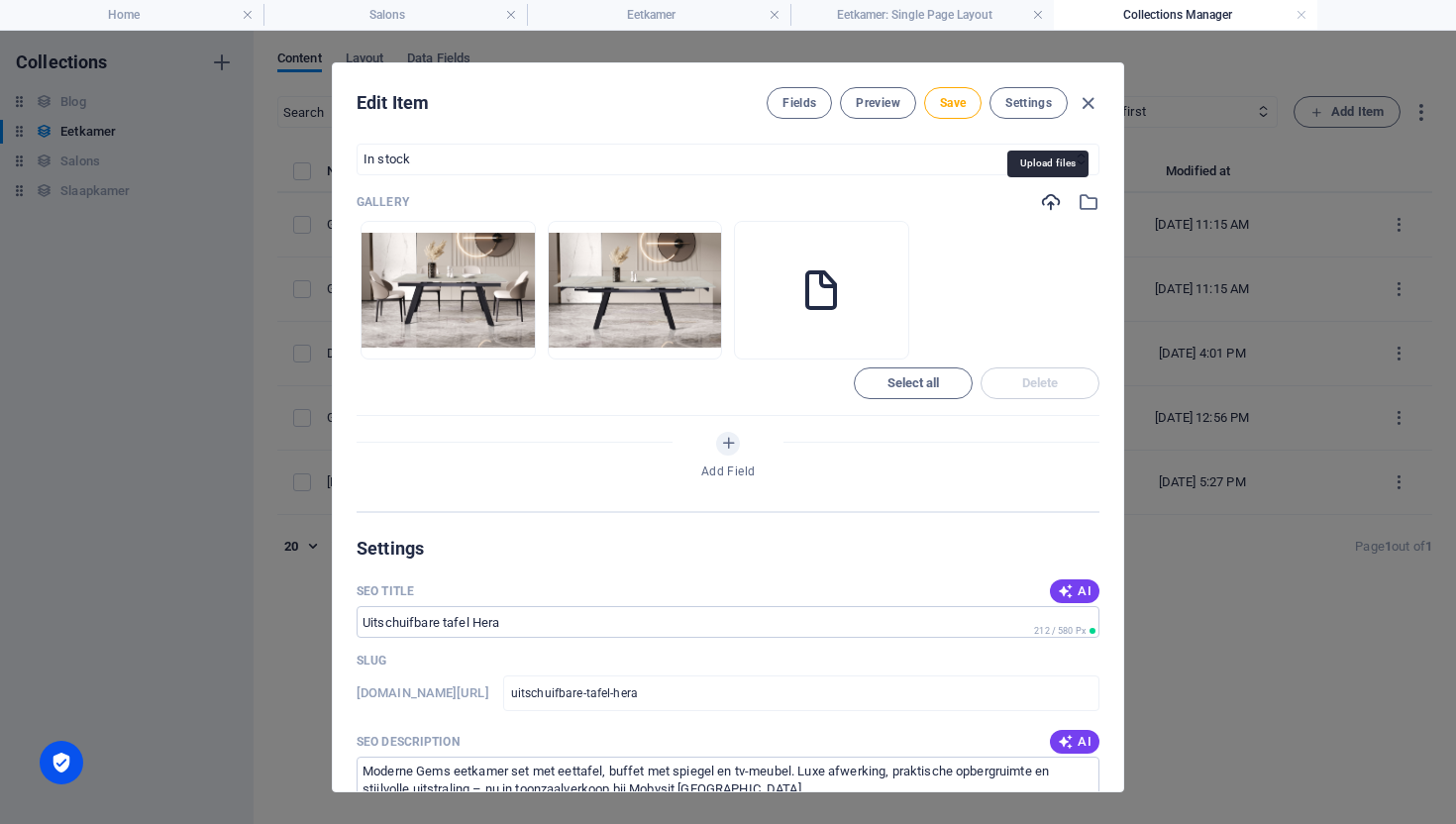 click at bounding box center (1051, 202) 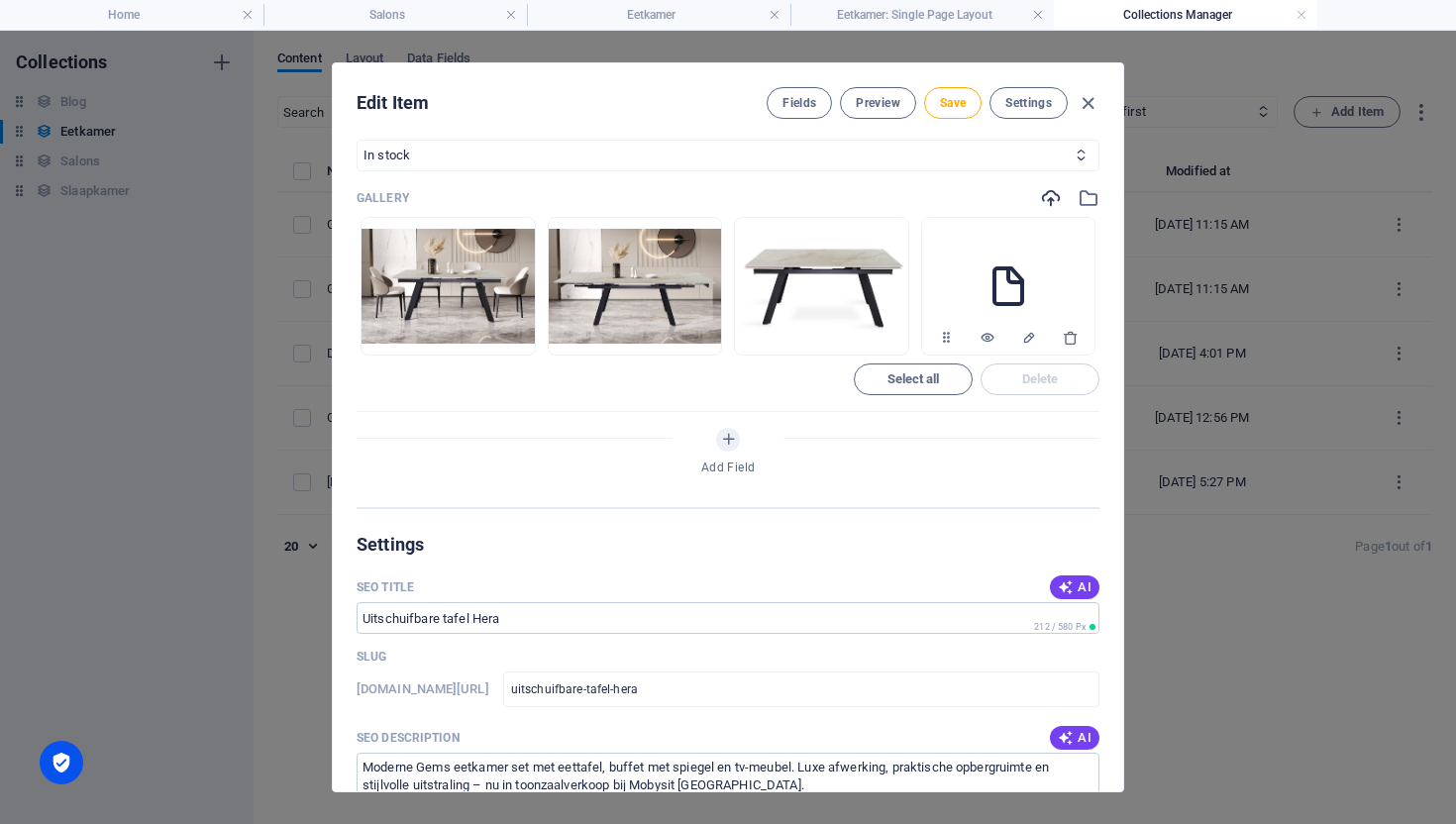 scroll, scrollTop: 876, scrollLeft: 0, axis: vertical 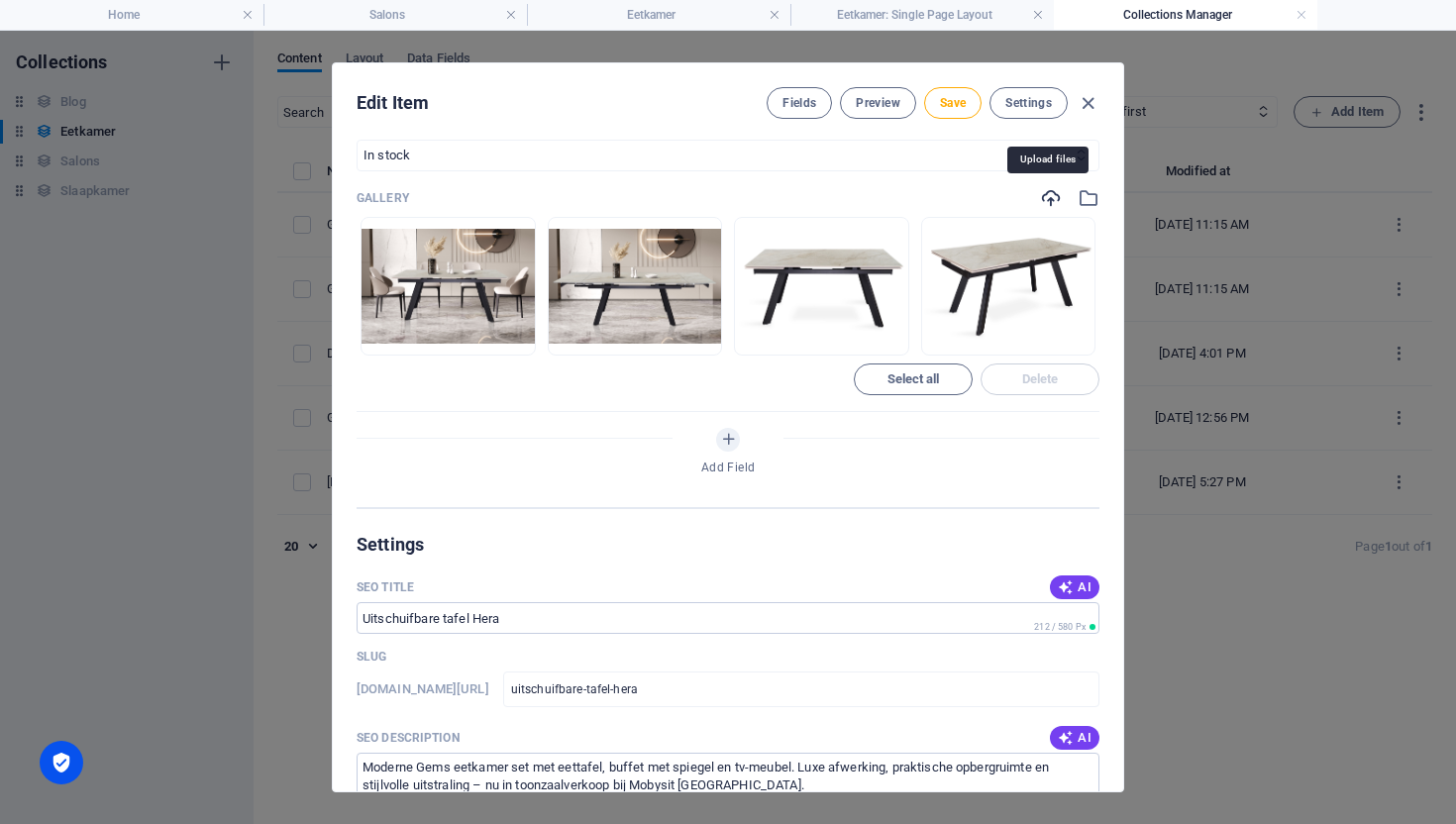 click at bounding box center (1051, 198) 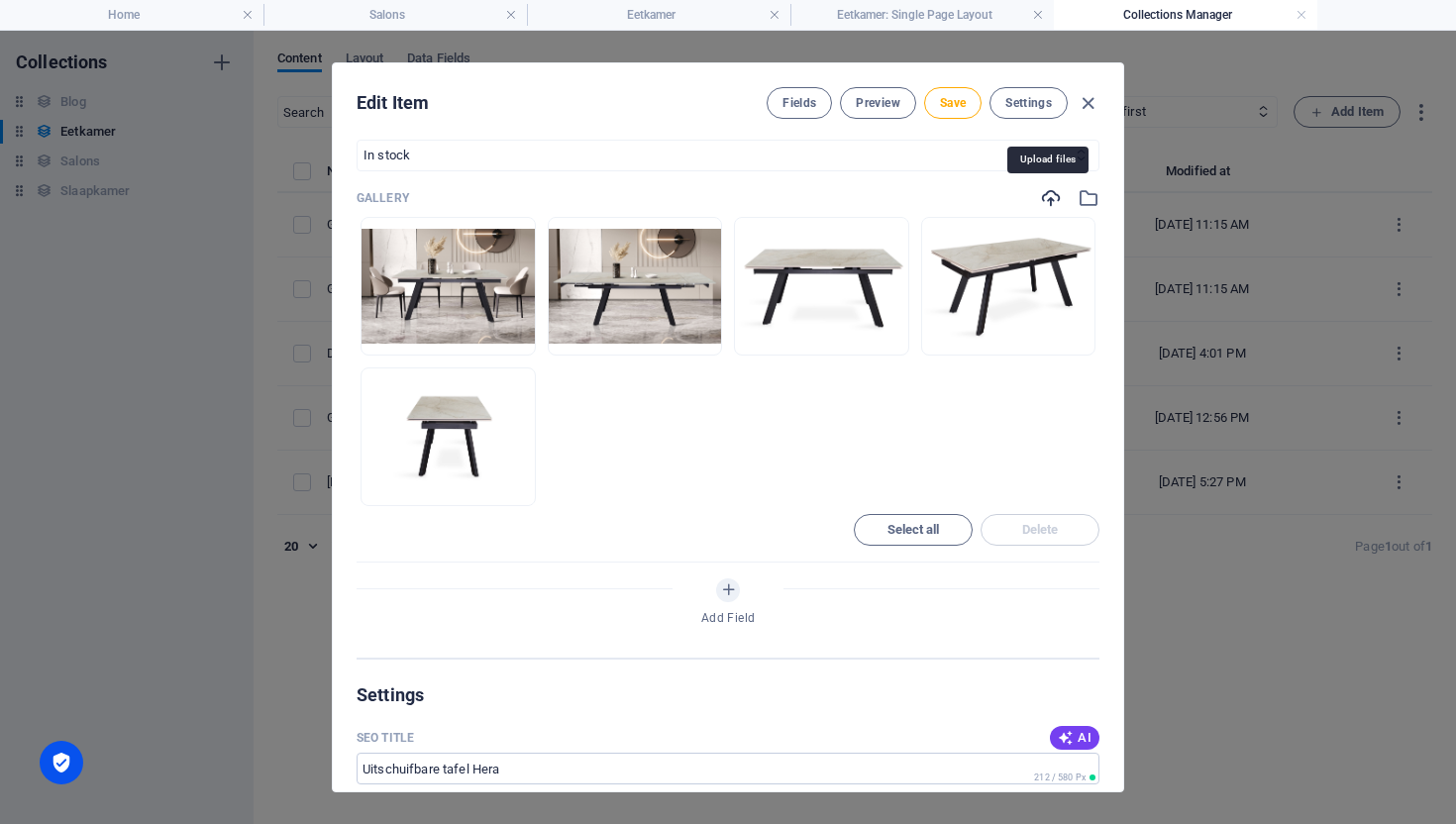click at bounding box center [1051, 198] 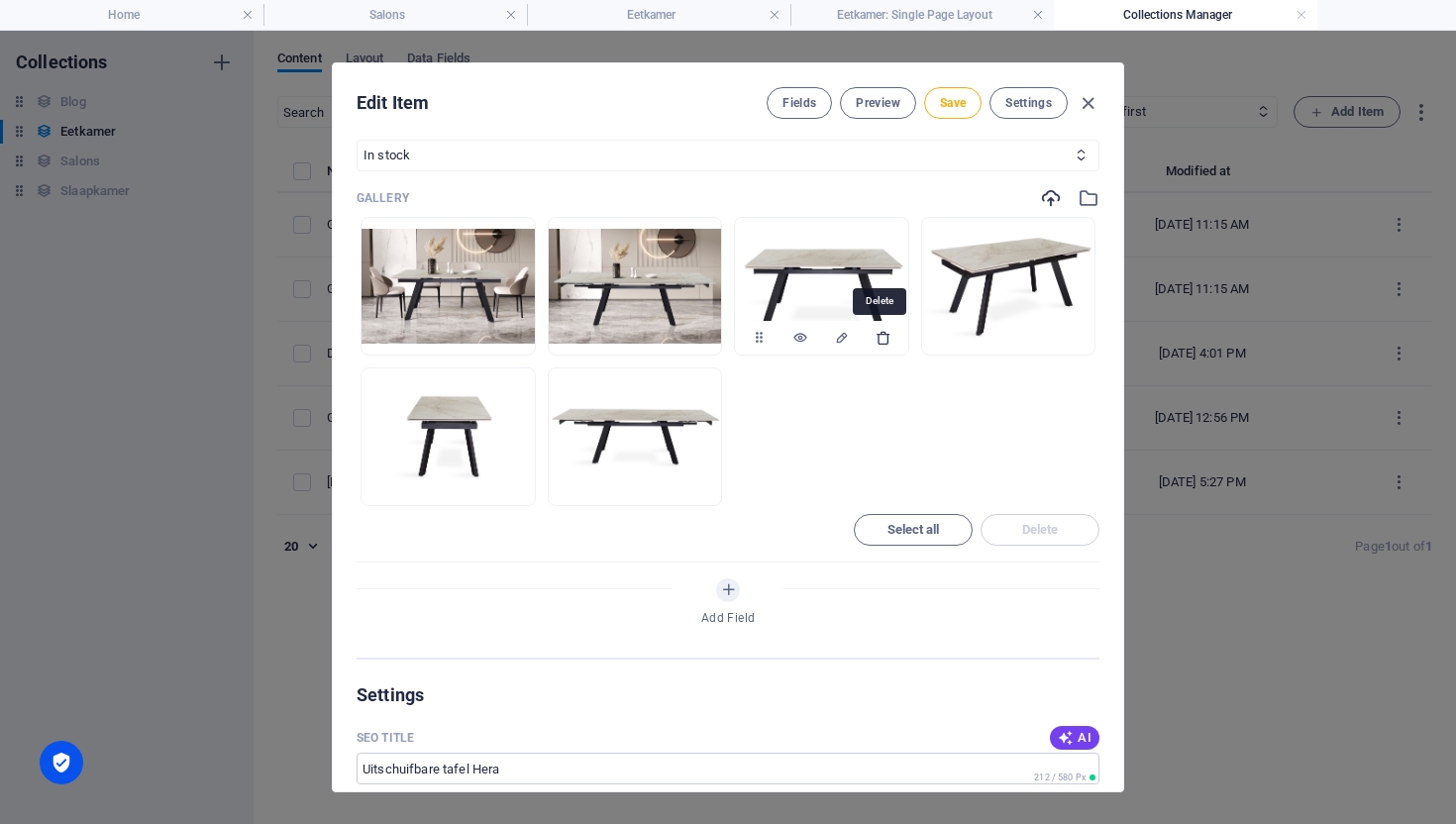 click at bounding box center (884, 338) 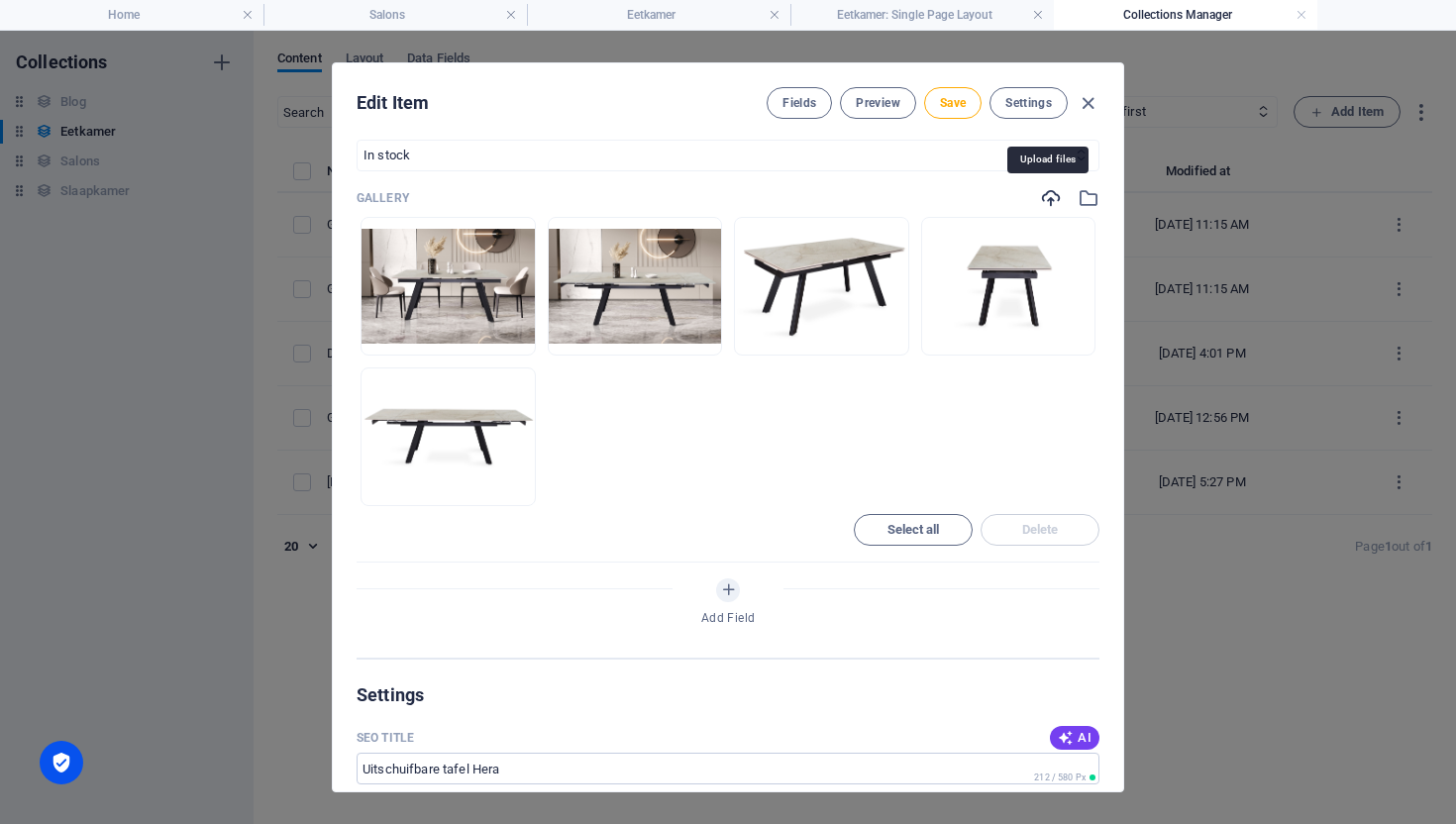 click at bounding box center [1051, 198] 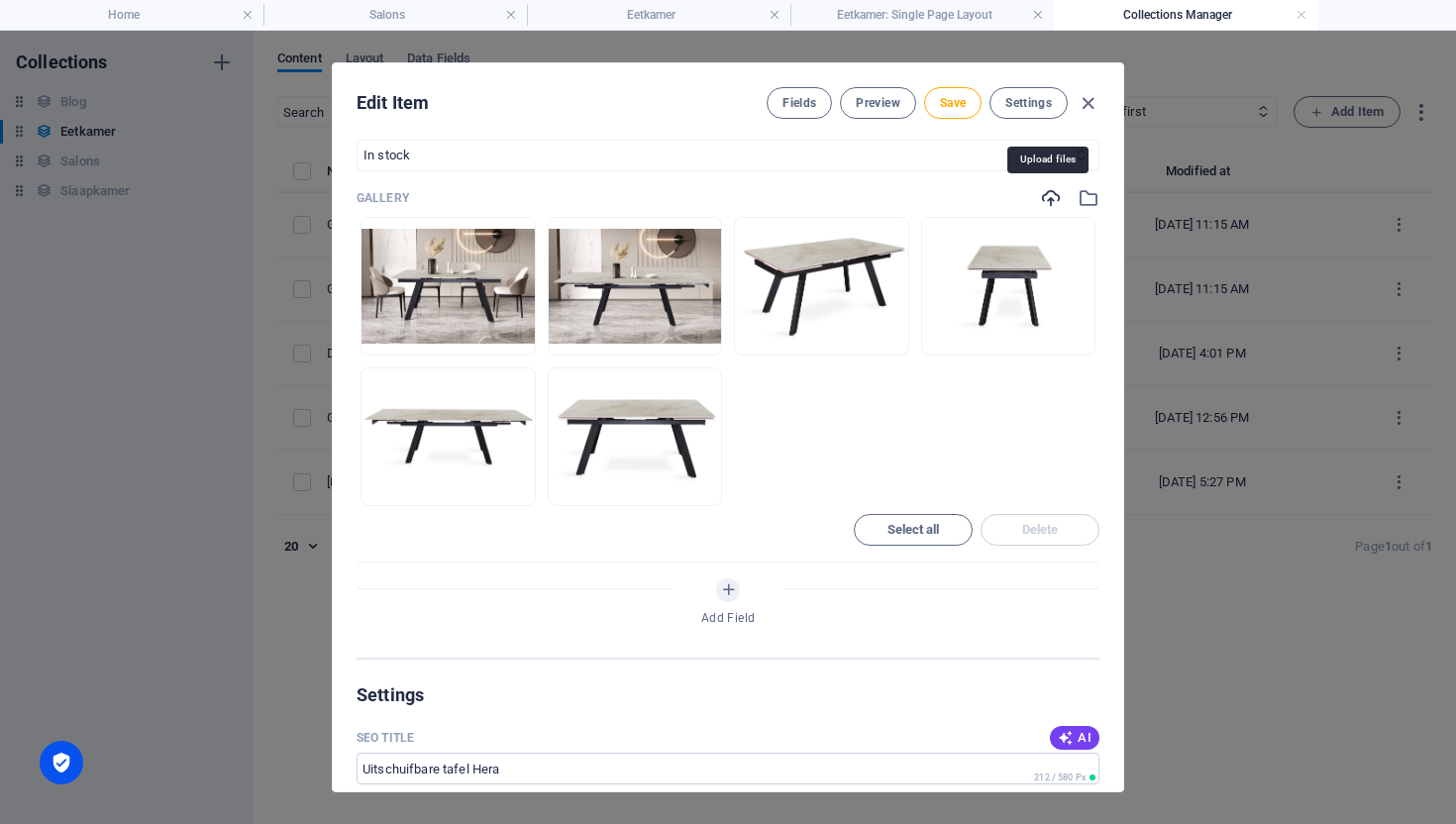 click at bounding box center [1051, 198] 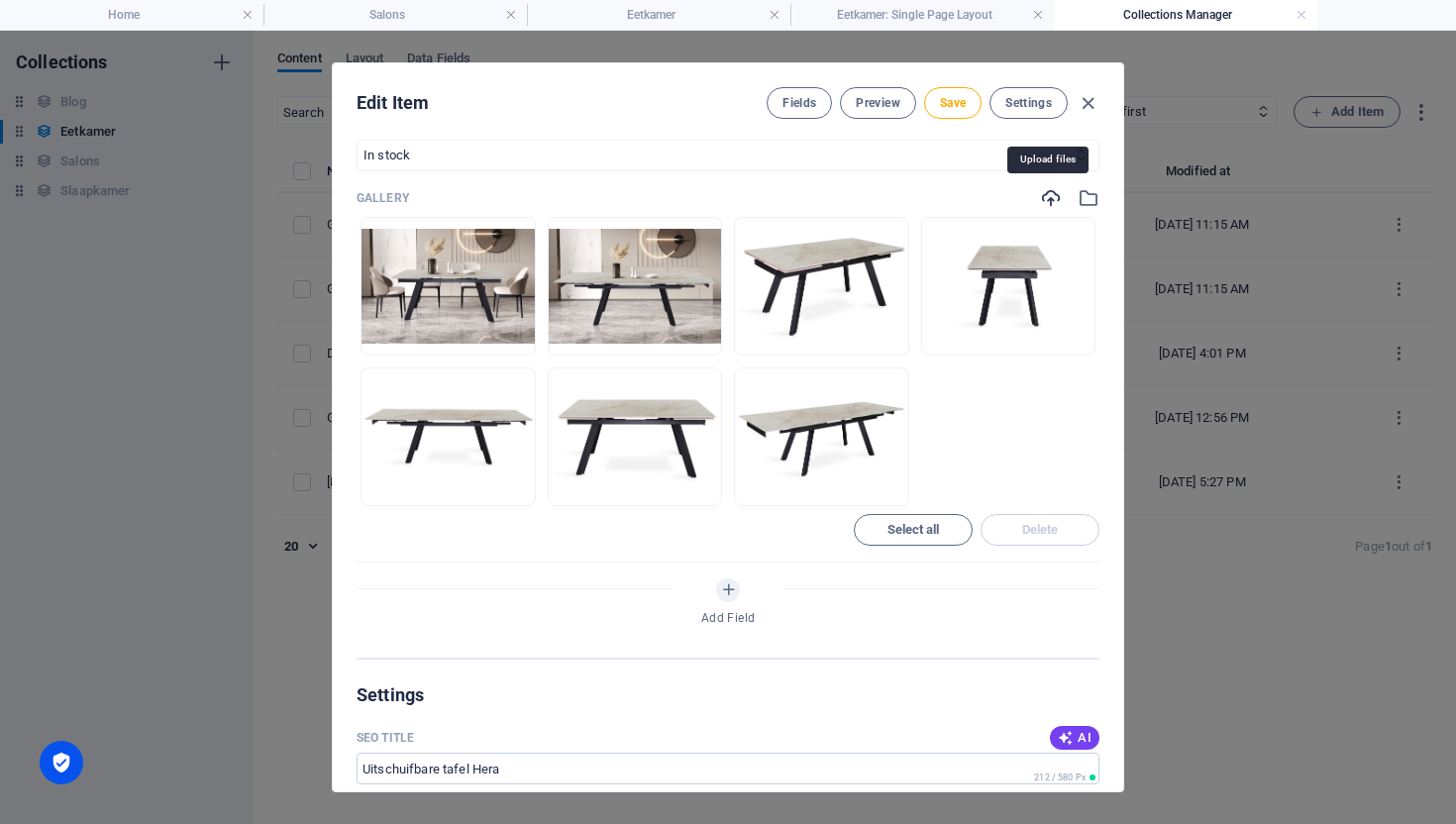 click at bounding box center (1051, 198) 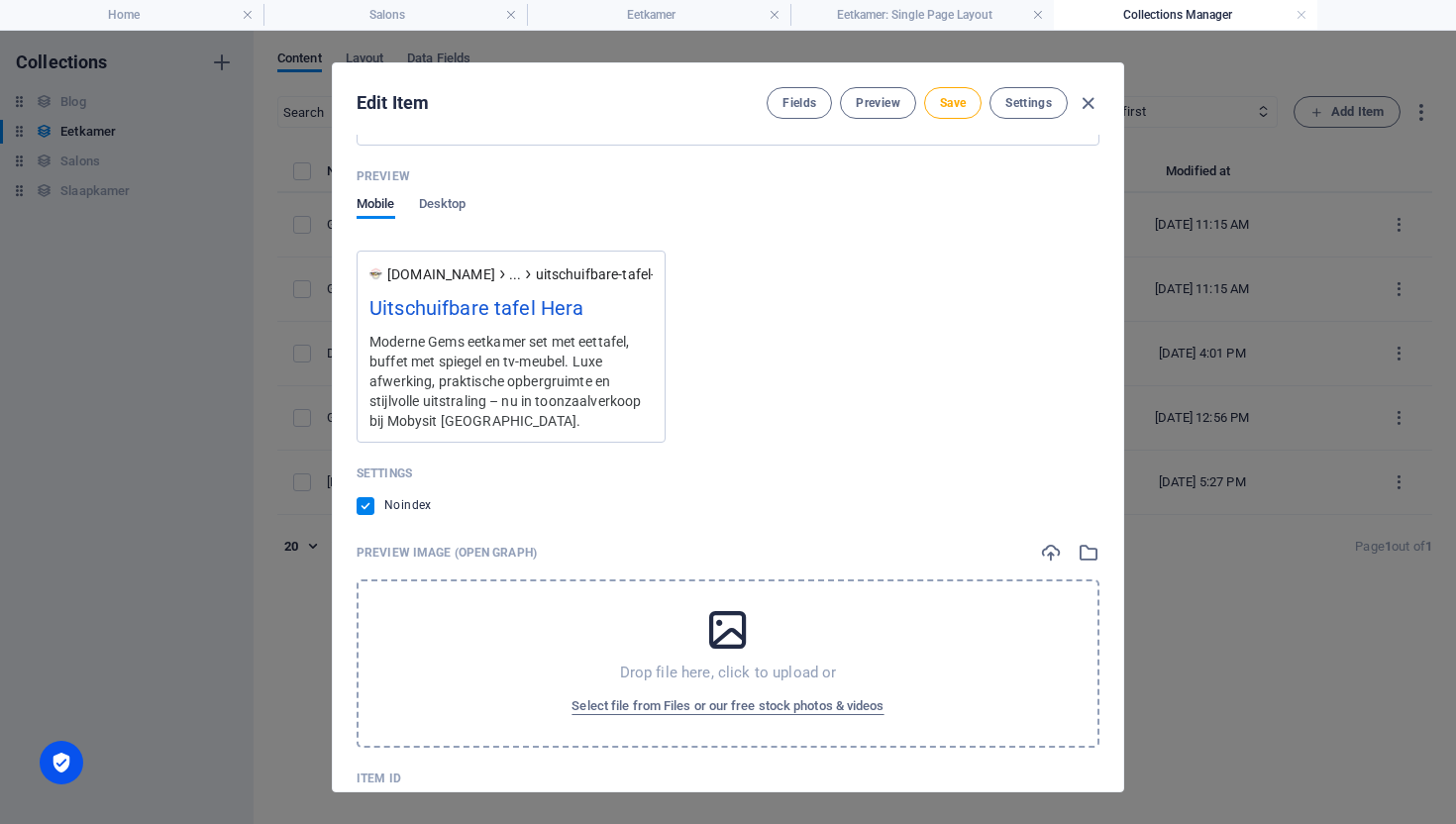 scroll, scrollTop: 1957, scrollLeft: 0, axis: vertical 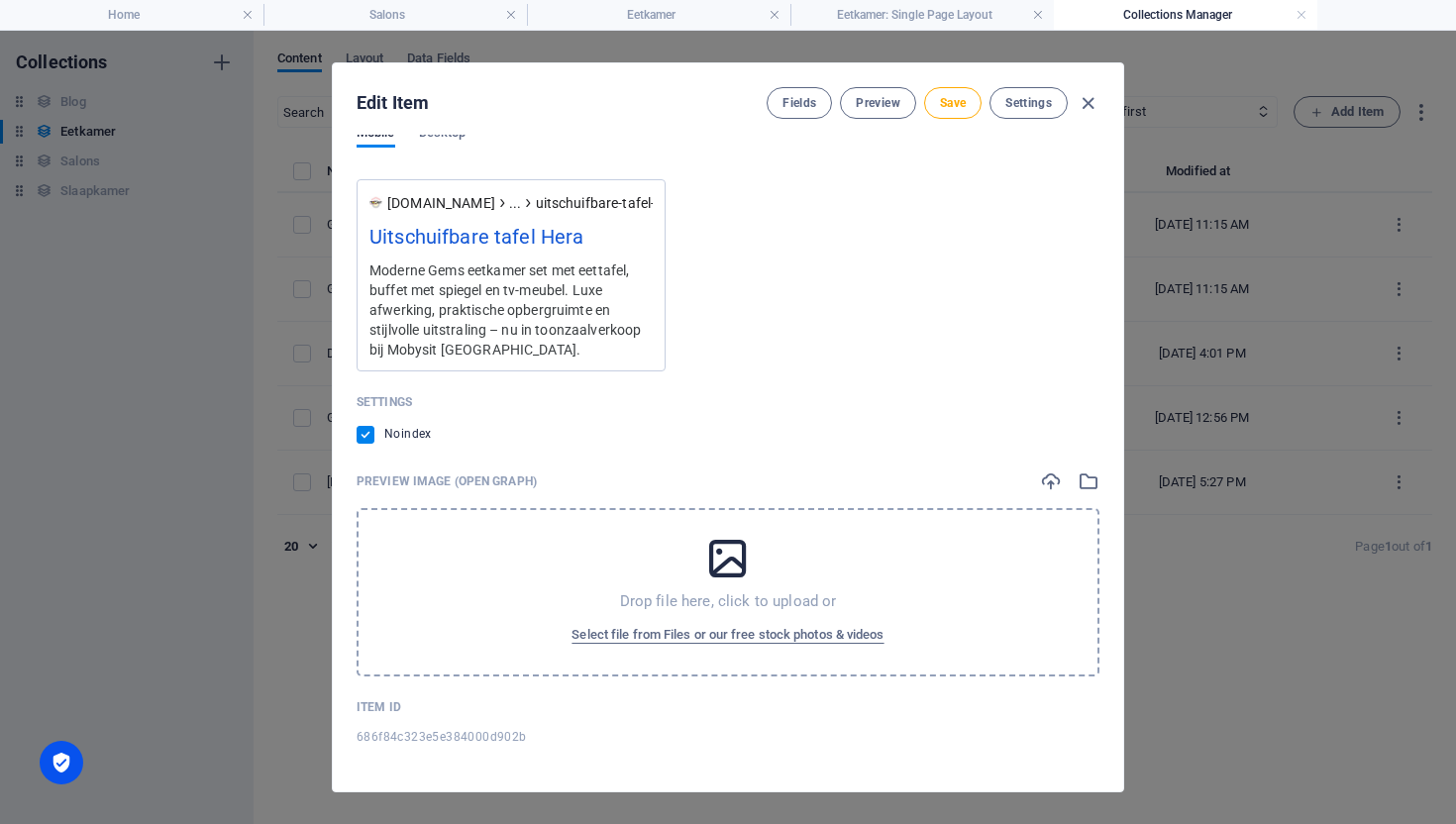 click at bounding box center (728, 559) 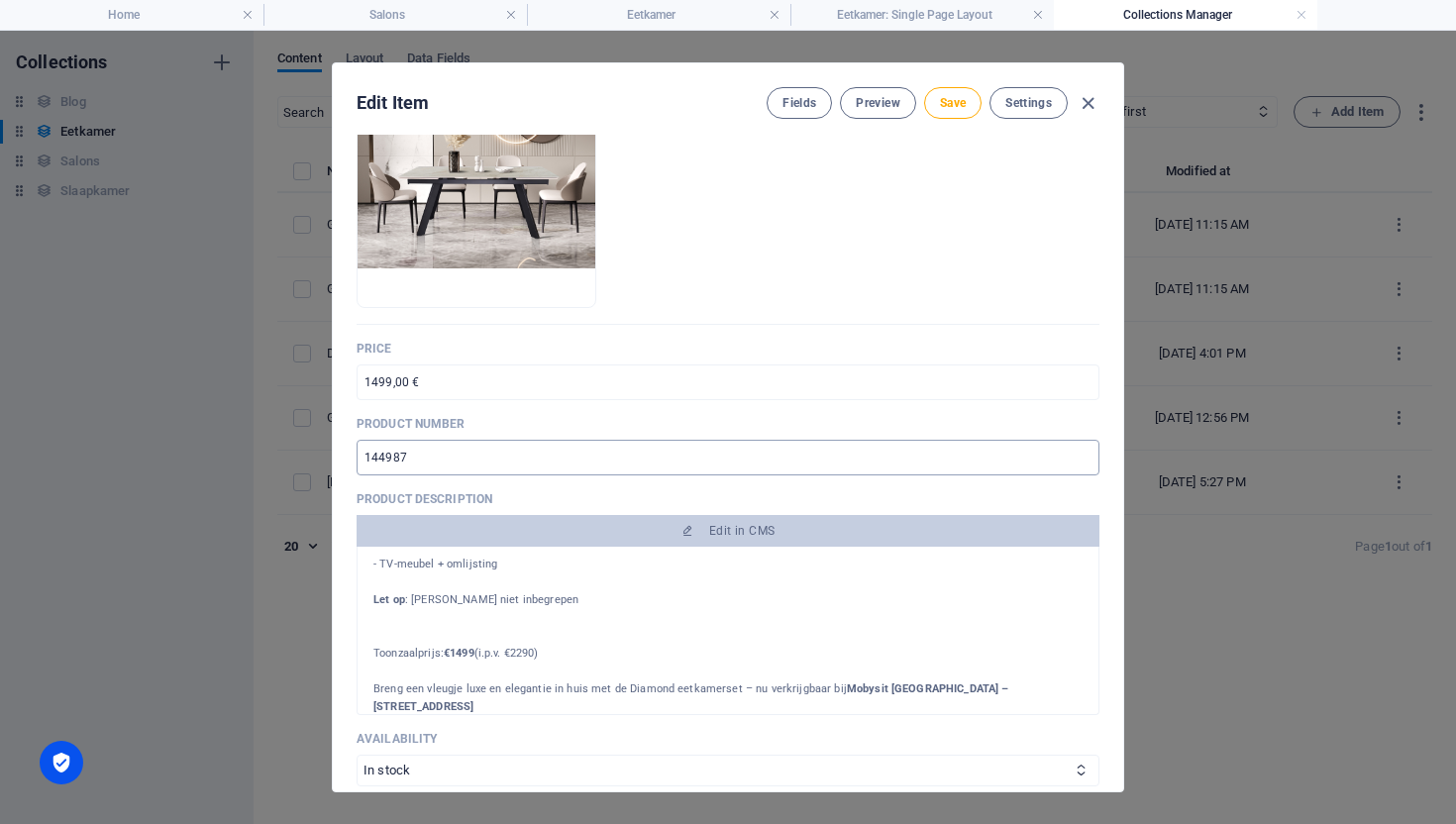 scroll, scrollTop: 263, scrollLeft: 0, axis: vertical 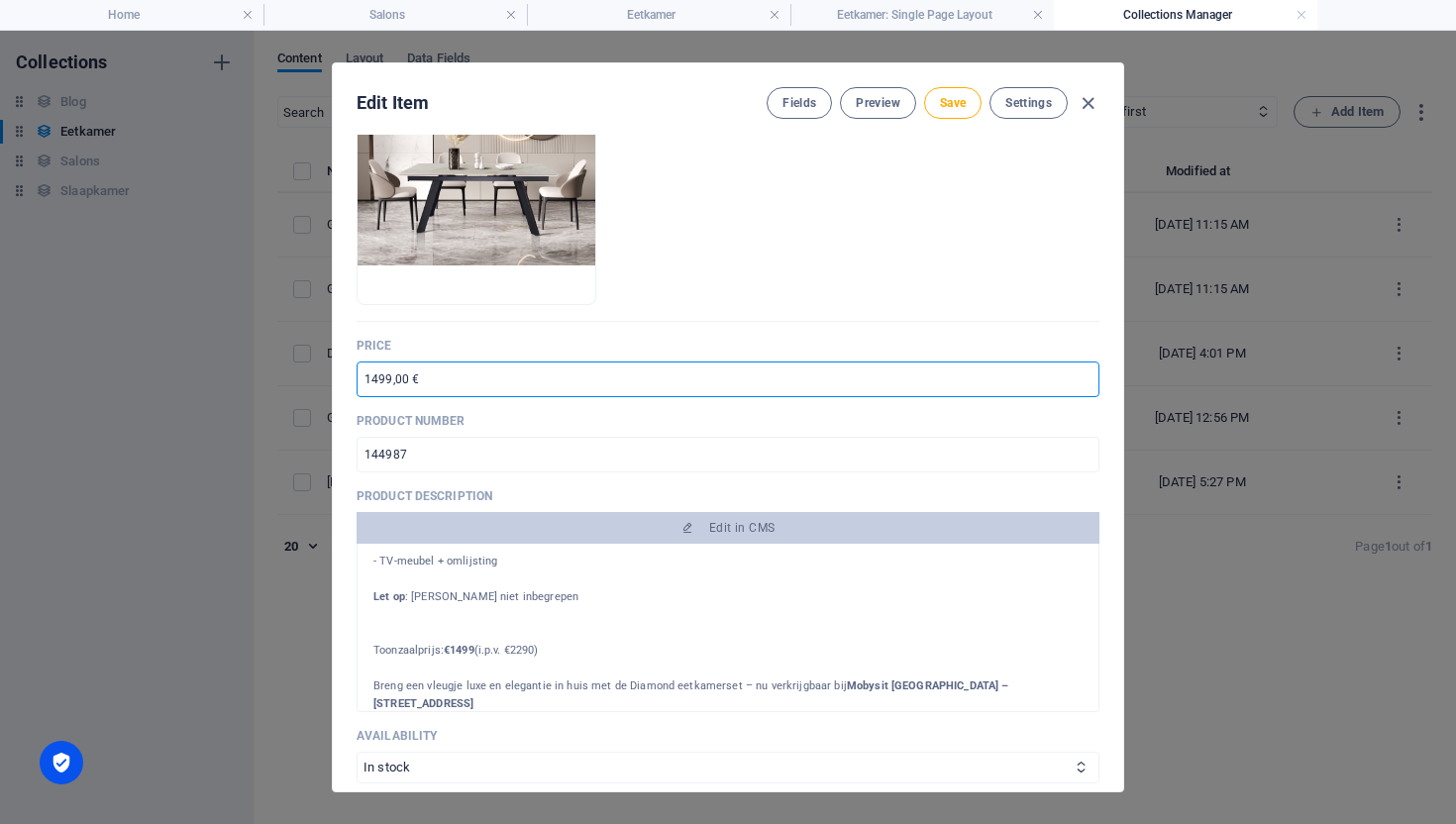 drag, startPoint x: 385, startPoint y: 378, endPoint x: 353, endPoint y: 382, distance: 32.24903 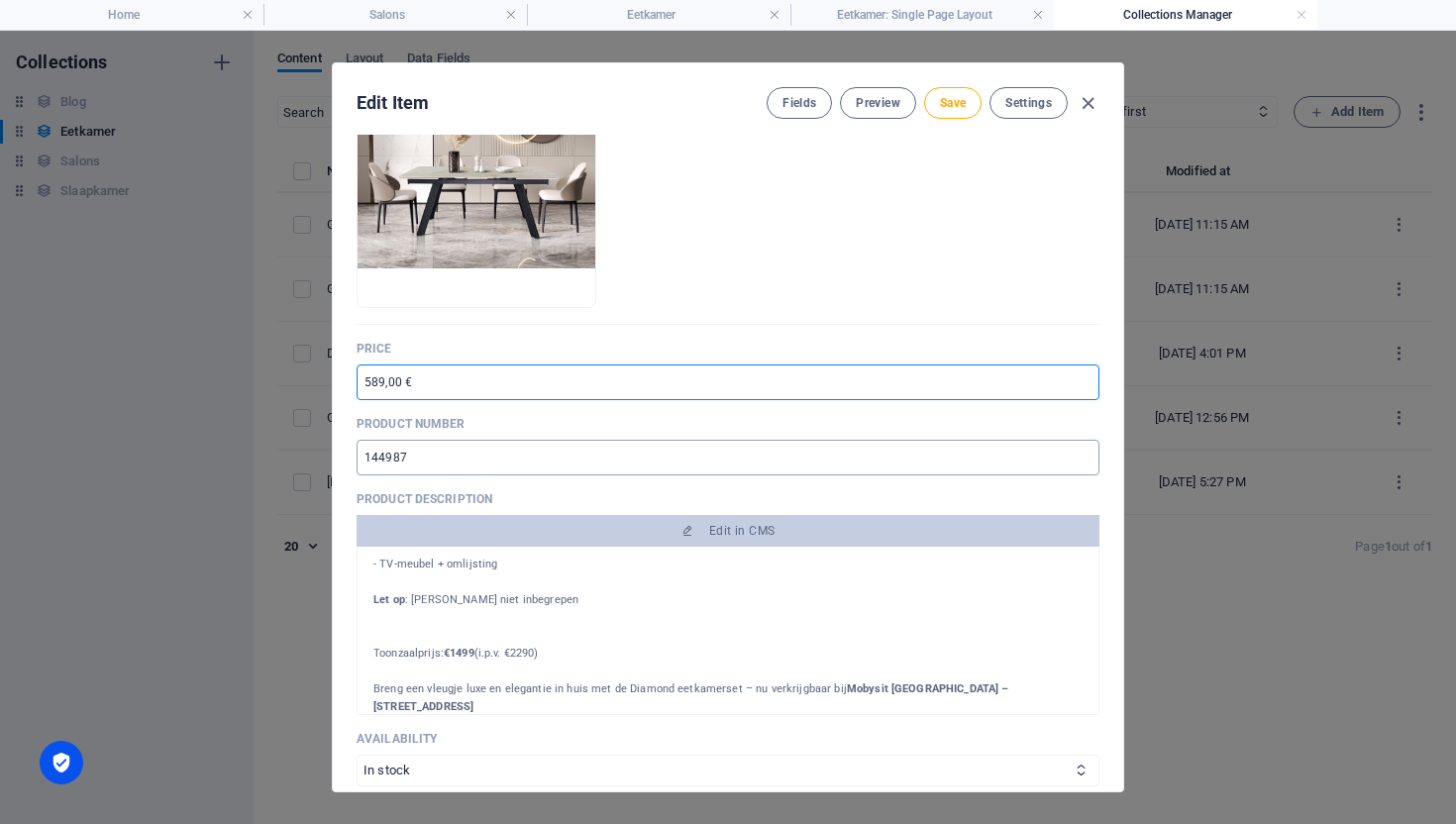 scroll, scrollTop: 259, scrollLeft: 0, axis: vertical 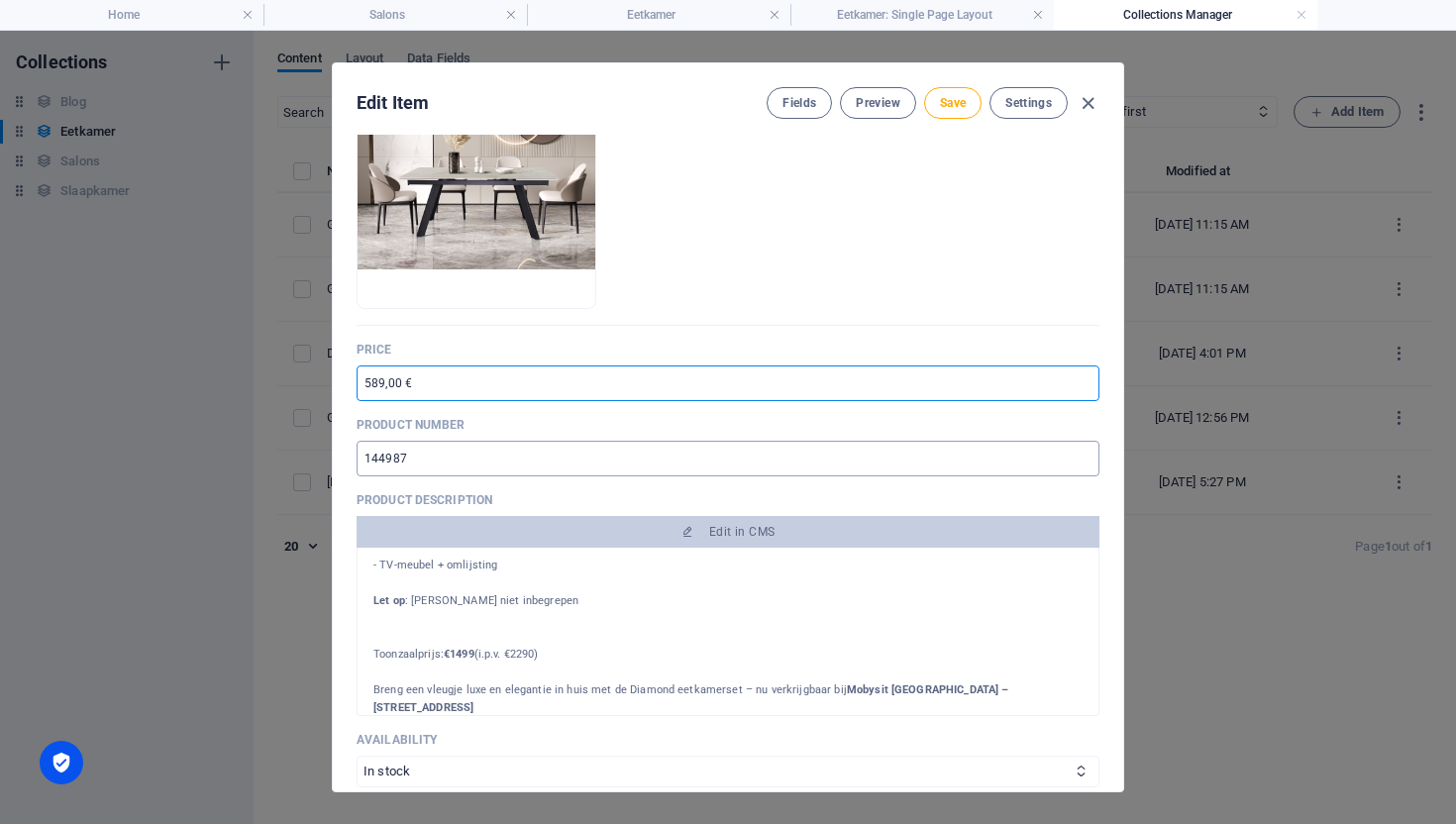 type on "589,00 €" 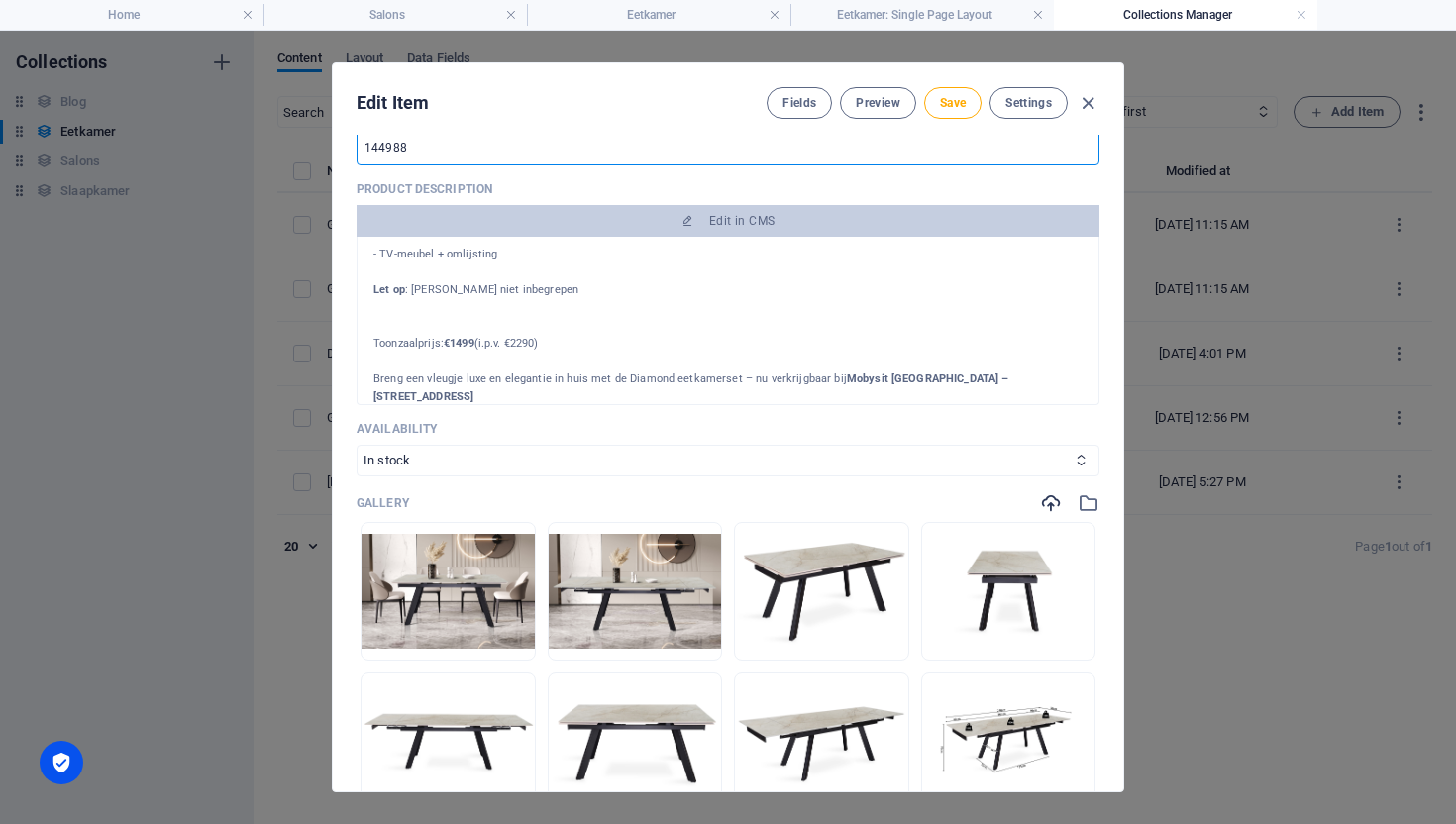 scroll, scrollTop: 612, scrollLeft: 0, axis: vertical 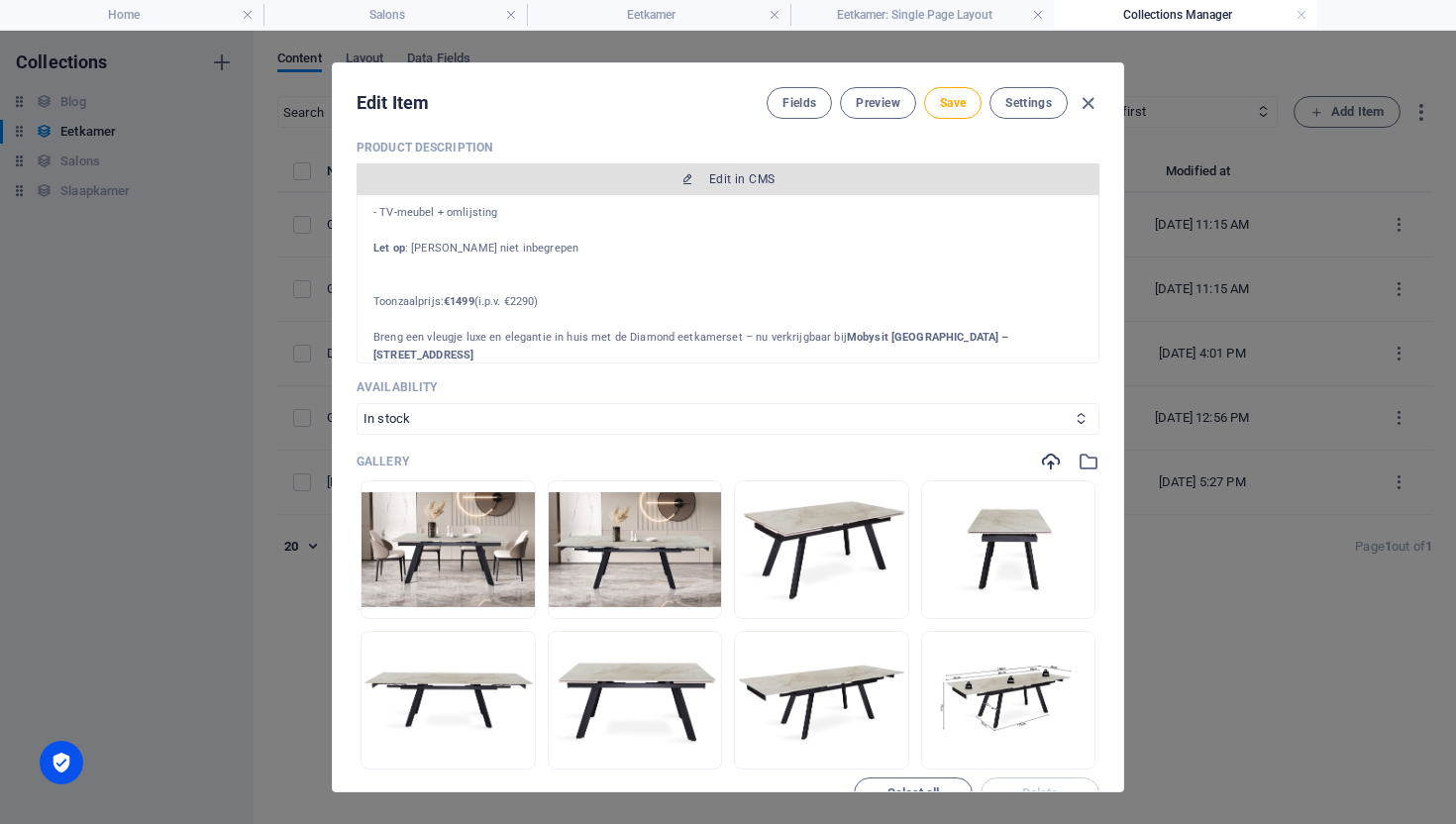 type on "144988" 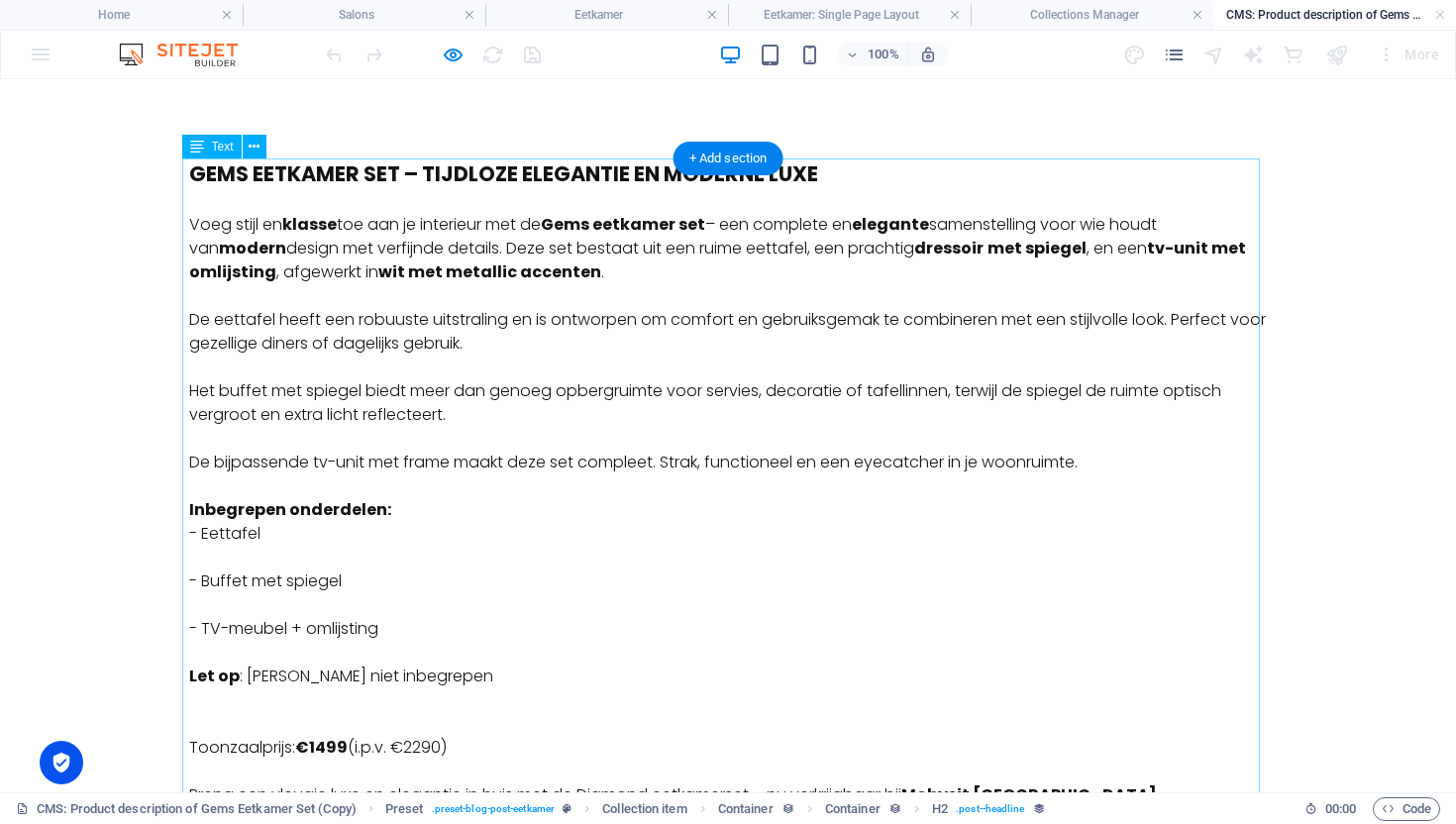 scroll, scrollTop: 0, scrollLeft: 0, axis: both 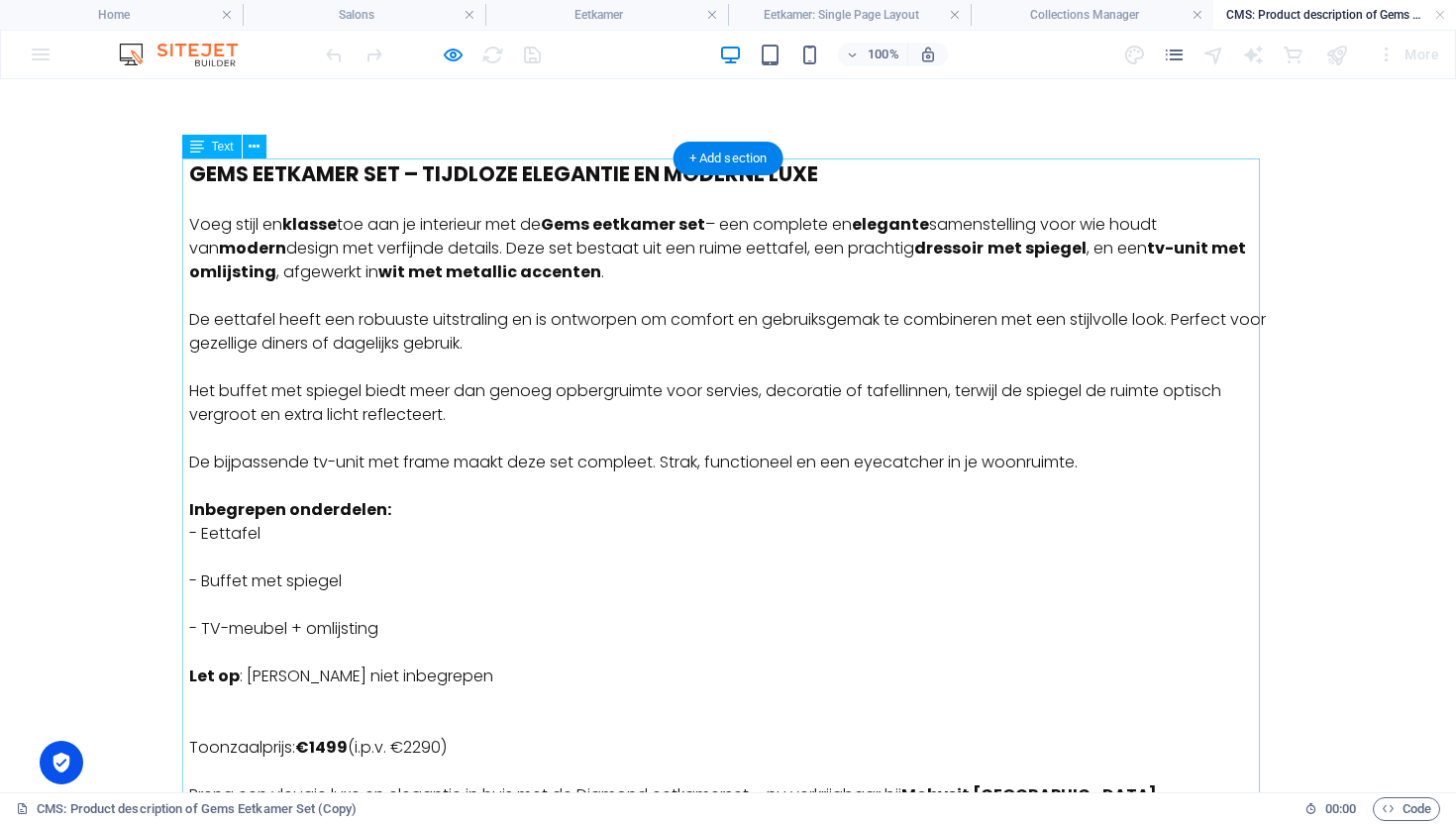 drag, startPoint x: 359, startPoint y: 204, endPoint x: 248, endPoint y: 197, distance: 111.2205 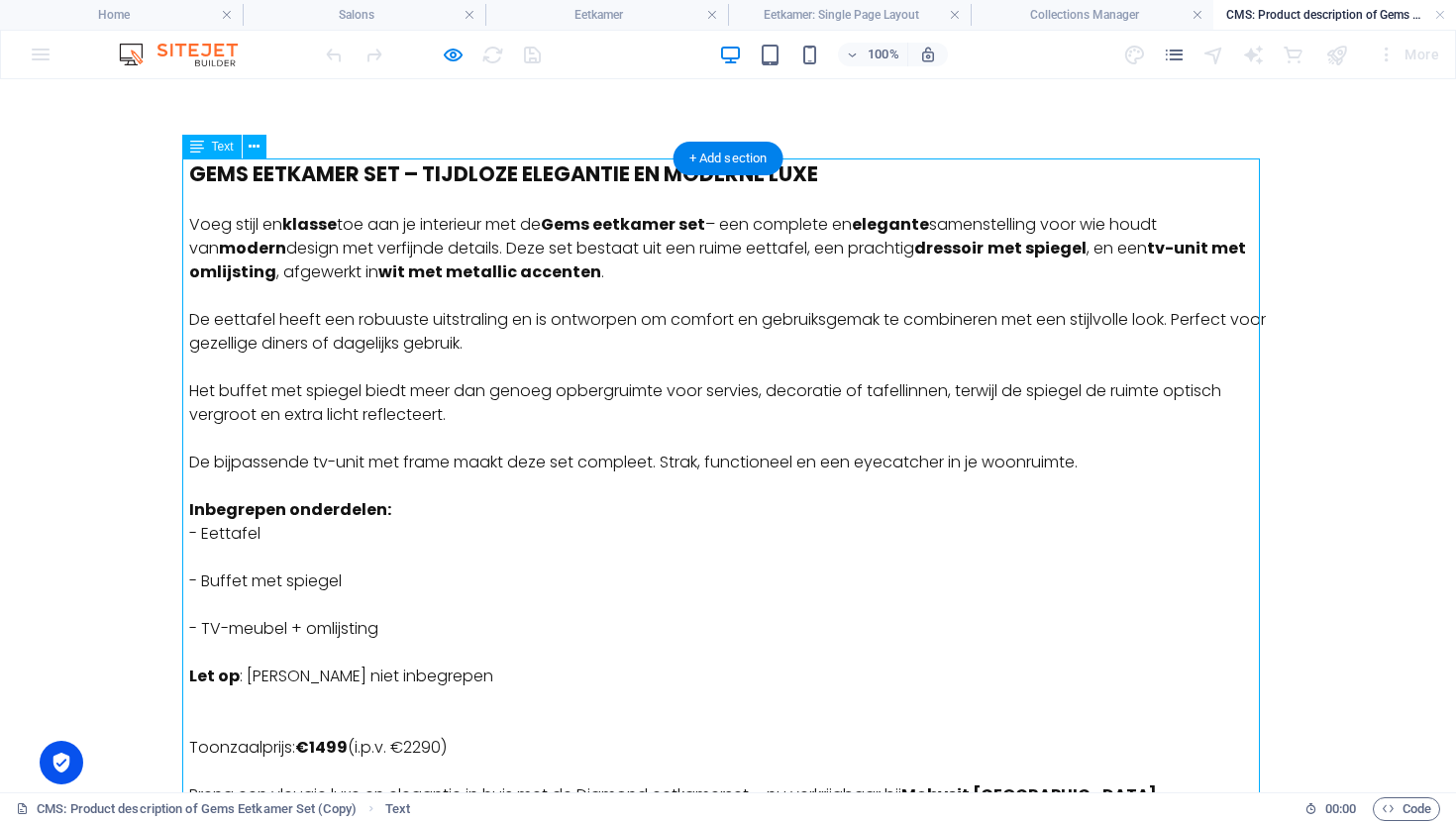 click on "Gems Eetkamer Set – Tijdloze elegantie en moderne luxe Voeg stijl en  klasse  toe aan je interieur met de  Gems eetkamer set  – een complete en  elegante  samenstelling voor wie houdt van  modern  design met verfijnde details. Deze set bestaat uit een ruime eettafel, een prachtig  dressoir   met spiegel , en een  tv-unit met omlijsting , afgewerkt in  wit met metallic accenten . De eettafel heeft een robuuste uitstraling en is ontworpen om comfort en gebruiksgemak te combineren met een stijlvolle look. Perfect voor gezellige diners of dagelijks gebruik. Het buffet met spiegel biedt meer dan genoeg opbergruimte voor servies, decoratie of tafellinnen, terwijl de spiegel de ruimte optisch vergroot en extra licht reflecteert. De bijpassende tv-unit met frame maakt deze set compleet. Strak, functioneel en een eyecatcher in je woonruimte.   Inbegrepen onderdelen: - Eettafel - Buffet met spiegel - TV-meubel + omlijsting Let op : Stoelen niet inbegrepen  Toonzaalprijs:  €1499  (i.p.v. €2290)" at bounding box center (728, 494) 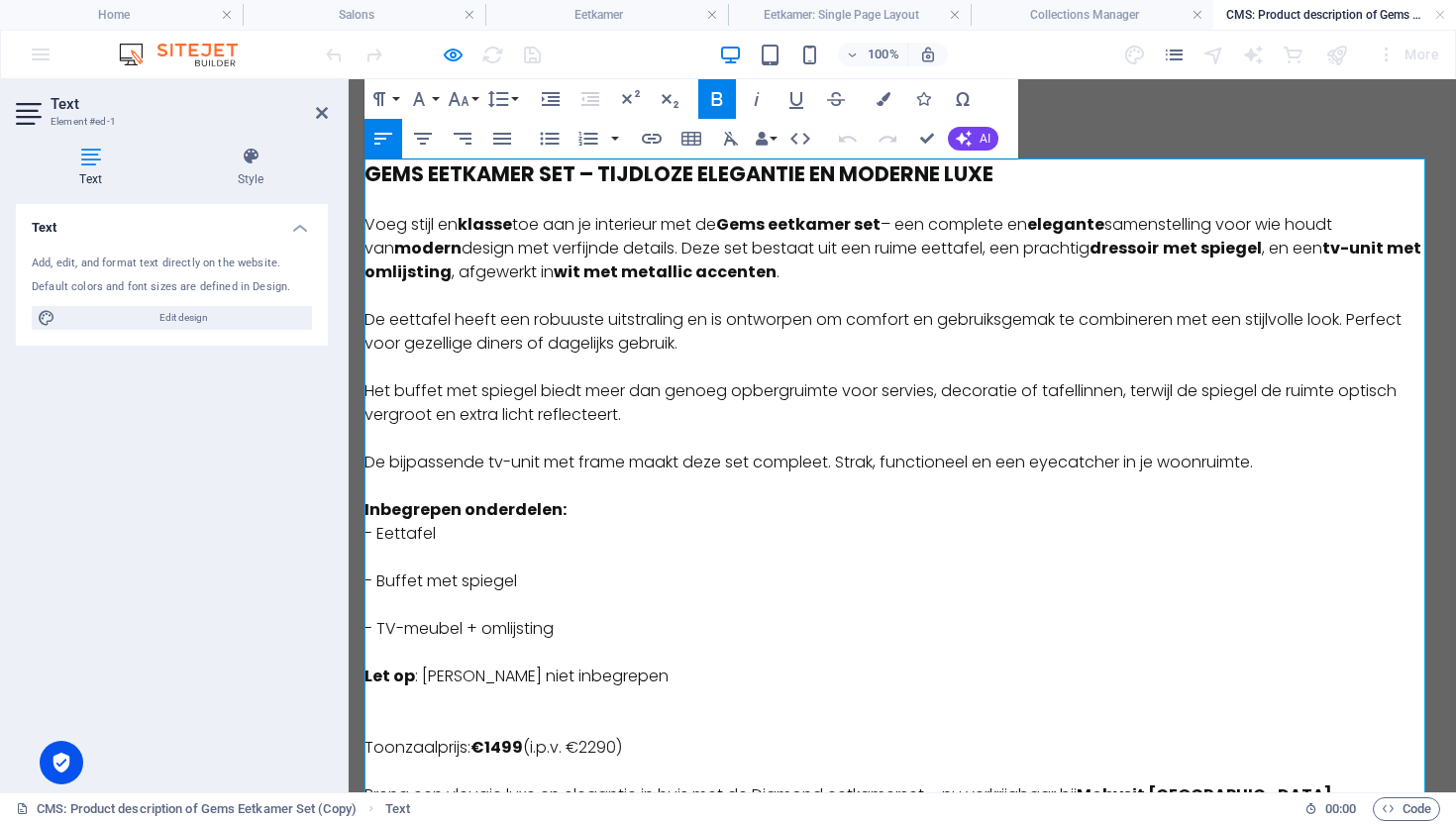 click on "Voeg stijl en  klasse  toe aan je interieur met de  Gems eetkamer set  – een complete en  elegante  samenstelling voor wie houdt van  modern  design met verfijnde details. Deze set bestaat uit een ruime eettafel, een prachtig  dressoir   met spiegel , en een  tv-unit met omlijsting , afgewerkt in  wit met metallic accenten ." at bounding box center (902, 249) 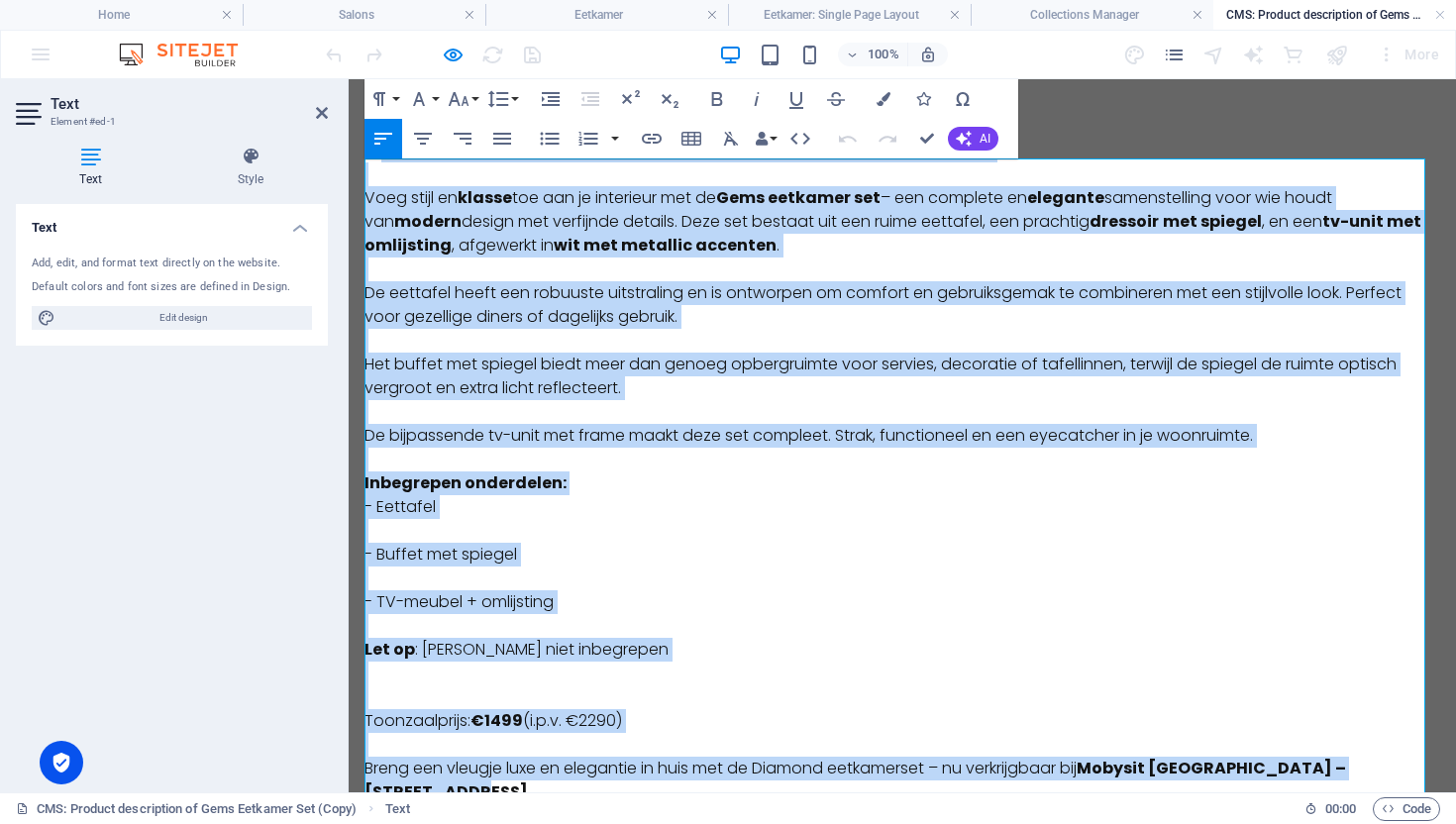 scroll, scrollTop: 118, scrollLeft: 0, axis: vertical 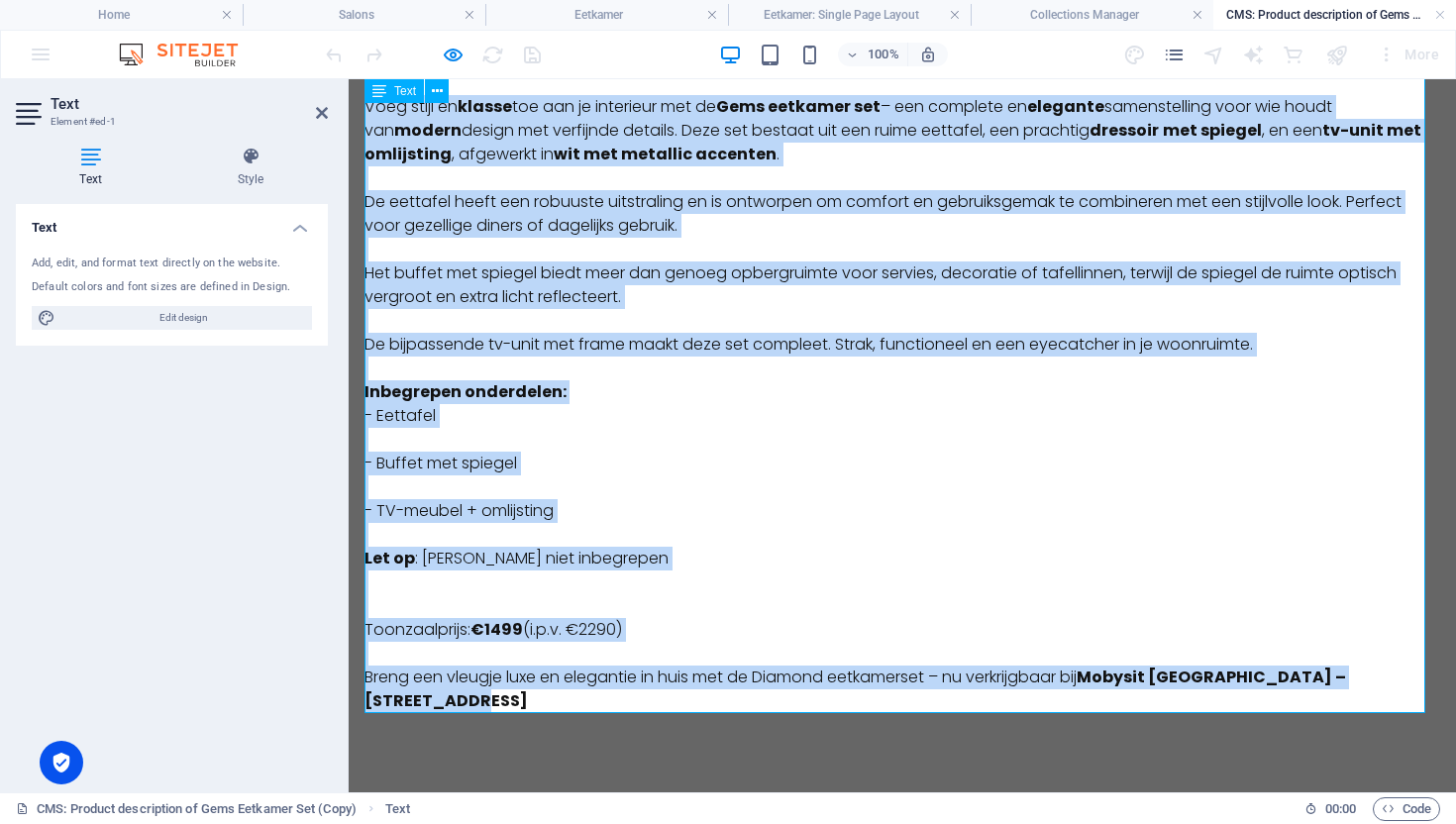 drag, startPoint x: 374, startPoint y: 177, endPoint x: 642, endPoint y: 707, distance: 593.9057 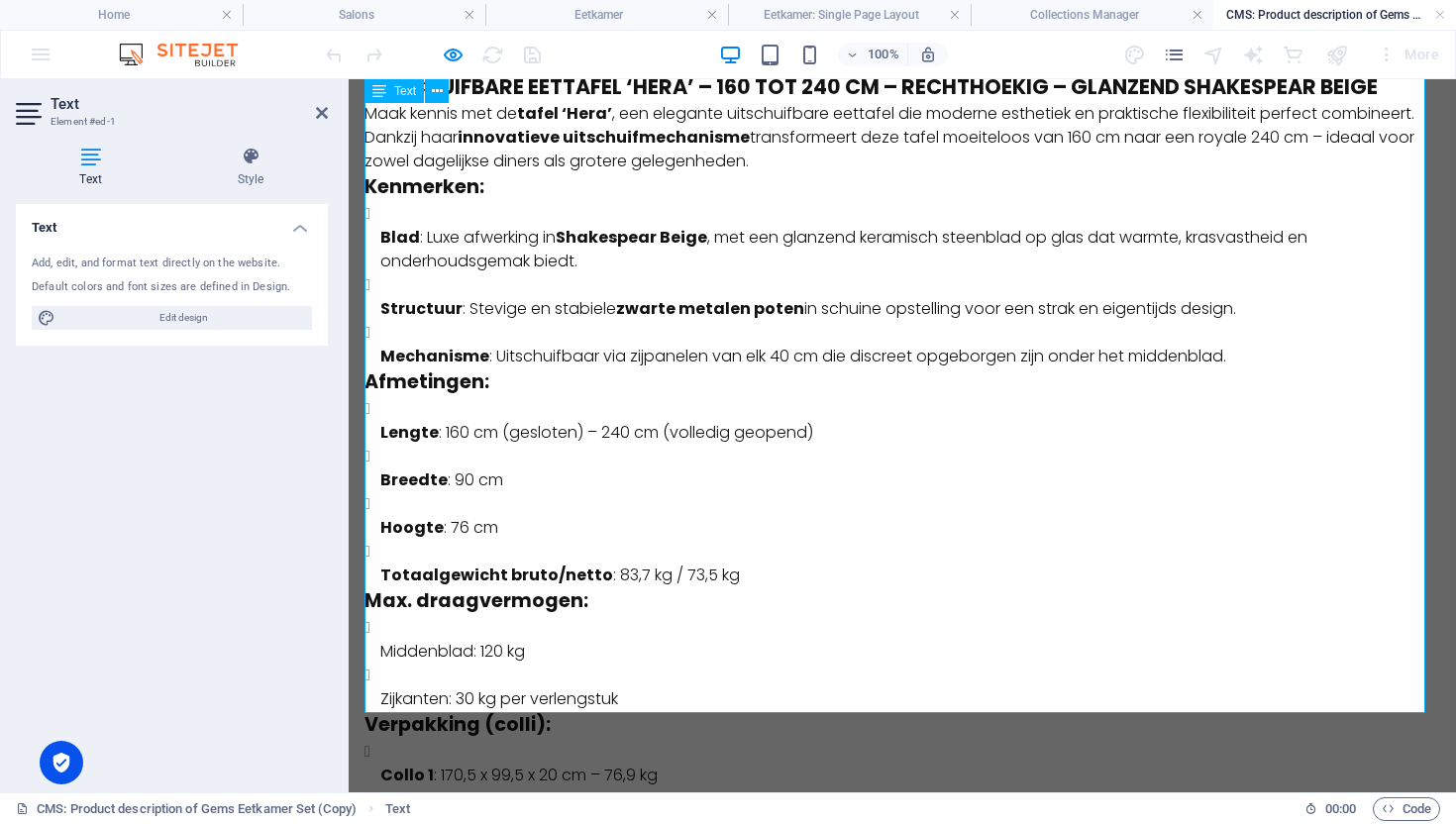 scroll, scrollTop: 0, scrollLeft: 0, axis: both 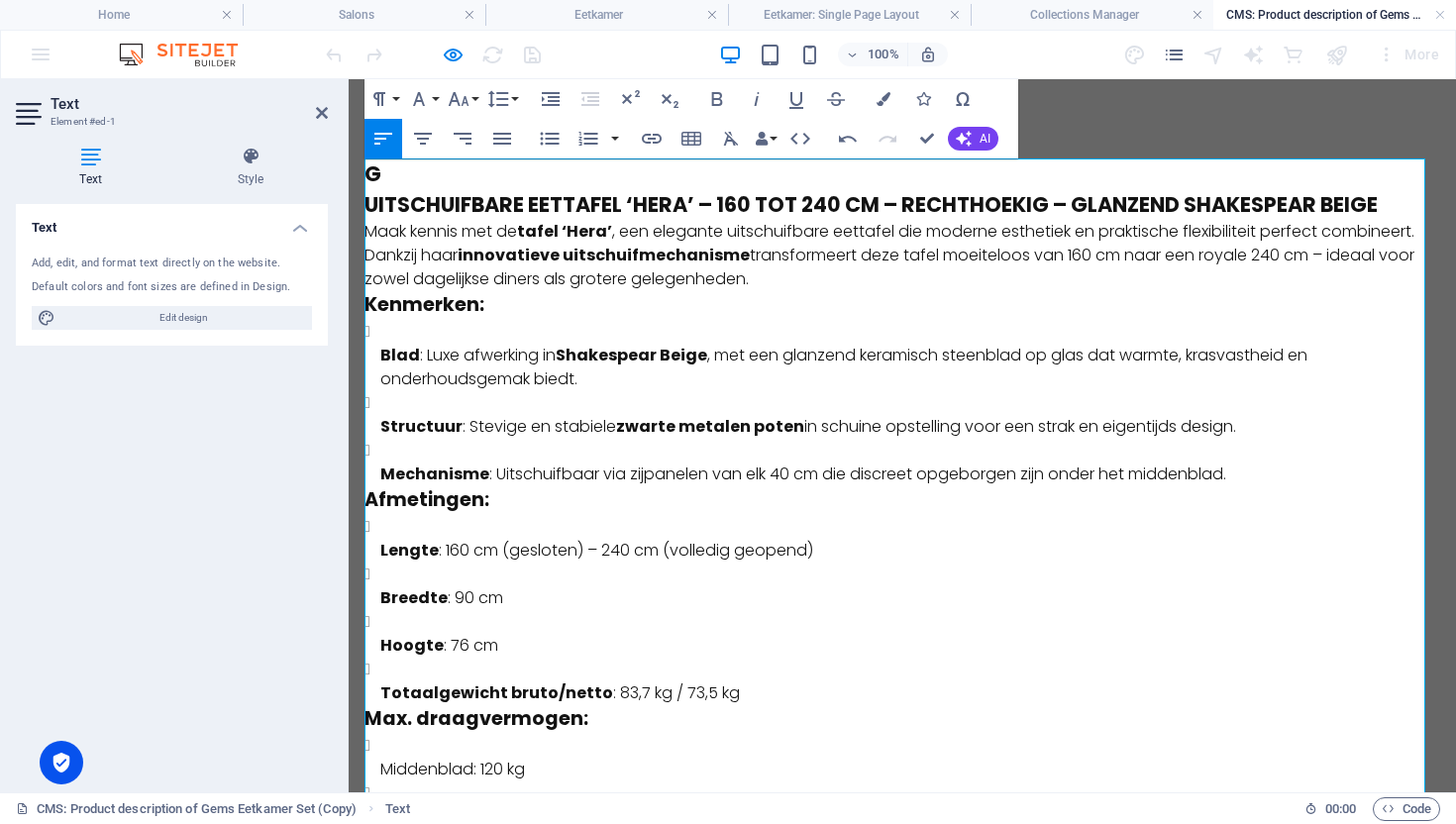 click on "Uitschuifbare Eettafel ‘Hera’ – 160 tot 240 cm – Rechthoekig – Glanzend Shakespear Beige" at bounding box center [871, 204] 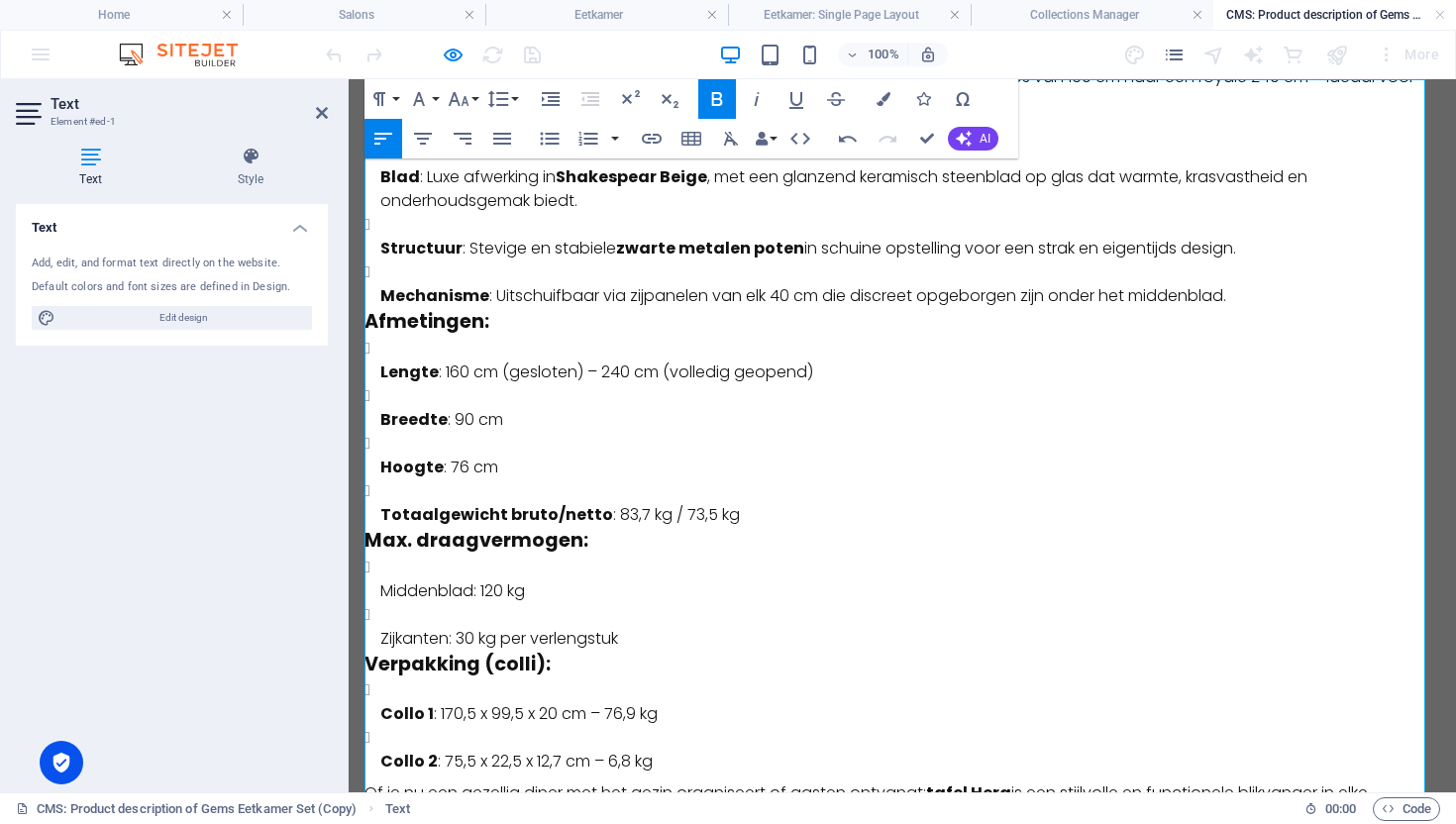 scroll, scrollTop: 287, scrollLeft: 0, axis: vertical 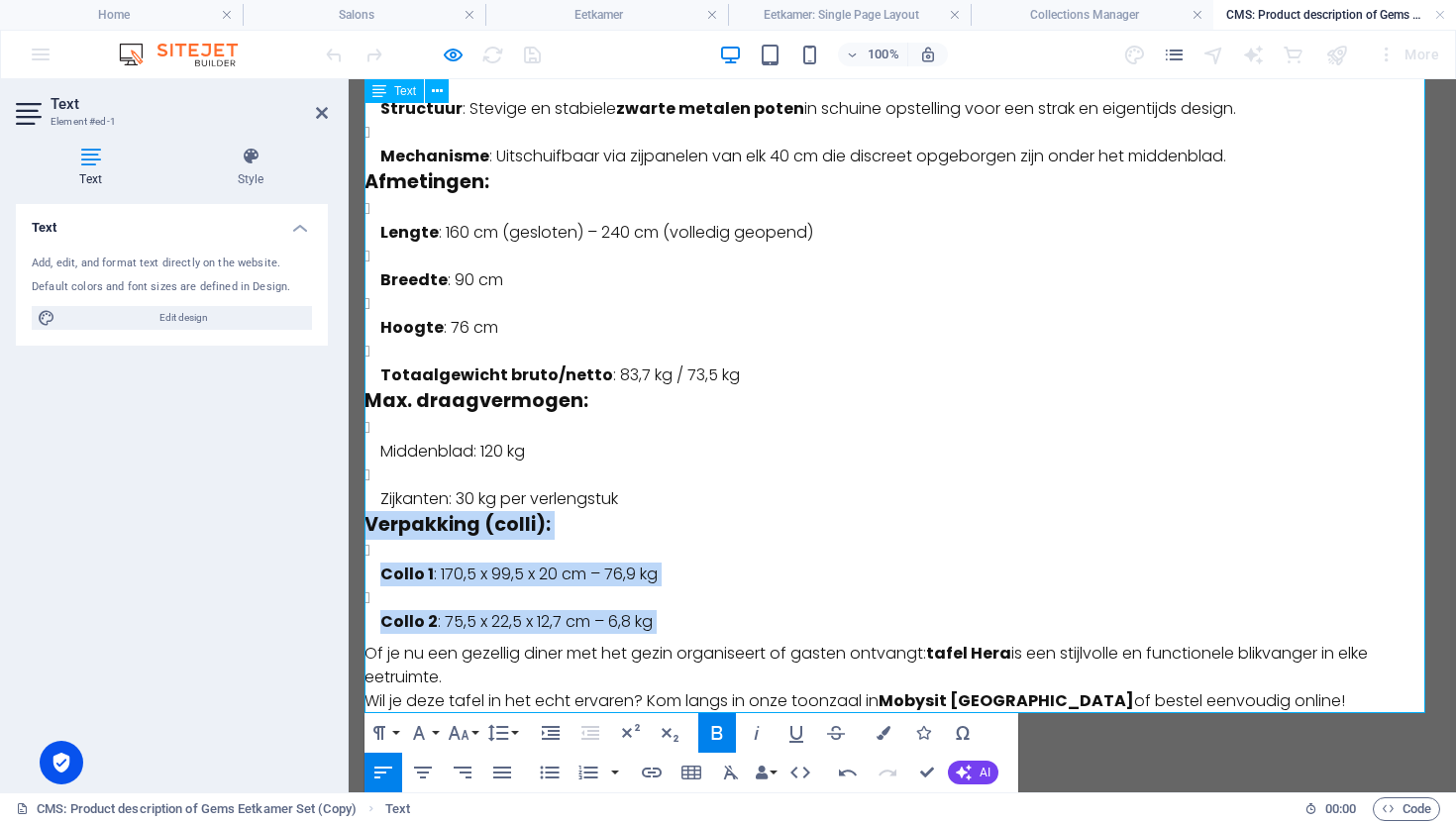 drag, startPoint x: 670, startPoint y: 634, endPoint x: 367, endPoint y: 527, distance: 321.3378 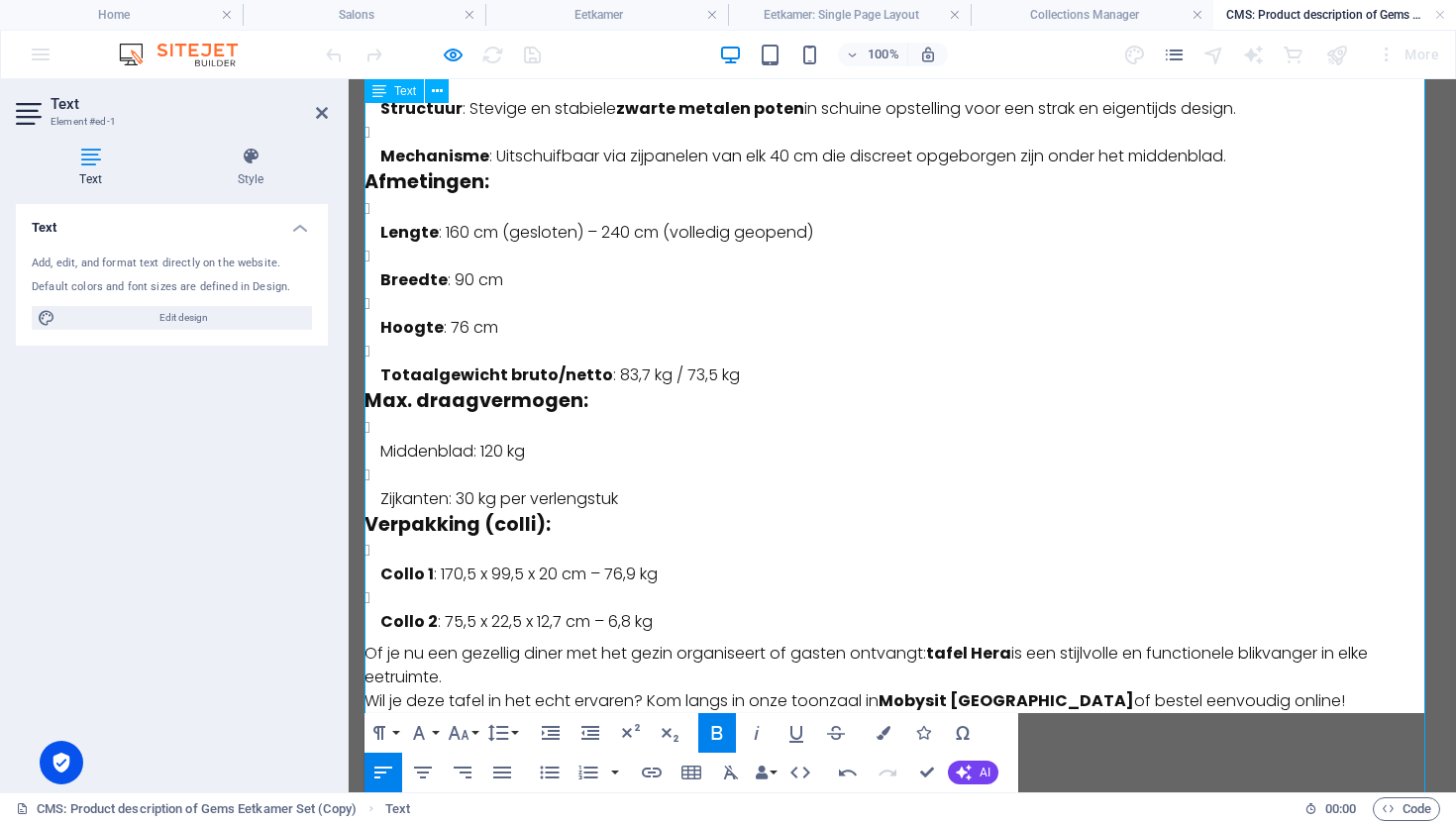 scroll, scrollTop: 192, scrollLeft: 0, axis: vertical 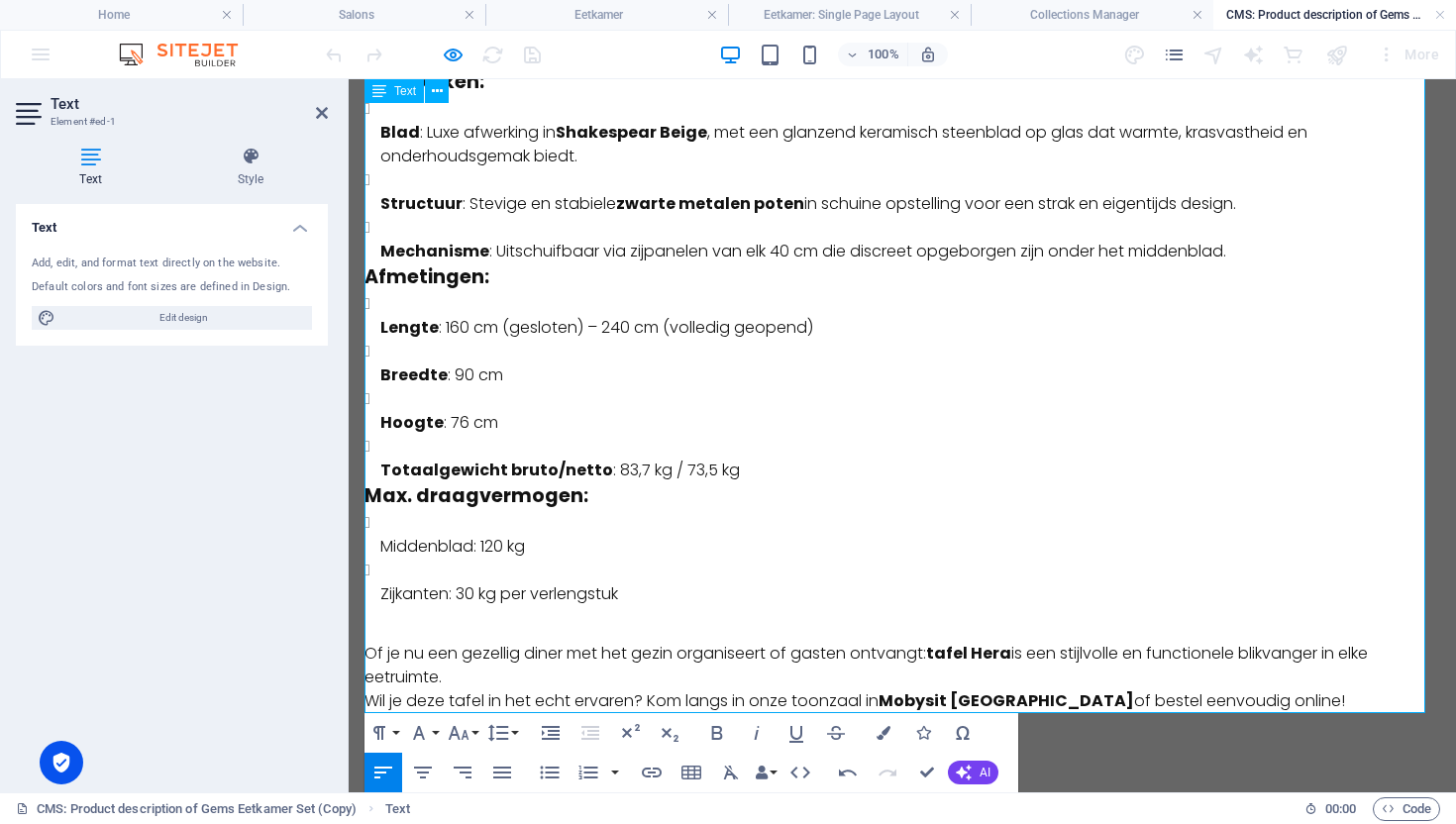 click on "Totaalgewicht bruto/netto : 83,7 kg / 73,5 kg" at bounding box center (910, 470) 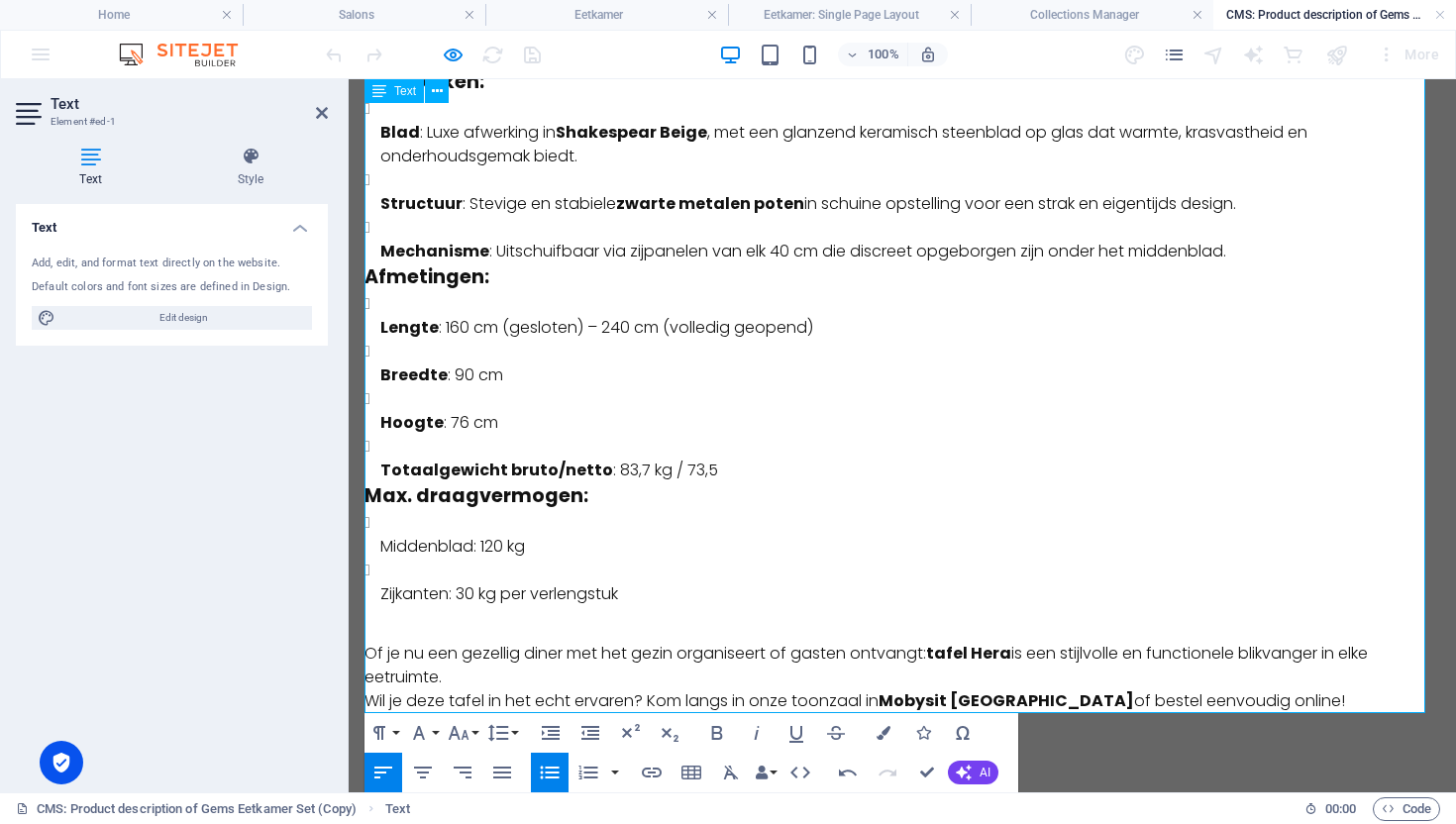 type 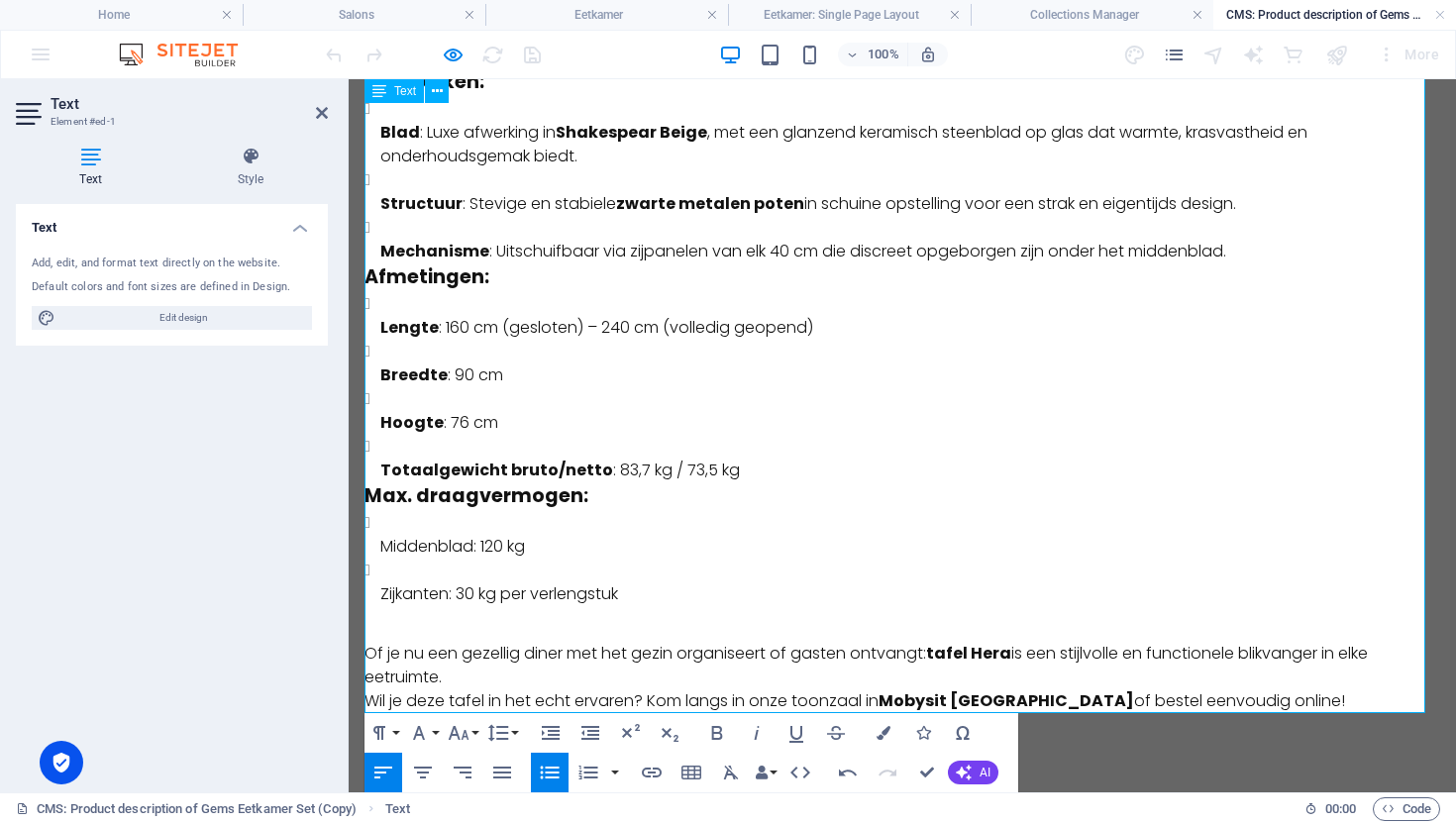 scroll, scrollTop: 240, scrollLeft: 0, axis: vertical 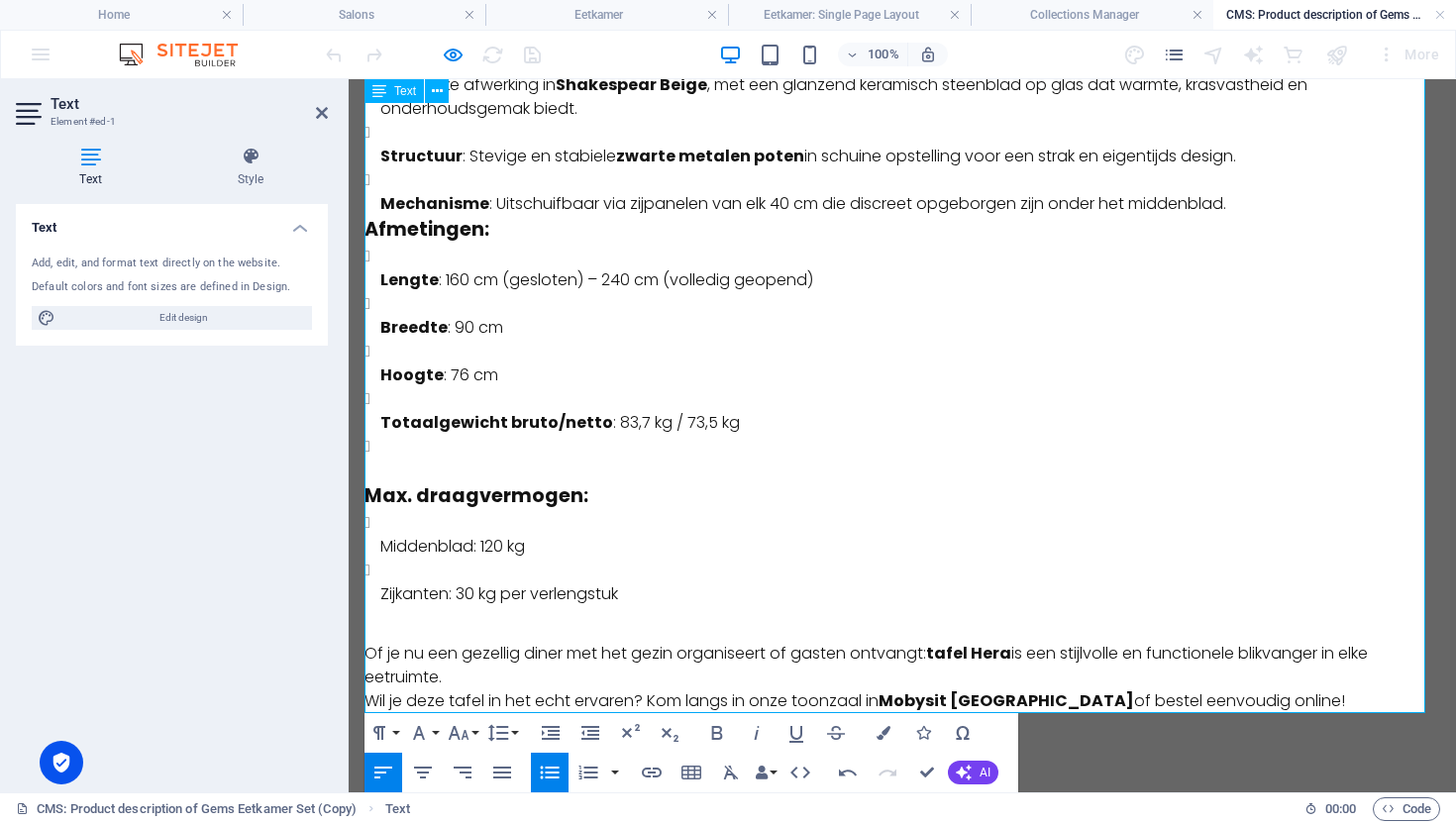 click on "Mechanisme : Uitschuifbaar via zijpanelen van elk 40 cm die discreet opgeborgen zijn onder het middenblad." at bounding box center (910, 204) 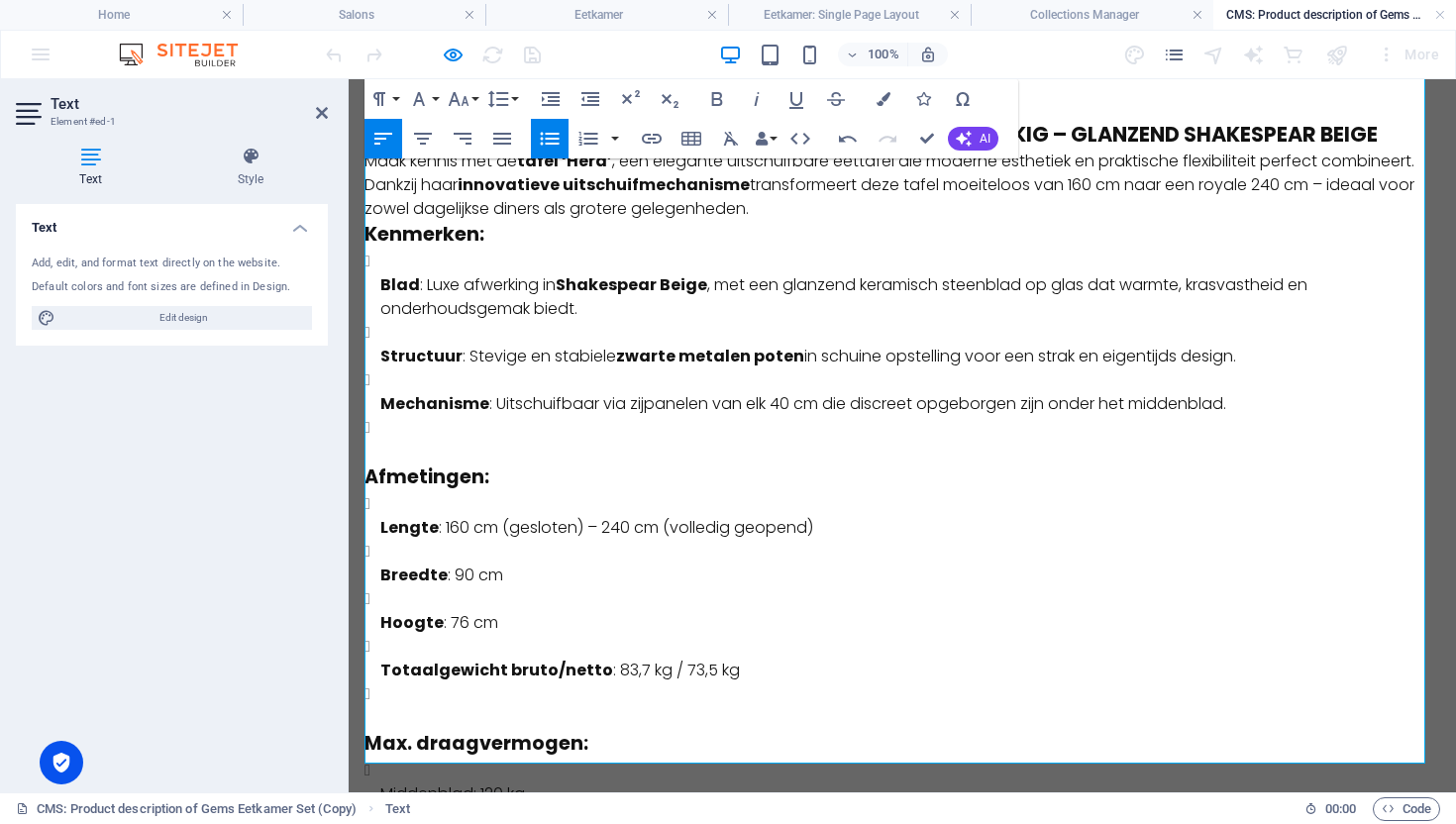 scroll, scrollTop: 0, scrollLeft: 0, axis: both 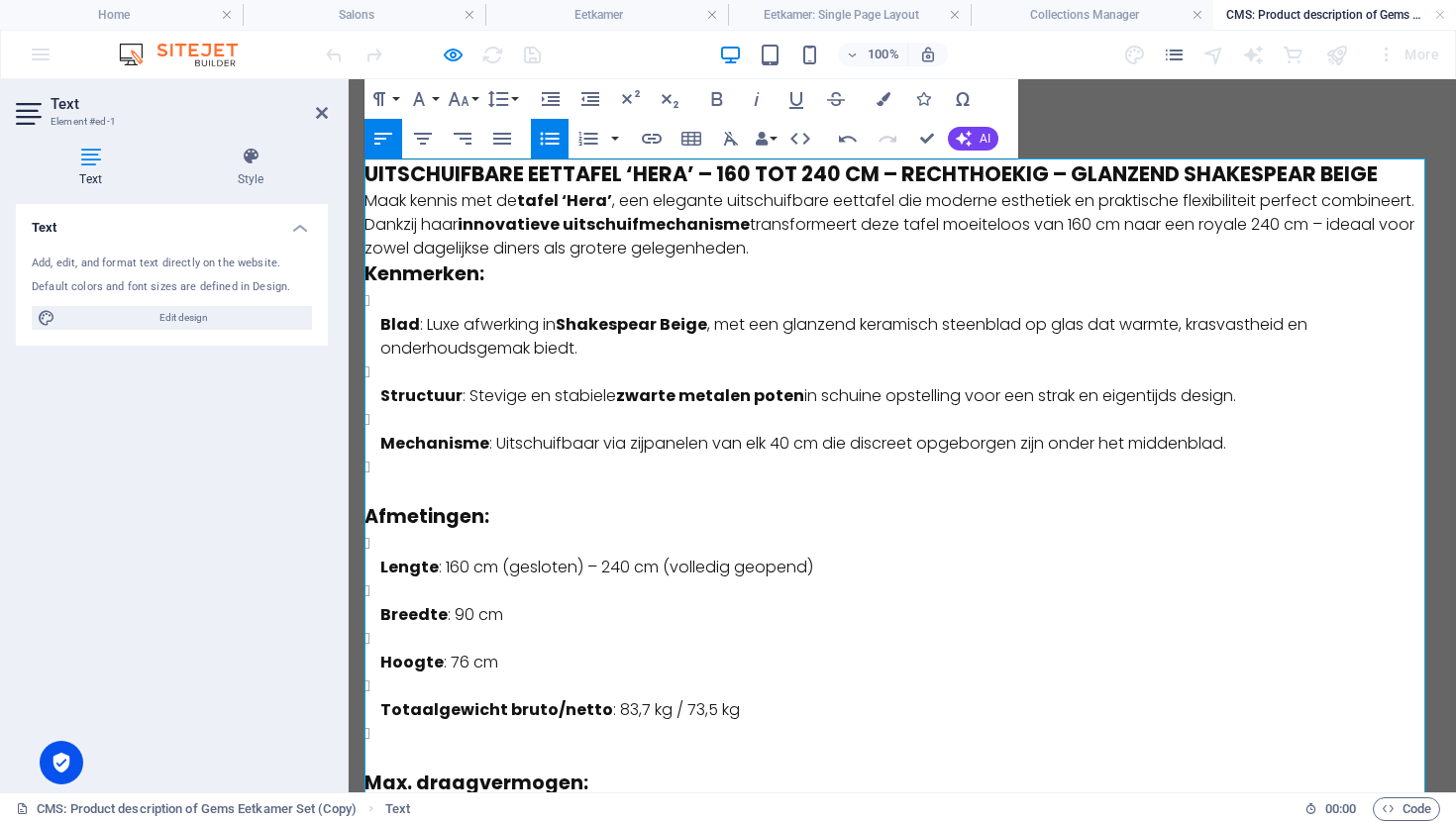 click on "Kenmerken:" at bounding box center (902, 274) 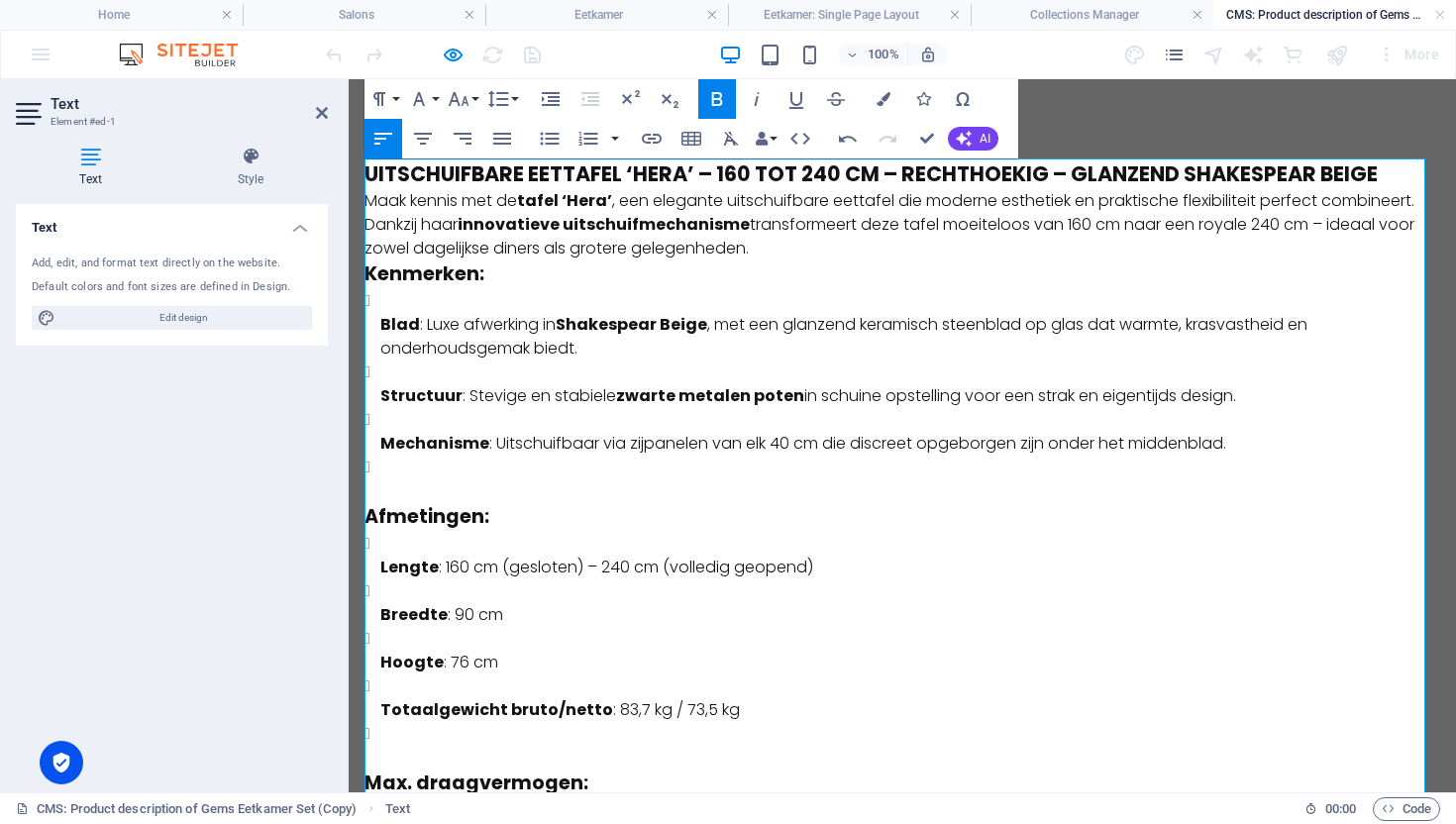 click on "Maak kennis met de  tafel ‘Hera’ , een elegante uitschuifbare eettafel die moderne esthetiek en praktische flexibiliteit perfect combineert. Dankzij haar  innovatieve uitschuifmechanisme  transformeert deze tafel moeiteloos van 160 cm naar een royale 240 cm – ideaal voor zowel dagelijkse diners als grotere gelegenheden." at bounding box center [902, 225] 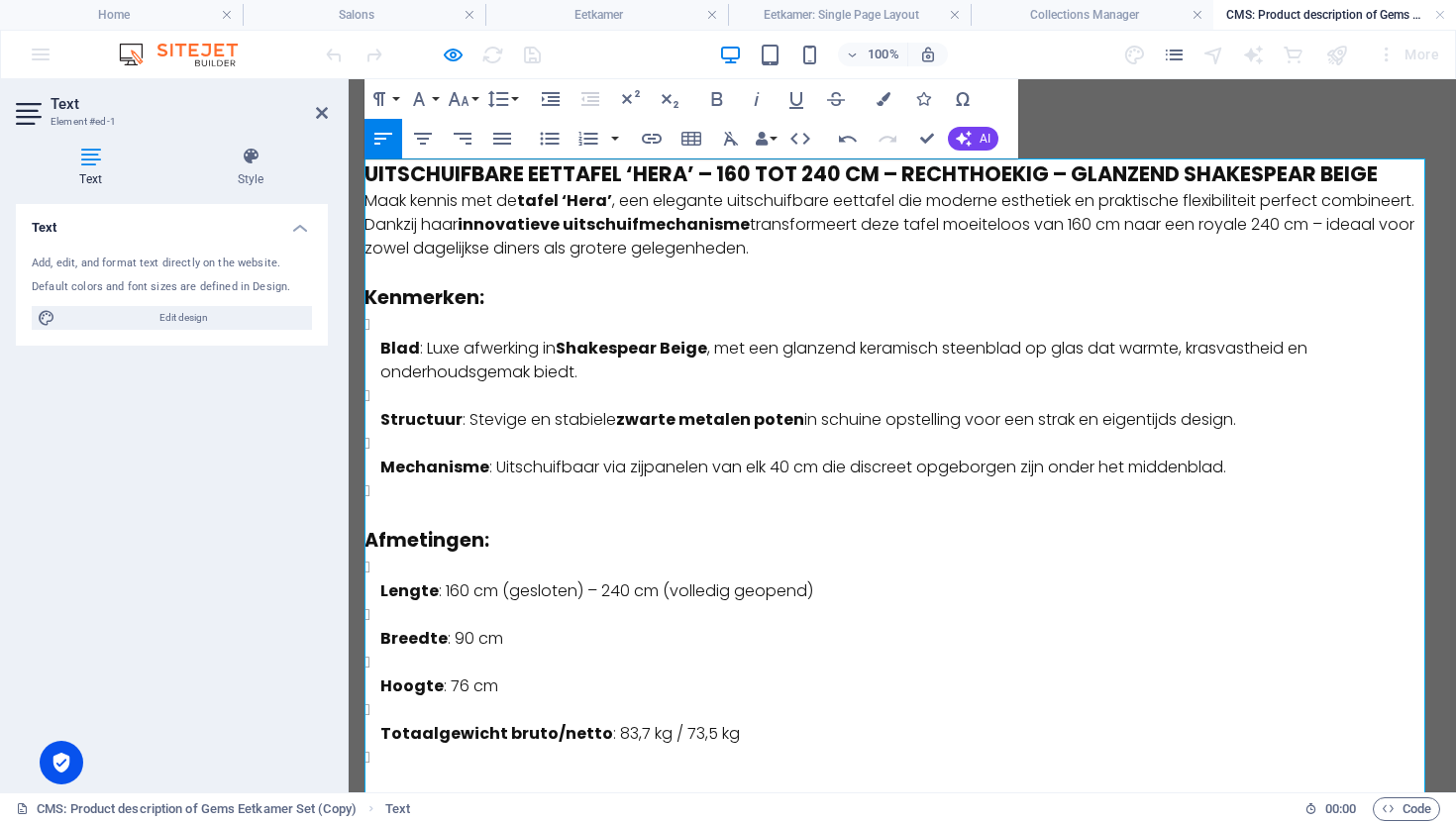 click on "​ Uitschuifbare Eettafel ‘Hera’ – 160 tot 240 cm – Rechthoekig – Glanzend Shakespear Beige" at bounding box center (902, 173) 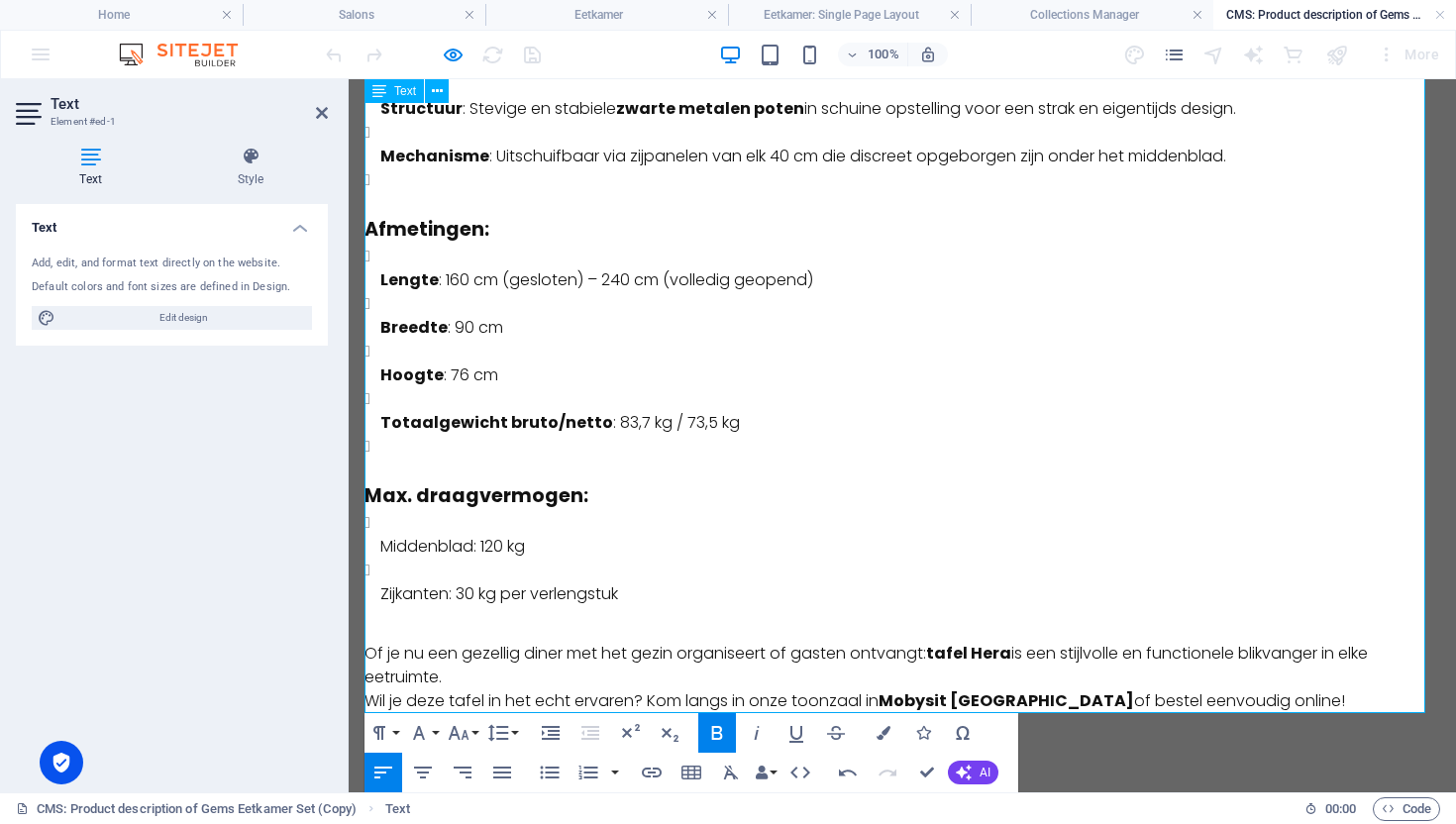 scroll, scrollTop: 0, scrollLeft: 0, axis: both 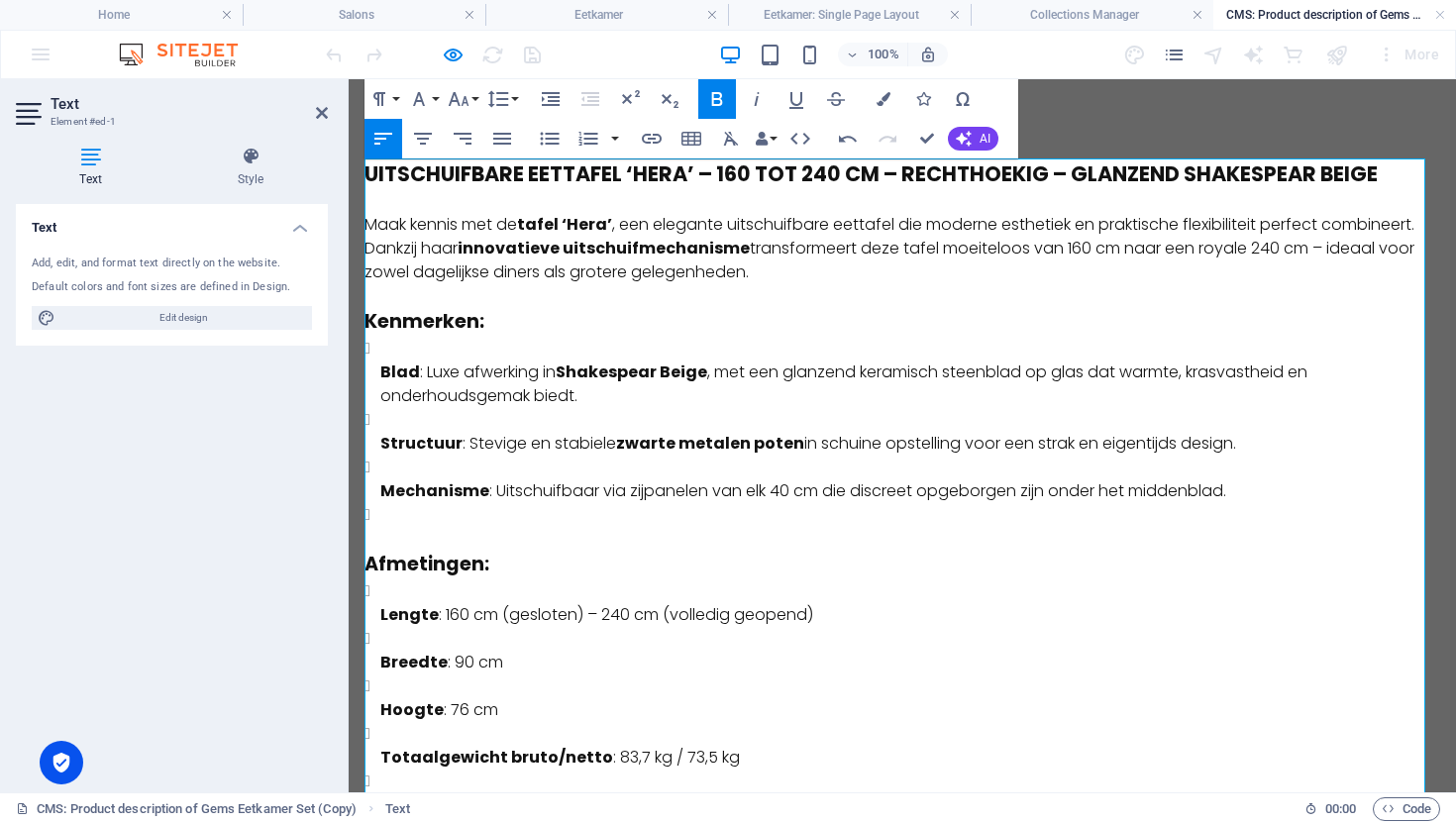 click on "Uitschuifbare Eettafel ‘Hera’ – 160 tot 240 cm – Rechthoekig – Glanzend Shakespear Beige" at bounding box center [871, 173] 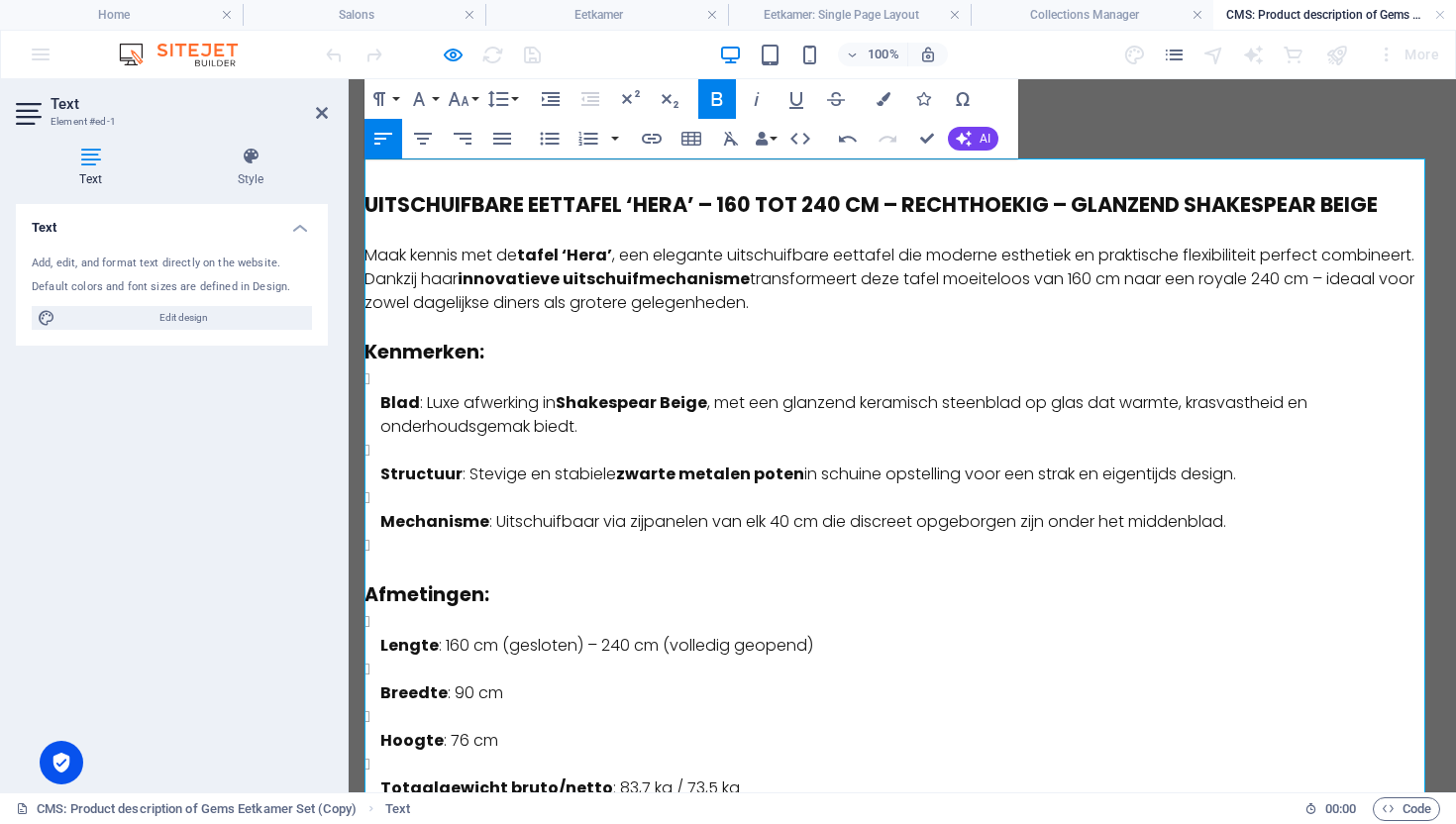 click at bounding box center (902, 173) 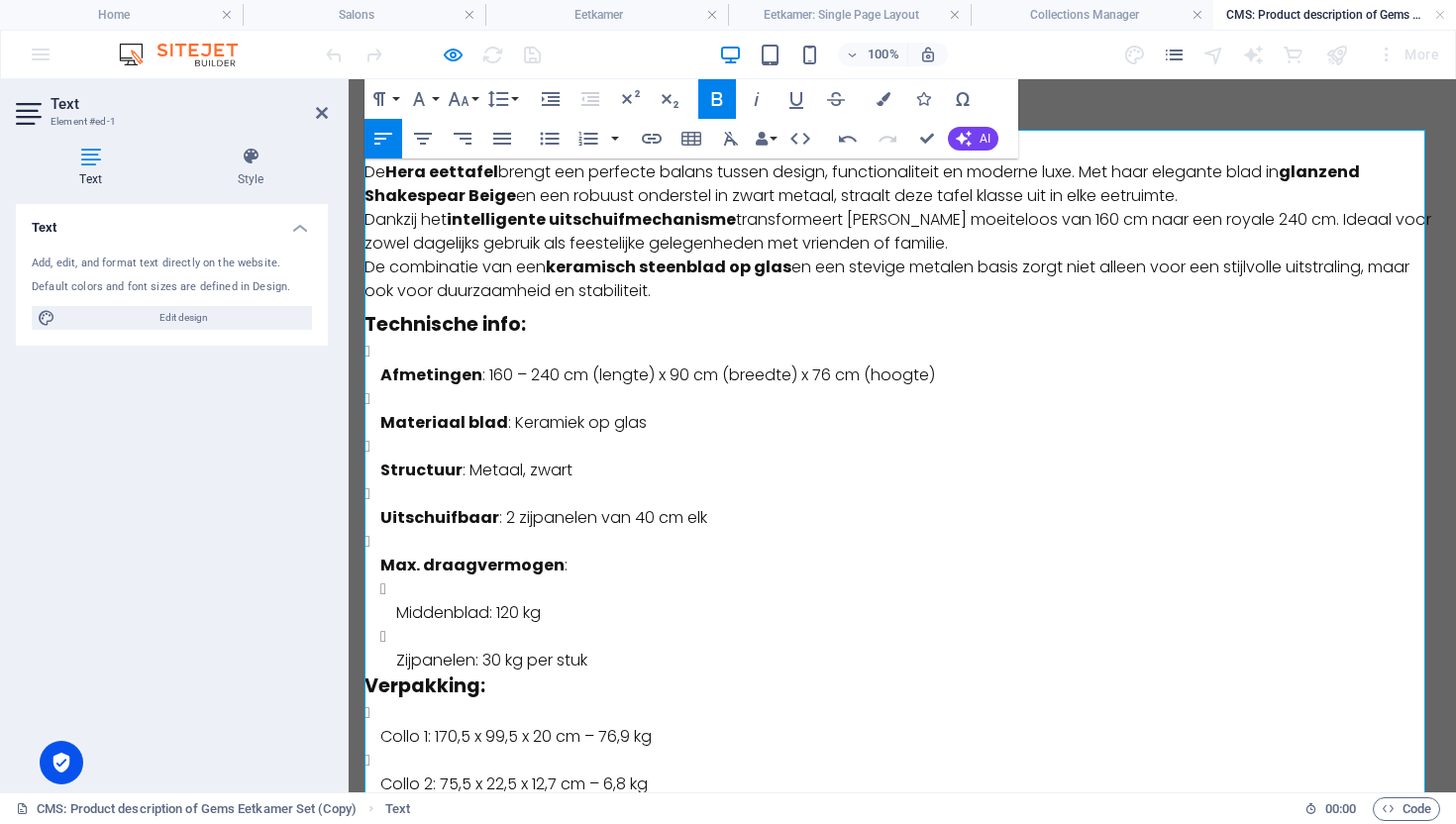 scroll, scrollTop: 0, scrollLeft: 0, axis: both 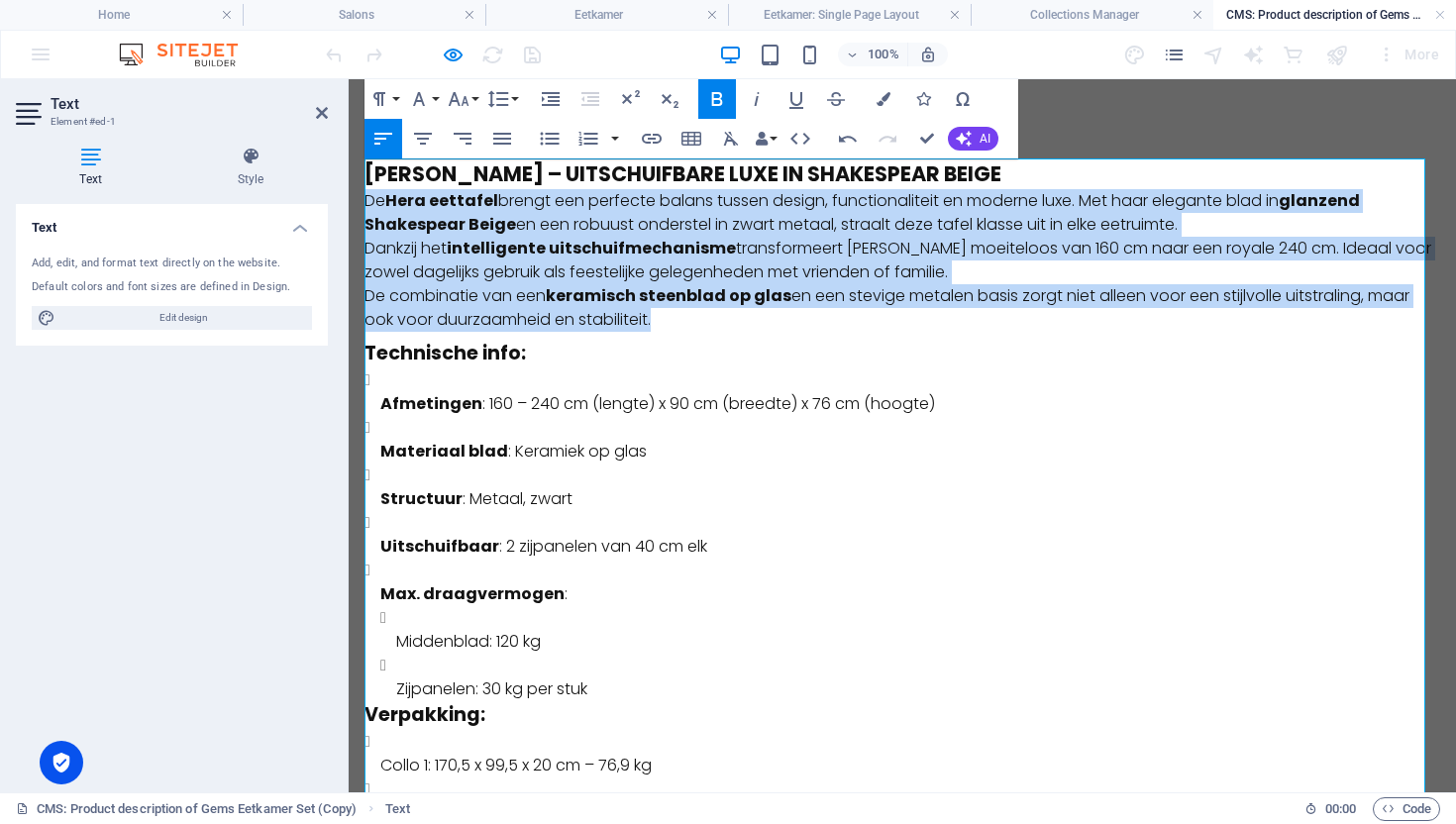 drag, startPoint x: 364, startPoint y: 199, endPoint x: 671, endPoint y: 333, distance: 334.97015 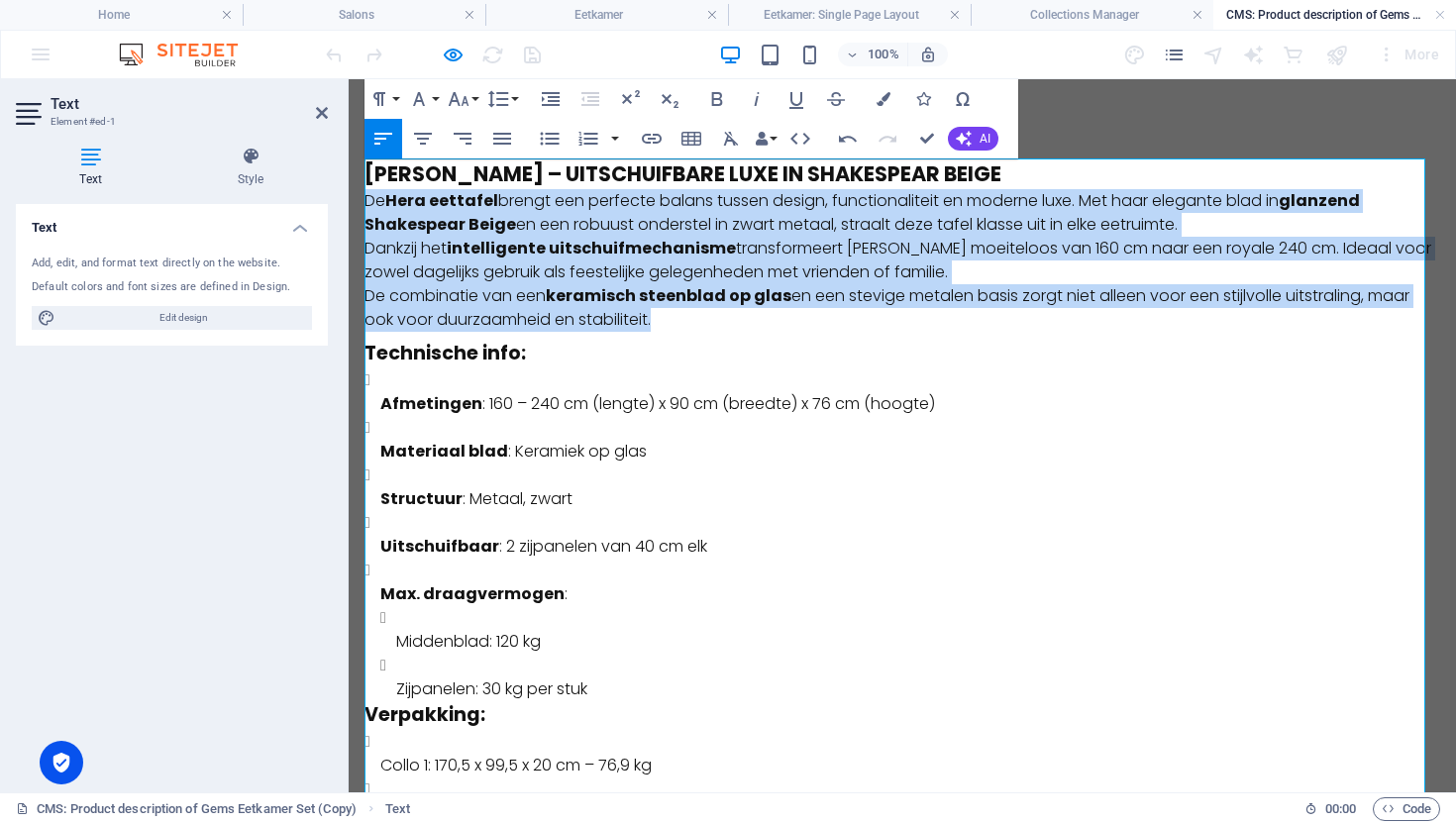 copy on "De  Hera eettafel  brengt een perfecte balans tussen design, functionaliteit en moderne luxe. Met haar elegante blad in  glanzend Shakespear Beige  en een robuust onderstel in zwart metaal, straalt deze tafel klasse uit in elke eetruimte. Dankzij het  intelligente uitschuifmechanisme  transformeert [PERSON_NAME] moeiteloos van 160 cm naar een royale 240 cm. Ideaal voor zowel dagelijks gebruik als feestelijke gelegenheden met vrienden of familie. De combinatie van een  keramisch steenblad op glas  en een stevige metalen basis zorgt niet alleen voor een stijlvolle uitstraling, maar ook voor duurzaamheid en stabiliteit." 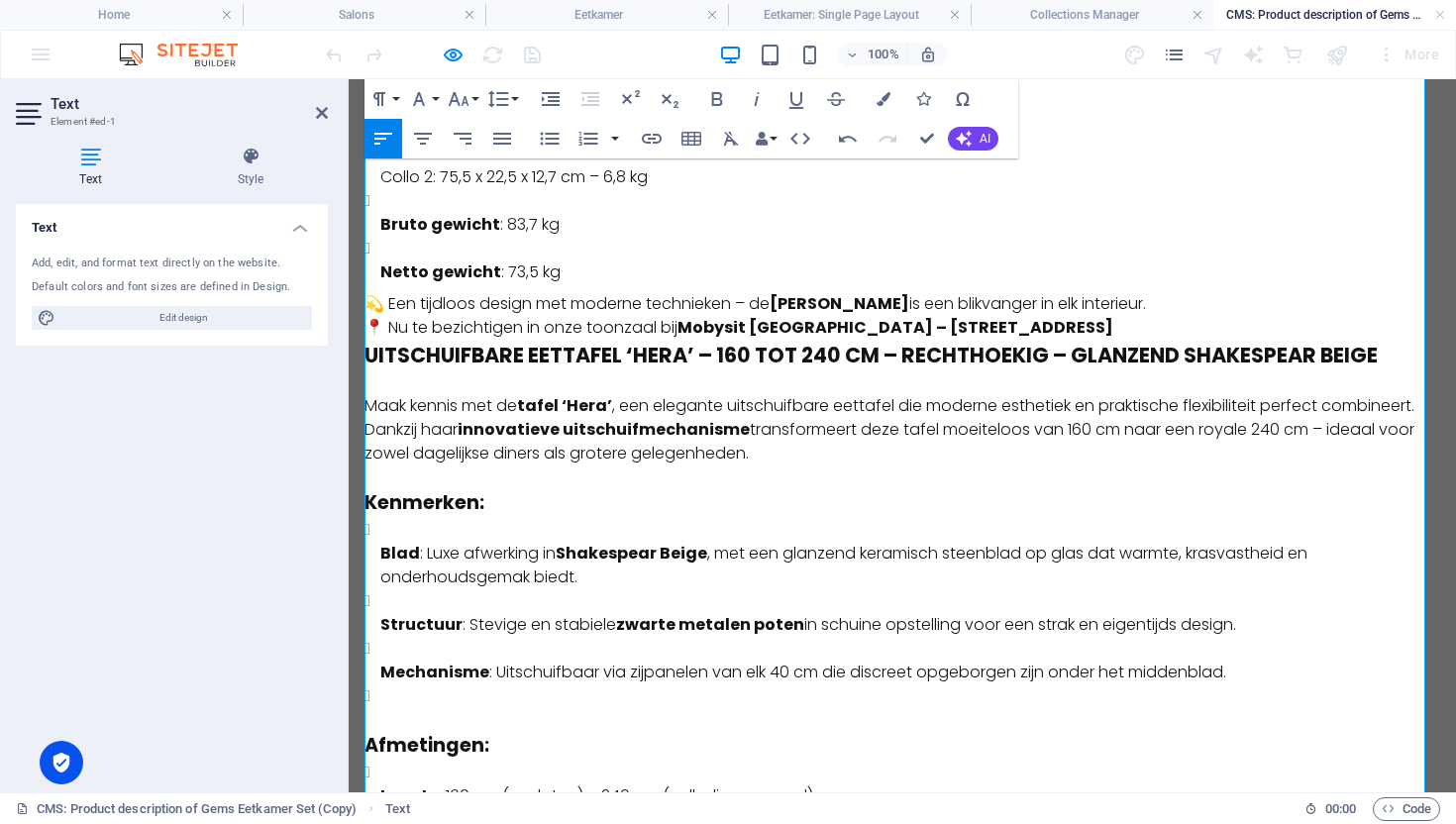 scroll, scrollTop: 667, scrollLeft: 0, axis: vertical 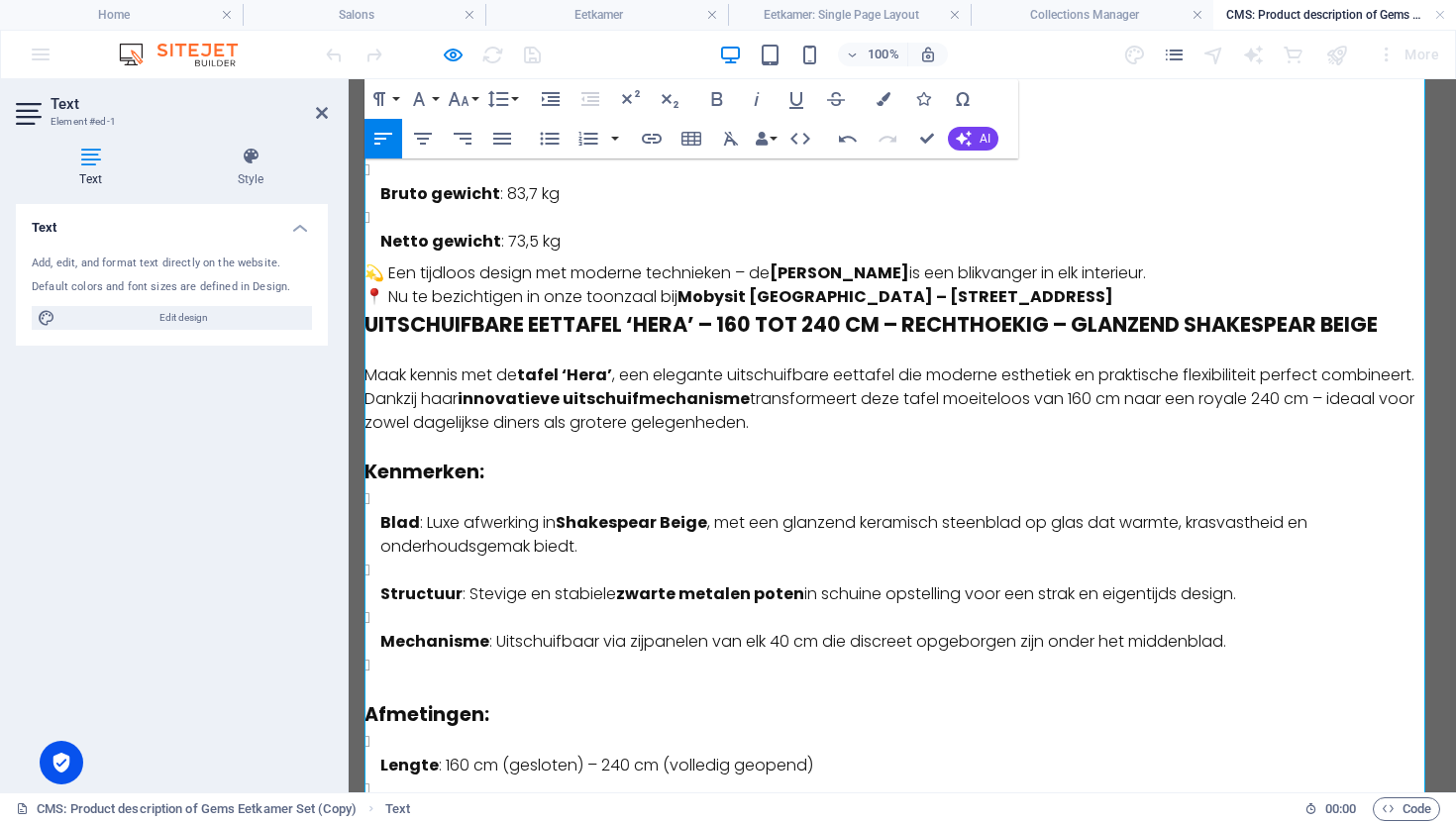 click on "Maak kennis met de  tafel ‘Hera’ , een elegante uitschuifbare eettafel die moderne esthetiek en praktische flexibiliteit perfect combineert. Dankzij haar  innovatieve uitschuifmechanisme  transformeert deze tafel moeiteloos van 160 cm naar een royale 240 cm – ideaal voor zowel dagelijkse diners als grotere gelegenheden." at bounding box center [902, 399] 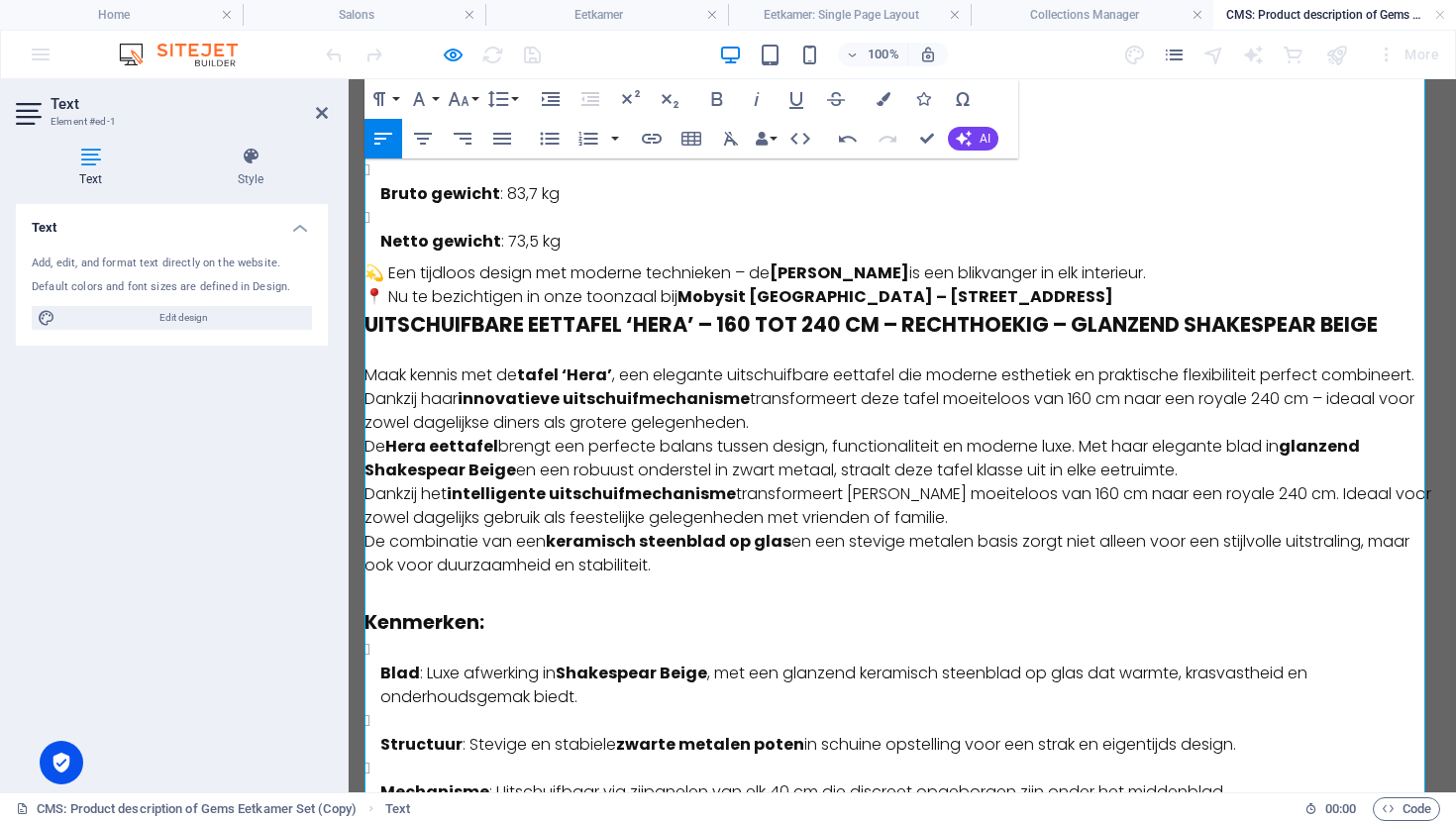 drag, startPoint x: 1200, startPoint y: 473, endPoint x: 330, endPoint y: 441, distance: 870.58831 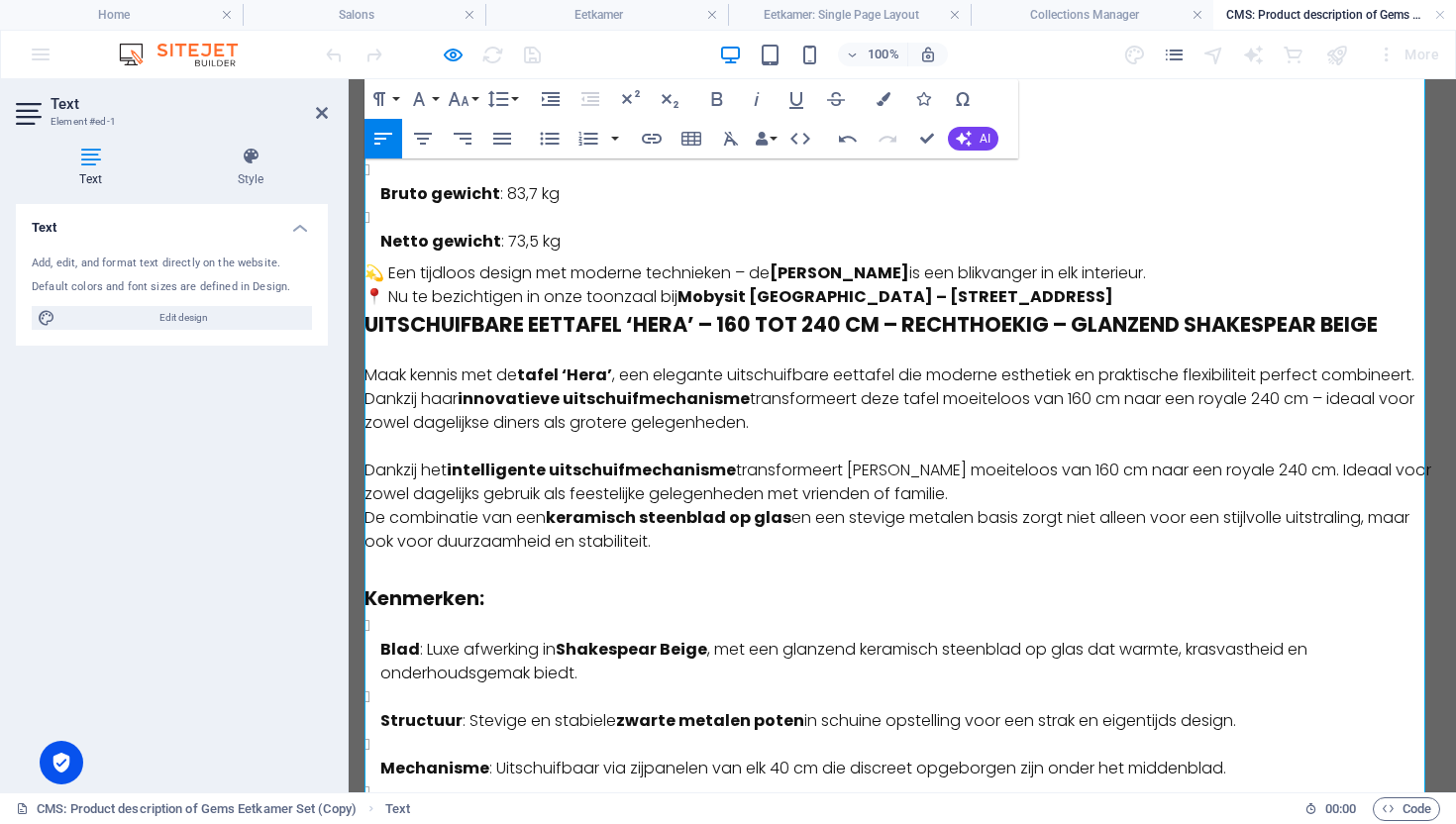 click on "Dankzij het  intelligente uitschuifmechanisme  transformeert [PERSON_NAME] moeiteloos van 160 cm naar een royale 240 cm. Ideaal voor zowel dagelijks gebruik als feestelijke gelegenheden met vrienden of familie." at bounding box center [902, 482] 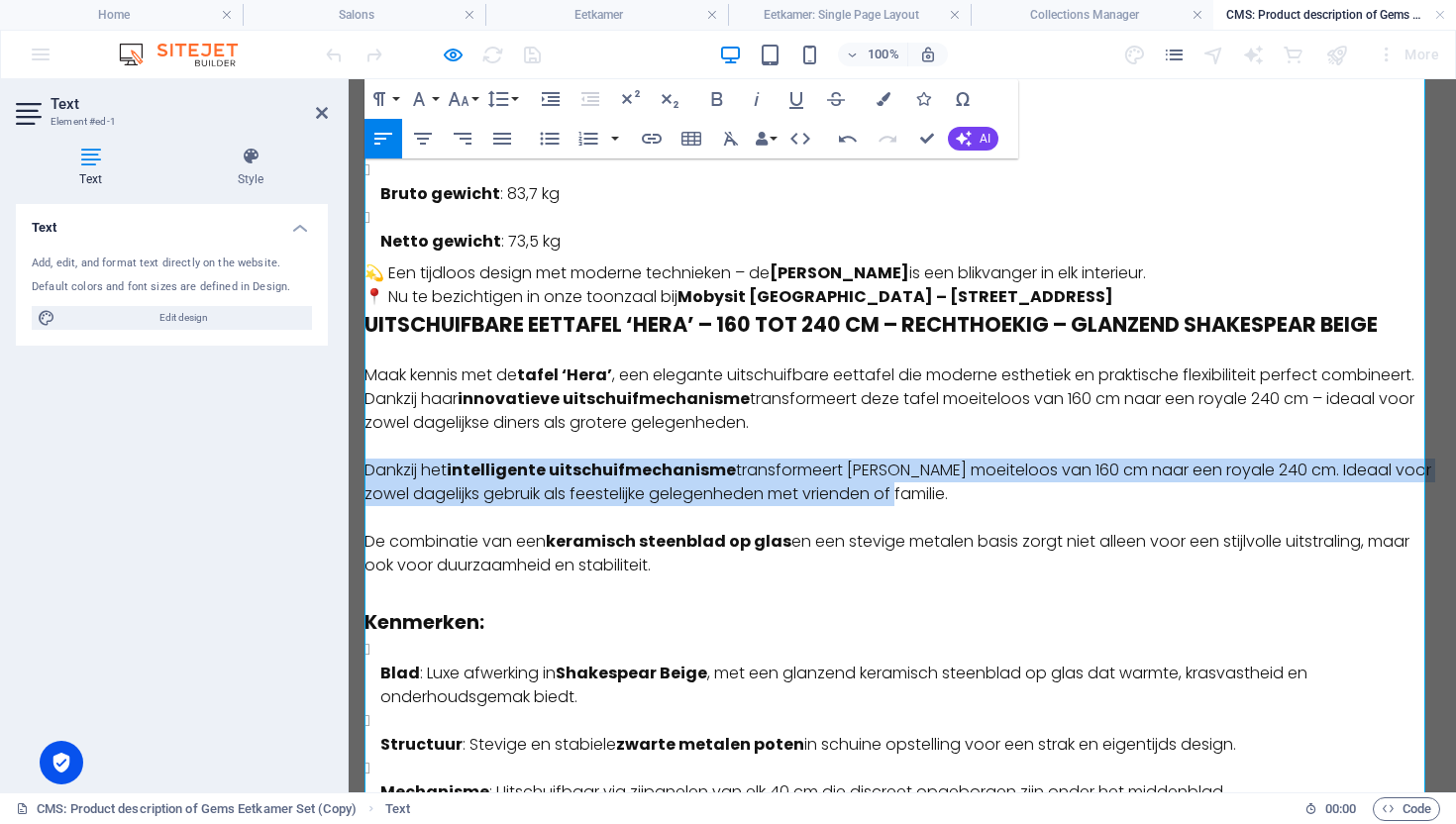 drag, startPoint x: 917, startPoint y: 492, endPoint x: 318, endPoint y: 470, distance: 599.40387 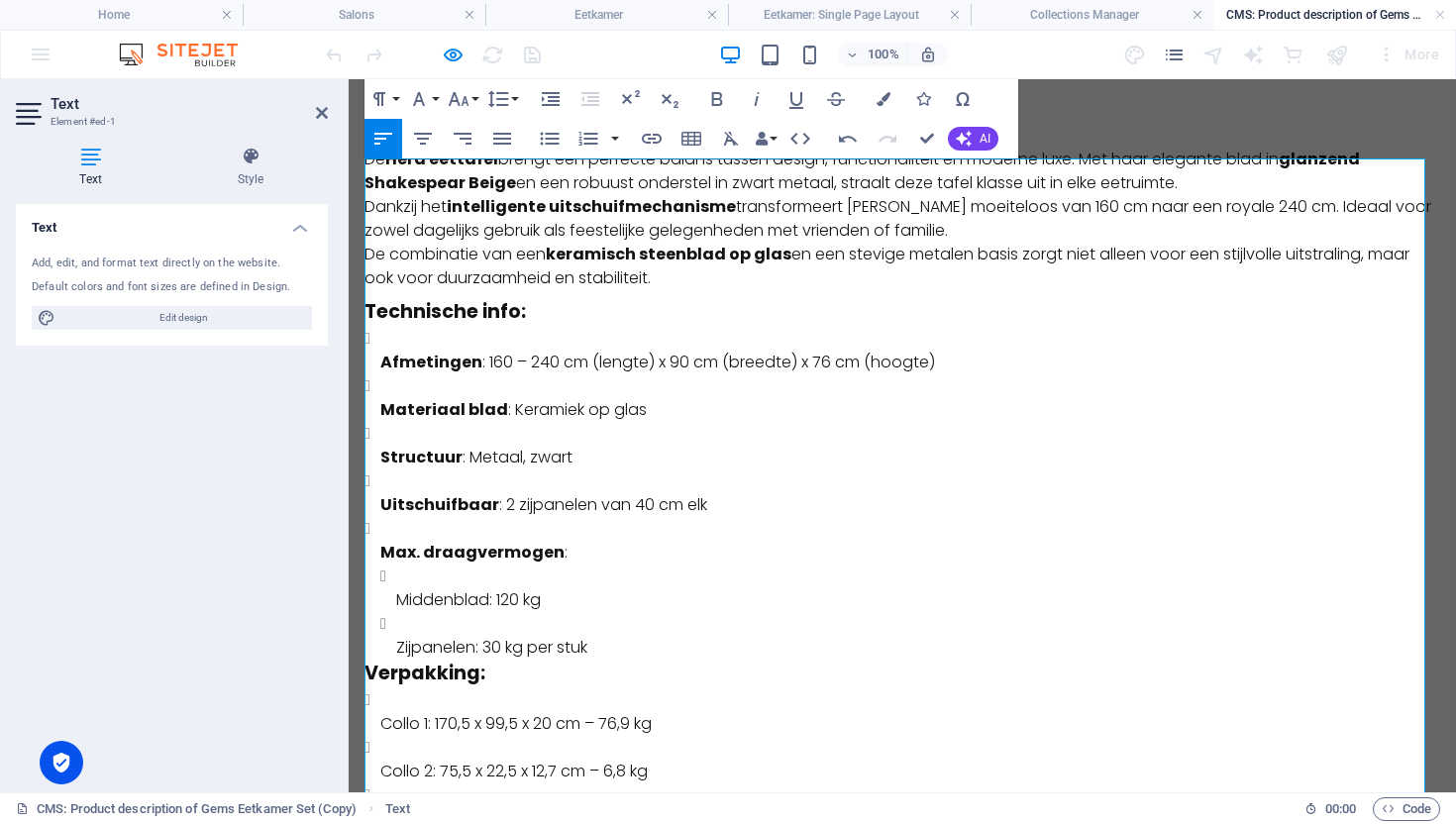 scroll, scrollTop: 0, scrollLeft: 0, axis: both 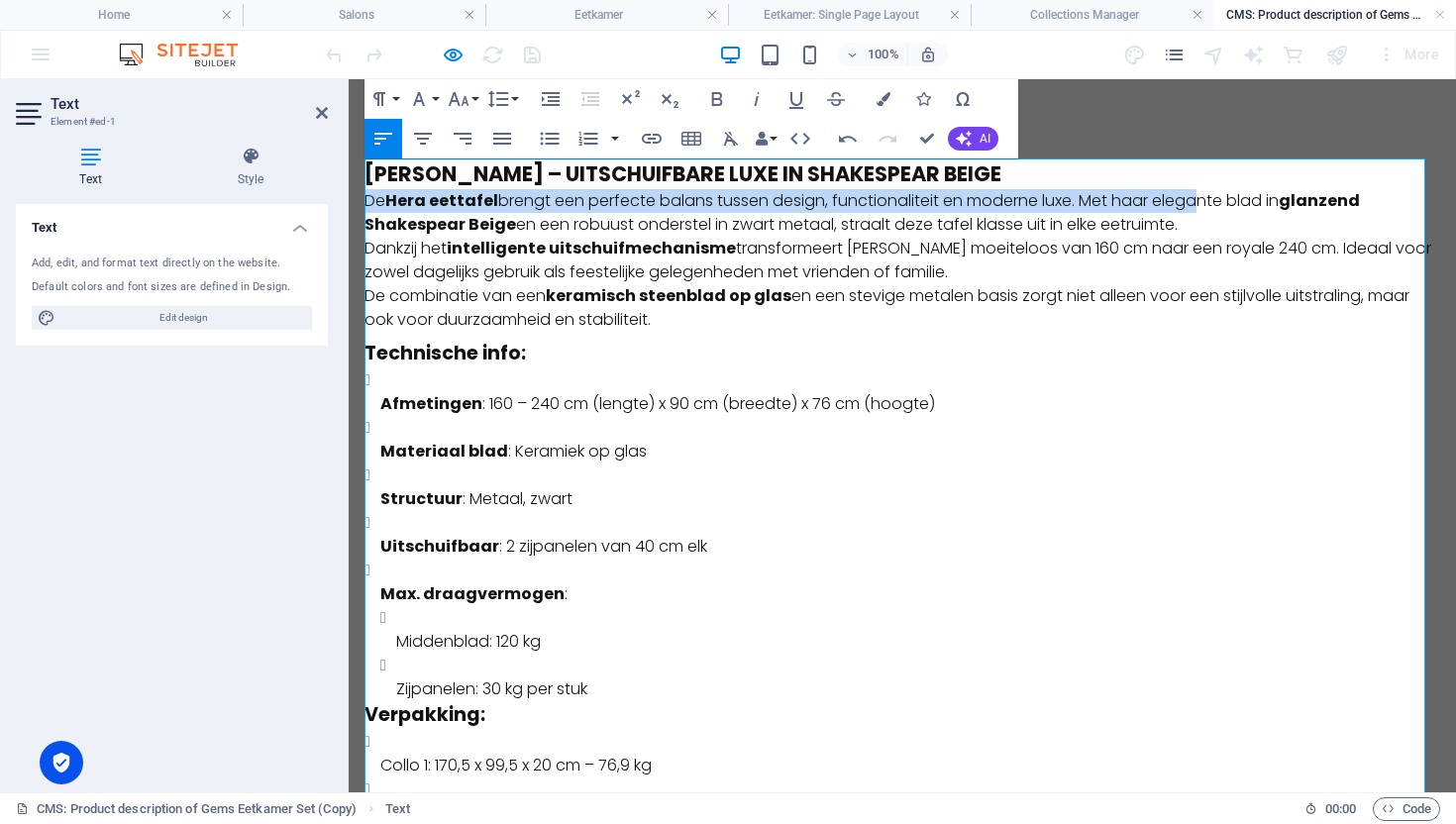 drag, startPoint x: 1200, startPoint y: 211, endPoint x: 368, endPoint y: 207, distance: 832.0096 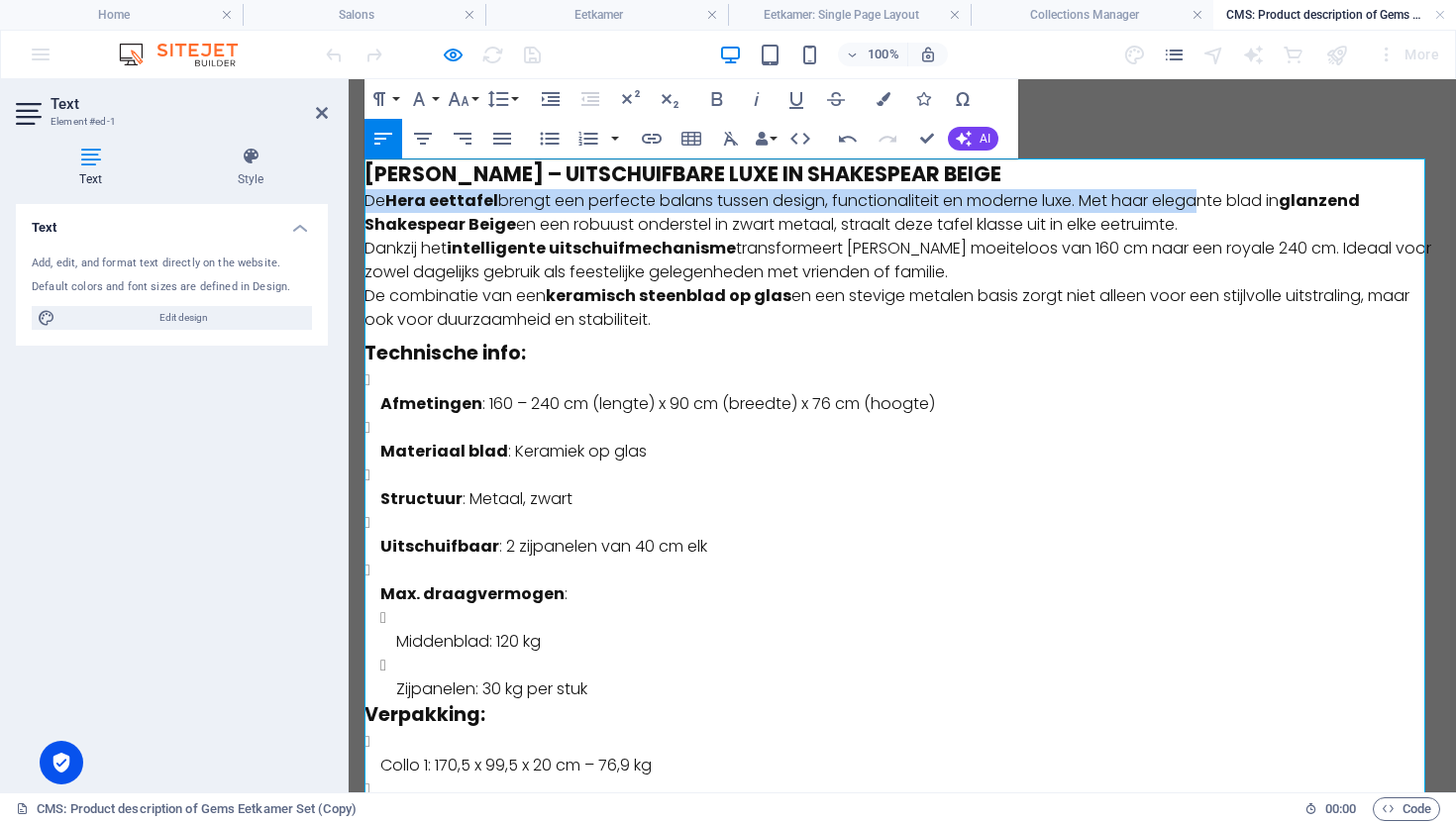 click on "De  Hera eettafel  brengt een perfecte balans tussen design, functionaliteit en moderne luxe. Met haar elegante blad in  glanzend Shakespear Beige  en een robuust onderstel in zwart metaal, straalt deze tafel klasse uit in elke eetruimte." at bounding box center (902, 213) 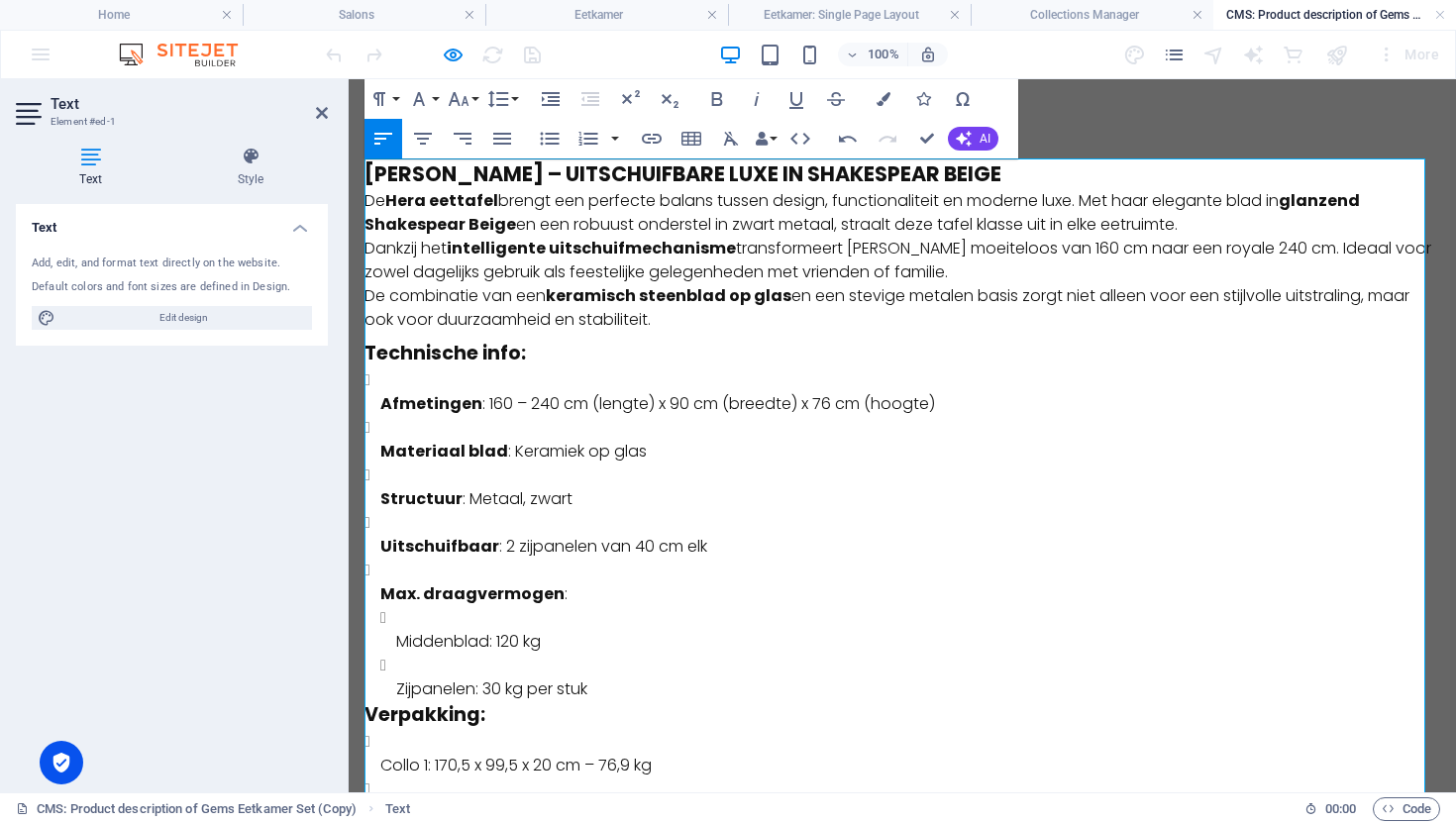 drag, startPoint x: 368, startPoint y: 201, endPoint x: 1193, endPoint y: 230, distance: 825.50954 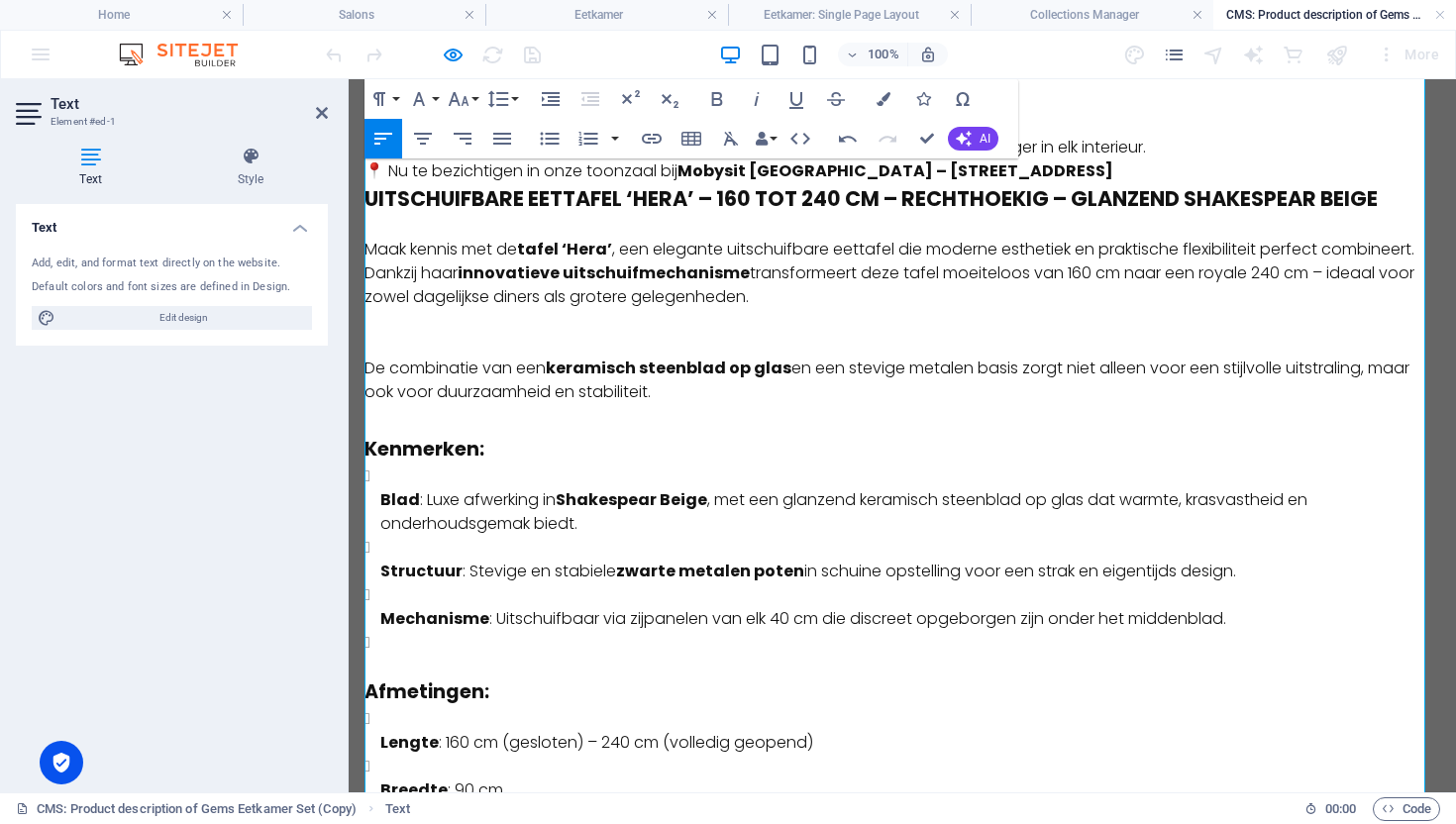 scroll, scrollTop: 703, scrollLeft: 0, axis: vertical 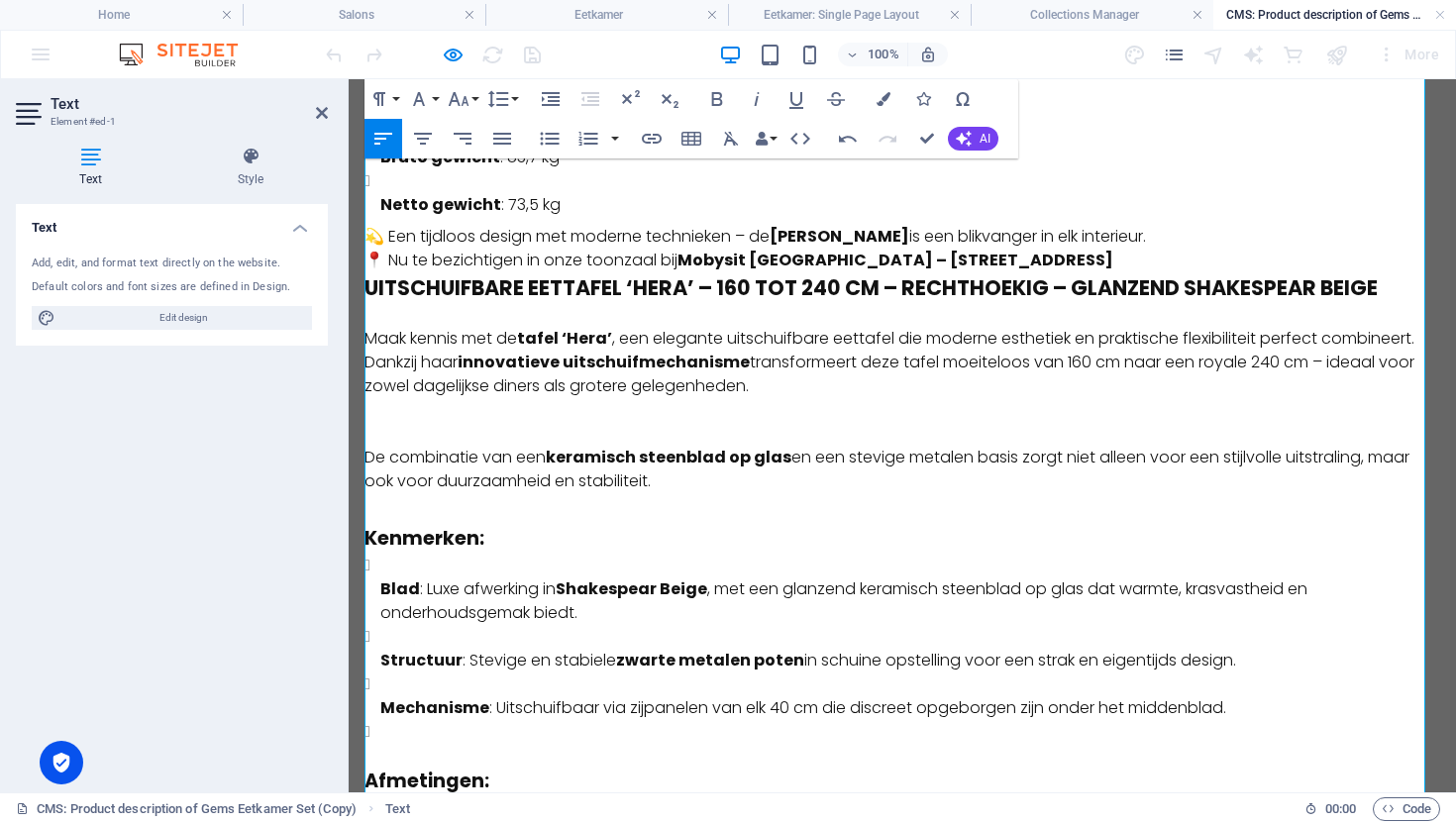 click at bounding box center [902, 434] 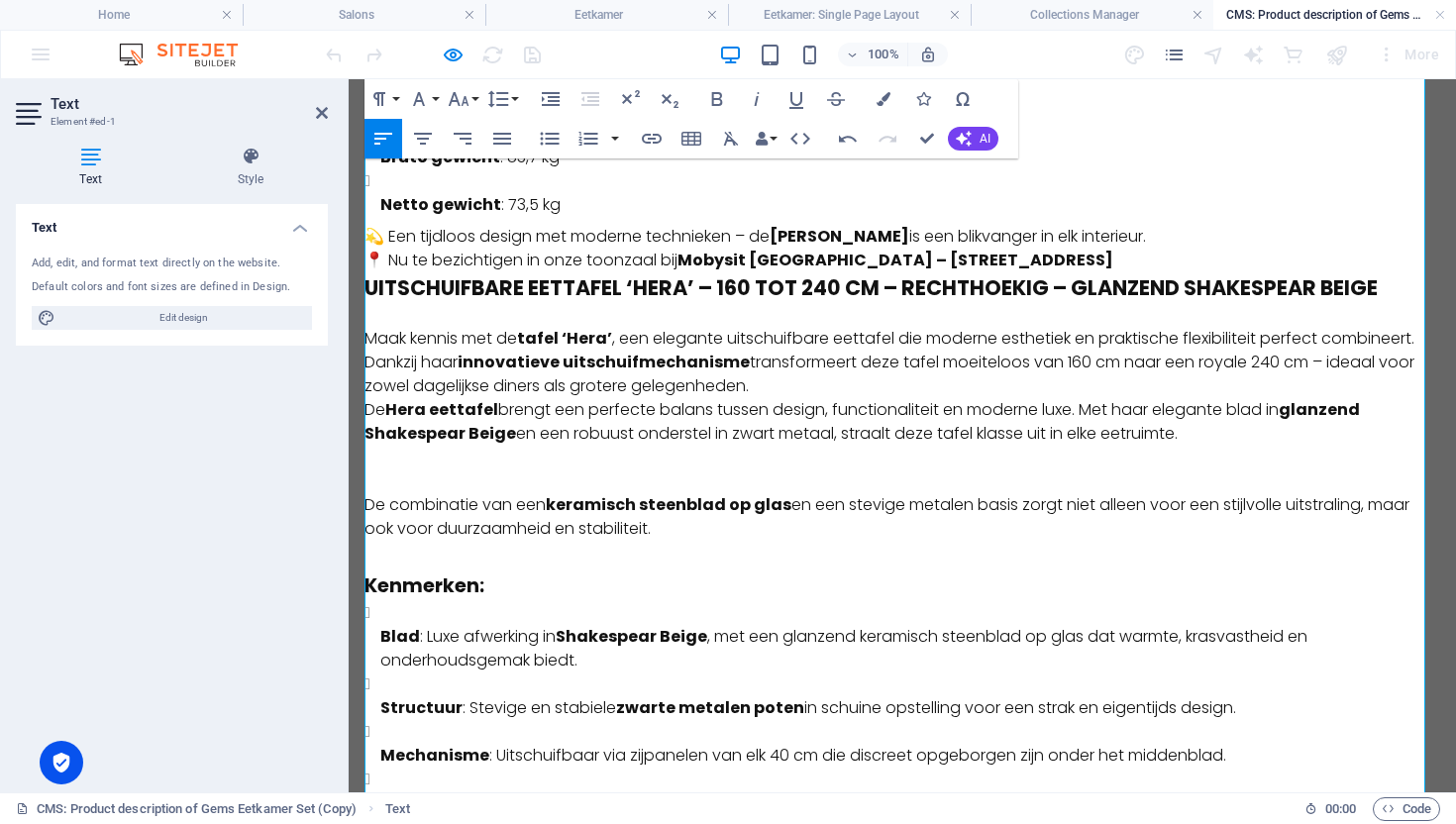 click on "De combinatie van een  keramisch steenblad op glas  en een stevige metalen basis zorgt niet alleen voor een stijlvolle uitstraling, maar ook voor duurzaamheid en stabiliteit." at bounding box center [902, 517] 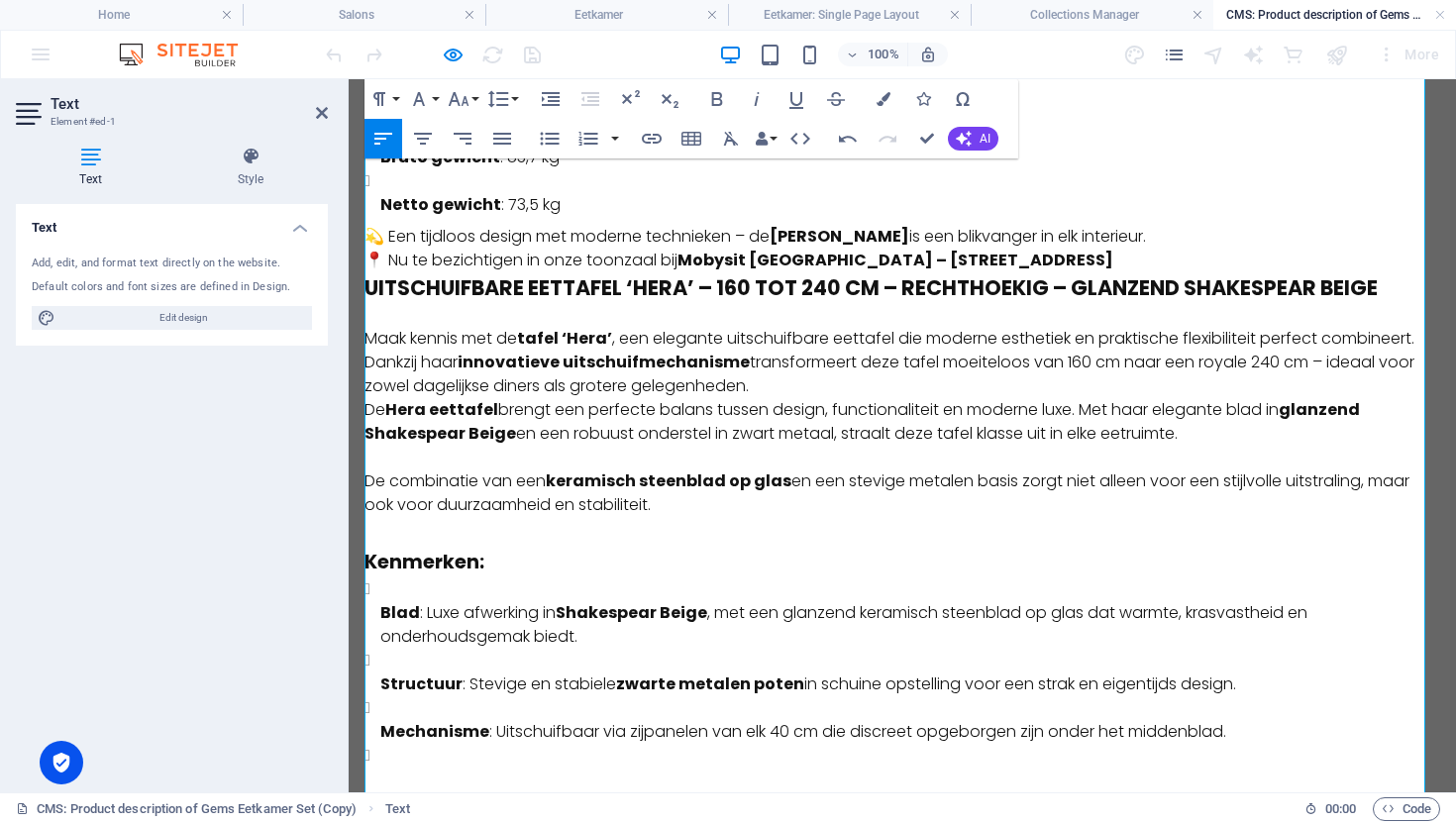click on "Maak kennis met de  tafel ‘Hera’ , een elegante uitschuifbare eettafel die moderne esthetiek en praktische flexibiliteit perfect combineert. Dankzij haar  innovatieve uitschuifmechanisme  transformeert deze tafel moeiteloos van 160 cm naar een royale 240 cm – ideaal voor zowel dagelijkse diners als grotere gelegenheden." at bounding box center (902, 362) 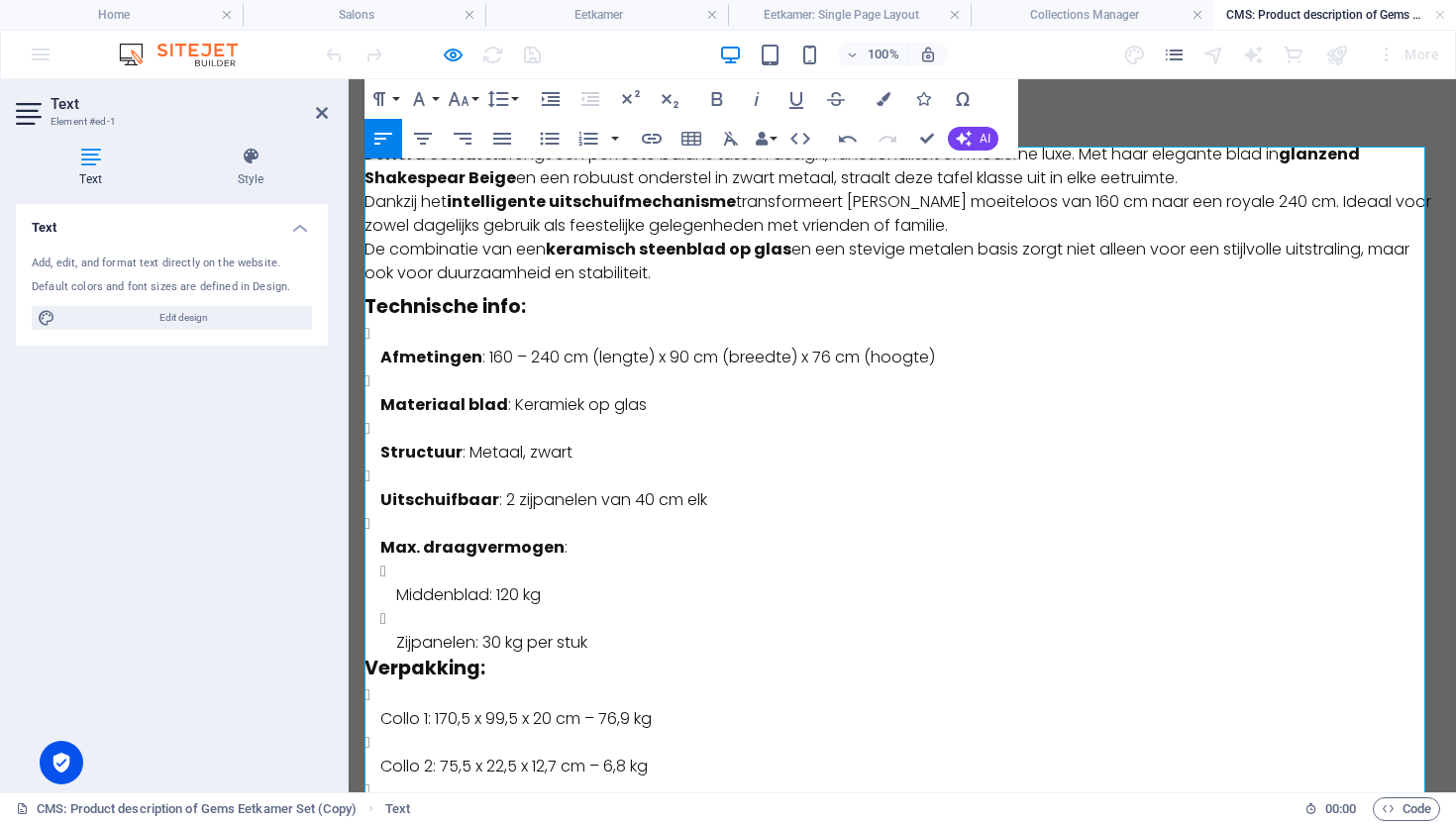 scroll, scrollTop: 0, scrollLeft: 0, axis: both 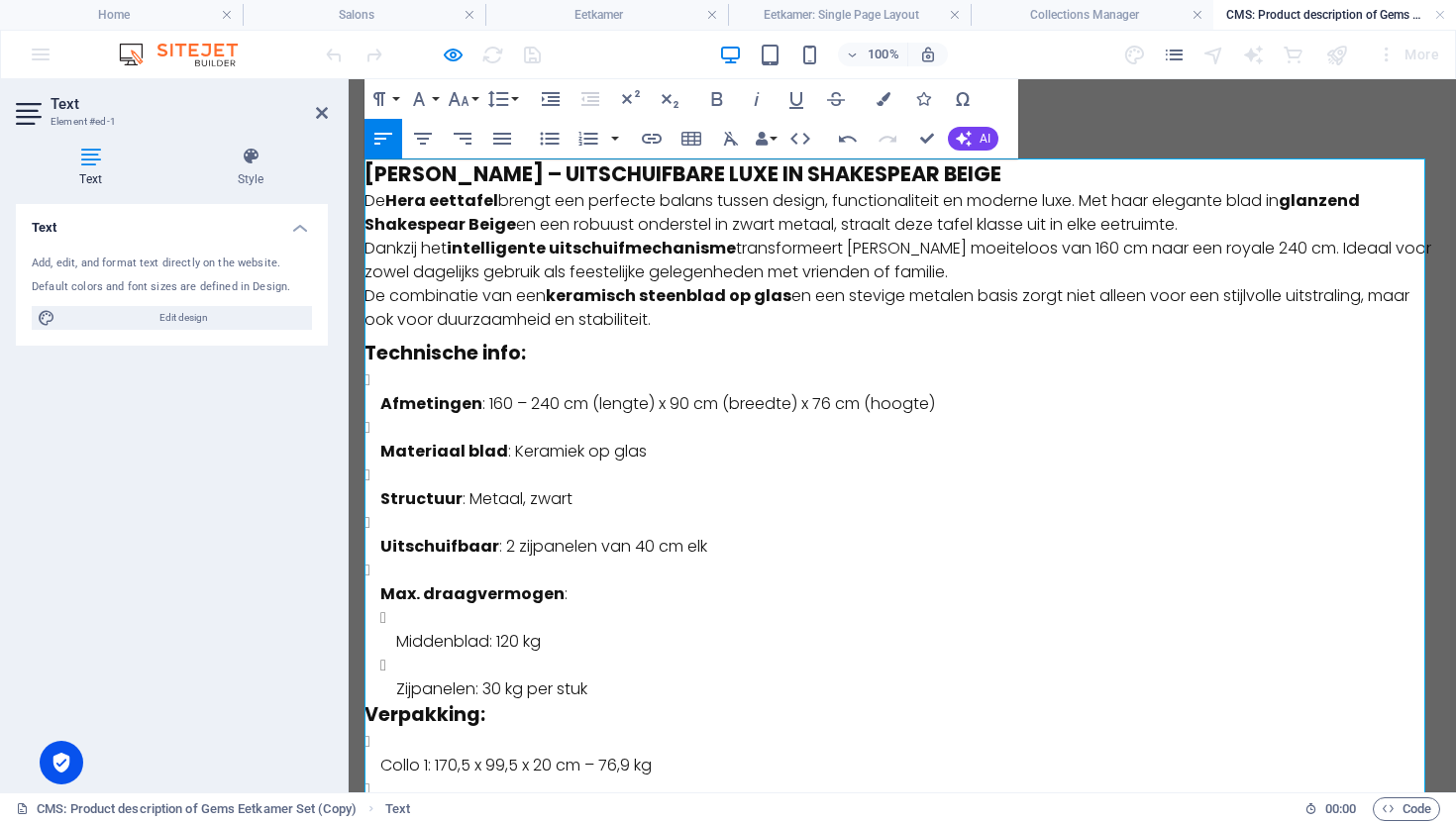 drag, startPoint x: 662, startPoint y: 318, endPoint x: 336, endPoint y: 157, distance: 363.58905 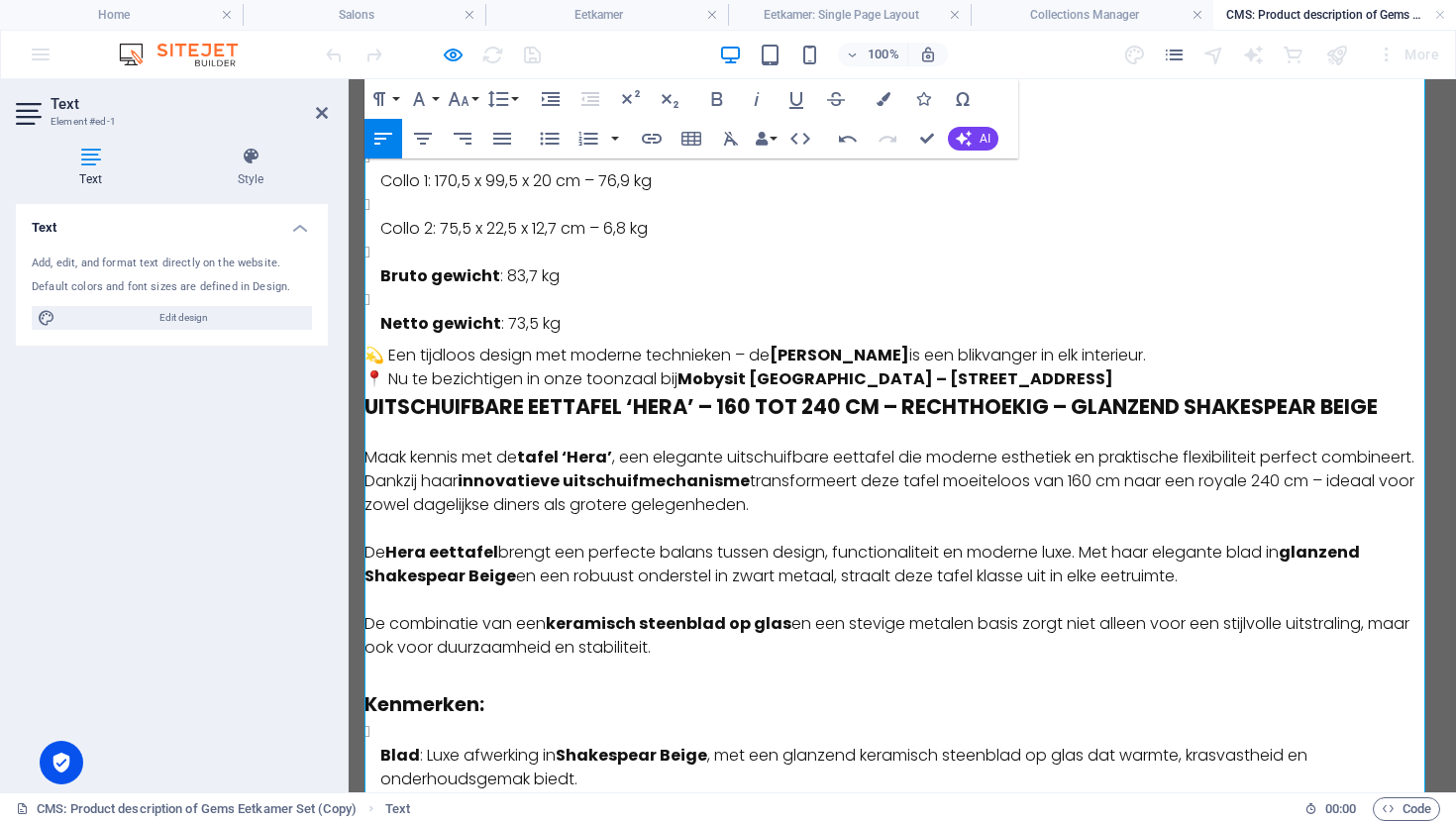 scroll, scrollTop: 0, scrollLeft: 0, axis: both 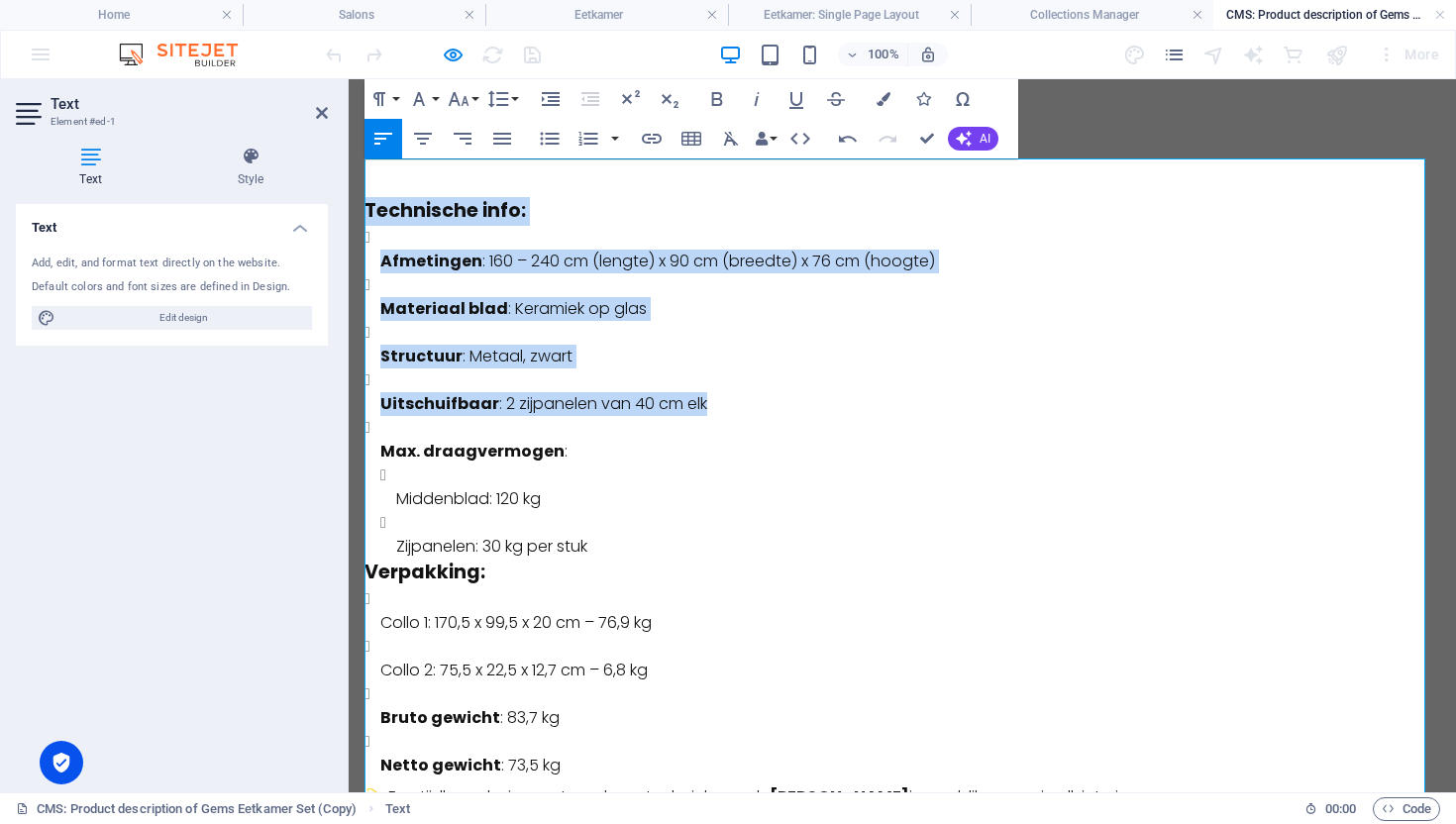 drag, startPoint x: 720, startPoint y: 405, endPoint x: 360, endPoint y: 210, distance: 409.42032 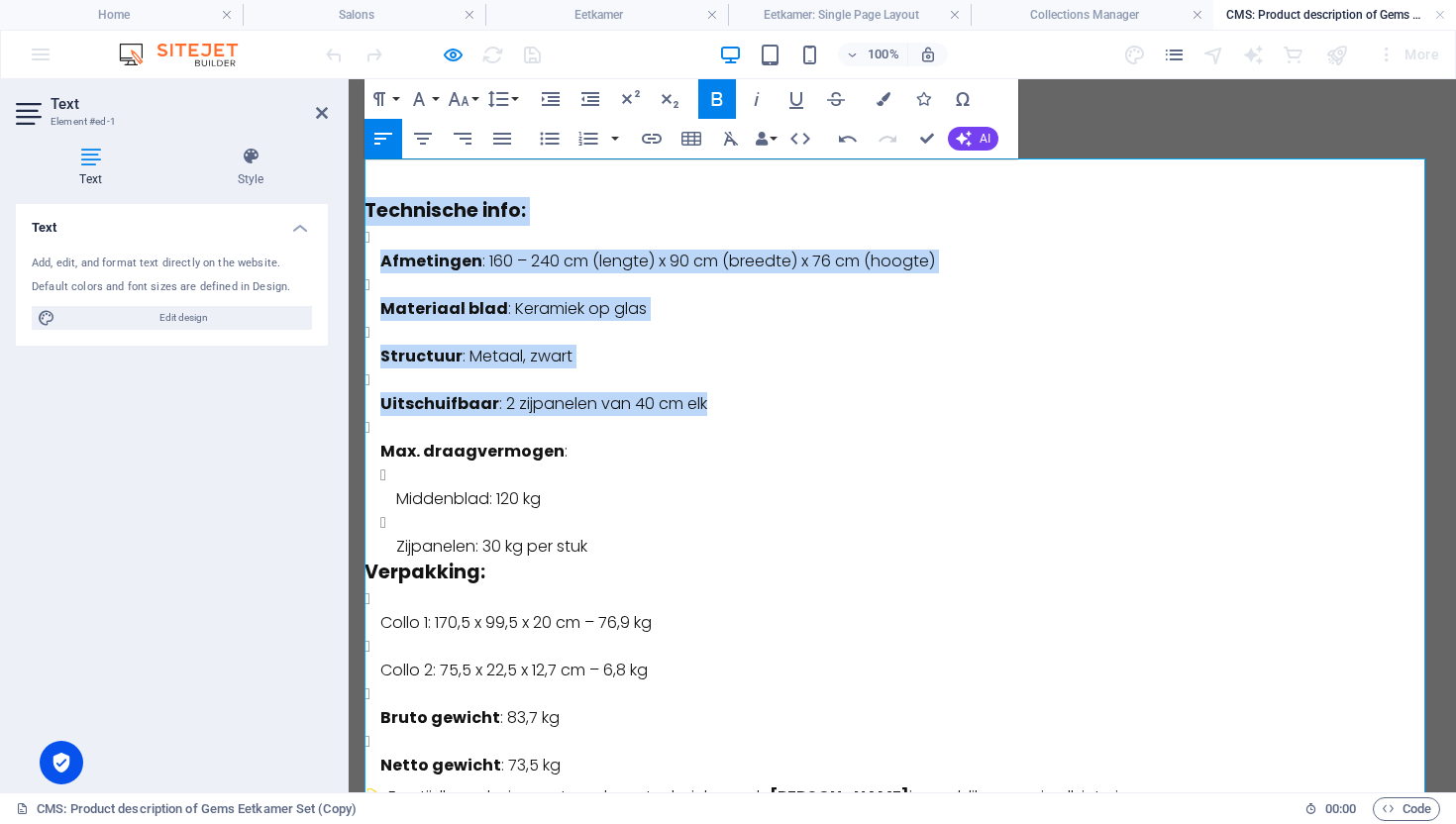 copy on "Technische info: Afmetingen : 160 – 240 cm (lengte) x 90 cm (breedte) x 76 cm (hoogte) Materiaal blad : Keramiek op glas Structuur : Metaal, zwart Uitschuifbaar : 2 zijpanelen van 40 cm elk" 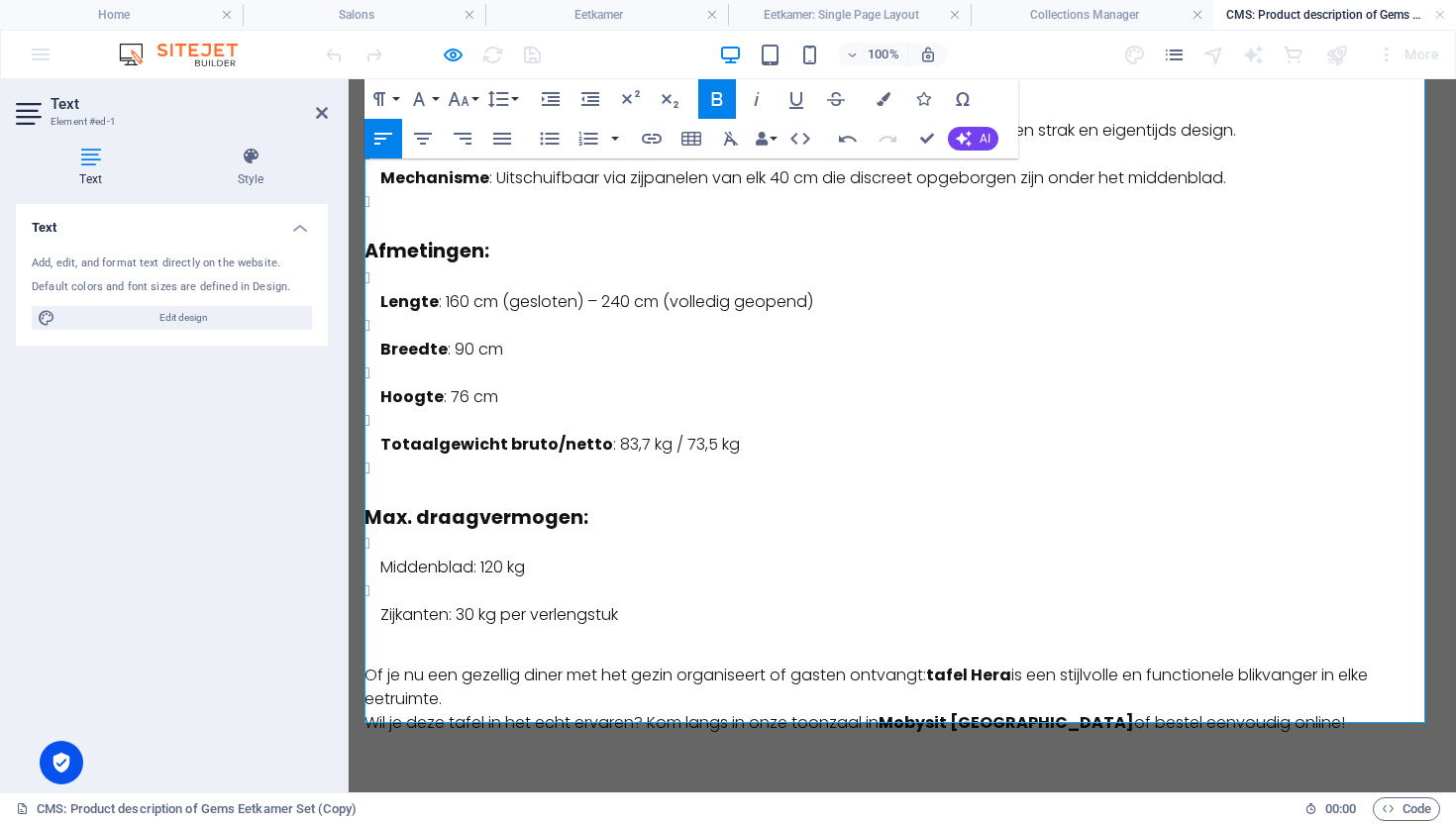 scroll, scrollTop: 1160, scrollLeft: 0, axis: vertical 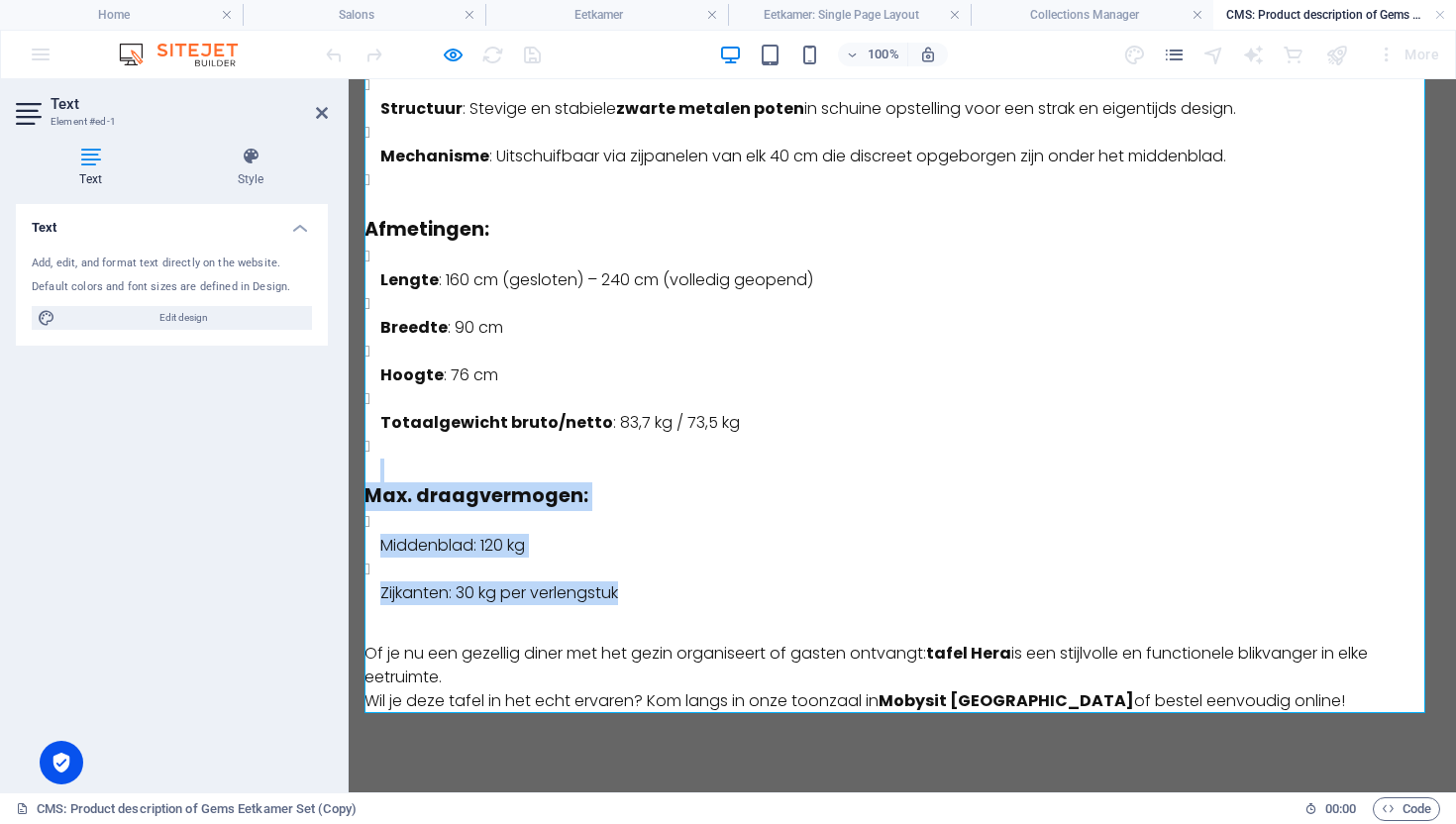 drag, startPoint x: 637, startPoint y: 596, endPoint x: 309, endPoint y: 480, distance: 347.908 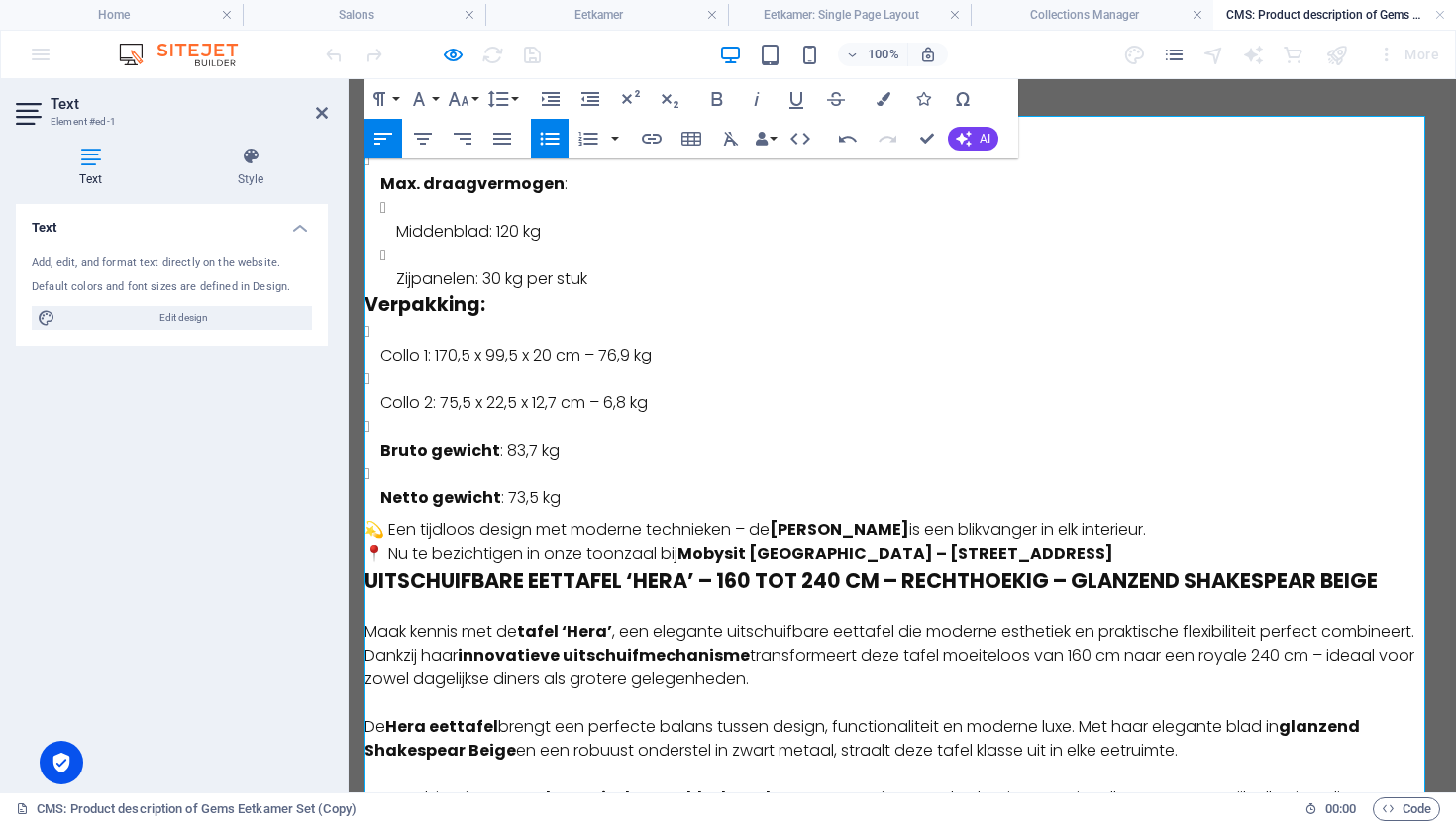 scroll, scrollTop: 292, scrollLeft: 0, axis: vertical 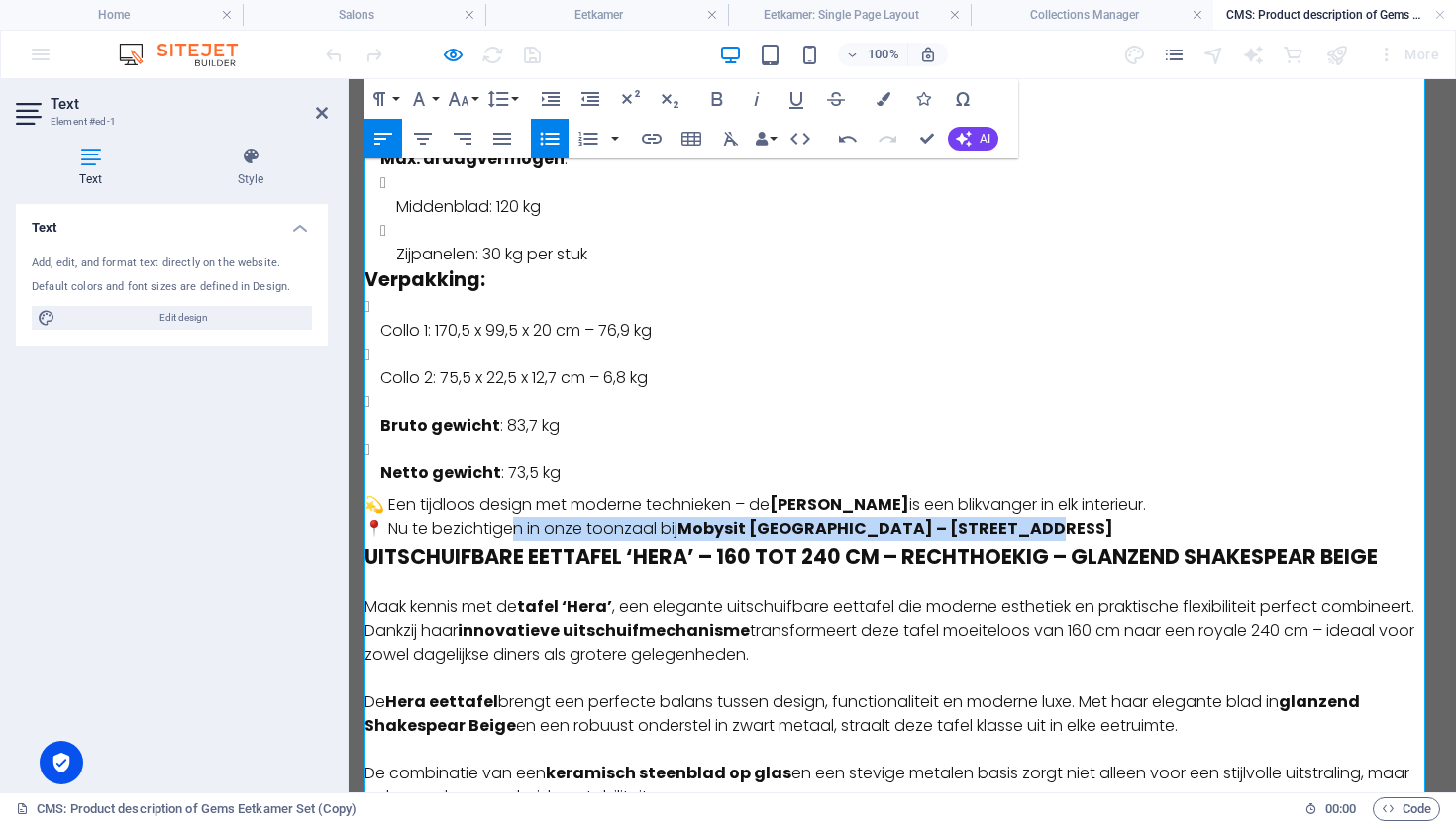 drag, startPoint x: 914, startPoint y: 528, endPoint x: 726, endPoint y: 565, distance: 191.6064 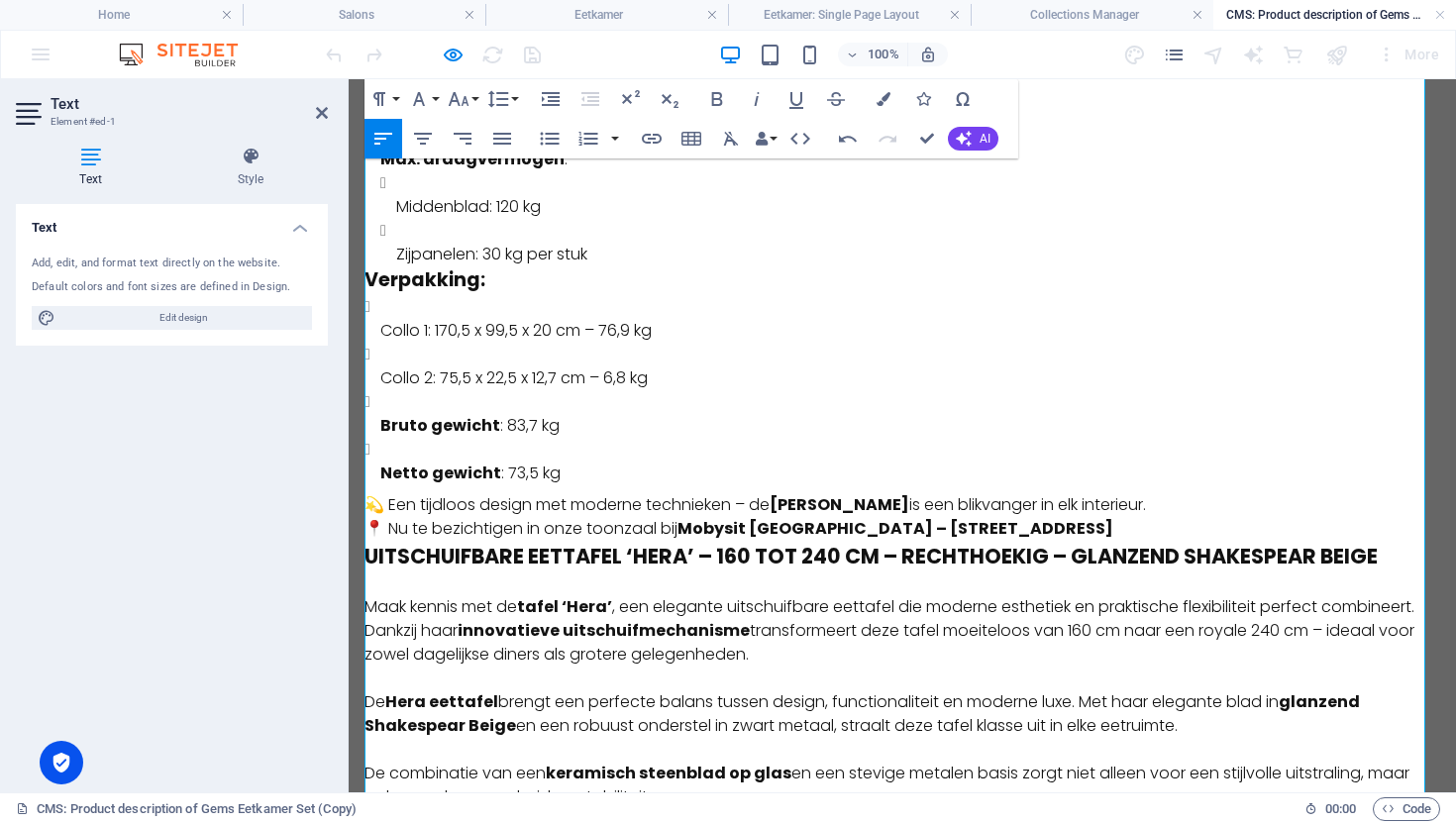 drag, startPoint x: 1064, startPoint y: 539, endPoint x: 1008, endPoint y: 536, distance: 56.0803 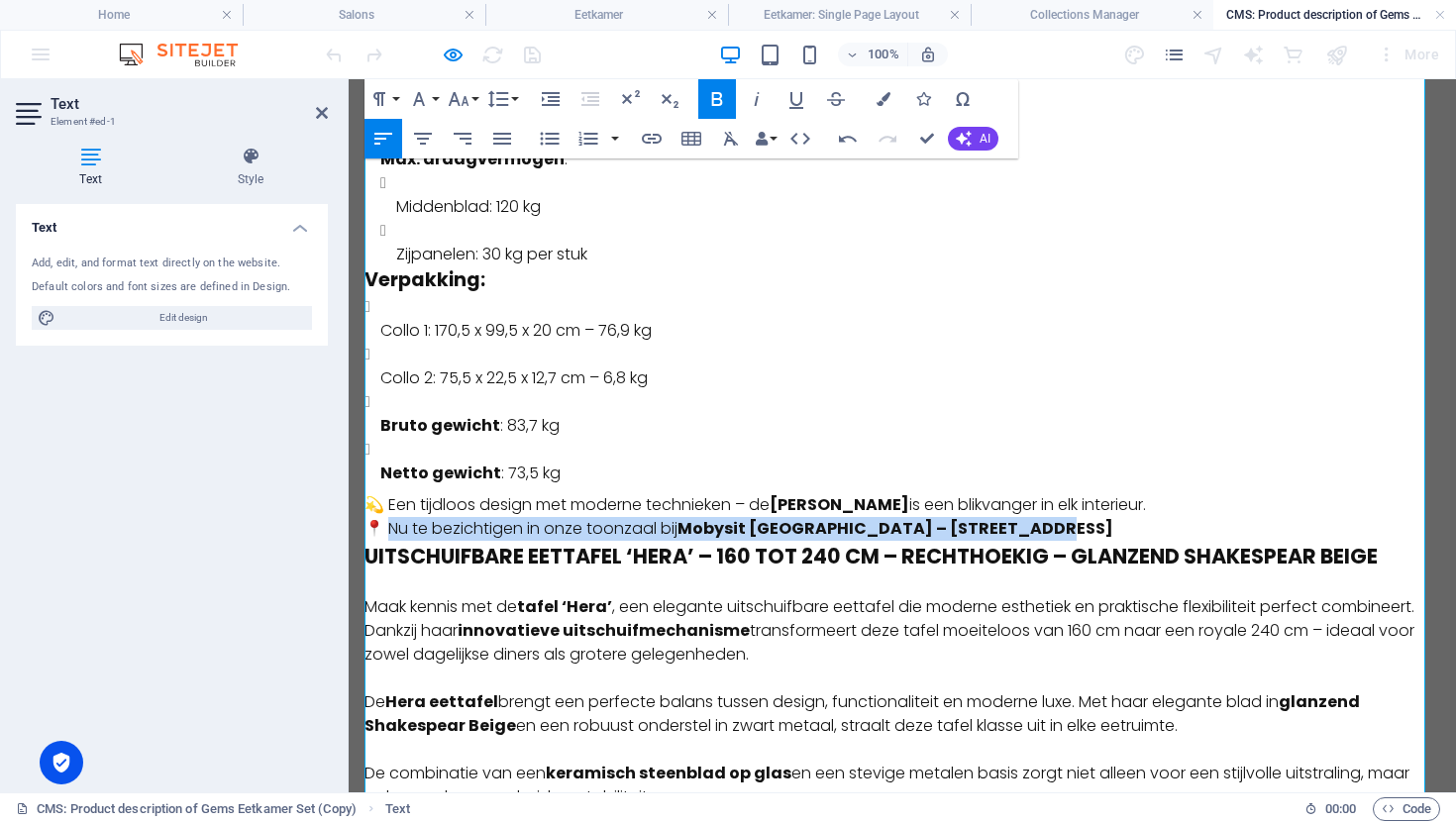 drag, startPoint x: 1041, startPoint y: 527, endPoint x: 389, endPoint y: 526, distance: 652.00077 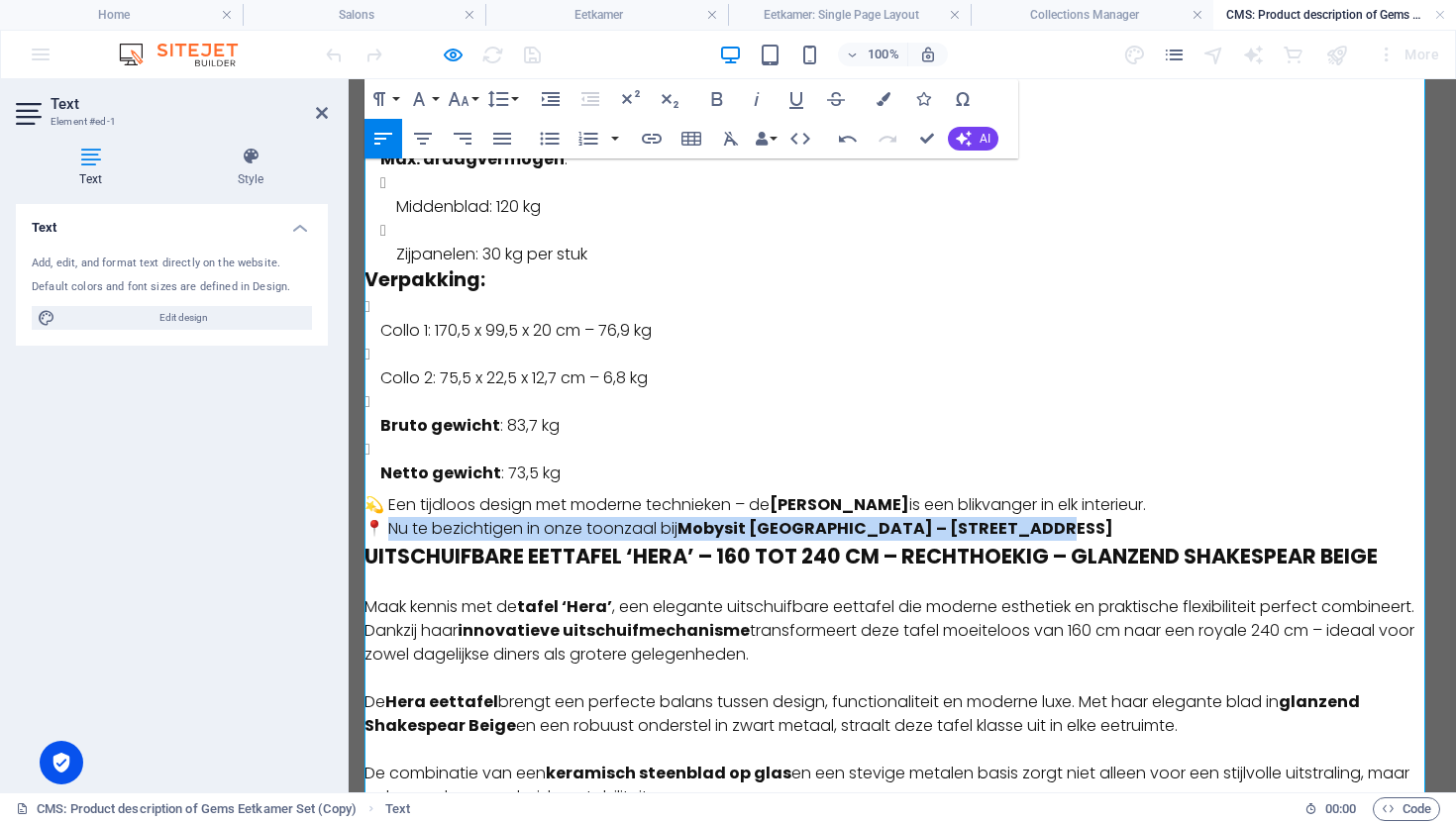 copy on "u te bezichtigen in onze toonzaal bij  [GEOGRAPHIC_DATA] [GEOGRAPHIC_DATA] – [STREET_ADDRESS]" 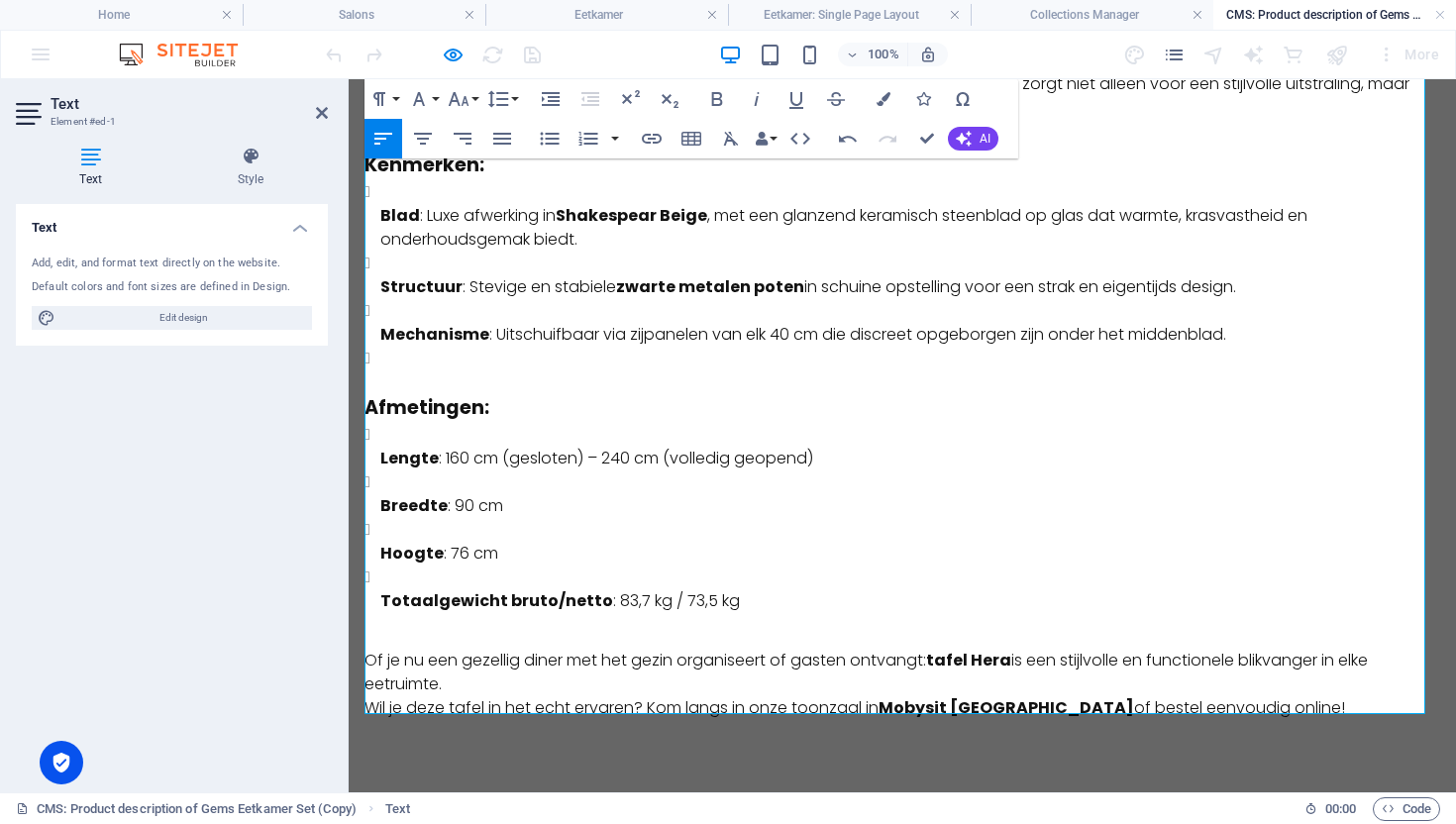 scroll, scrollTop: 988, scrollLeft: 0, axis: vertical 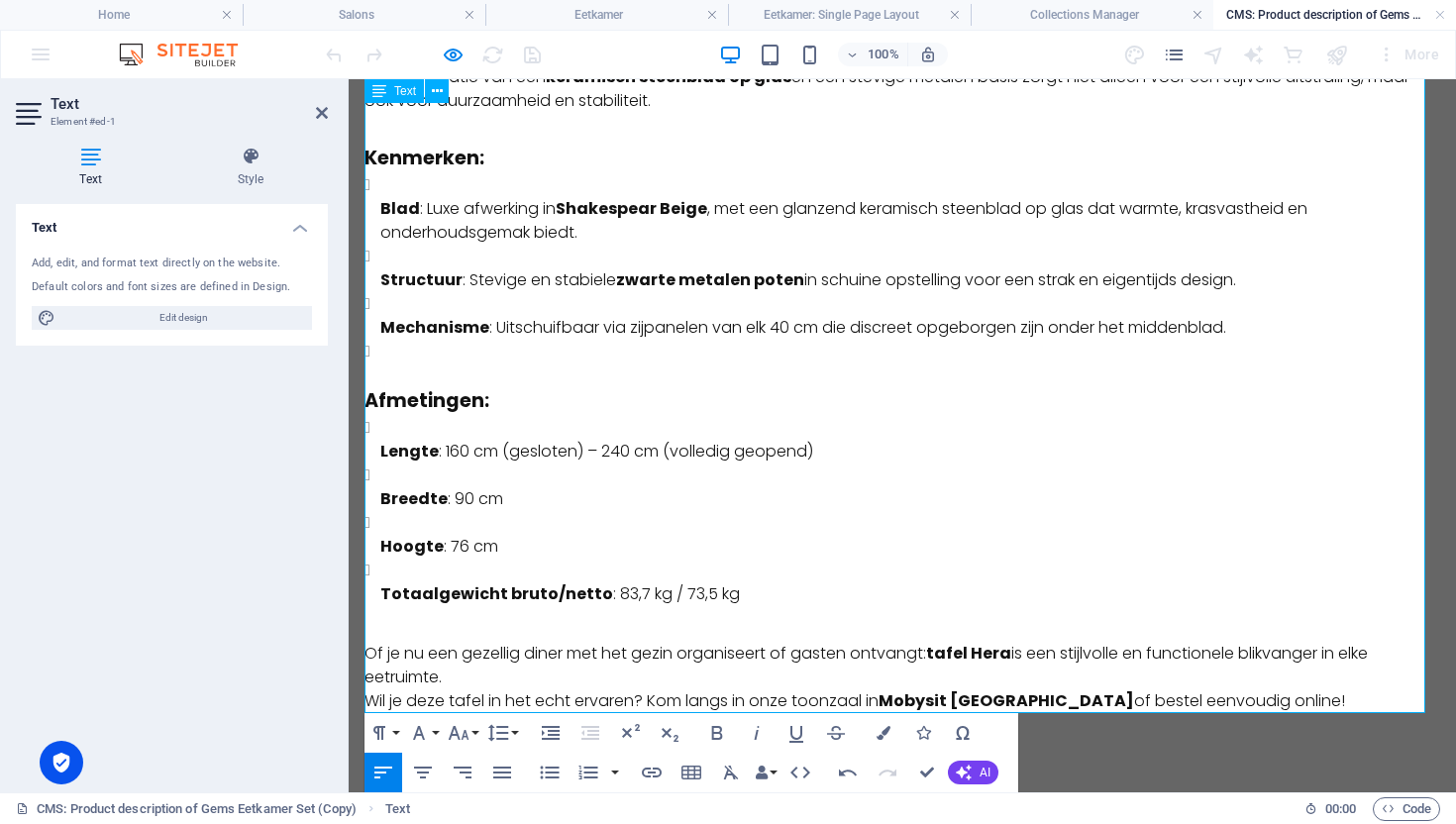 click on "Wil je deze tafel in het echt ervaren? Kom langs in onze toonzaal in  Mobysit [GEOGRAPHIC_DATA]  of bestel eenvoudig online!" at bounding box center (902, 701) 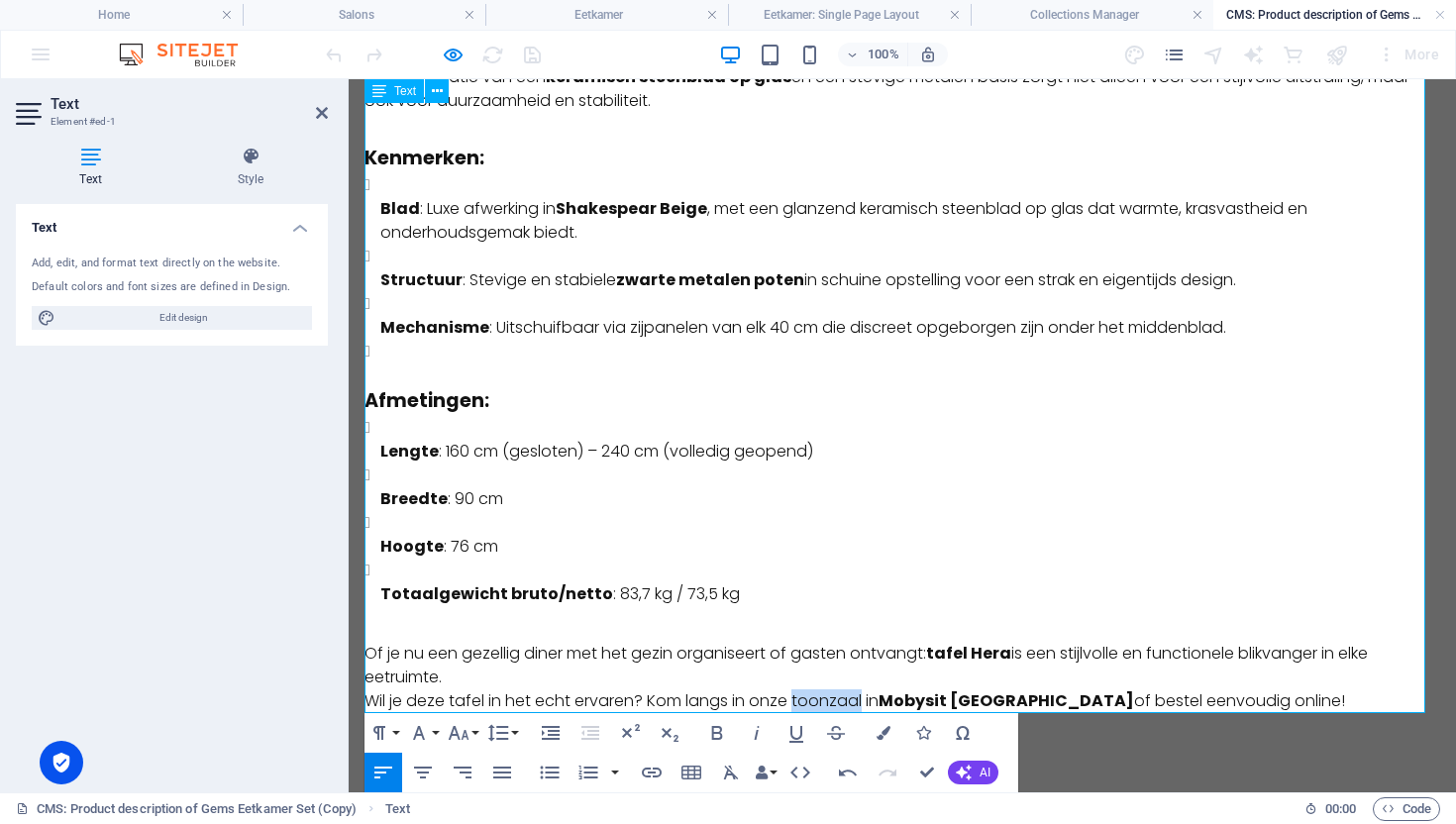 click on "Wil je deze tafel in het echt ervaren? Kom langs in onze toonzaal in  Mobysit [GEOGRAPHIC_DATA]  of bestel eenvoudig online!" at bounding box center [902, 701] 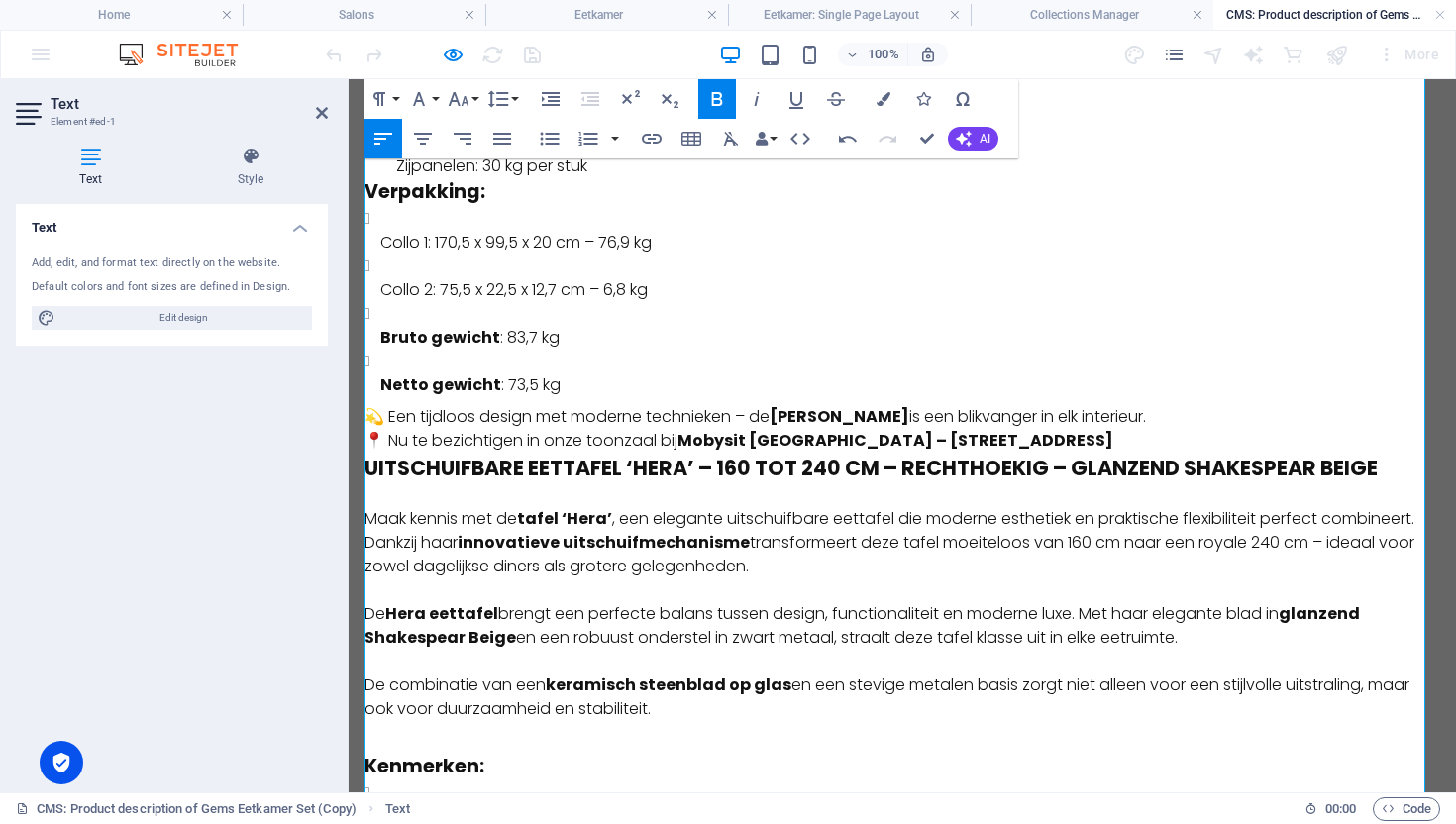scroll, scrollTop: 380, scrollLeft: 0, axis: vertical 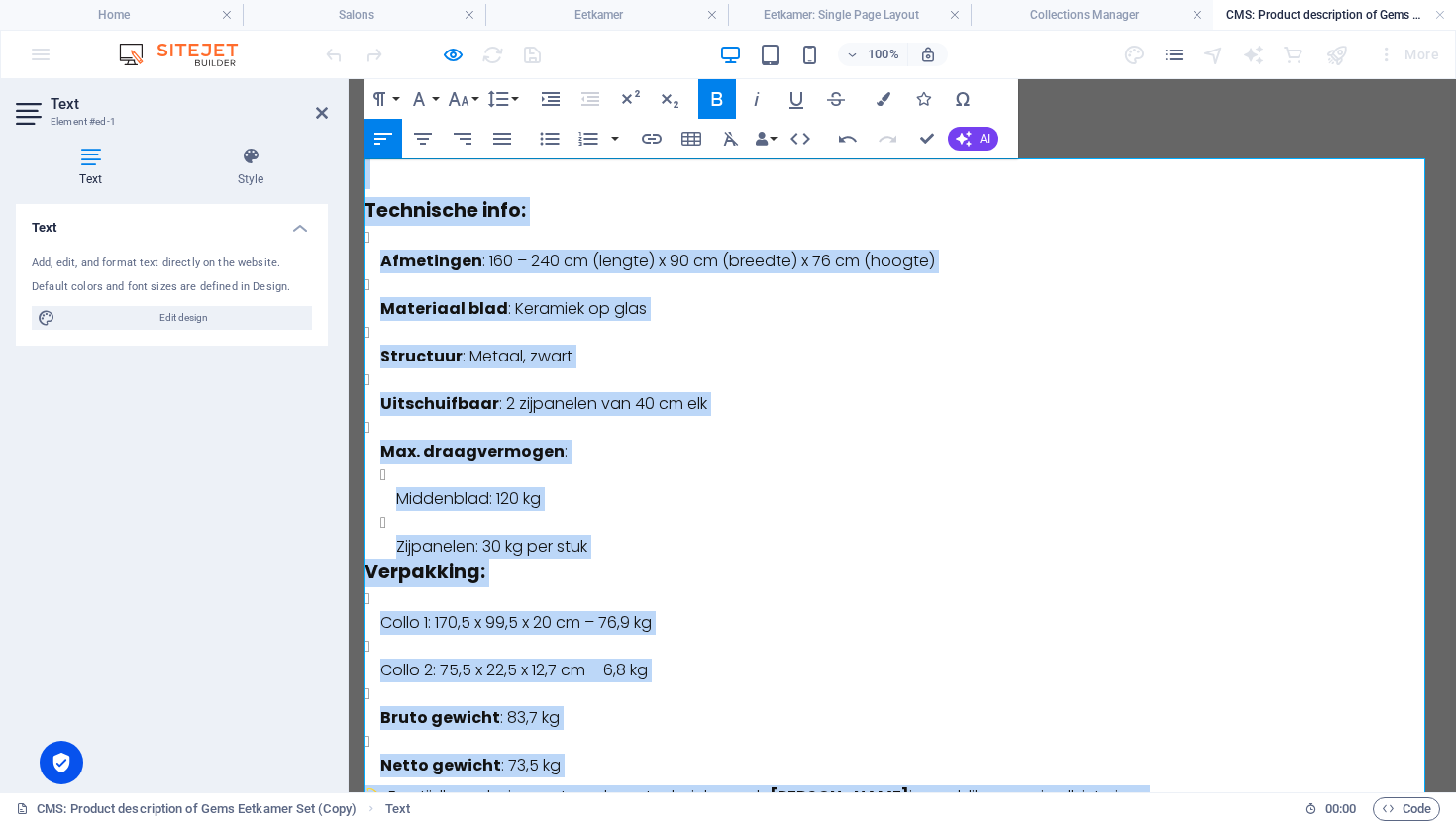 drag, startPoint x: 1040, startPoint y: 435, endPoint x: 756, endPoint y: 54, distance: 475.20206 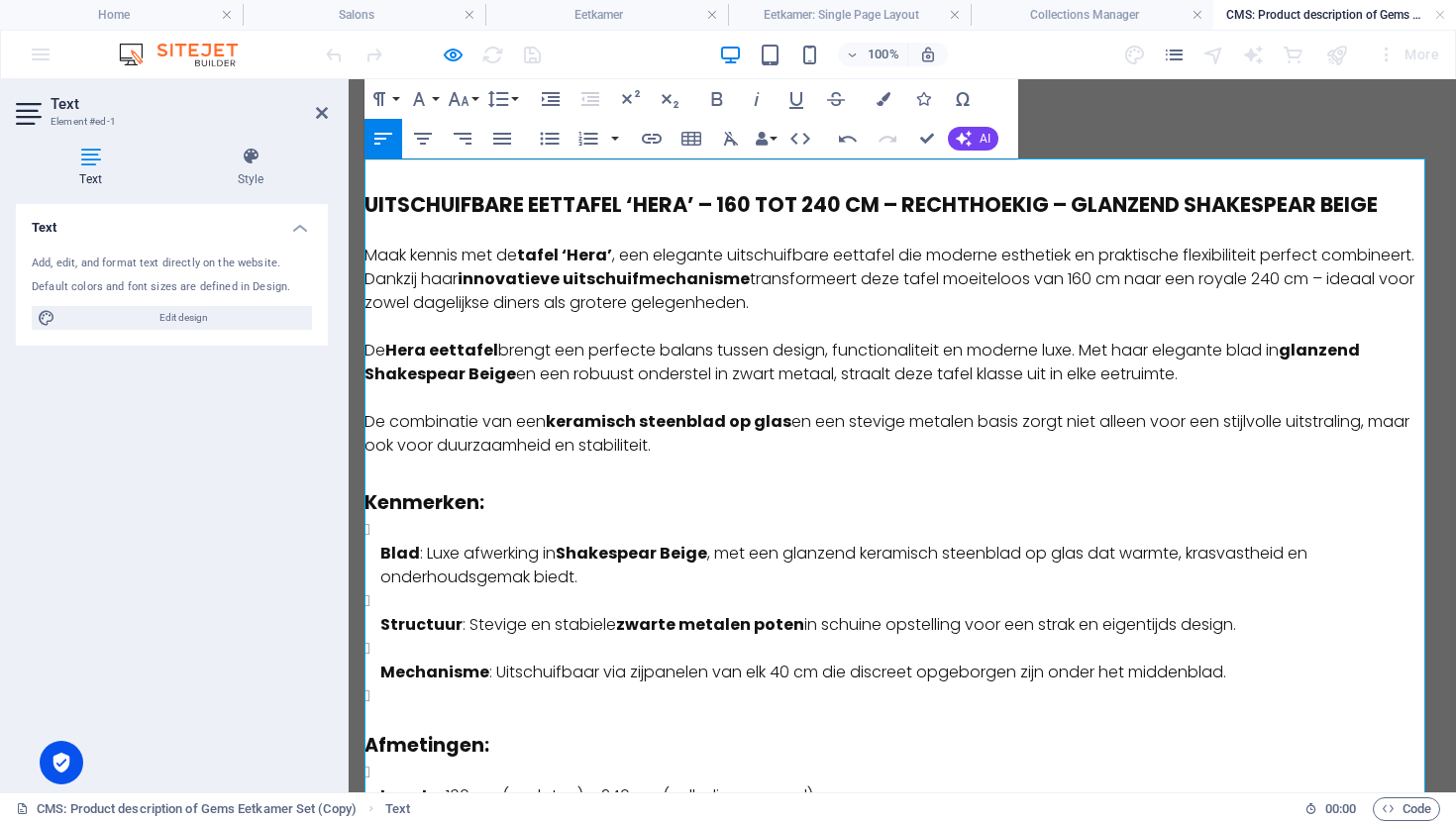 click on "Uitschuifbare Eettafel ‘Hera’ – 160 tot 240 cm – Rechthoekig – Glanzend Shakespear Beige" at bounding box center [871, 204] 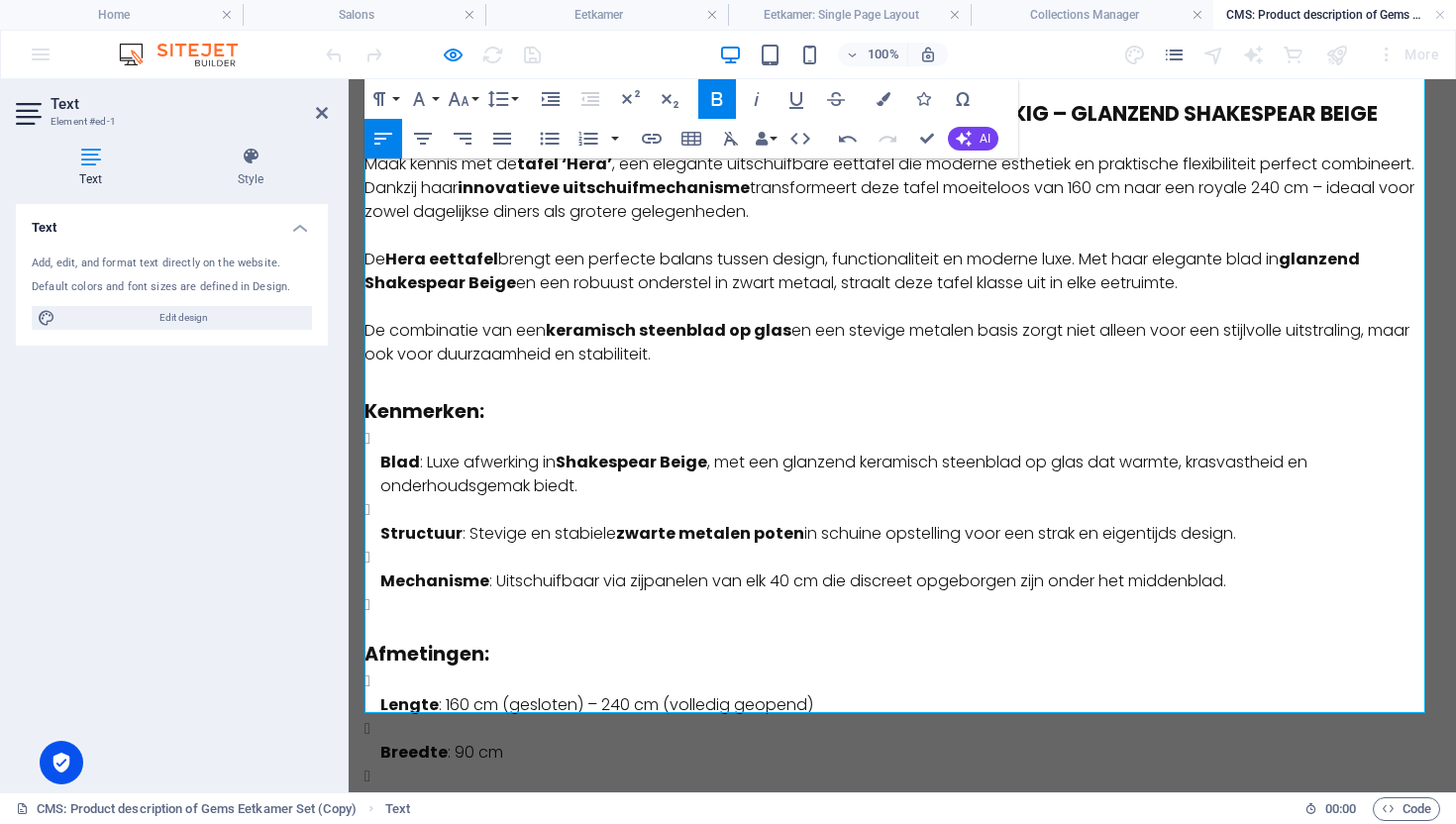 scroll, scrollTop: 0, scrollLeft: 0, axis: both 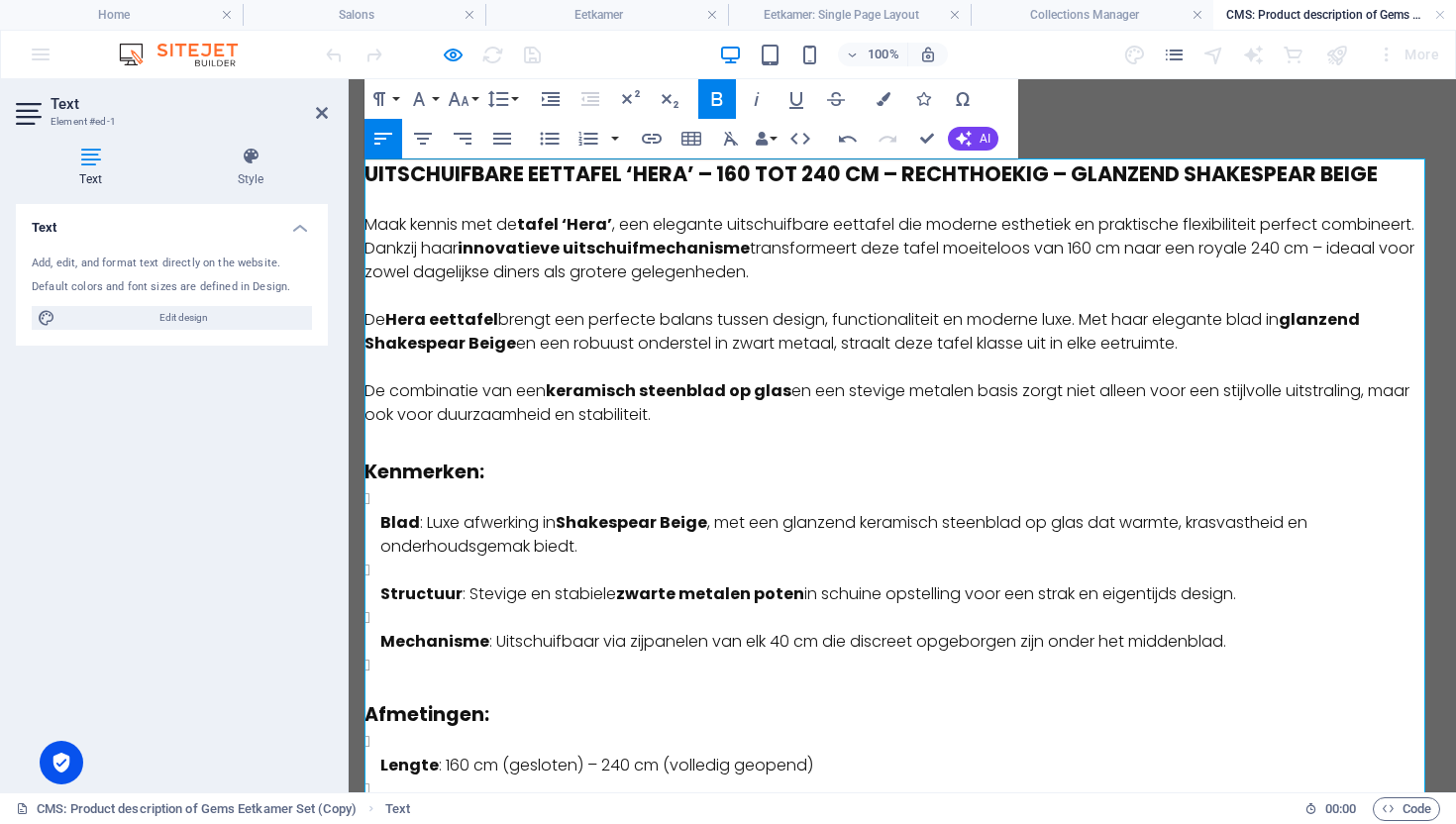 click on "Uitschuifbare Eettafel ‘Hera’ – 160 tot 240 cm – Rechthoekig – Glanzend Shakespear Beige ​ Maak kennis met de  tafel ‘Hera’ , een elegante uitschuifbare eettafel die moderne esthetiek en praktische flexibiliteit perfect combineert. Dankzij haar  innovatieve uitschuifmechanisme  transformeert deze tafel moeiteloos van 160 cm naar een royale 240 cm – ideaal voor zowel dagelijkse diners als grotere gelegenheden. De  Hera eettafel  brengt een perfecte balans tussen design, functionaliteit en moderne luxe. Met haar elegante blad in  glanzend Shakespear Beige  en een robuust onderstel in zwart metaal, straalt deze tafel klasse uit in elke eetruimte. De combinatie van een  keramisch steenblad op glas  en een stevige metalen basis zorgt niet alleen voor een stijlvolle uitstraling, maar ook voor duurzaamheid en stabiliteit. Kenmerken: Blad : Luxe afwerking in  Shakespear Beige , met een glanzend keramisch steenblad op glas dat warmte, krasvastheid en onderhoudsgemak biedt. Structuur Mechanisme Lengte" at bounding box center (902, 593) 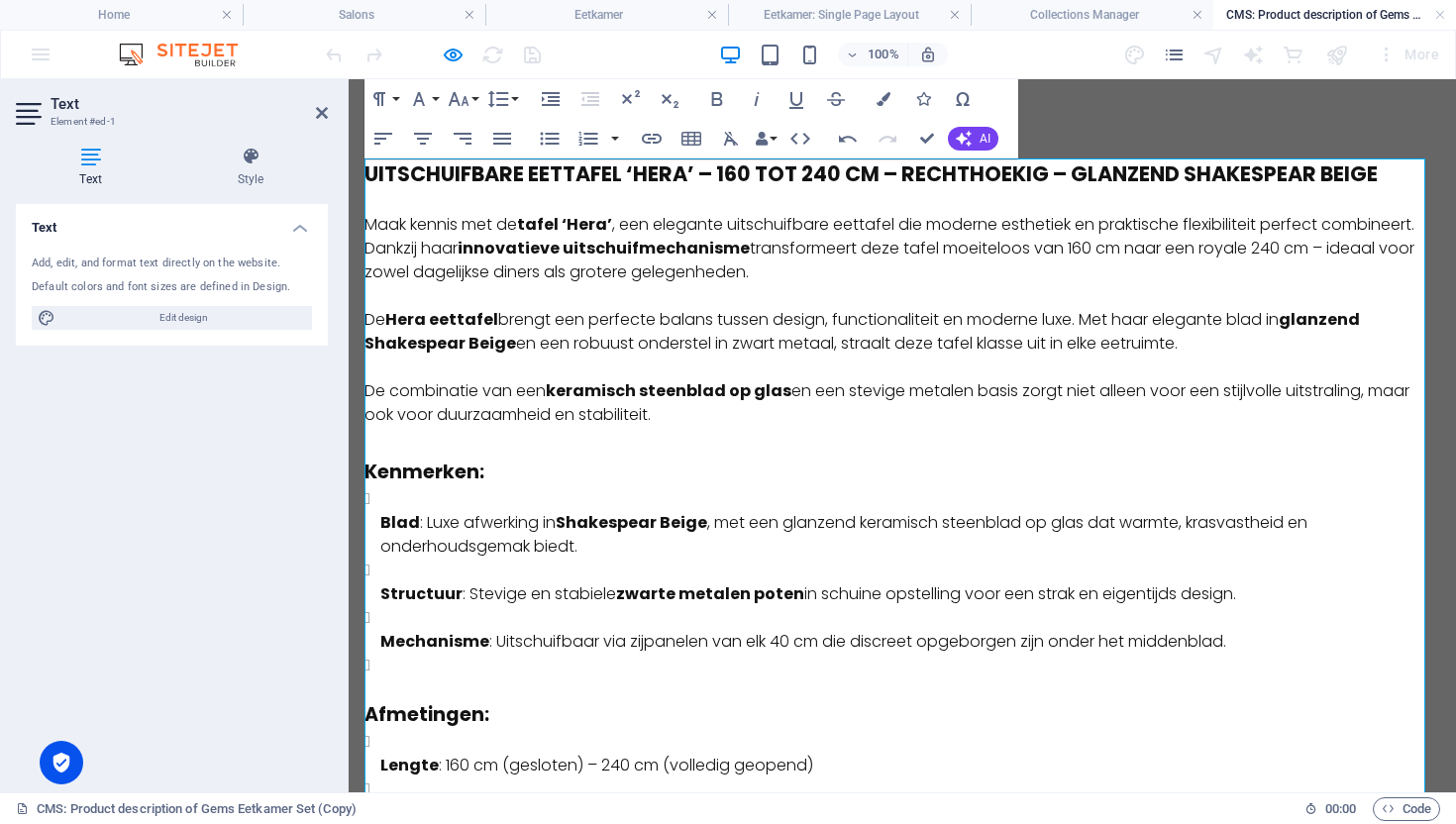 click on "Uitschuifbare Eettafel ‘Hera’ – 160 tot 240 cm – Rechthoekig – Glanzend Shakespear Beige ​ Maak kennis met de  tafel ‘Hera’ , een elegante uitschuifbare eettafel die moderne esthetiek en praktische flexibiliteit perfect combineert. Dankzij haar  innovatieve uitschuifmechanisme  transformeert deze tafel moeiteloos van 160 cm naar een royale 240 cm – ideaal voor zowel dagelijkse diners als grotere gelegenheden. De  Hera eettafel  brengt een perfecte balans tussen design, functionaliteit en moderne luxe. Met haar elegante blad in  glanzend Shakespear Beige  en een robuust onderstel in zwart metaal, straalt deze tafel klasse uit in elke eetruimte. De combinatie van een  keramisch steenblad op glas  en een stevige metalen basis zorgt niet alleen voor een stijlvolle uitstraling, maar ook voor duurzaamheid en stabiliteit. Kenmerken: Blad : Luxe afwerking in  Shakespear Beige , met een glanzend keramisch steenblad op glas dat warmte, krasvastheid en onderhoudsgemak biedt. Structuur Mechanisme Lengte" at bounding box center (902, 593) 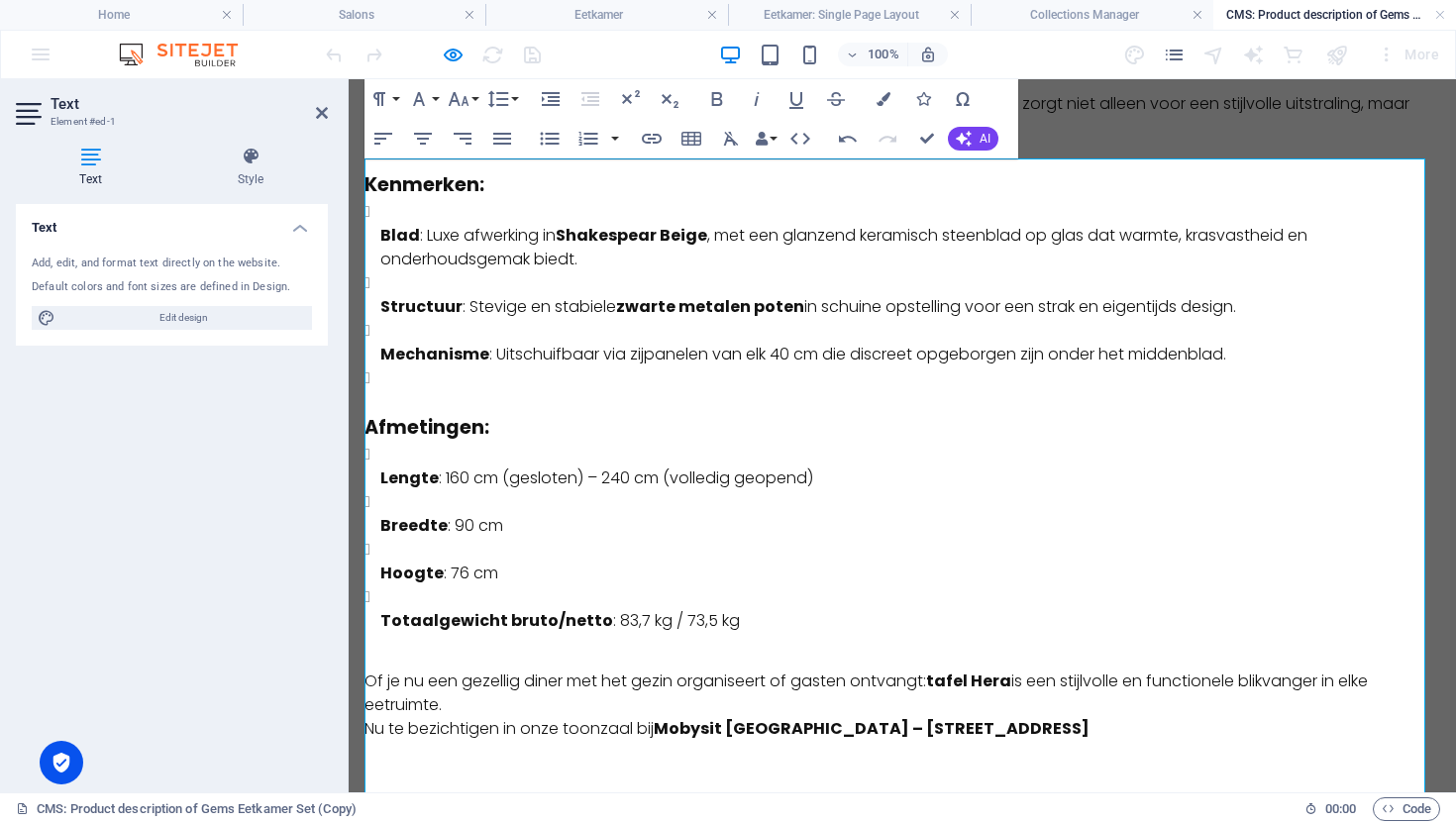 scroll, scrollTop: 314, scrollLeft: 0, axis: vertical 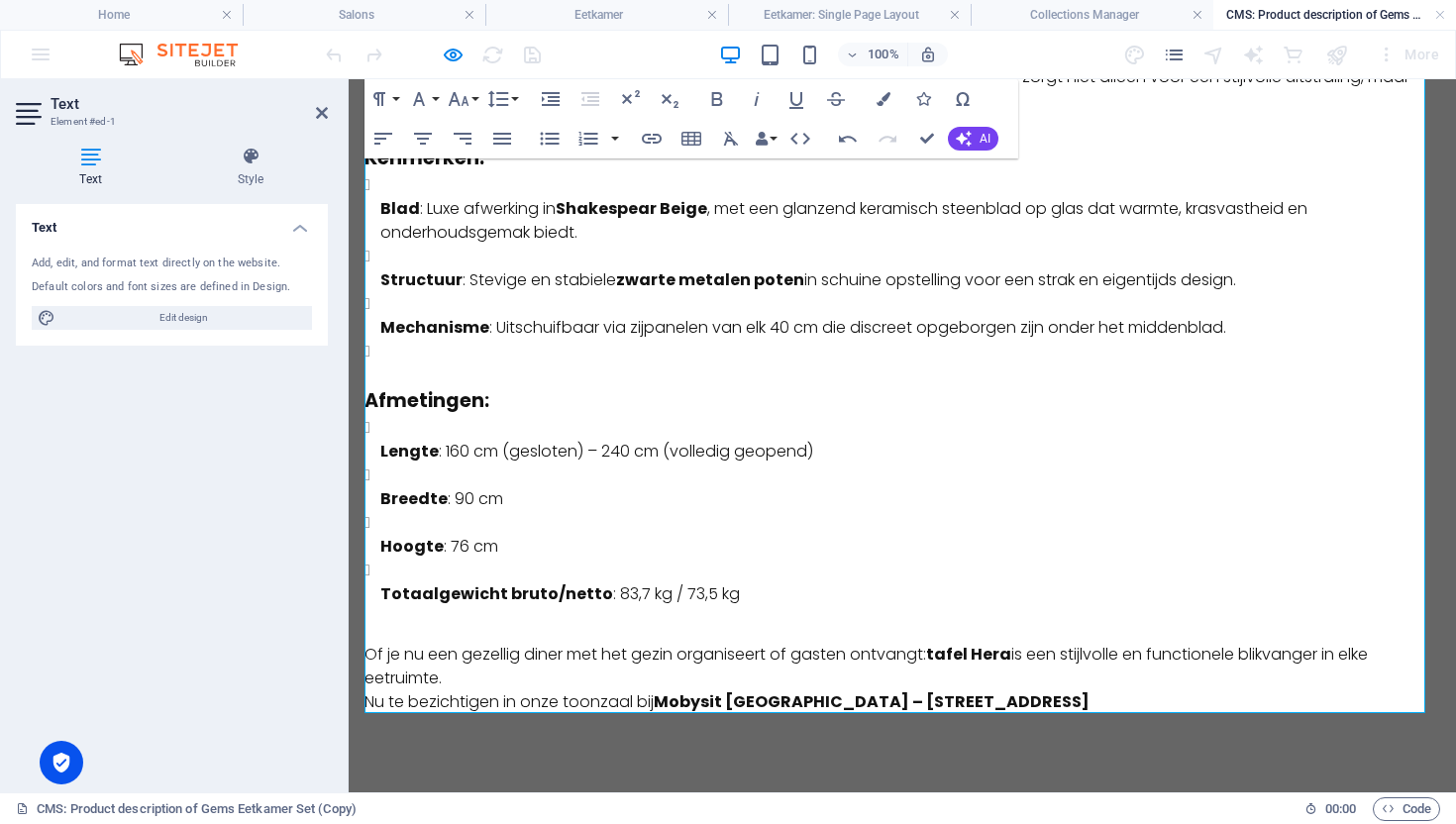 click on "Uitschuifbare Eettafel ‘Hera’ – 160 tot 240 cm – Rechthoekig – Glanzend Shakespear Beige ​ Maak kennis met de  tafel ‘Hera’ , een elegante uitschuifbare eettafel die moderne esthetiek en praktische flexibiliteit perfect combineert. Dankzij haar  innovatieve uitschuifmechanisme  transformeert deze tafel moeiteloos van 160 cm naar een royale 240 cm – ideaal voor zowel dagelijkse diners als grotere gelegenheden. De  Hera eettafel  brengt een perfecte balans tussen design, functionaliteit en moderne luxe. Met haar elegante blad in  glanzend Shakespear Beige  en een robuust onderstel in zwart metaal, straalt deze tafel klasse uit in elke eetruimte. De combinatie van een  keramisch steenblad op glas  en een stevige metalen basis zorgt niet alleen voor een stijlvolle uitstraling, maar ook voor duurzaamheid en stabiliteit. Kenmerken: Blad : Luxe afwerking in  Shakespear Beige , met een glanzend keramisch steenblad op glas dat warmte, krasvastheid en onderhoudsgemak biedt. Structuur Mechanisme Lengte" at bounding box center (902, 279) 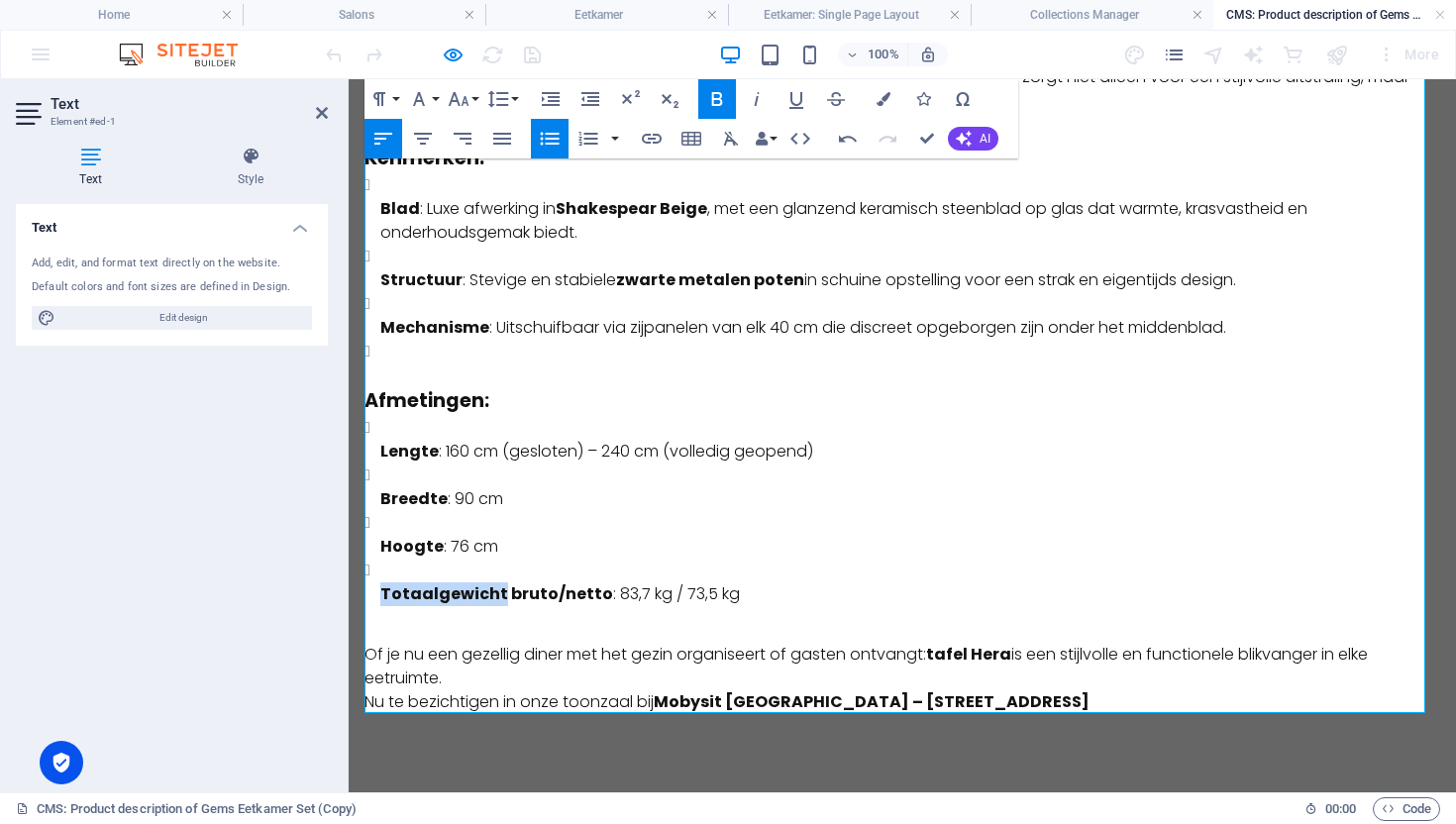 click on "Totaalgewicht bruto/netto : 83,7 kg / 73,5 kg" at bounding box center [910, 582] 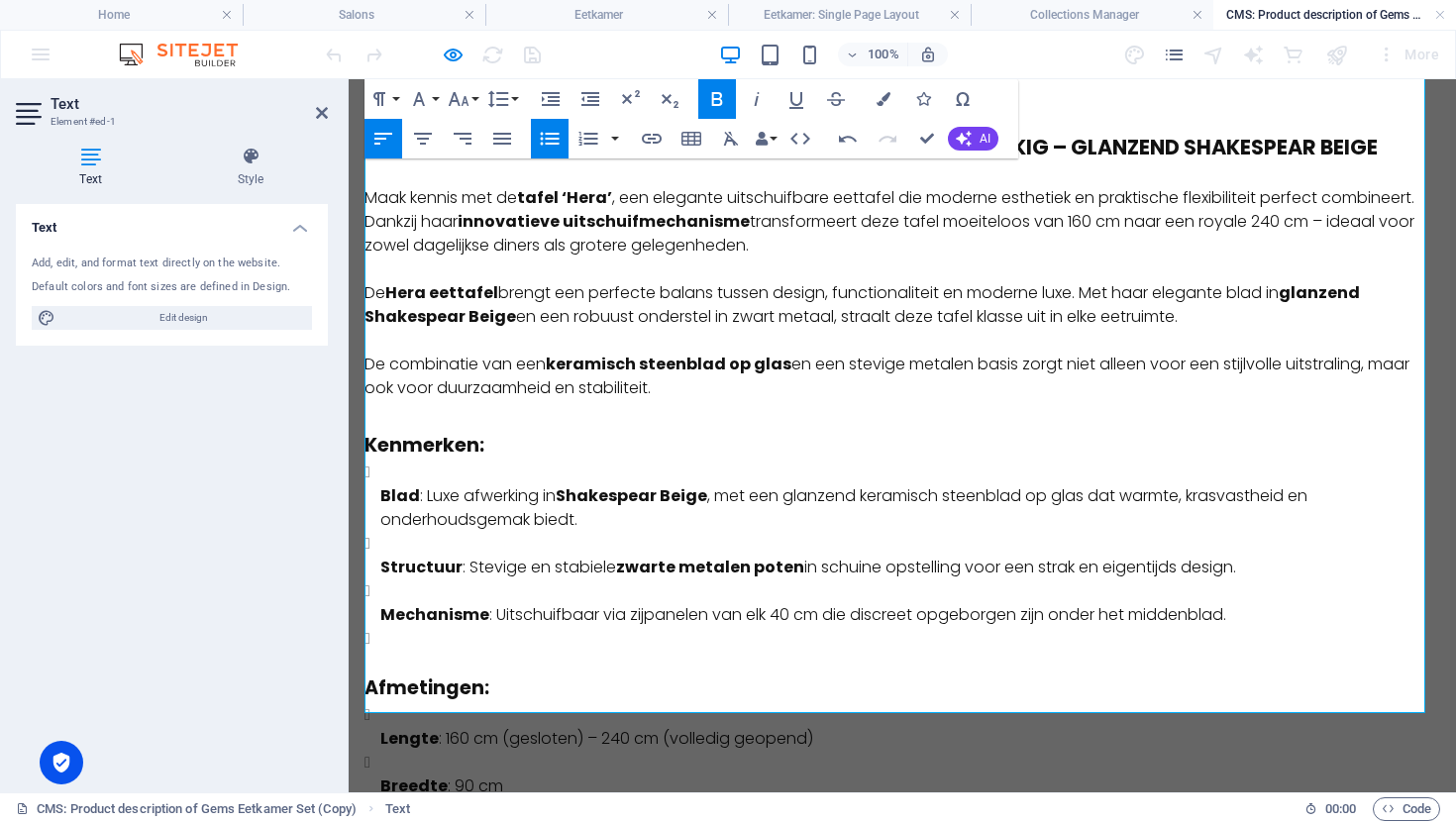 scroll, scrollTop: 0, scrollLeft: 0, axis: both 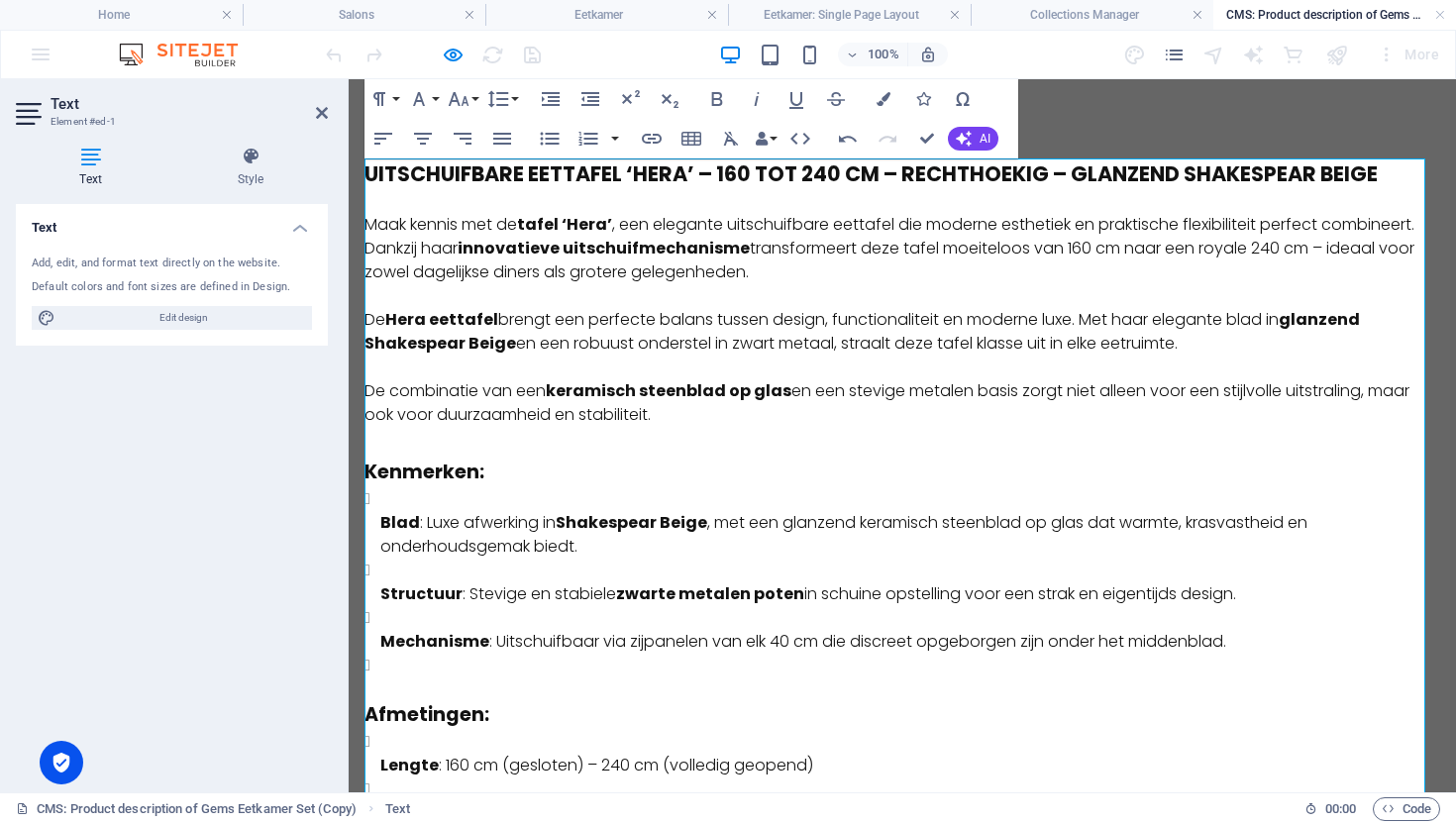 click on "Uitschuifbare Eettafel ‘Hera’ – 160 tot 240 cm – Rechthoekig – Glanzend Shakespear Beige ​ Maak kennis met de  tafel ‘Hera’ , een elegante uitschuifbare eettafel die moderne esthetiek en praktische flexibiliteit perfect combineert. Dankzij haar  innovatieve uitschuifmechanisme  transformeert deze tafel moeiteloos van 160 cm naar een royale 240 cm – ideaal voor zowel dagelijkse diners als grotere gelegenheden. De  Hera eettafel  brengt een perfecte balans tussen design, functionaliteit en moderne luxe. Met haar elegante blad in  glanzend Shakespear Beige  en een robuust onderstel in zwart metaal, straalt deze tafel klasse uit in elke eetruimte. De combinatie van een  keramisch steenblad op glas  en een stevige metalen basis zorgt niet alleen voor een stijlvolle uitstraling, maar ook voor duurzaamheid en stabiliteit. Kenmerken: Blad : Luxe afwerking in  Shakespear Beige , met een glanzend keramisch steenblad op glas dat warmte, krasvastheid en onderhoudsgemak biedt. Structuur Mechanisme Lengte" at bounding box center (902, 593) 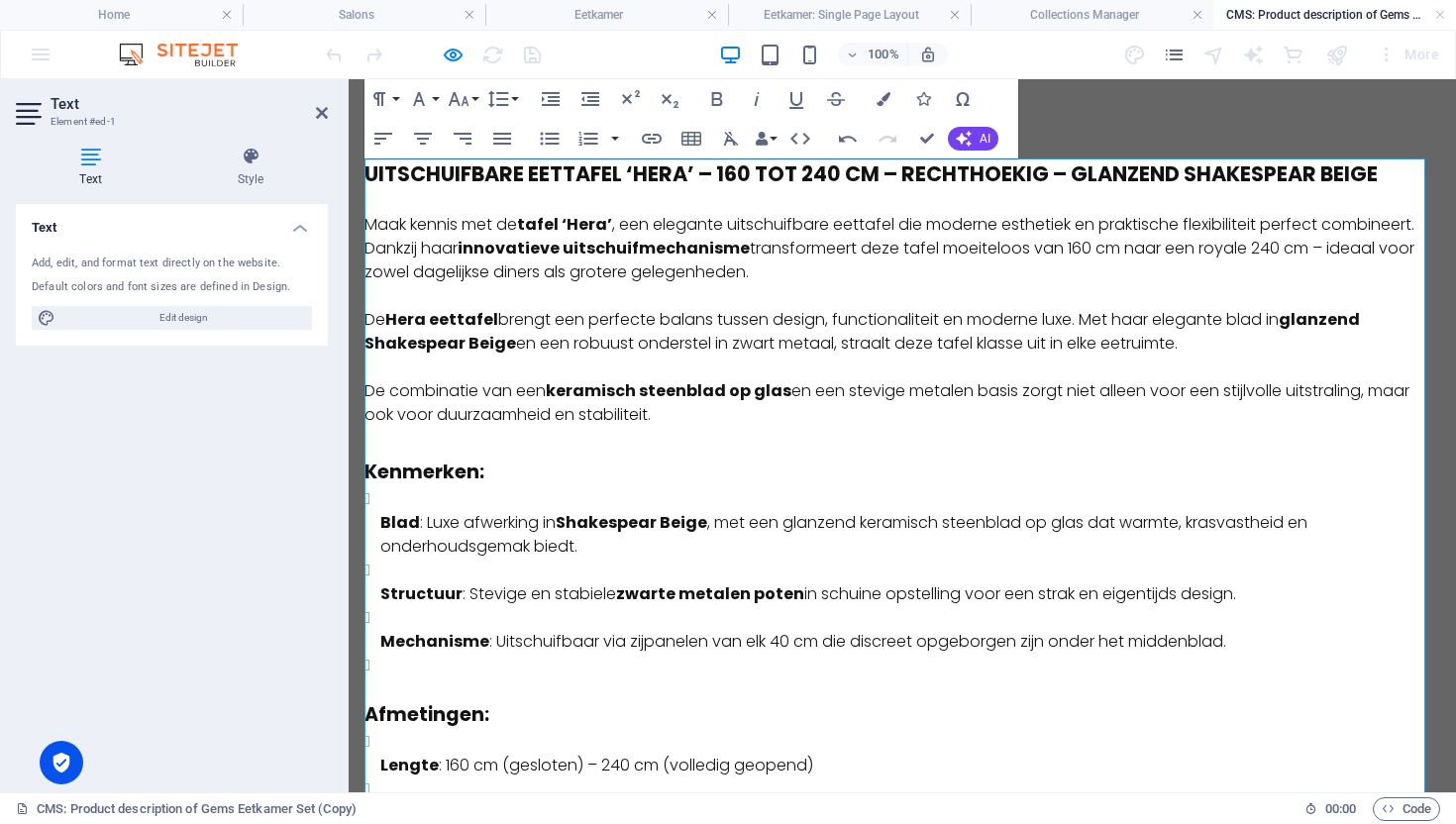 click on "Uitschuifbare Eettafel ‘Hera’ – 160 tot 240 cm – Rechthoekig – Glanzend Shakespear Beige ​ Maak kennis met de  tafel ‘Hera’ , een elegante uitschuifbare eettafel die moderne esthetiek en praktische flexibiliteit perfect combineert. Dankzij haar  innovatieve uitschuifmechanisme  transformeert deze tafel moeiteloos van 160 cm naar een royale 240 cm – ideaal voor zowel dagelijkse diners als grotere gelegenheden. De  Hera eettafel  brengt een perfecte balans tussen design, functionaliteit en moderne luxe. Met haar elegante blad in  glanzend Shakespear Beige  en een robuust onderstel in zwart metaal, straalt deze tafel klasse uit in elke eetruimte. De combinatie van een  keramisch steenblad op glas  en een stevige metalen basis zorgt niet alleen voor een stijlvolle uitstraling, maar ook voor duurzaamheid en stabiliteit. Kenmerken: Blad : Luxe afwerking in  Shakespear Beige , met een glanzend keramisch steenblad op glas dat warmte, krasvastheid en onderhoudsgemak biedt. Structuur Mechanisme Lengte" at bounding box center [902, 593] 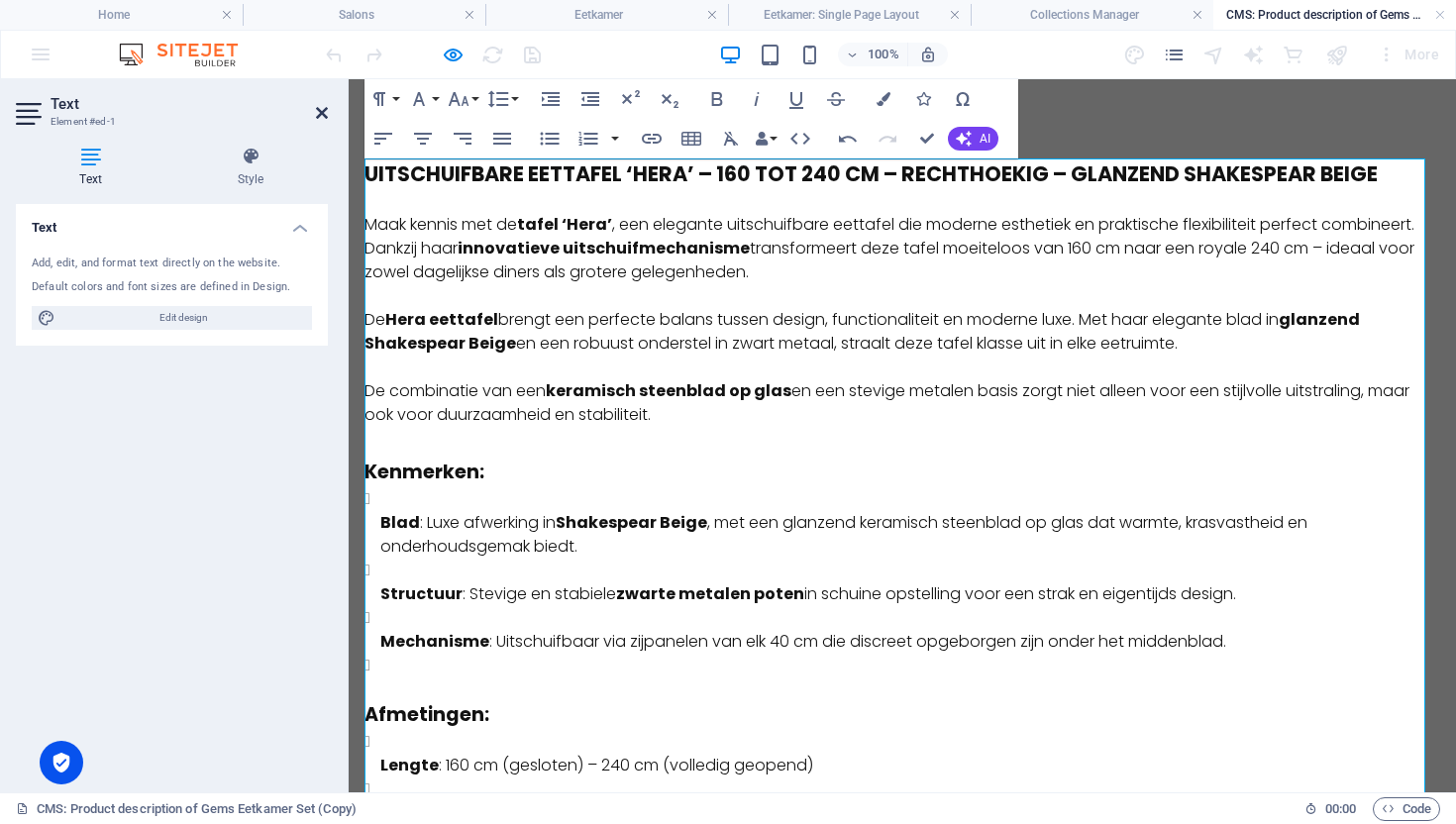 click at bounding box center [322, 113] 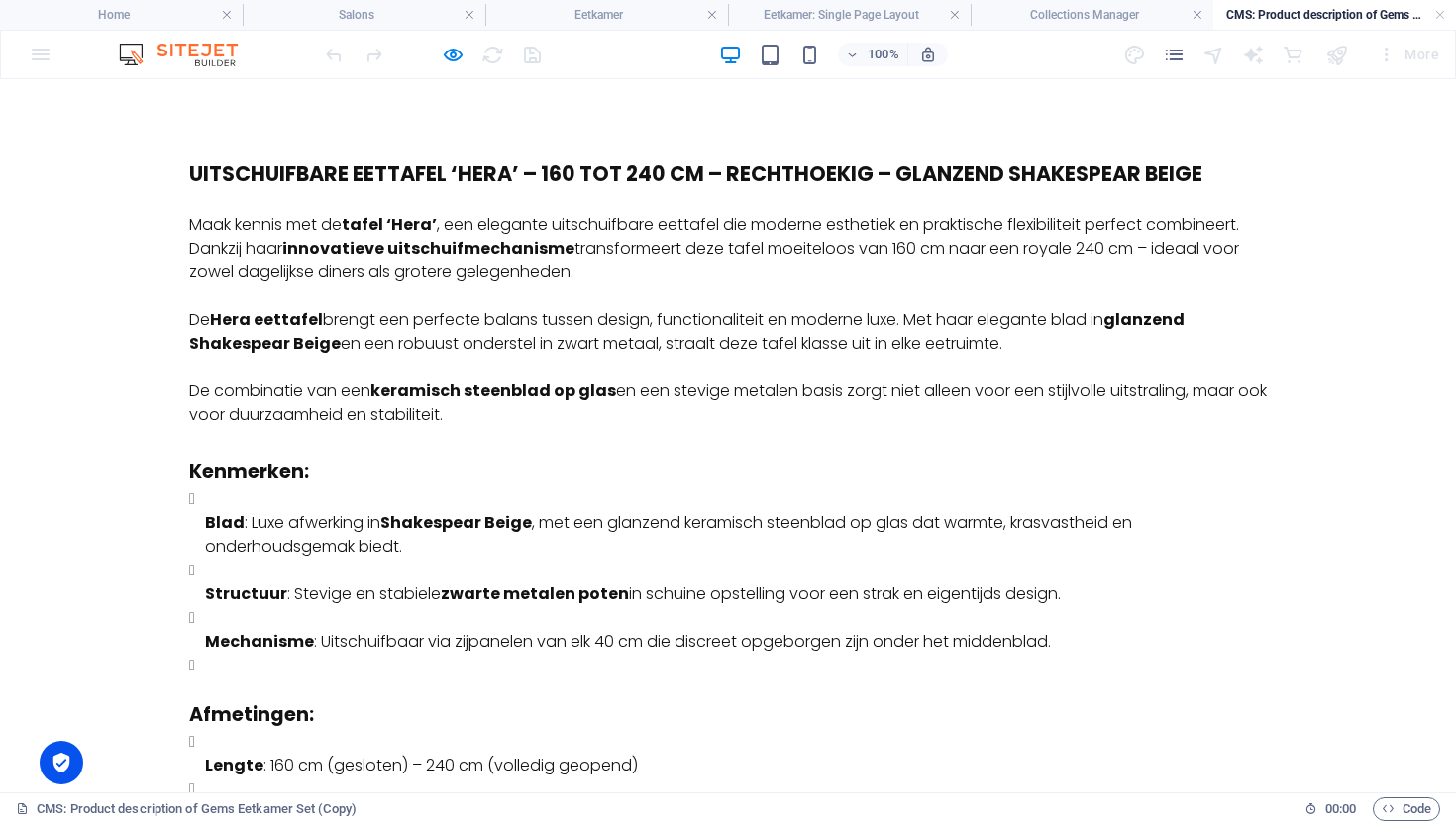 click at bounding box center (433, 54) 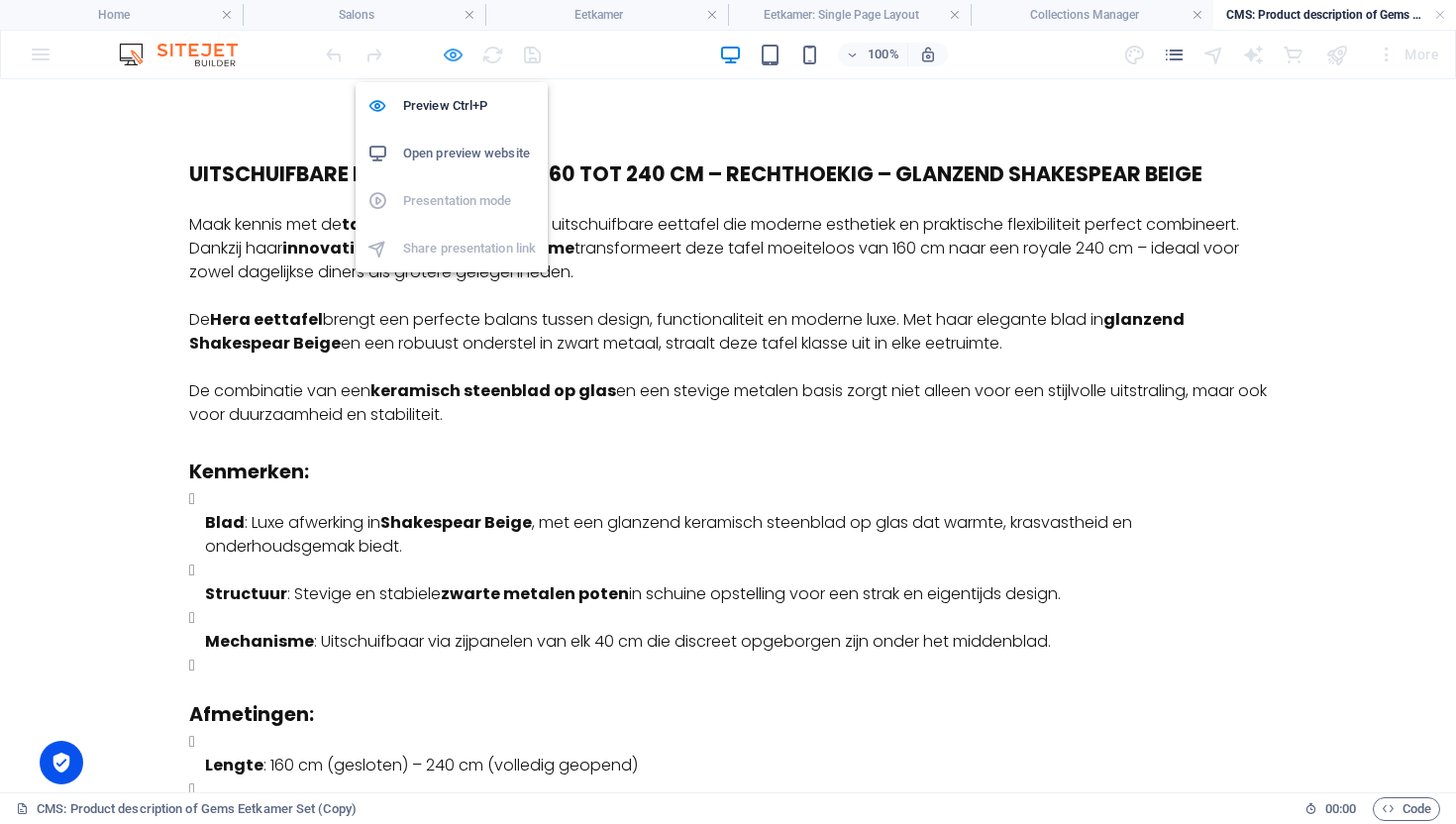 click at bounding box center [453, 54] 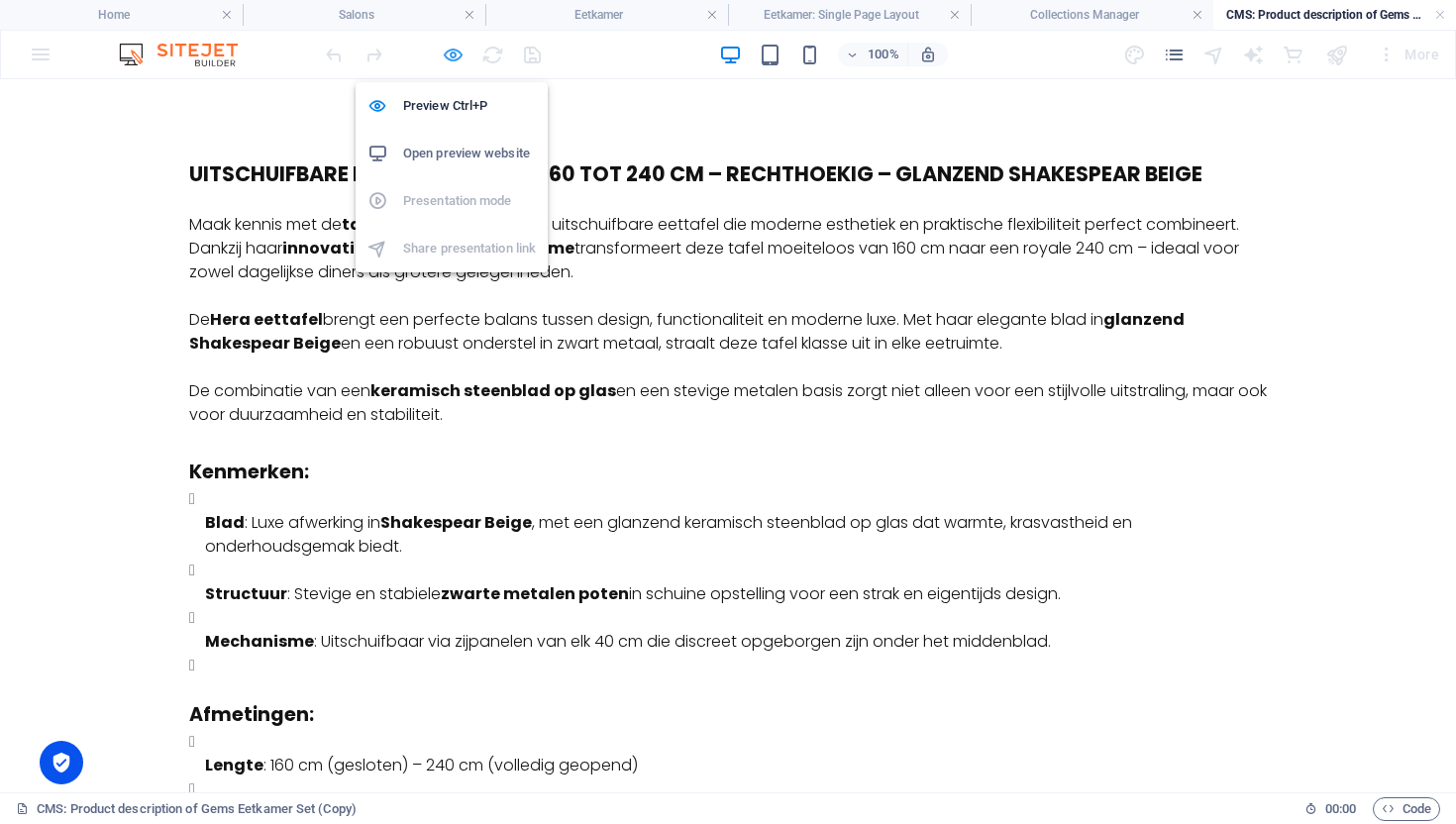 click at bounding box center (453, 54) 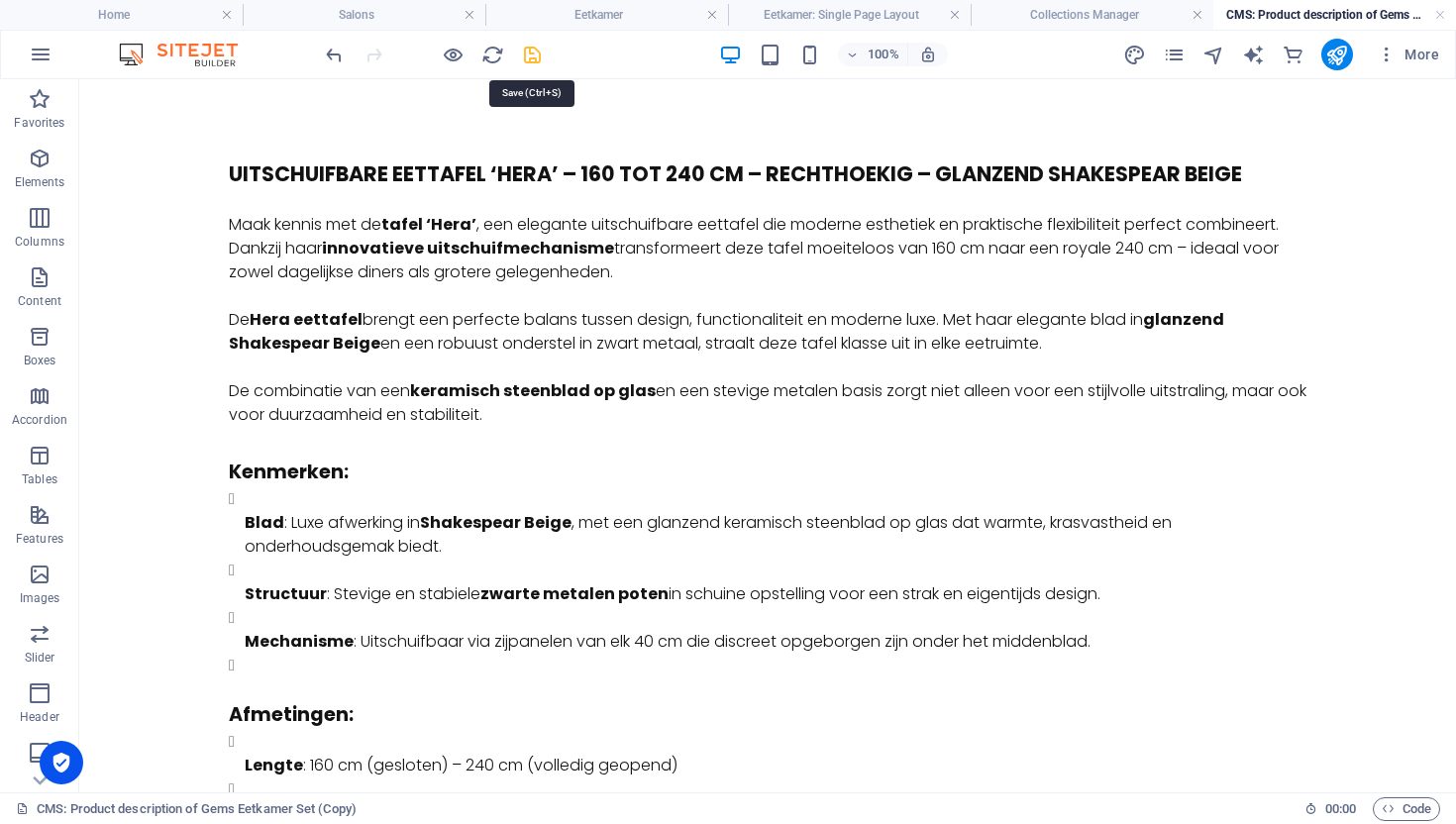 click at bounding box center [532, 54] 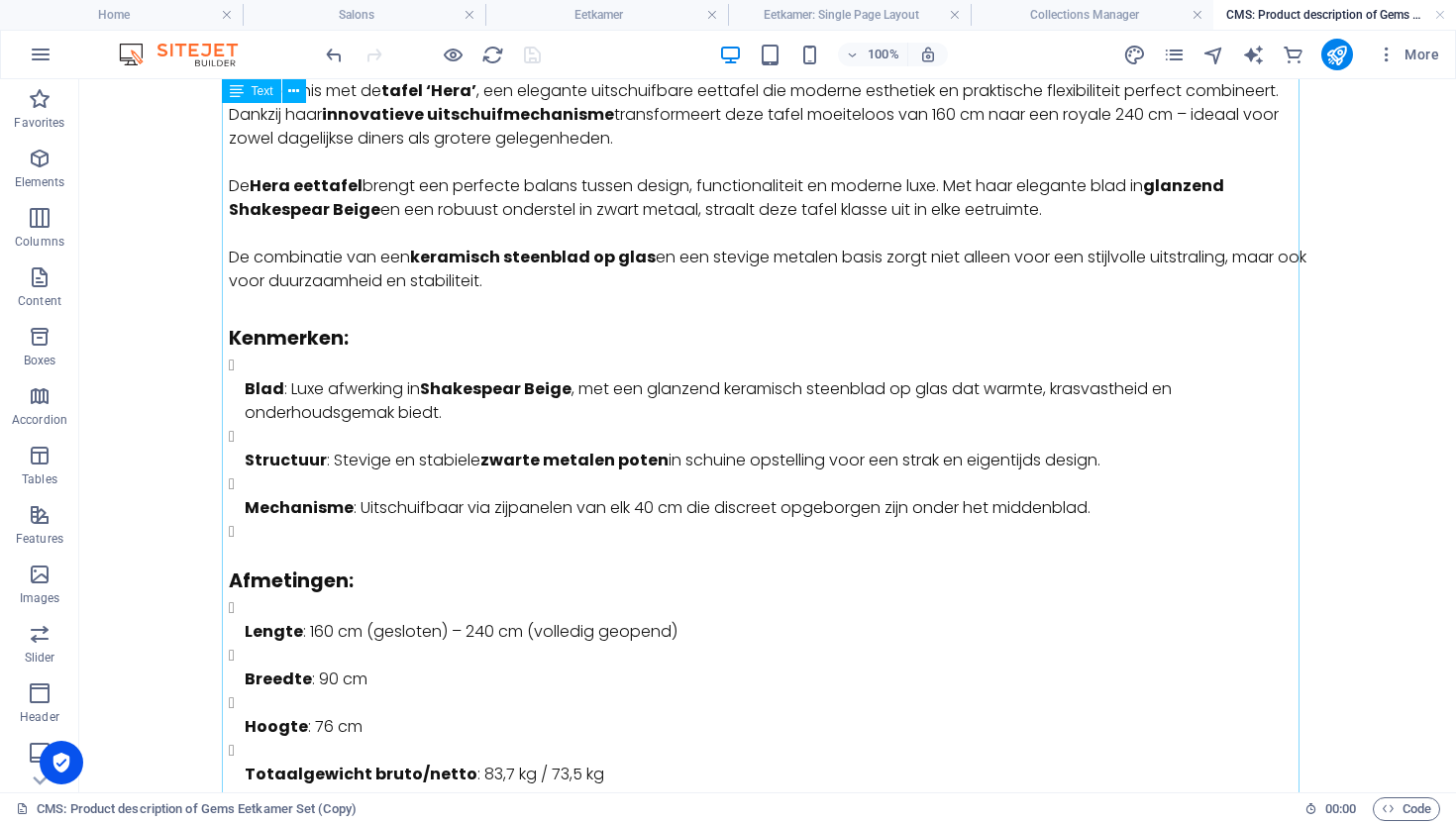 scroll, scrollTop: 0, scrollLeft: 0, axis: both 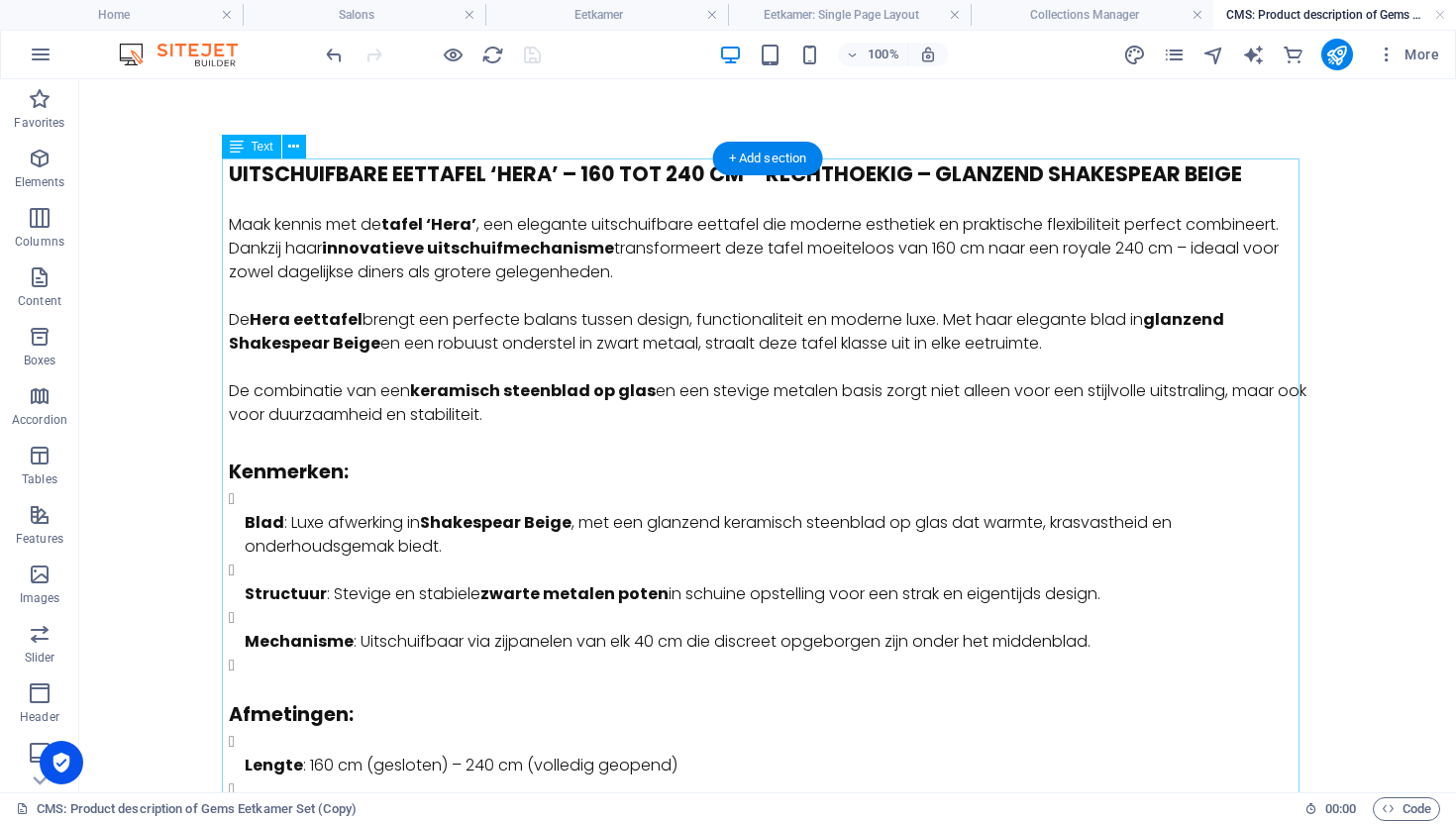click on "Uitschuifbare Eettafel ‘Hera’ – 160 tot 240 cm – Rechthoekig – Glanzend Shakespear Beige Maak kennis met de  tafel ‘Hera’ , een elegante uitschuifbare eettafel die moderne esthetiek en praktische flexibiliteit perfect combineert. Dankzij haar  innovatieve uitschuifmechanisme  transformeert deze tafel moeiteloos van 160 cm naar een royale 240 cm – ideaal voor zowel dagelijkse diners als grotere gelegenheden. De  Hera eettafel  brengt een perfecte balans tussen design, functionaliteit en moderne luxe. Met haar elegante blad in  glanzend Shakespear Beige  en een robuust onderstel in zwart metaal, straalt deze tafel klasse uit in elke eetruimte. De combinatie van een  keramisch steenblad op glas  en een stevige metalen basis zorgt niet alleen voor een stijlvolle uitstraling, maar ook voor duurzaamheid en stabiliteit. Kenmerken: Blad : Luxe afwerking in  Shakespear Beige , met een glanzend keramisch steenblad op glas dat warmte, krasvastheid en onderhoudsgemak biedt. Structuur zwarte metalen poten" at bounding box center [768, 593] 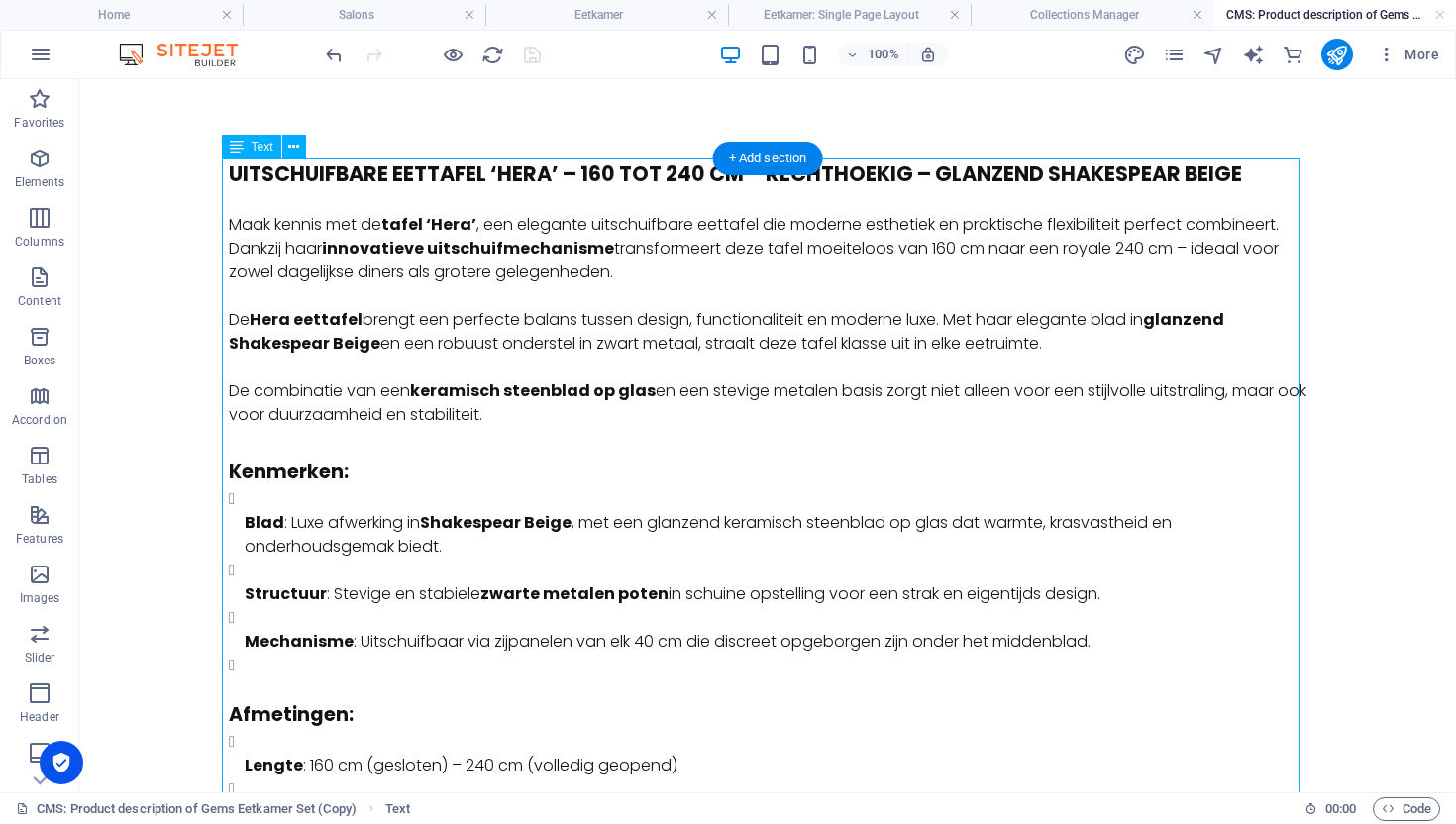 click on "Uitschuifbare Eettafel ‘Hera’ – 160 tot 240 cm – Rechthoekig – Glanzend Shakespear Beige Maak kennis met de  tafel ‘Hera’ , een elegante uitschuifbare eettafel die moderne esthetiek en praktische flexibiliteit perfect combineert. Dankzij haar  innovatieve uitschuifmechanisme  transformeert deze tafel moeiteloos van 160 cm naar een royale 240 cm – ideaal voor zowel dagelijkse diners als grotere gelegenheden. De  Hera eettafel  brengt een perfecte balans tussen design, functionaliteit en moderne luxe. Met haar elegante blad in  glanzend Shakespear Beige  en een robuust onderstel in zwart metaal, straalt deze tafel klasse uit in elke eetruimte. De combinatie van een  keramisch steenblad op glas  en een stevige metalen basis zorgt niet alleen voor een stijlvolle uitstraling, maar ook voor duurzaamheid en stabiliteit. Kenmerken: Blad : Luxe afwerking in  Shakespear Beige , met een glanzend keramisch steenblad op glas dat warmte, krasvastheid en onderhoudsgemak biedt. Structuur zwarte metalen poten" at bounding box center [768, 593] 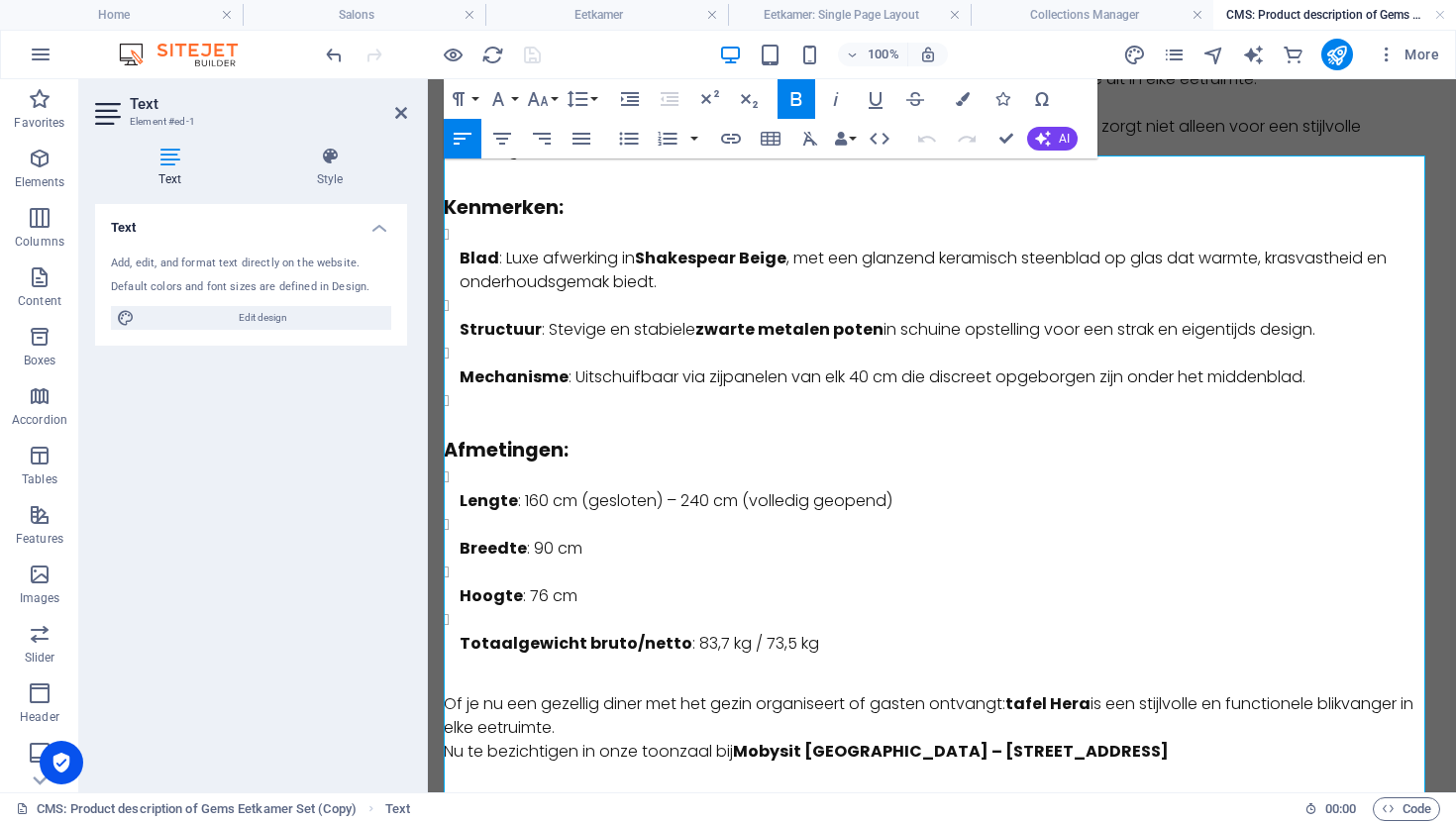 scroll, scrollTop: 346, scrollLeft: 0, axis: vertical 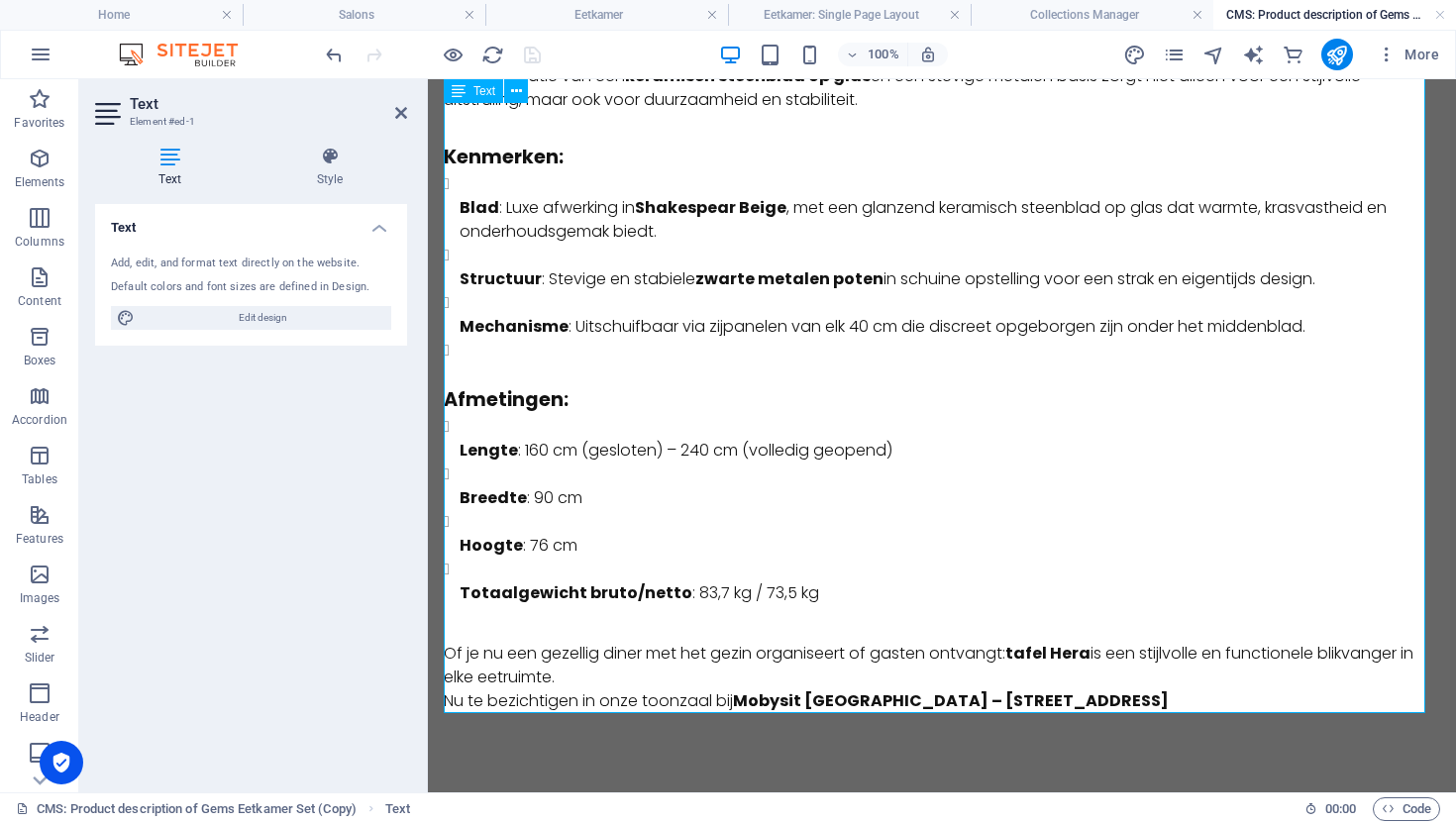 click on "Totaalgewicht bruto/netto : 83,7 kg / 73,5 kg" at bounding box center (950, 593) 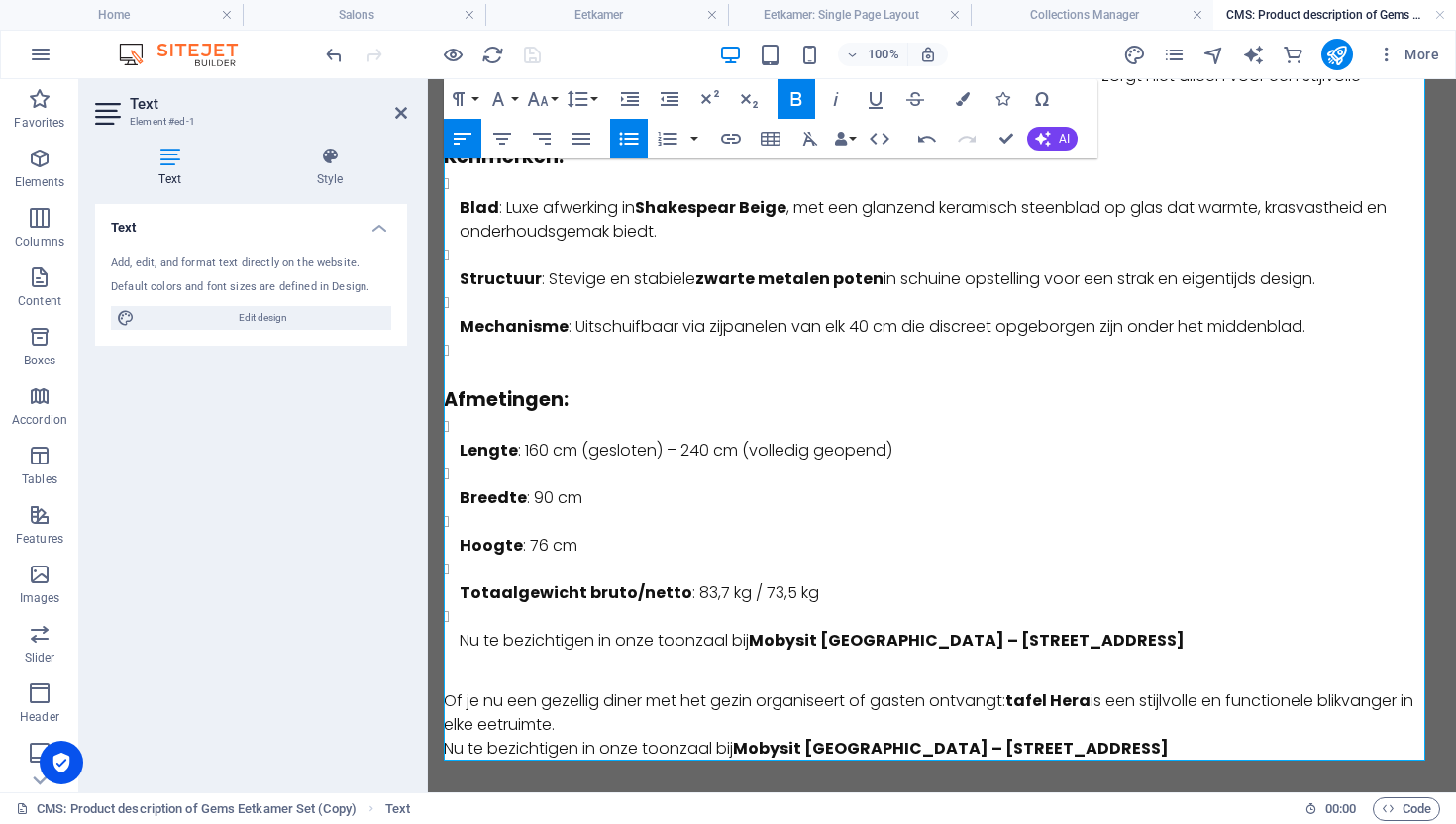 click on "Mobysit [GEOGRAPHIC_DATA] – [STREET_ADDRESS]" at bounding box center [967, 640] 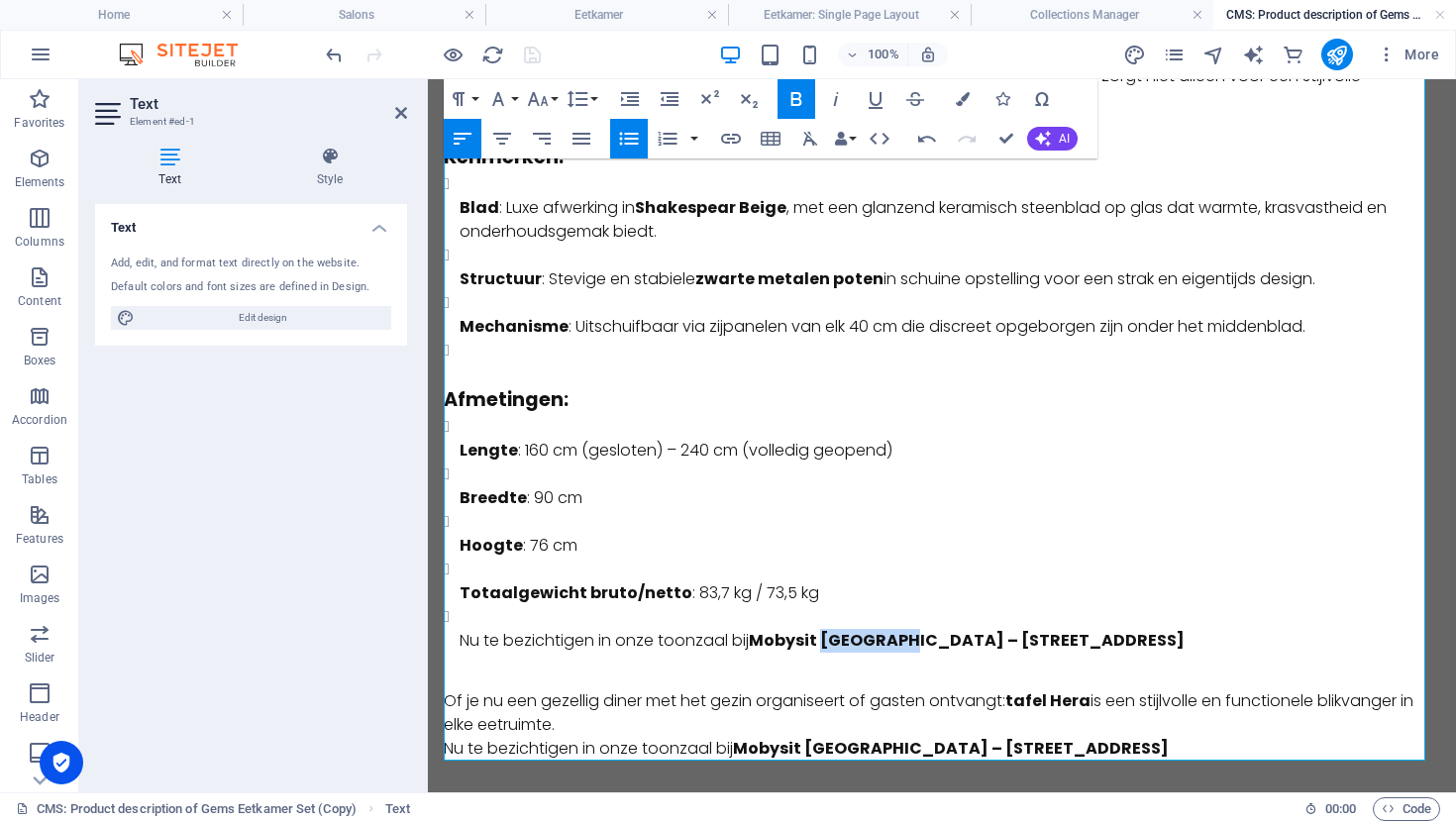 click on "Mobysit [GEOGRAPHIC_DATA] – [STREET_ADDRESS]" at bounding box center [967, 640] 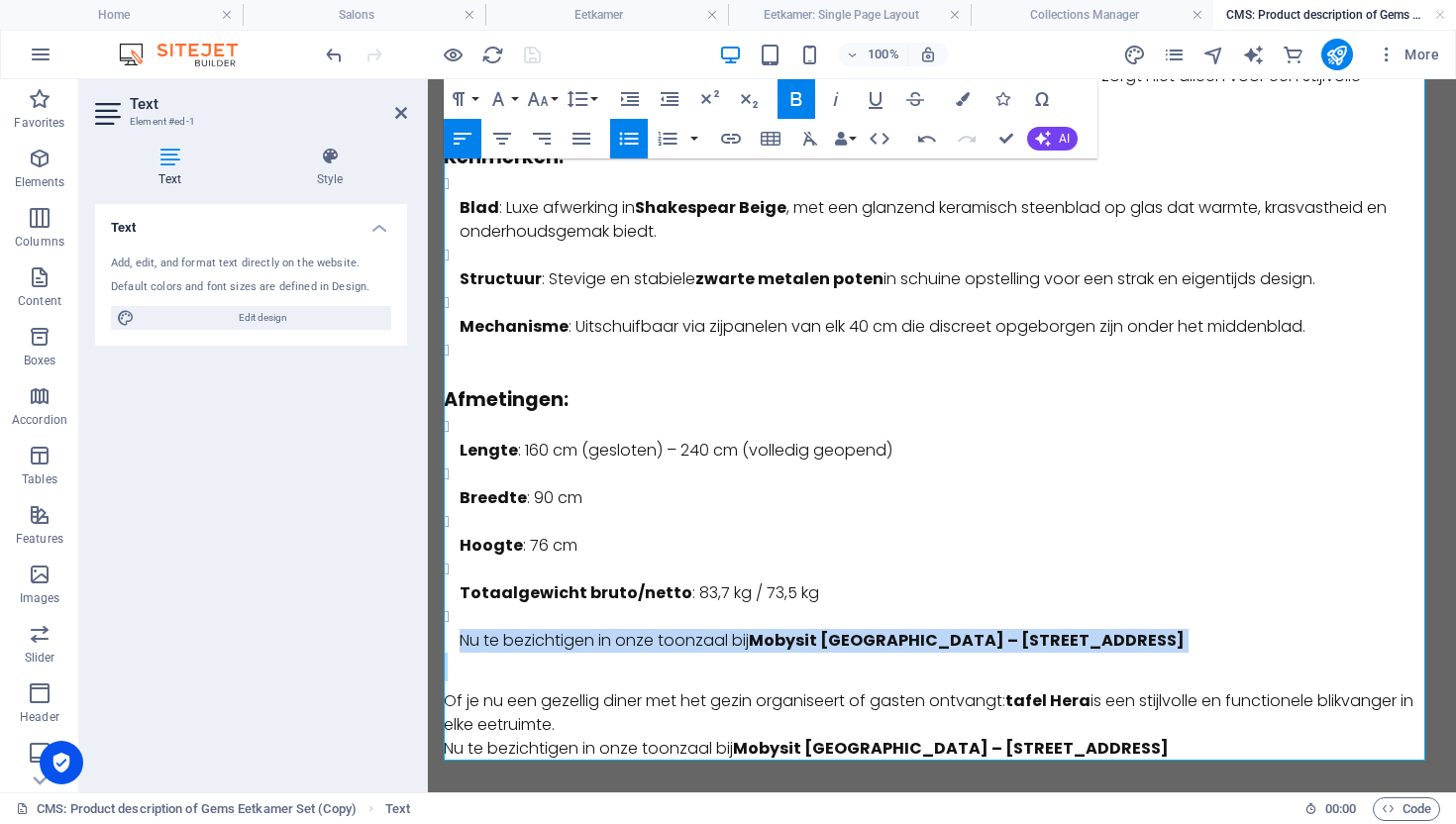 click on "Mobysit [GEOGRAPHIC_DATA] – [STREET_ADDRESS]" at bounding box center (967, 640) 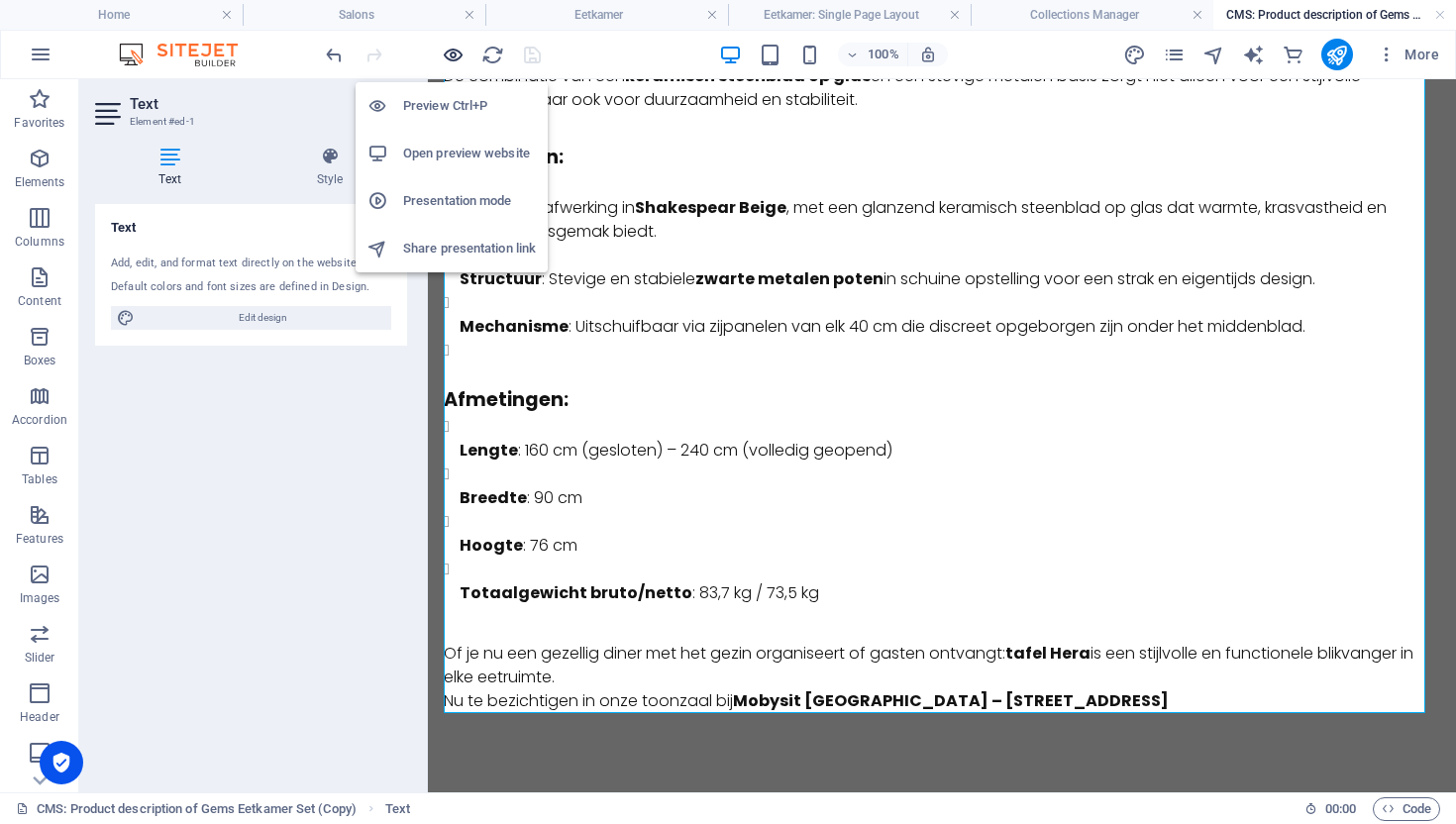 click at bounding box center [453, 54] 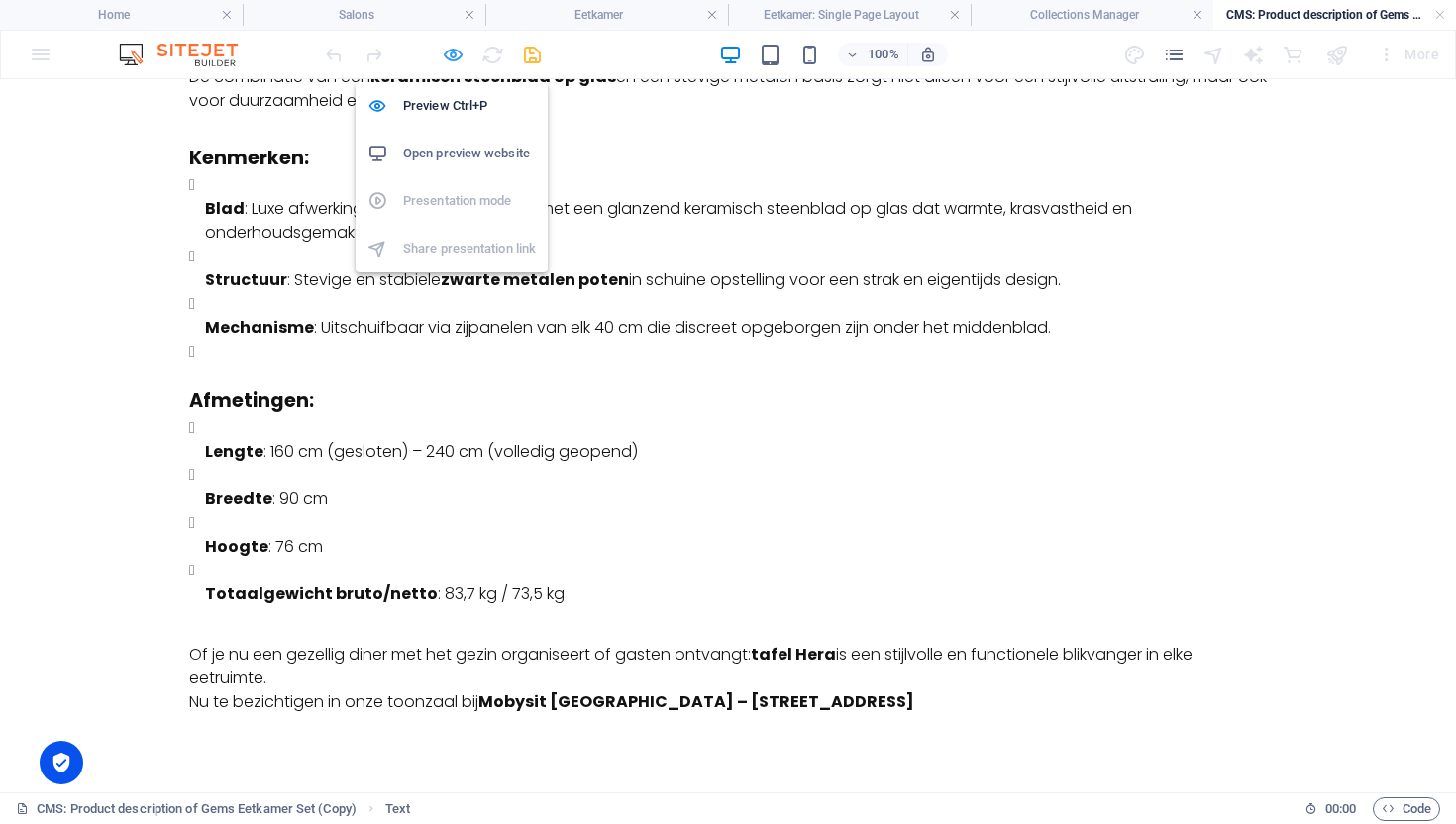click at bounding box center [453, 54] 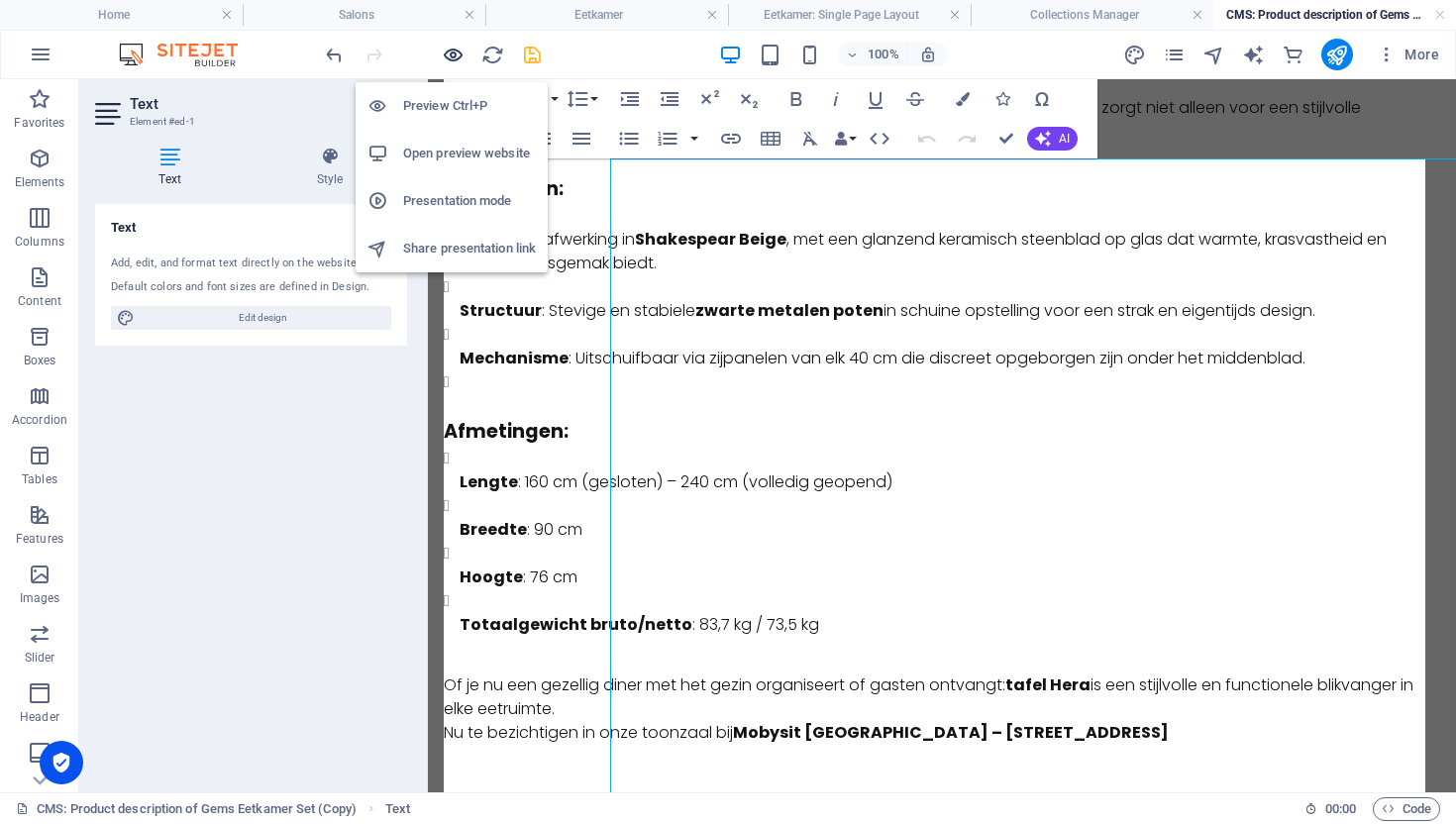 scroll, scrollTop: 0, scrollLeft: 0, axis: both 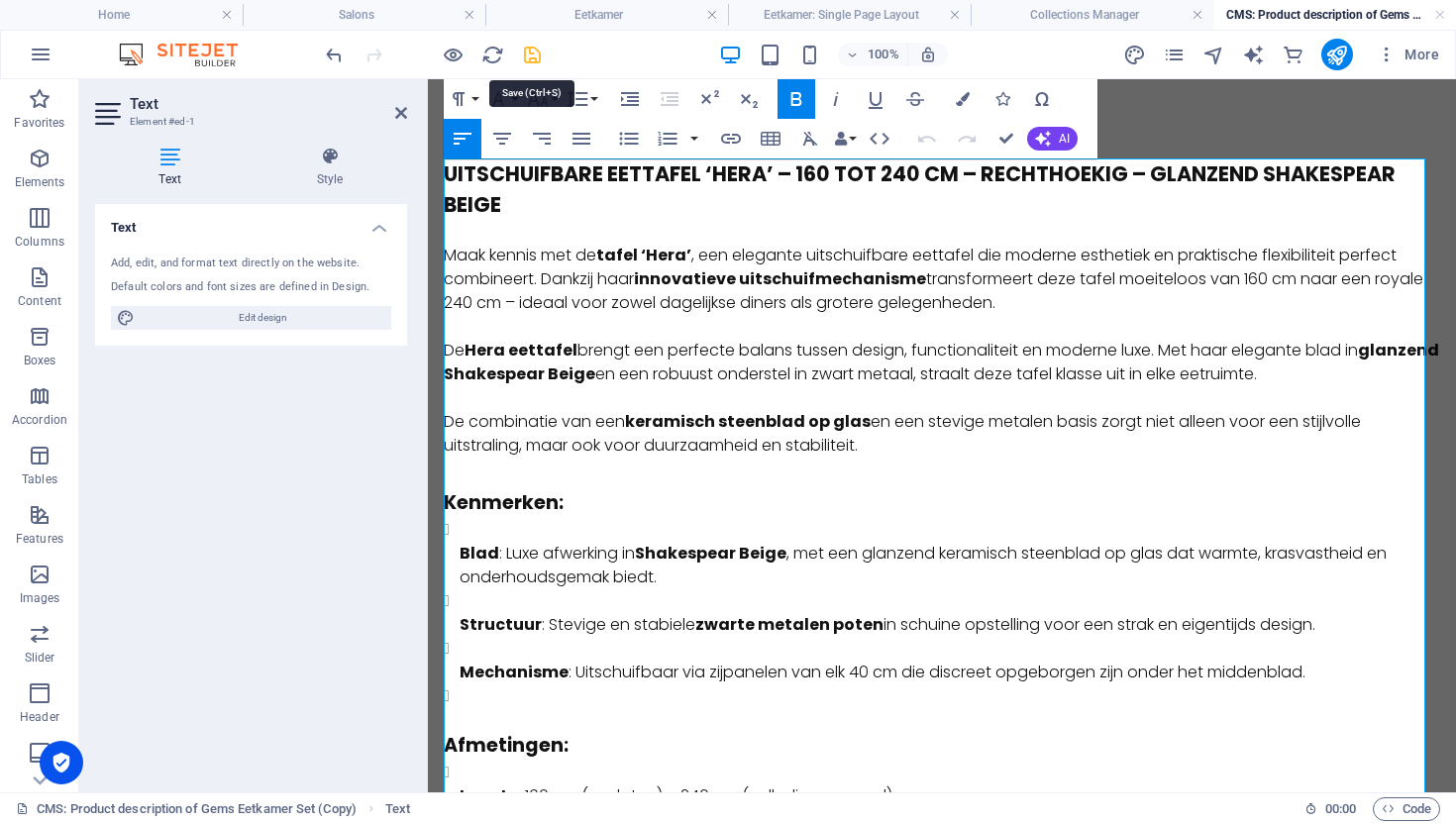 click at bounding box center [532, 54] 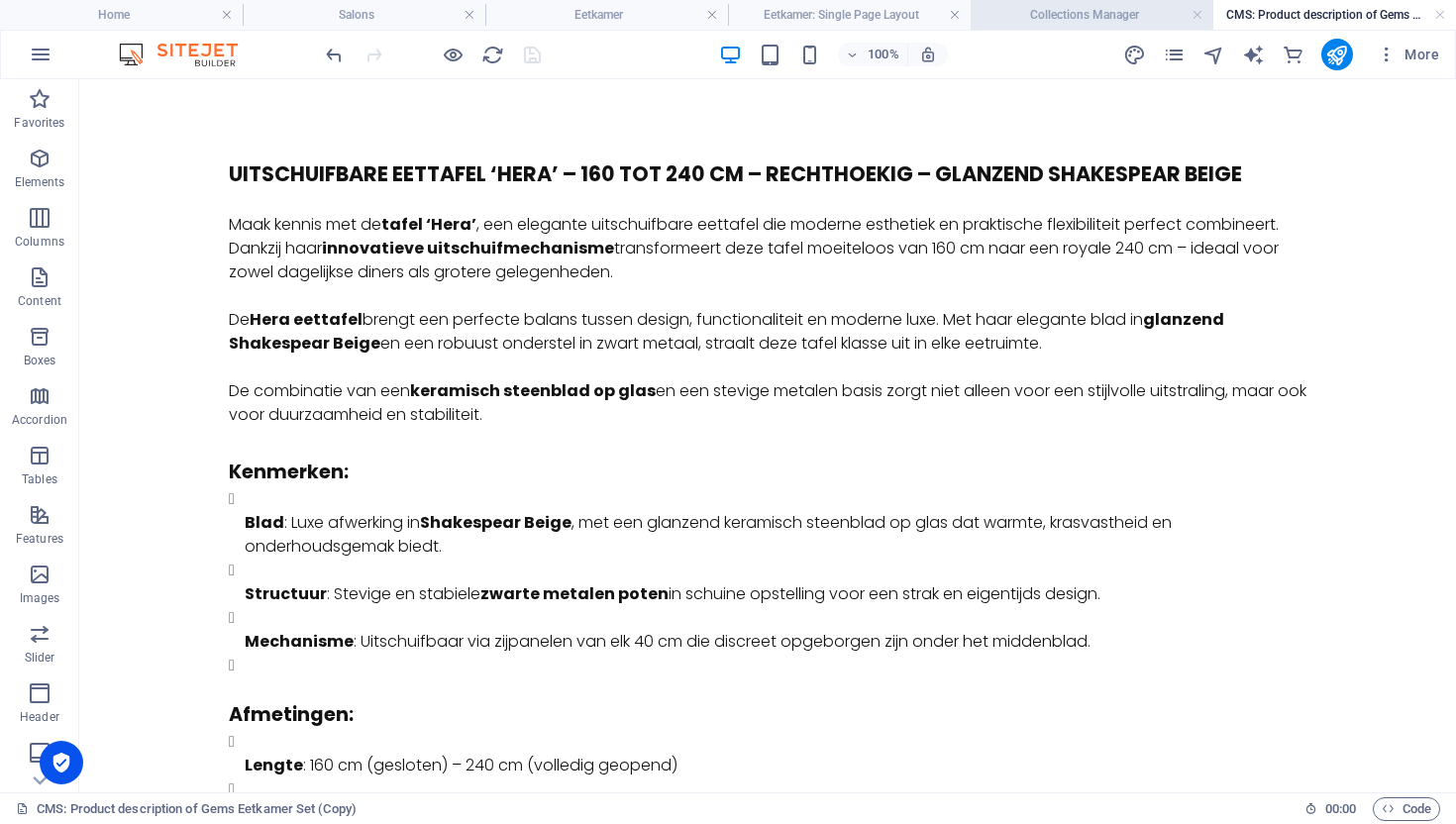 click on "Collections Manager" at bounding box center [1092, 15] 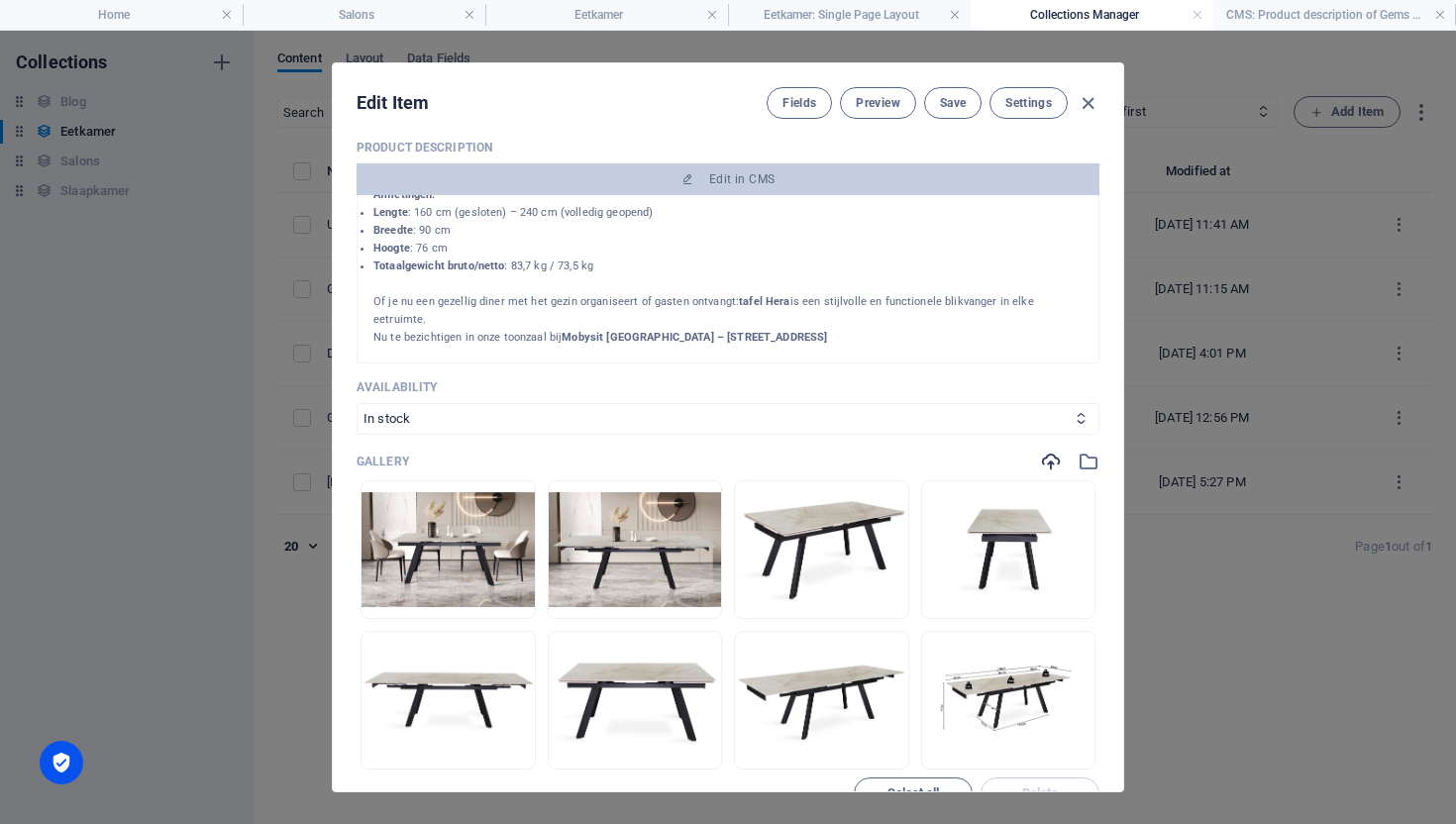 scroll, scrollTop: 328, scrollLeft: 0, axis: vertical 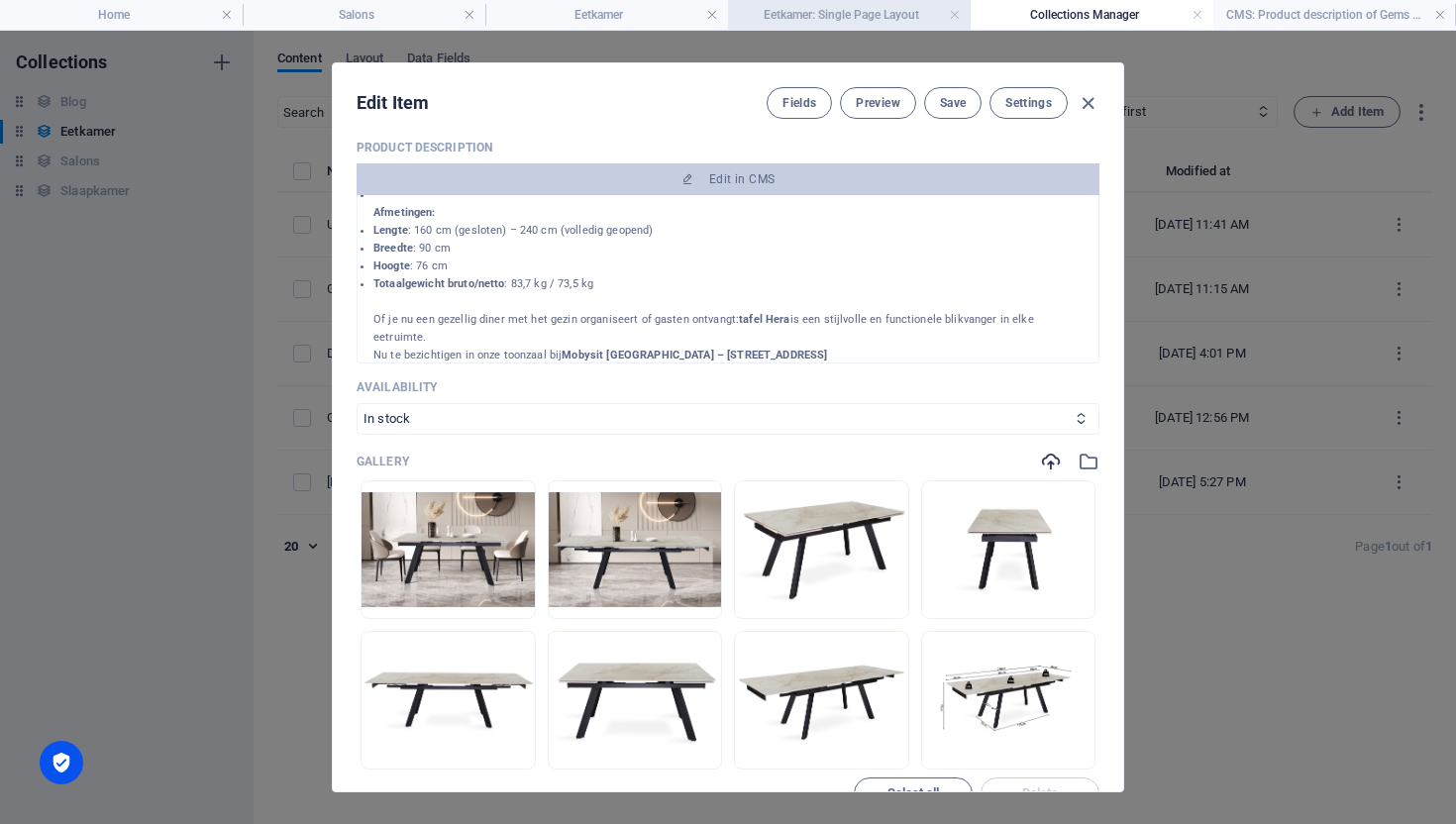 click on "Eetkamer: Single Page Layout" at bounding box center (849, 15) 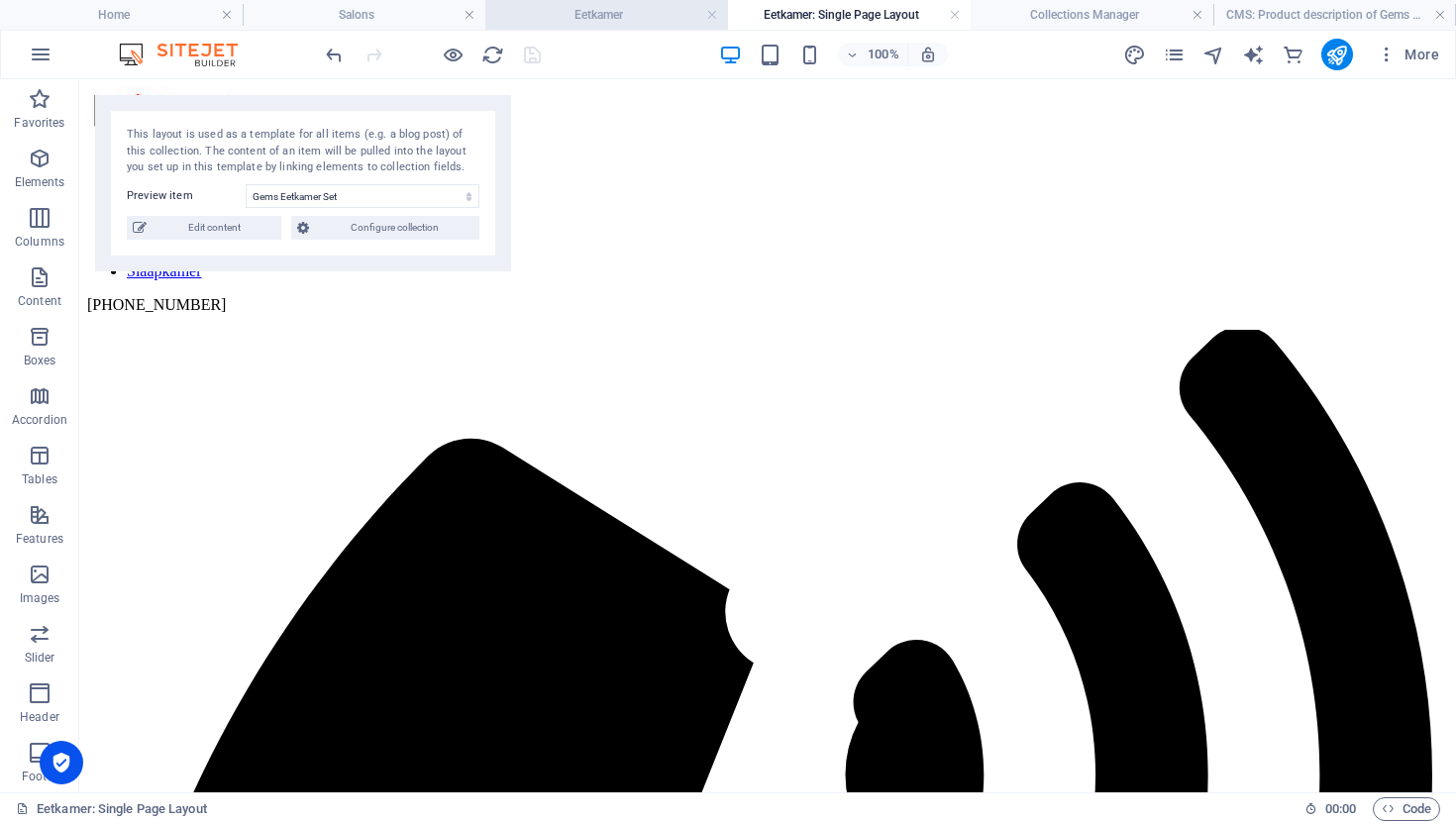 click on "Eetkamer" at bounding box center [606, 15] 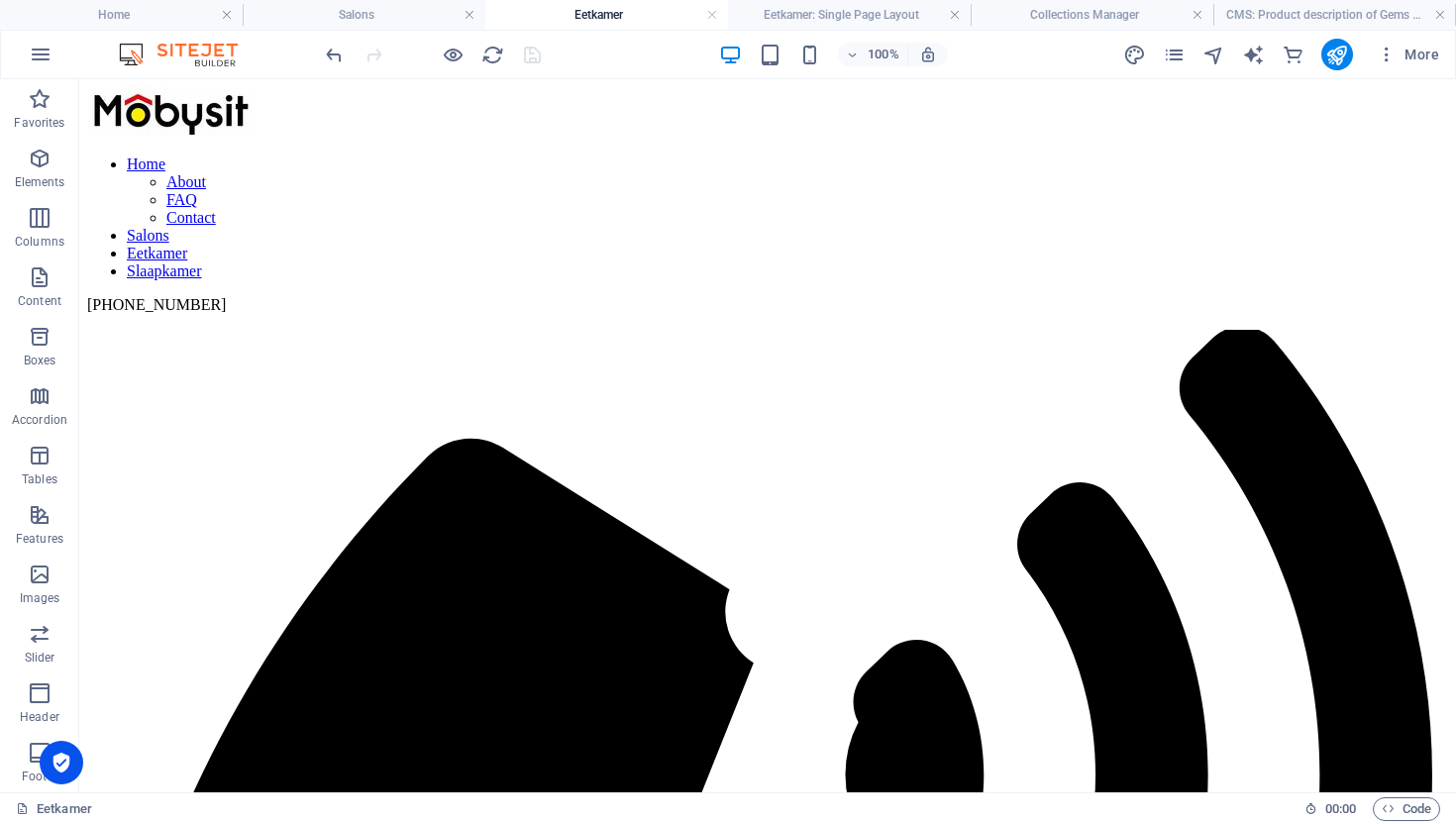 click on "100% More" at bounding box center (728, 54) 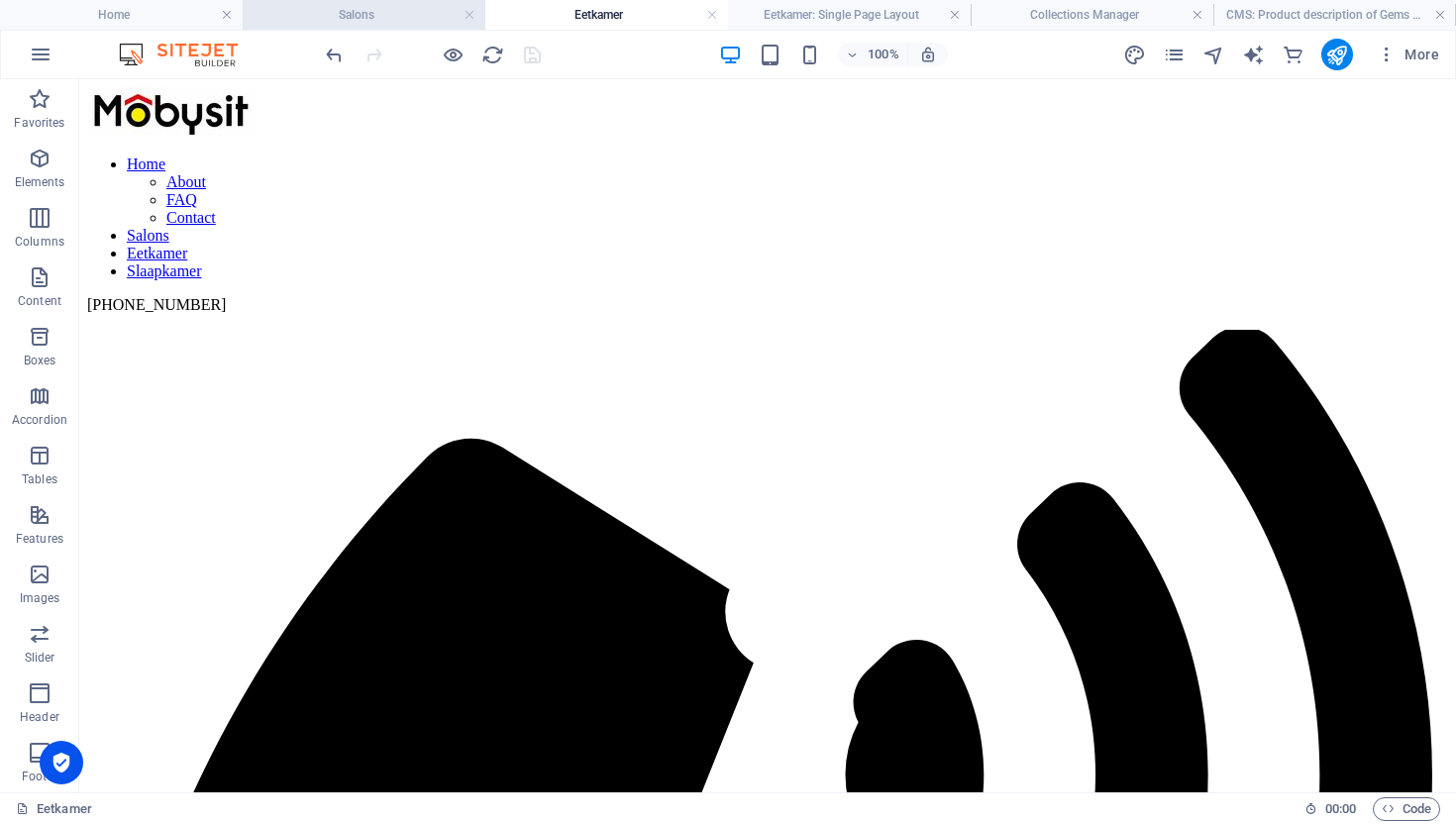 click on "Salons" at bounding box center (364, 15) 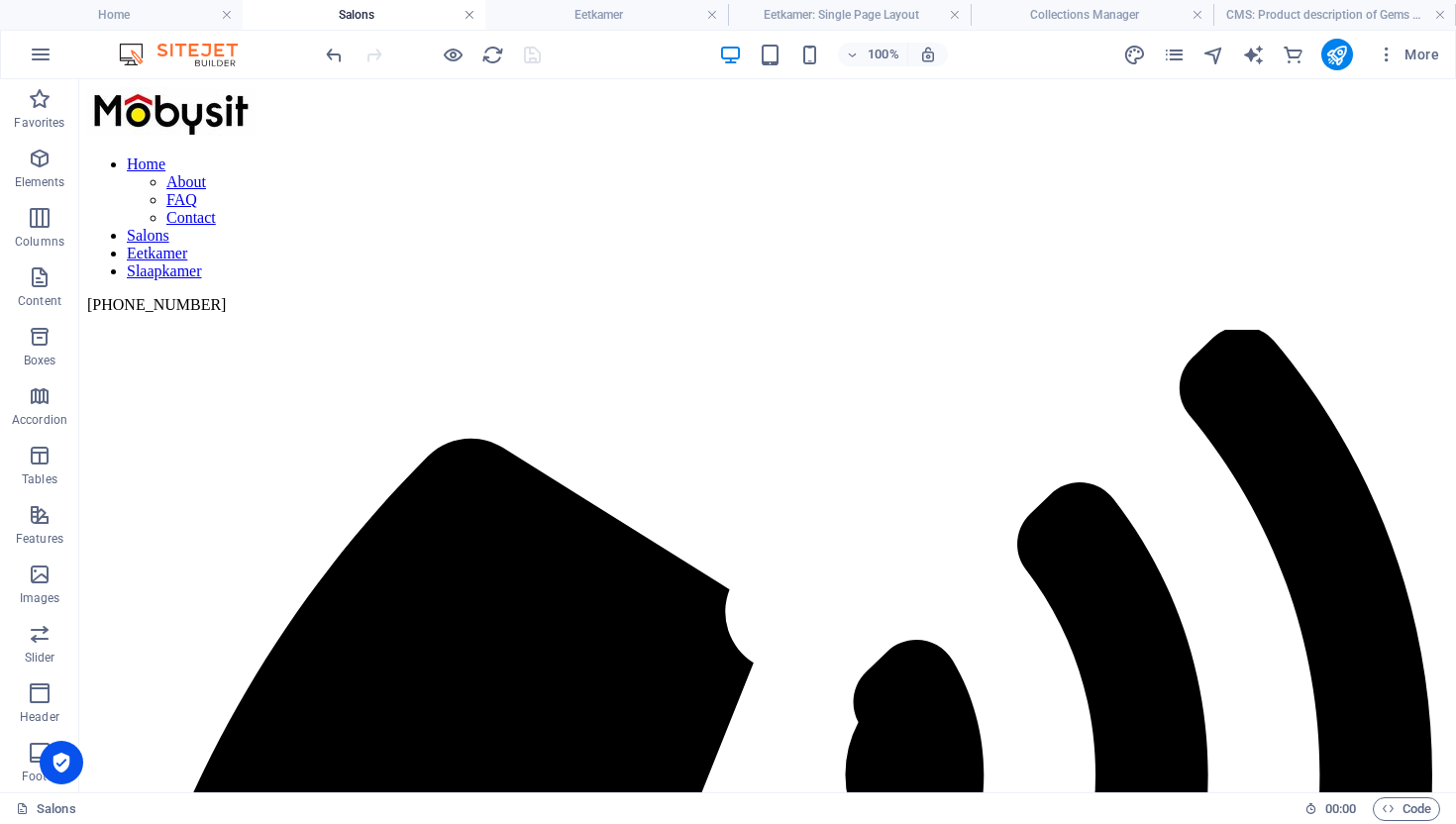click at bounding box center [469, 15] 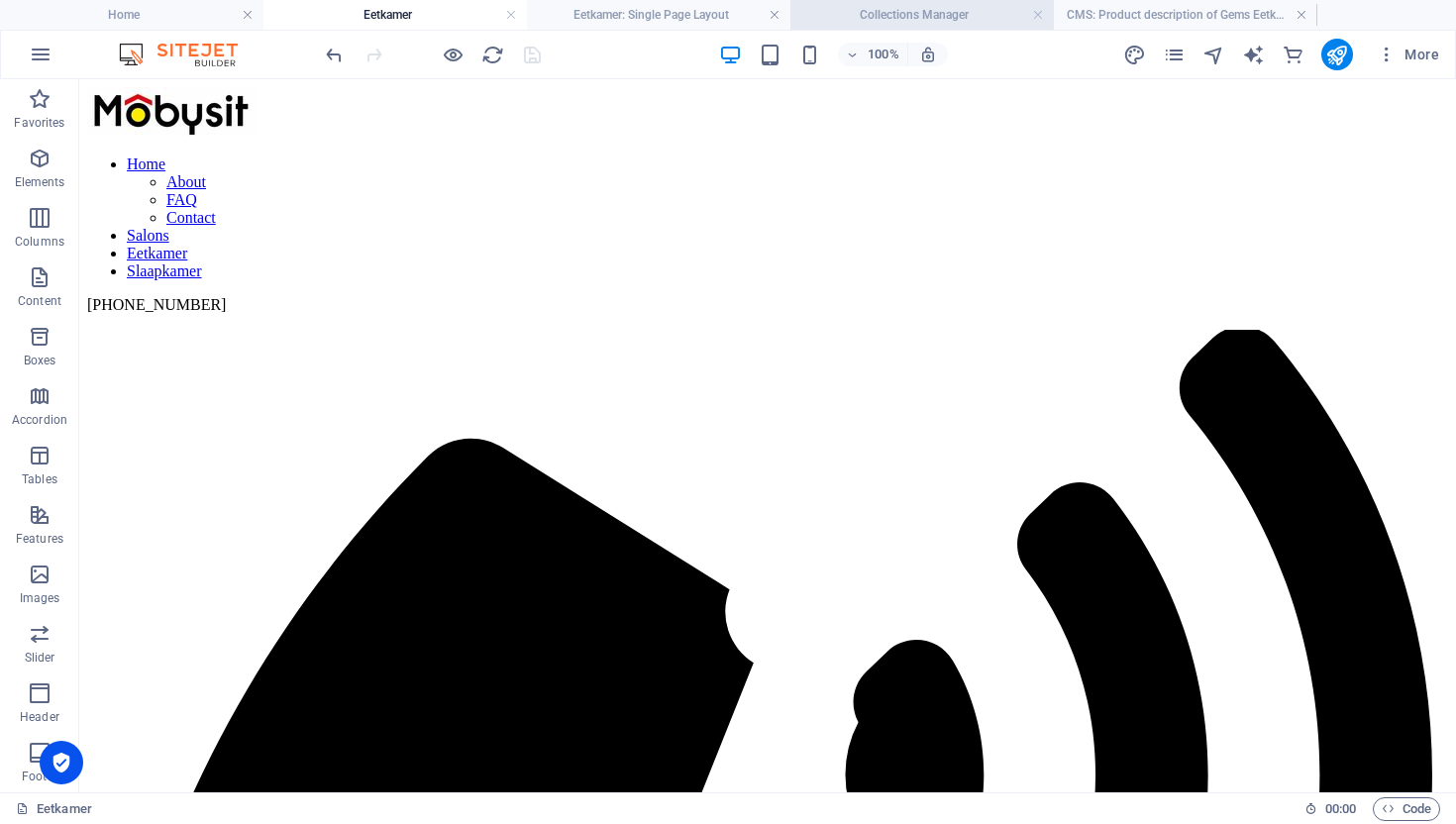 click on "Collections Manager" at bounding box center [922, 15] 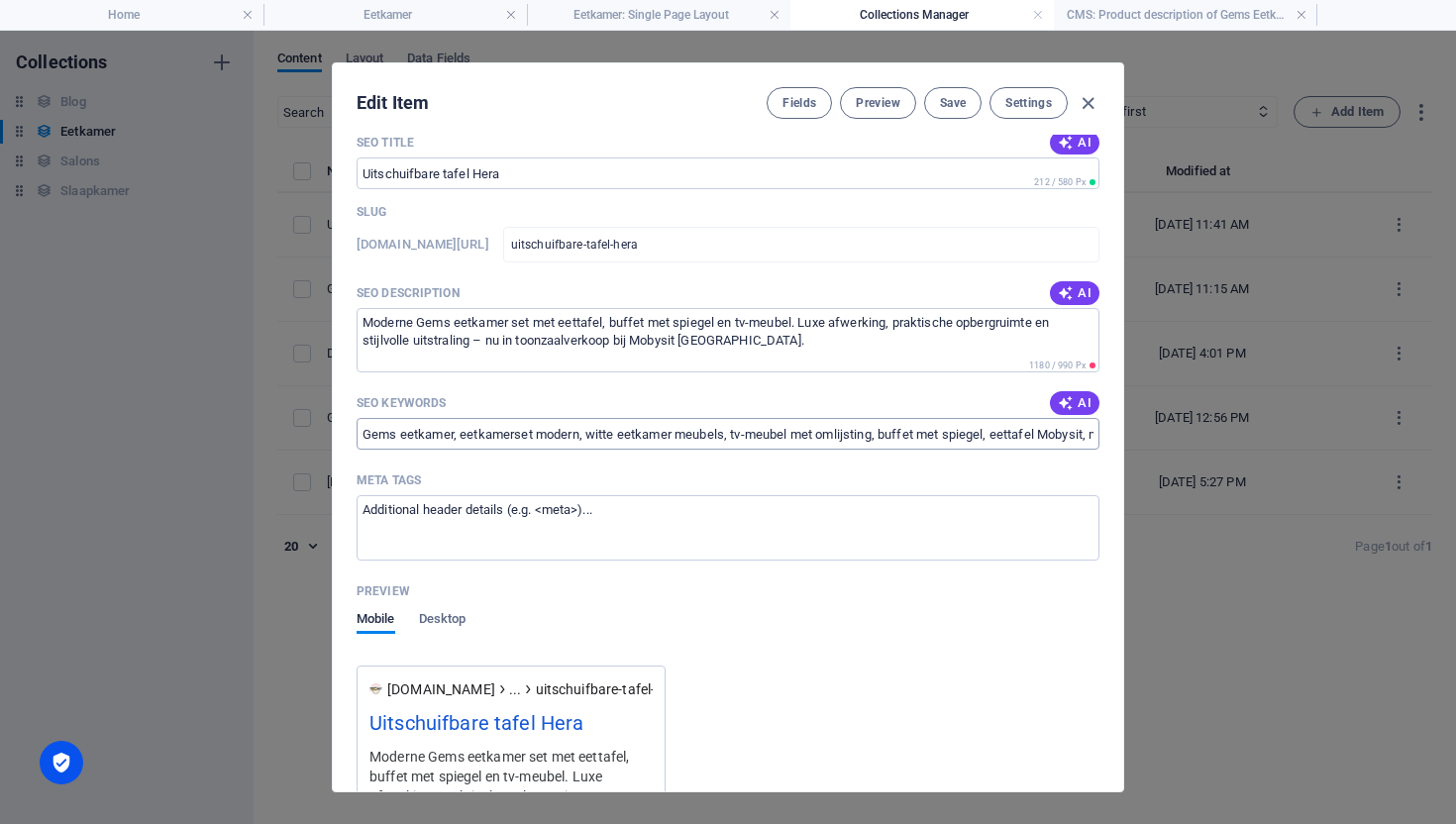 scroll, scrollTop: 1500, scrollLeft: 0, axis: vertical 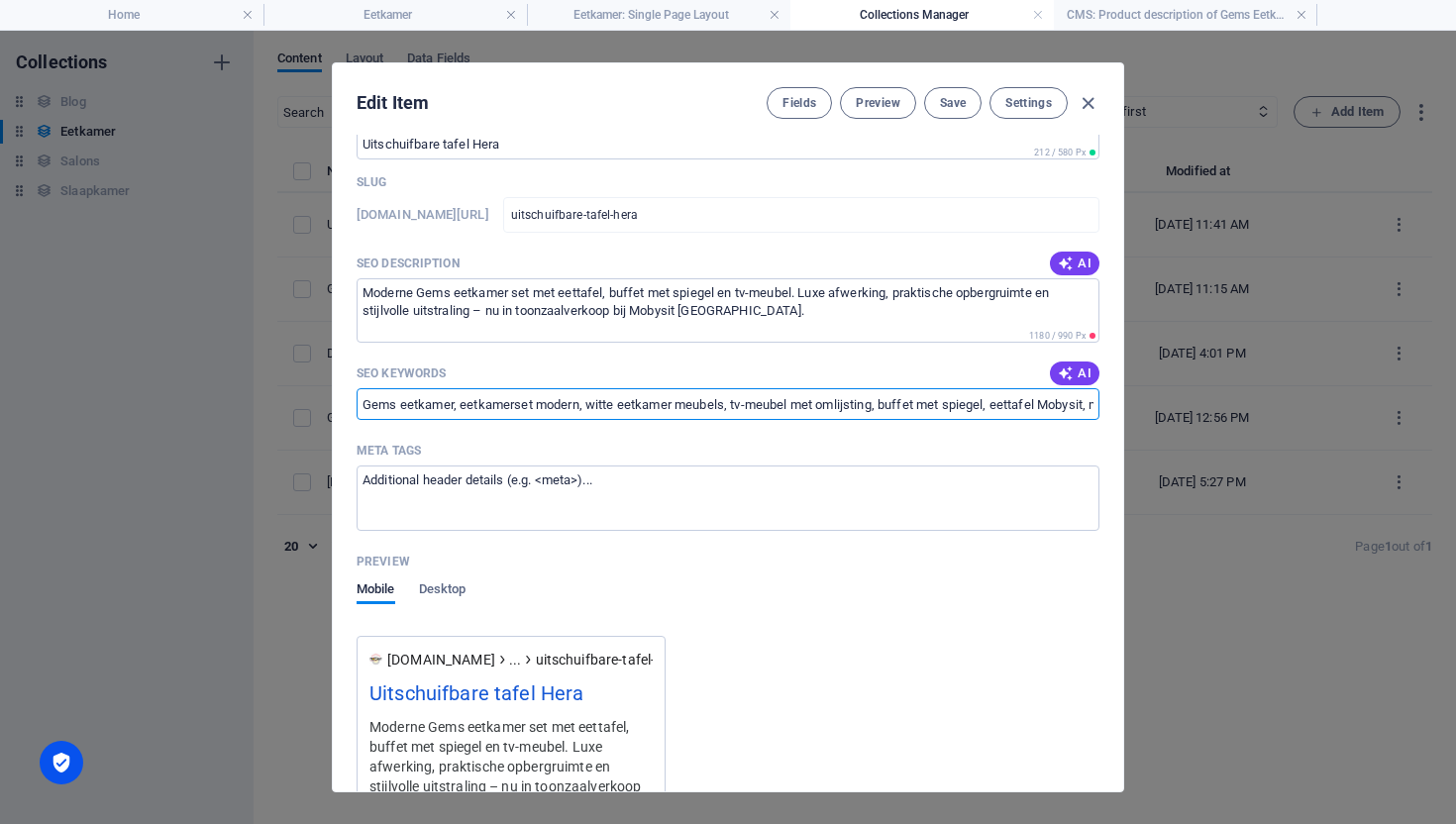click on "Gems eetkamer, eetkamerset modern, witte eetkamer meubels, tv-meubel met omlijsting, buffet met spiegel, eettafel Mobysit, moderne eetkamer, eetkamer met opbergruimte, eetkamer wit en zilver, Mobysit [GEOGRAPHIC_DATA], toonzaal eetkamer, eetkamer aanbieding, eetkamer meubels zelf af te halen, eetkamer elegant design, woonkamerset Mobysit" at bounding box center [728, 404] 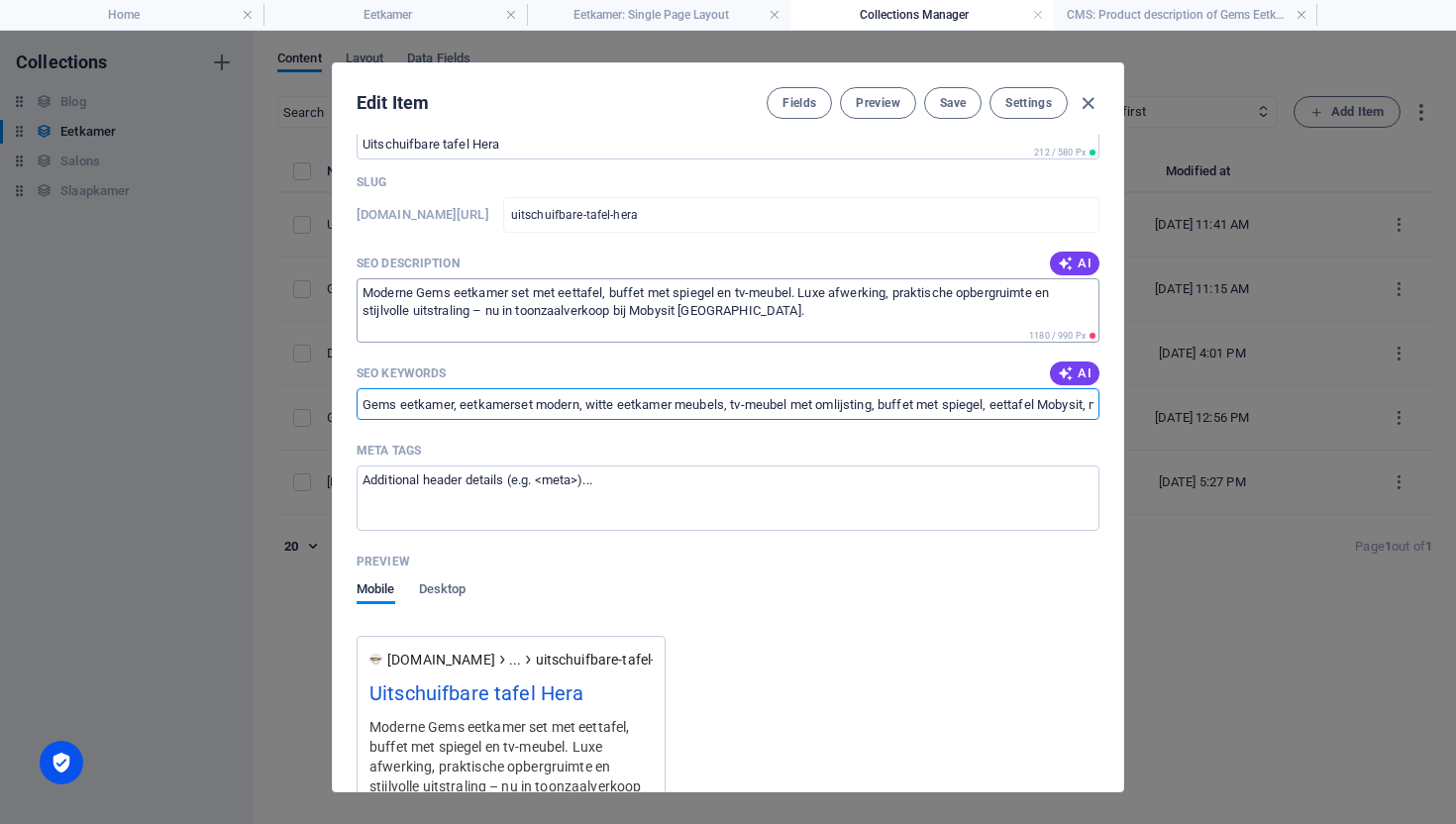 click on "Moderne Gems eetkamer set met eettafel, buffet met spiegel en tv-meubel. Luxe afwerking, praktische opbergruimte en stijlvolle uitstraling – nu in toonzaalverkoop bij Mobysit [GEOGRAPHIC_DATA]." at bounding box center [728, 310] 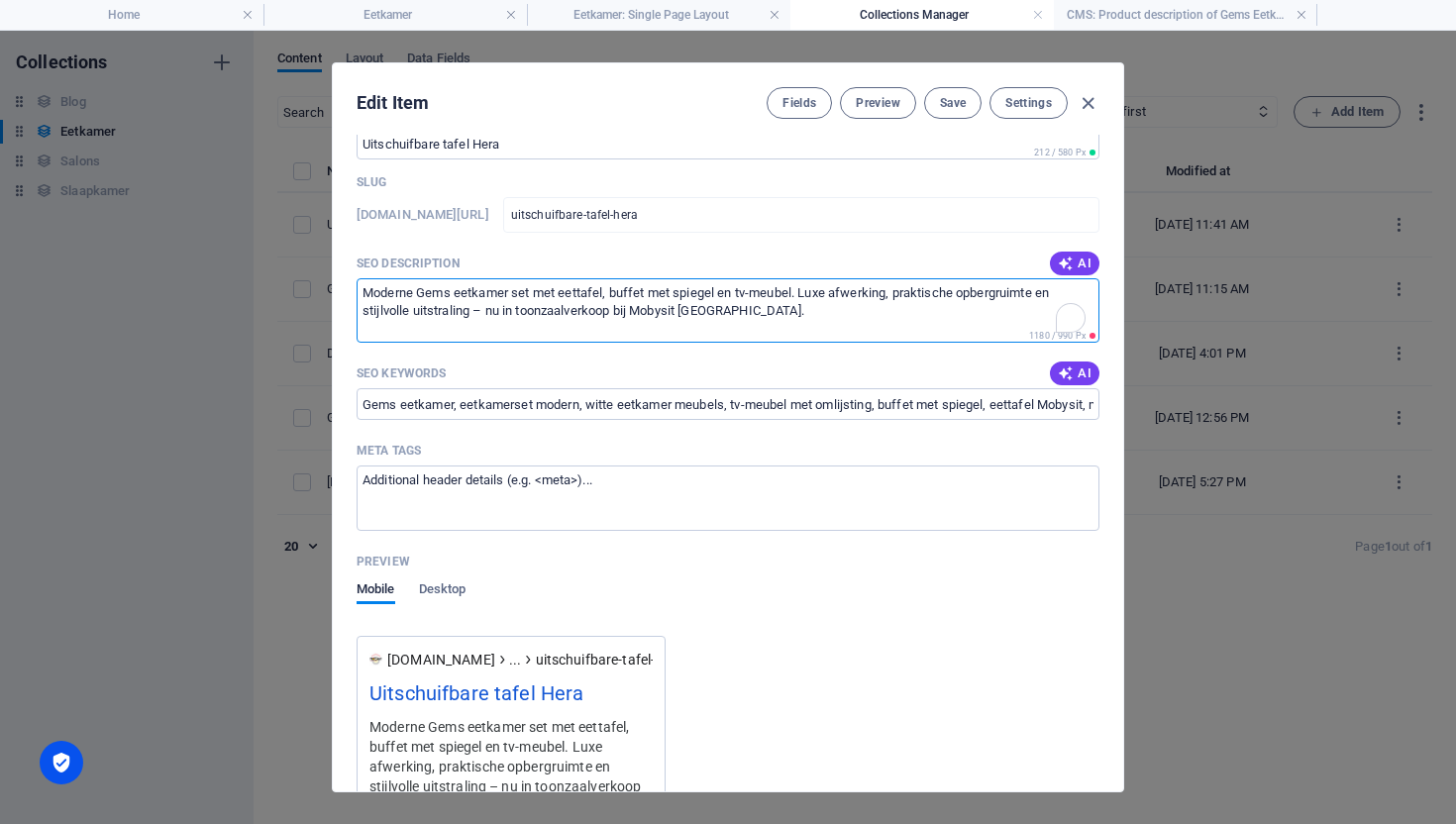 click on "Moderne Gems eetkamer set met eettafel, buffet met spiegel en tv-meubel. Luxe afwerking, praktische opbergruimte en stijlvolle uitstraling – nu in toonzaalverkoop bij Mobysit [GEOGRAPHIC_DATA]." at bounding box center (728, 310) 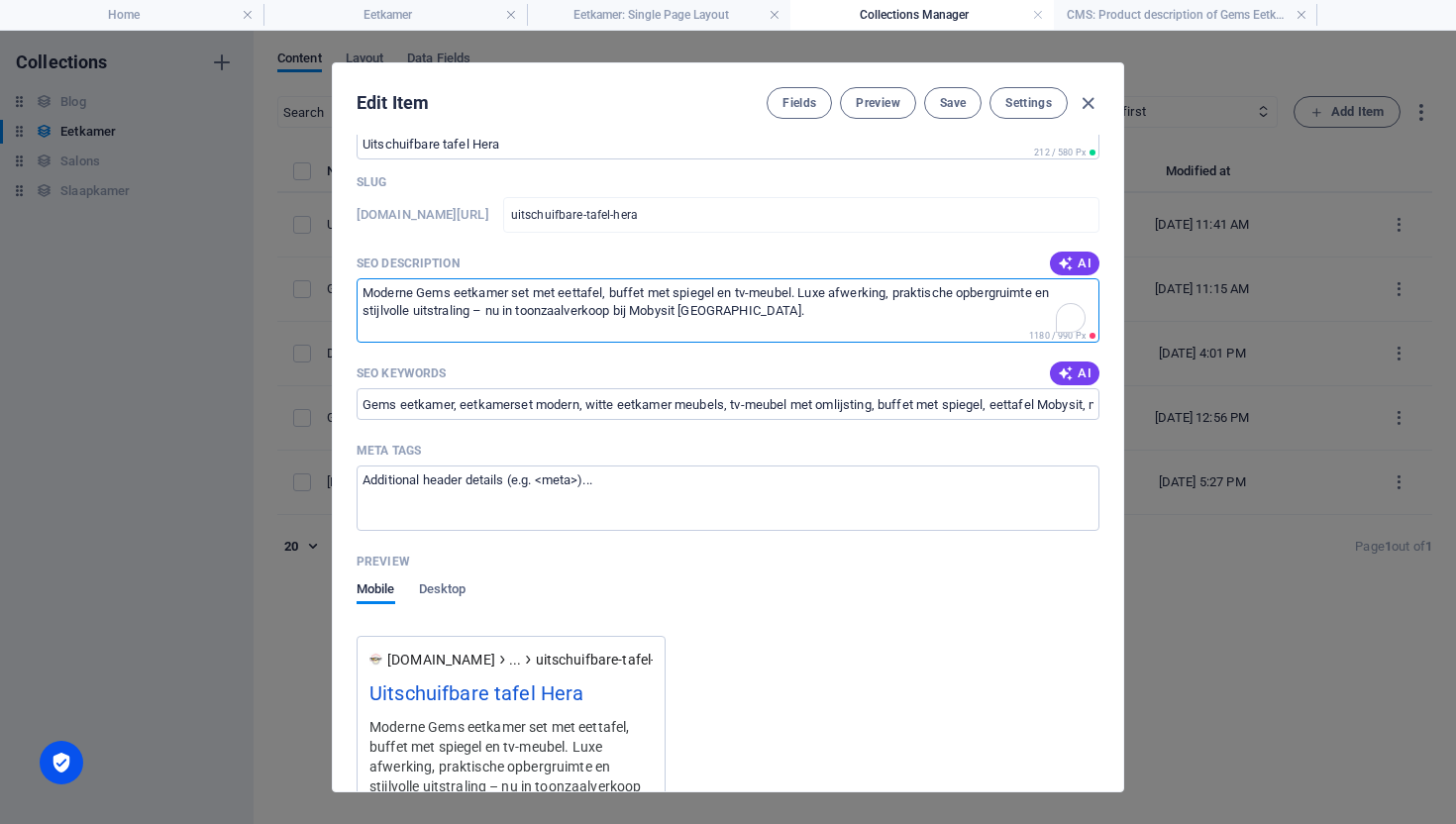 click on "Moderne Gems eetkamer set met eettafel, buffet met spiegel en tv-meubel. Luxe afwerking, praktische opbergruimte en stijlvolle uitstraling – nu in toonzaalverkoop bij Mobysit [GEOGRAPHIC_DATA]." at bounding box center [728, 310] 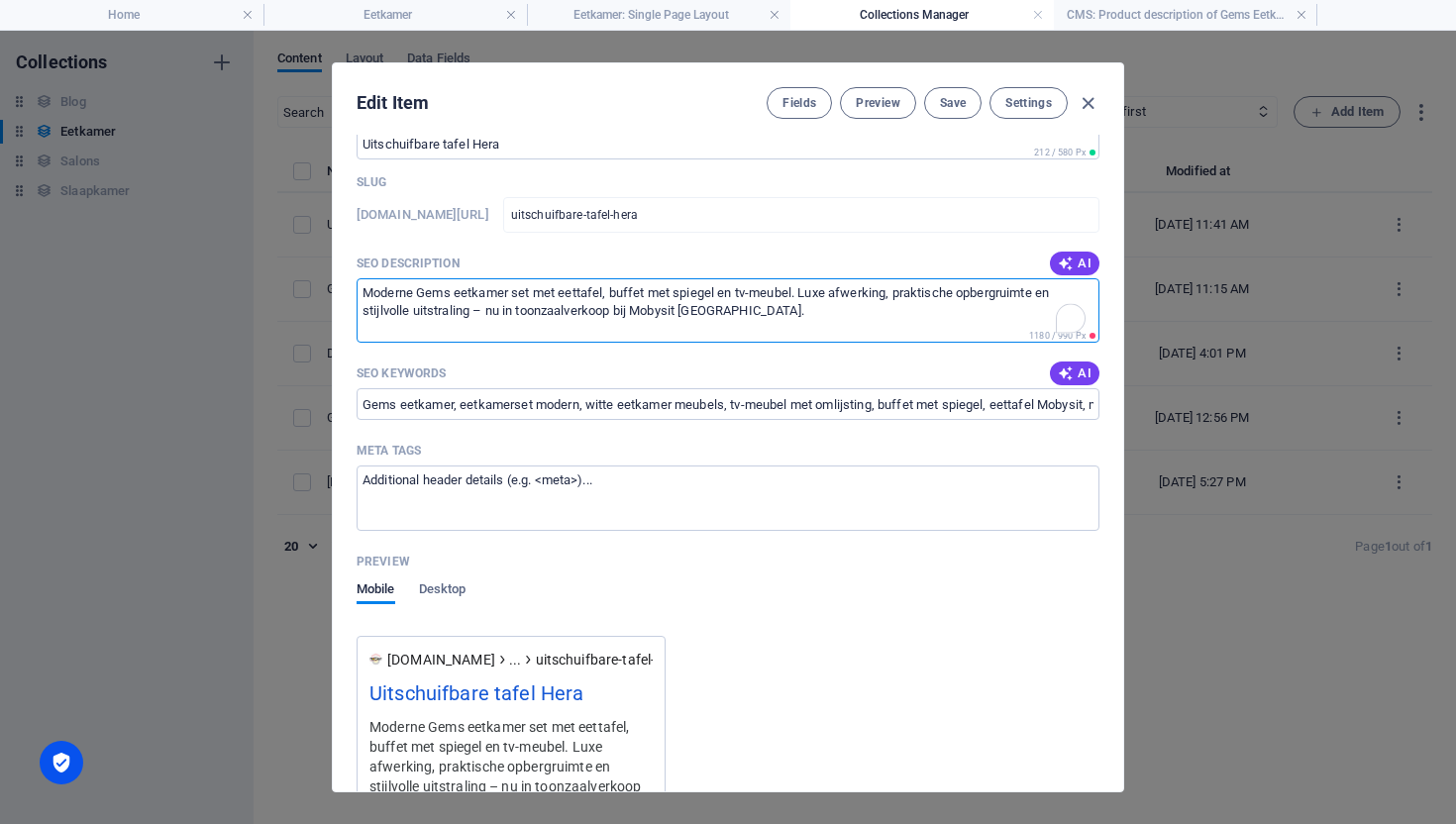 paste on "Ontdek de uitschuifbare eettafel Hera in glanzend Shakespear Beige. Modern design, keramisch blad & metalen frame. Van 160 tot 240 cm" 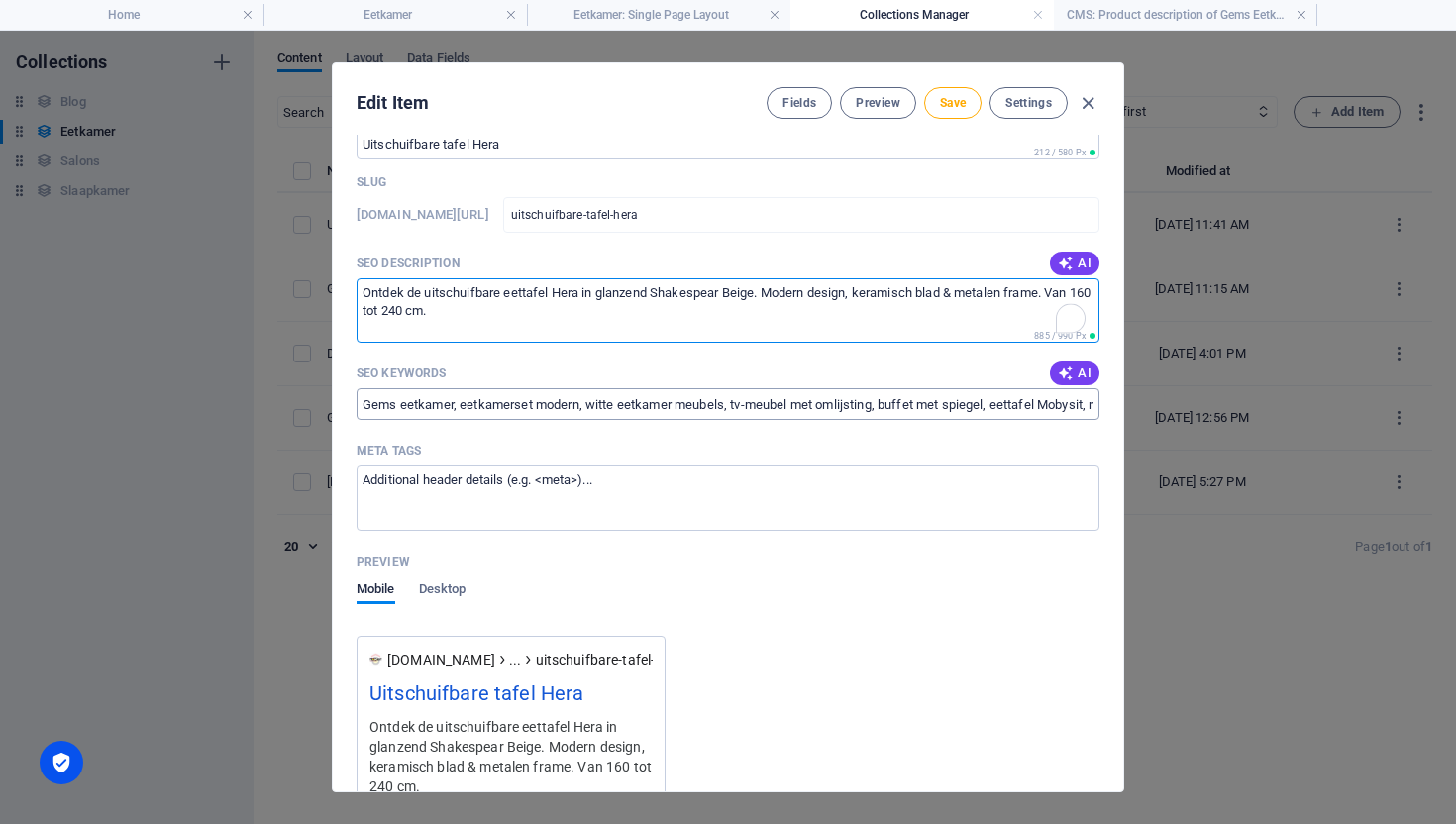 type on "Ontdek de uitschuifbare eettafel Hera in glanzend Shakespear Beige. Modern design, keramisch blad & metalen frame. Van 160 tot 240 cm." 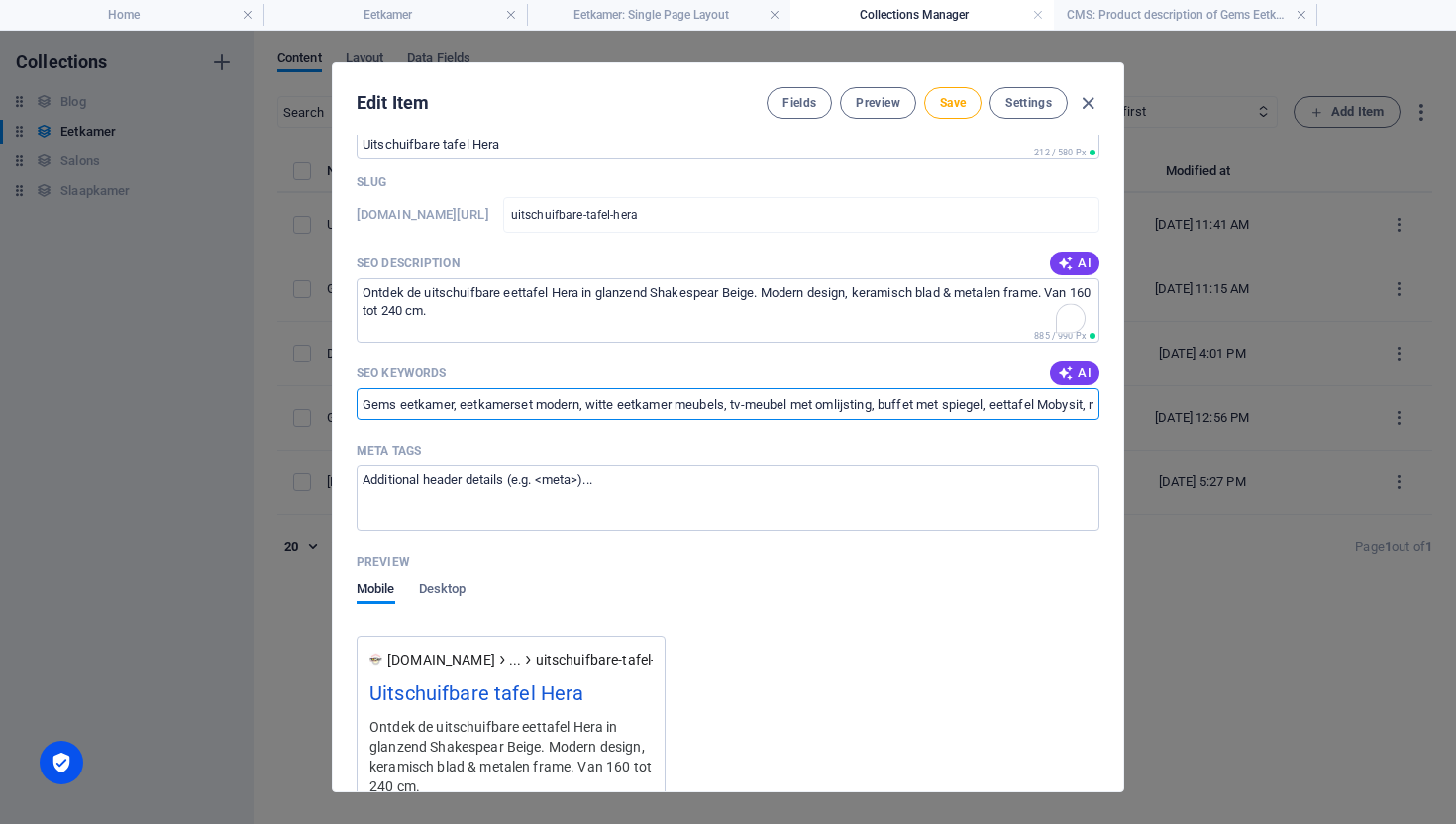 click on "Gems eetkamer, eetkamerset modern, witte eetkamer meubels, tv-meubel met omlijsting, buffet met spiegel, eettafel Mobysit, moderne eetkamer, eetkamer met opbergruimte, eetkamer wit en zilver, Mobysit [GEOGRAPHIC_DATA], toonzaal eetkamer, eetkamer aanbieding, eetkamer meubels zelf af te halen, eetkamer elegant design, woonkamerset Mobysit" at bounding box center [728, 404] 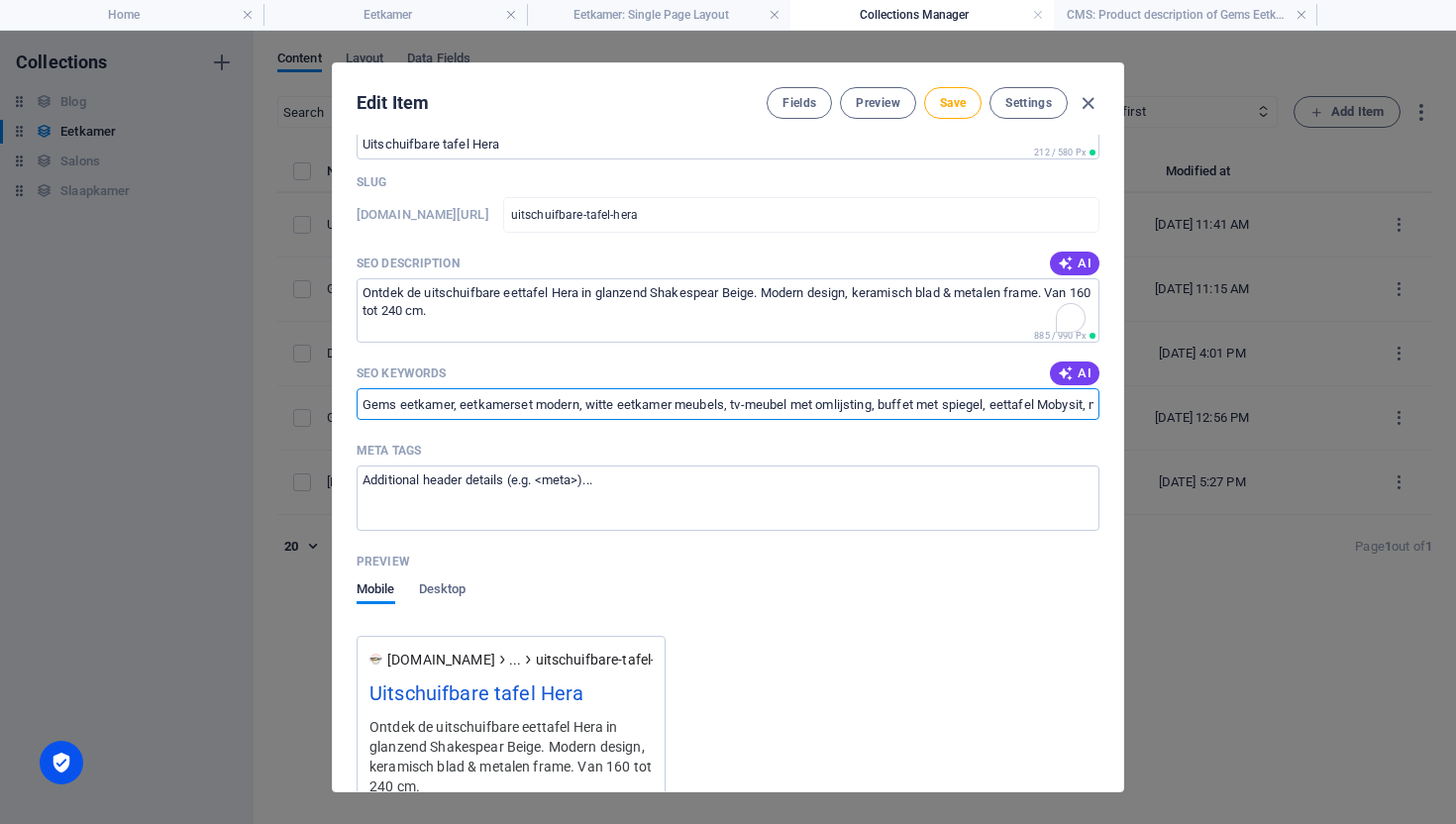 click on "Gems eetkamer, eetkamerset modern, witte eetkamer meubels, tv-meubel met omlijsting, buffet met spiegel, eettafel Mobysit, moderne eetkamer, eetkamer met opbergruimte, eetkamer wit en zilver, Mobysit [GEOGRAPHIC_DATA], toonzaal eetkamer, eetkamer aanbieding, eetkamer meubels zelf af te halen, eetkamer elegant design, woonkamerset Mobysit" at bounding box center [728, 404] 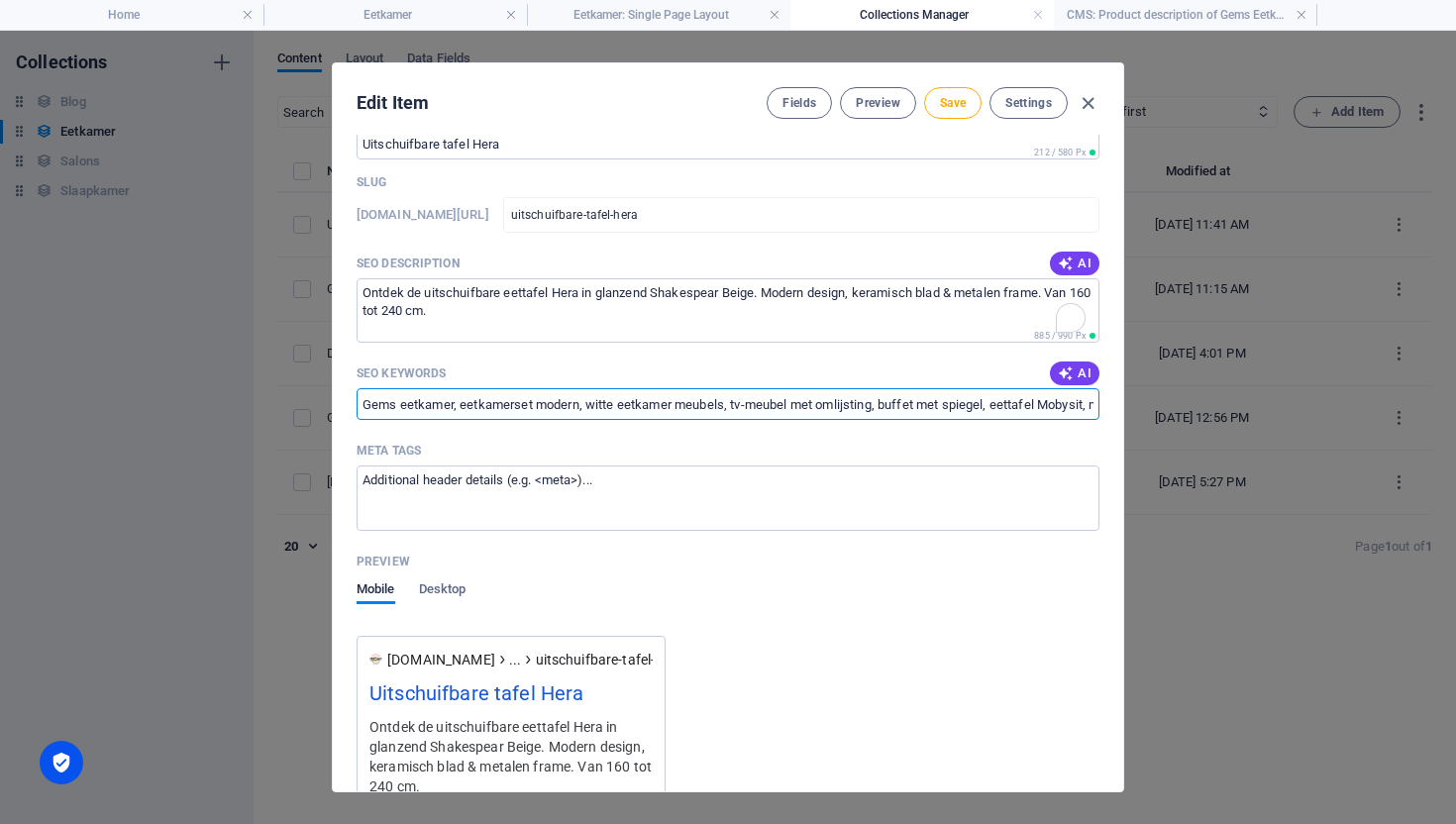 paste on "uitschuifbare eettafel, eettafel keramiek, moderne eettafel, eettafel met metalen poten, rechthoekige eetkamertafel, Hera tafel, eettafel Shakespear Beige, uitschuifbare tafel 160-240 cm, design eettafel, duurzame eetkamertafel, luxe eettafel Mobysit, eetkamertafel met keramisch blad, Mobysit Antwerpen tafel, glanzende eettafel" 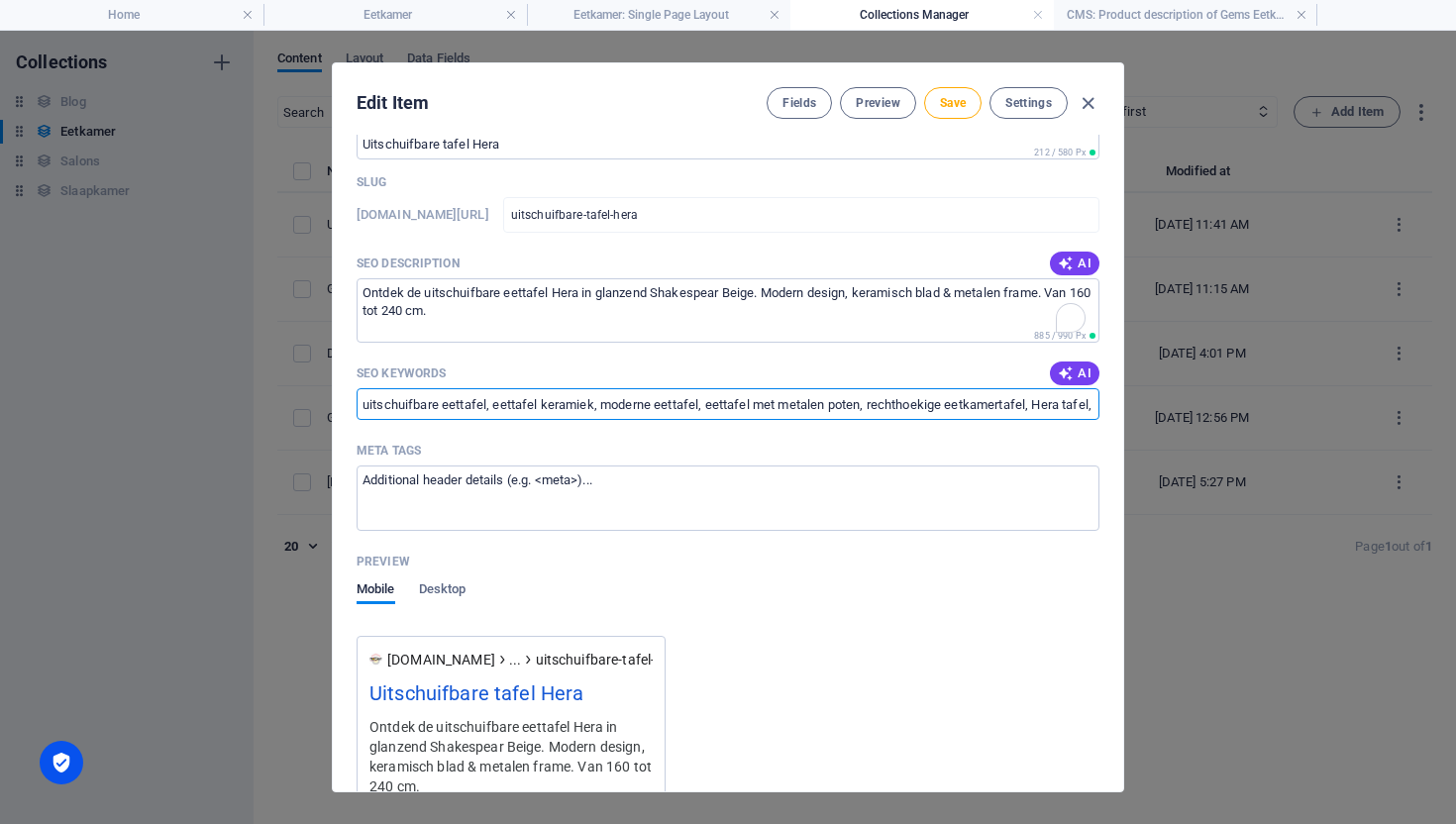 scroll, scrollTop: 0, scrollLeft: 1186, axis: horizontal 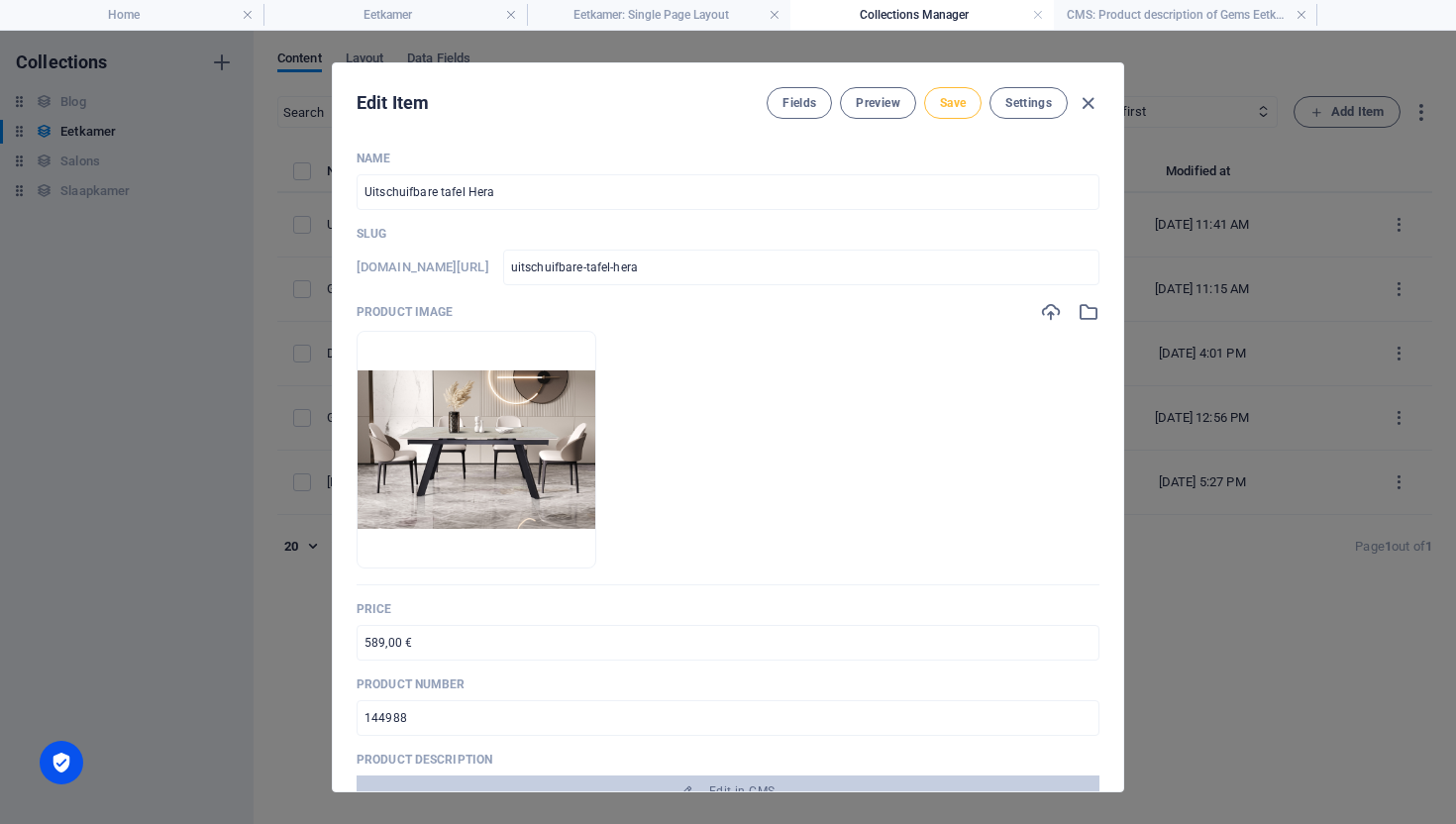 type on "uitschuifbare eettafel, eettafel keramiek, moderne eettafel, eettafel met metalen poten, rechthoekige eetkamertafel, Hera tafel, eettafel Shakespear Beige, uitschuifbare tafel 160-240 cm, design eettafel, duurzame eetkamertafel, luxe eettafel Mobysit, eetkamertafel met keramisch blad, Mobysit Antwerpen tafel, glanzende eettafel" 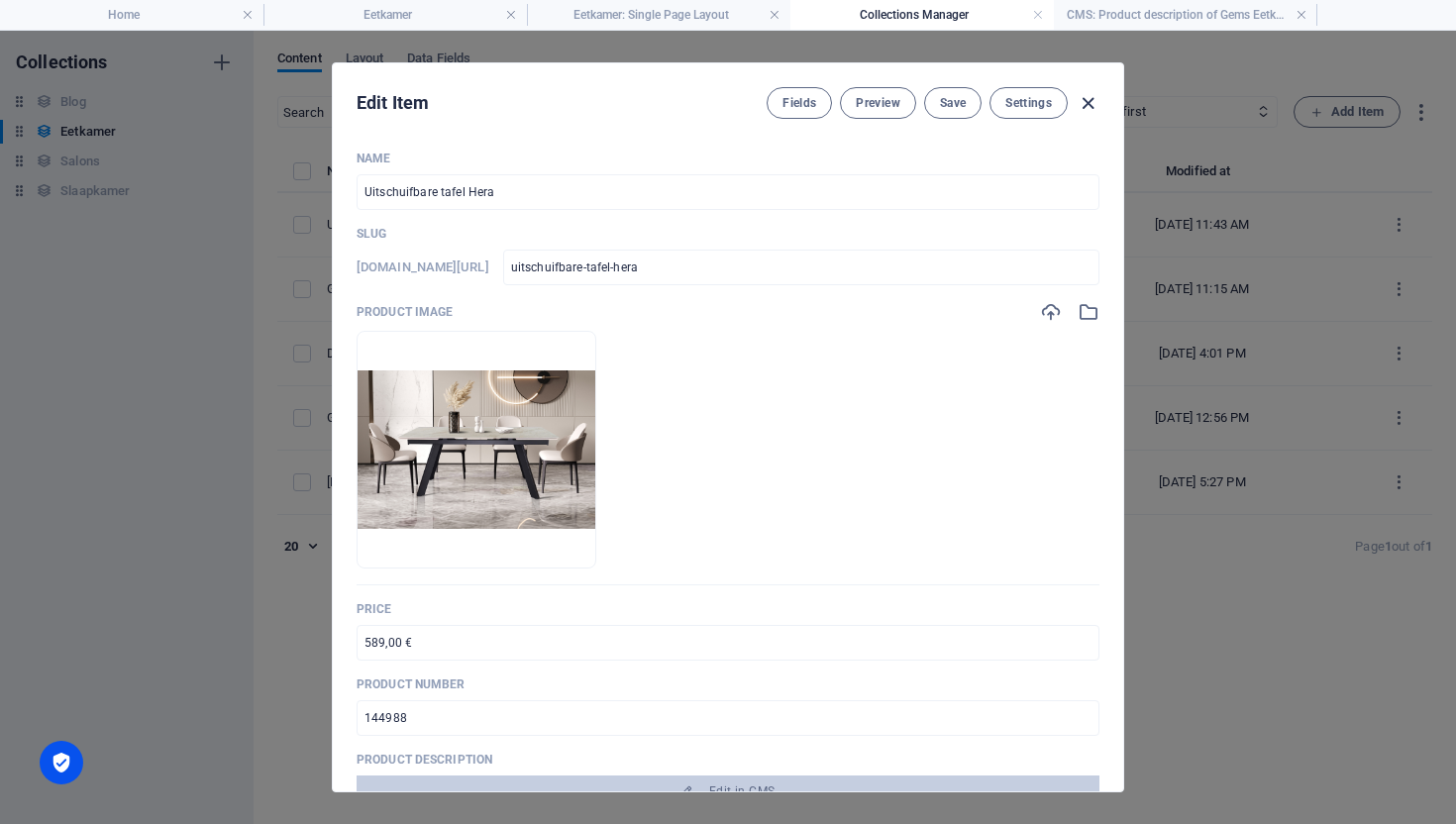 click at bounding box center (1088, 103) 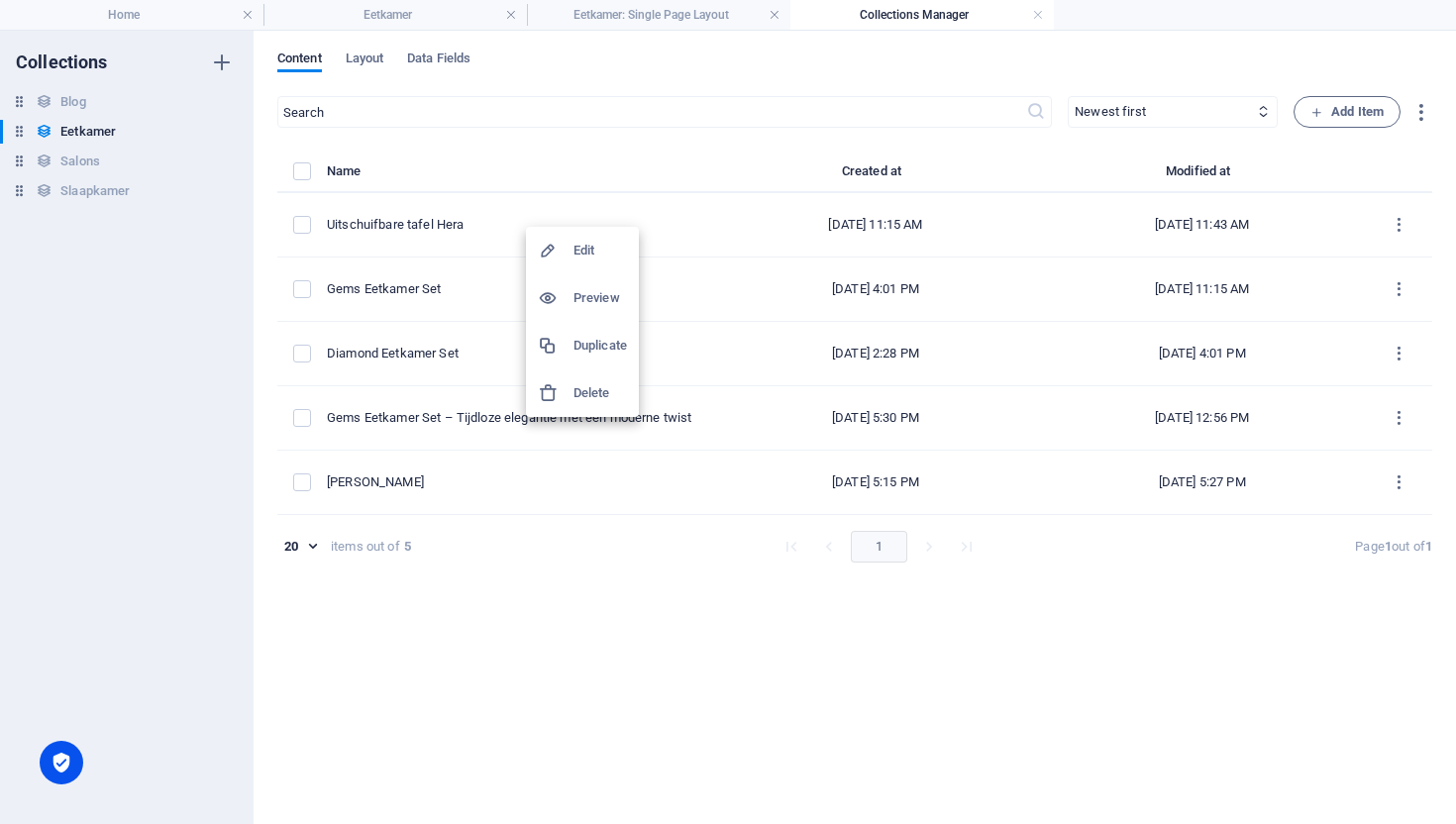 click at bounding box center [728, 412] 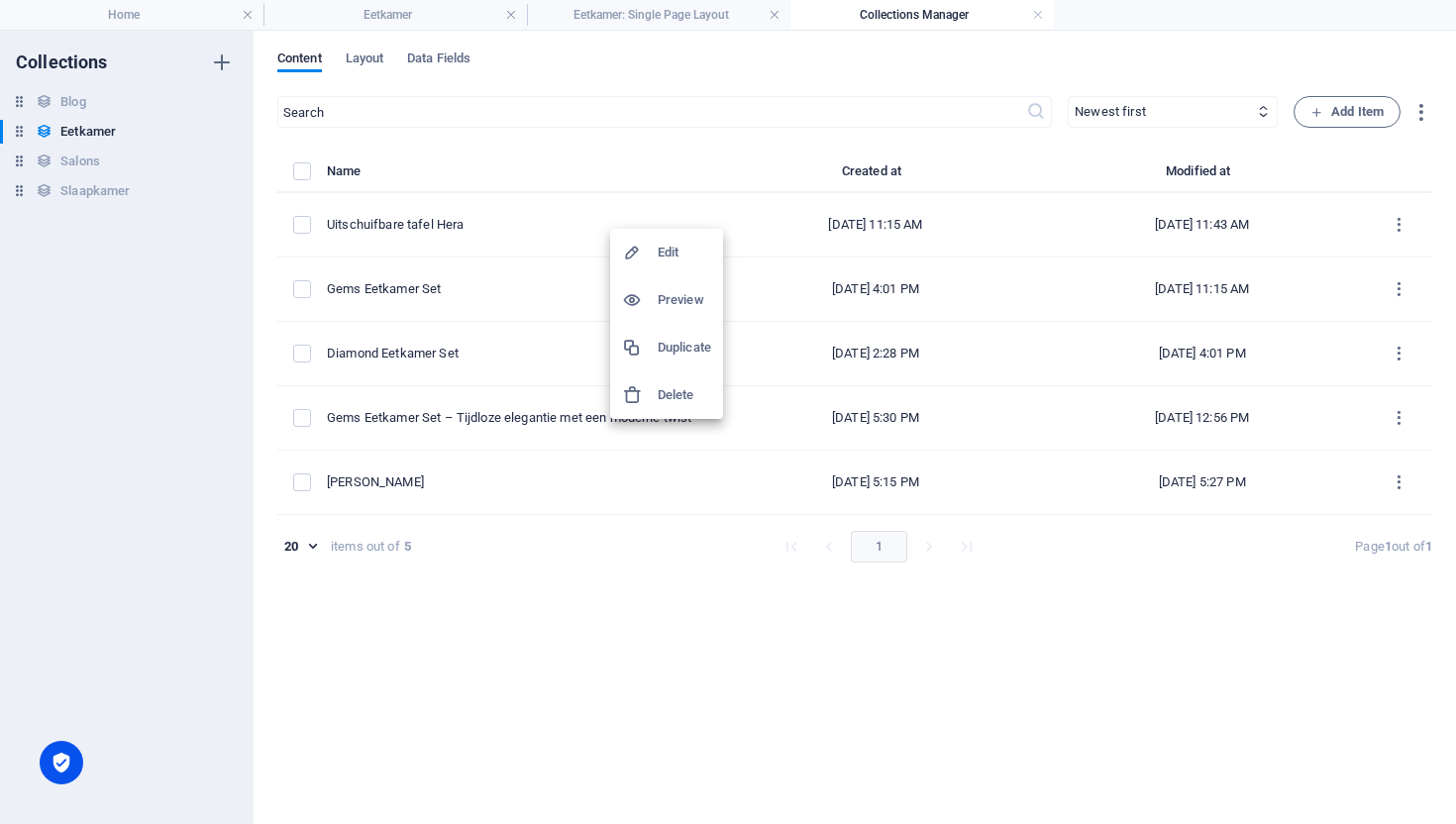 click on "Duplicate" at bounding box center [684, 348] 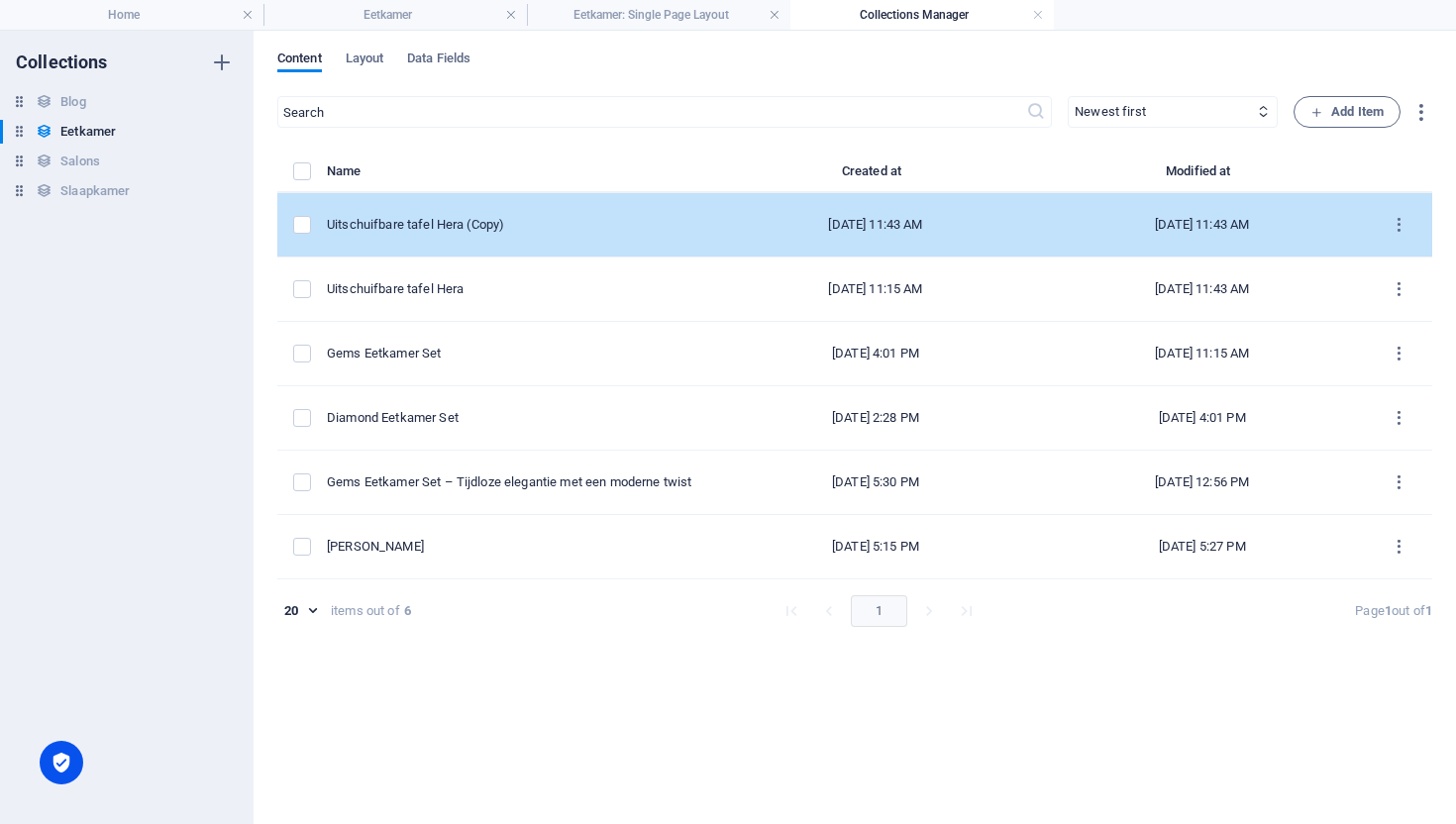 click on "Uitschuifbare tafel Hera (Copy)" at bounding box center [511, 225] 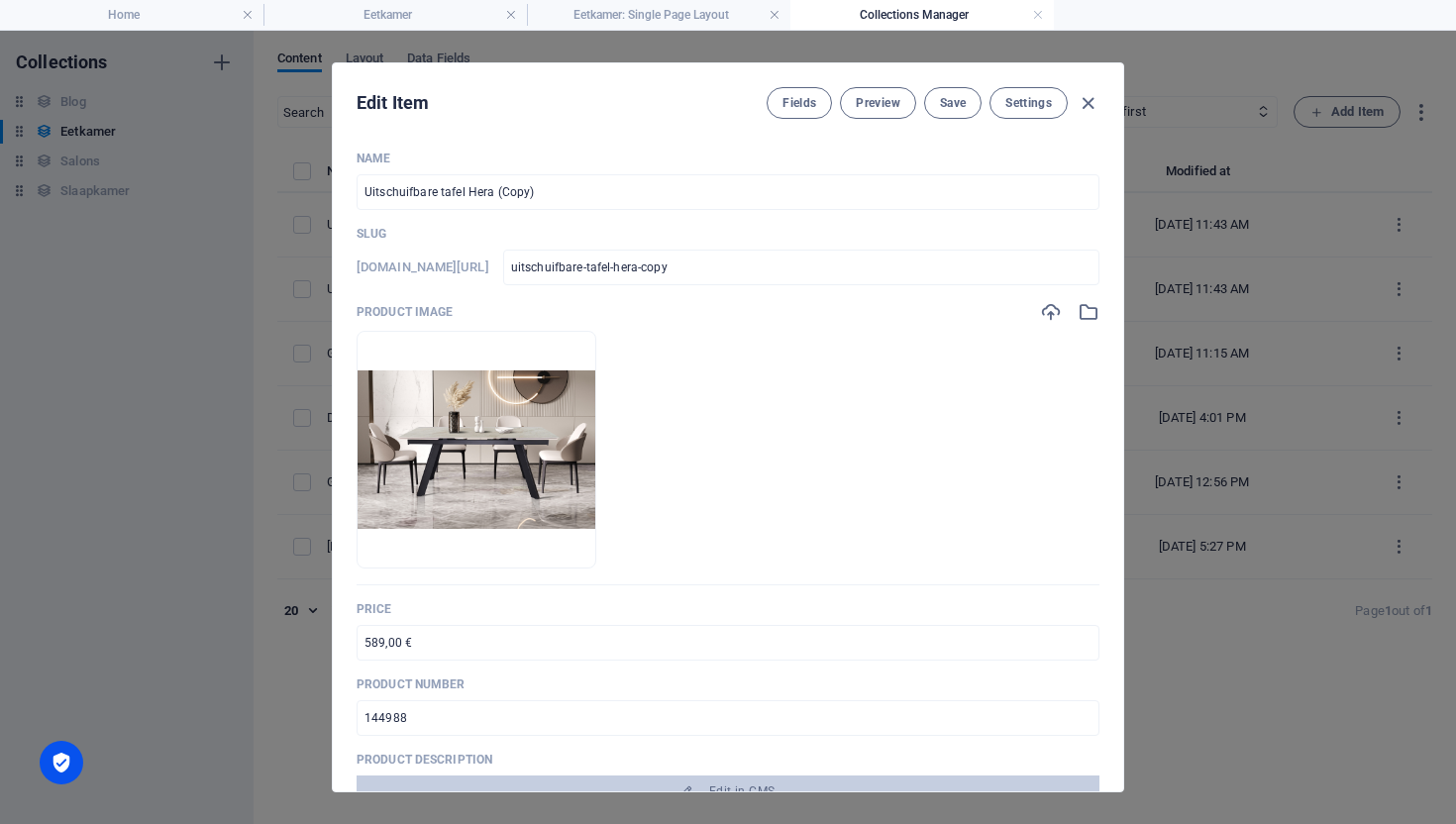 click on "Home [PERSON_NAME]: Single Page Layout Collections Manager" at bounding box center [728, 15] 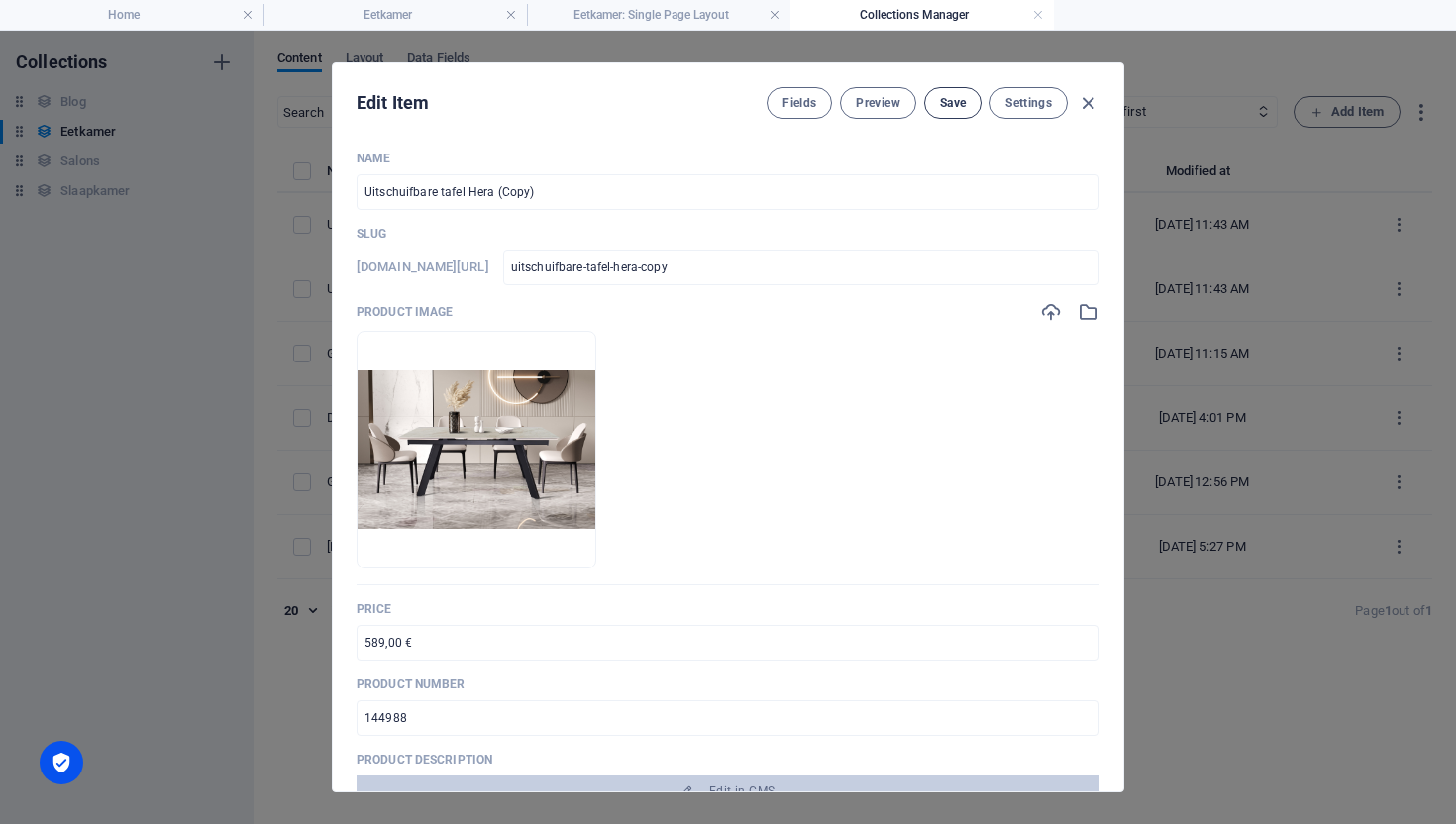 click on "Save" at bounding box center (953, 103) 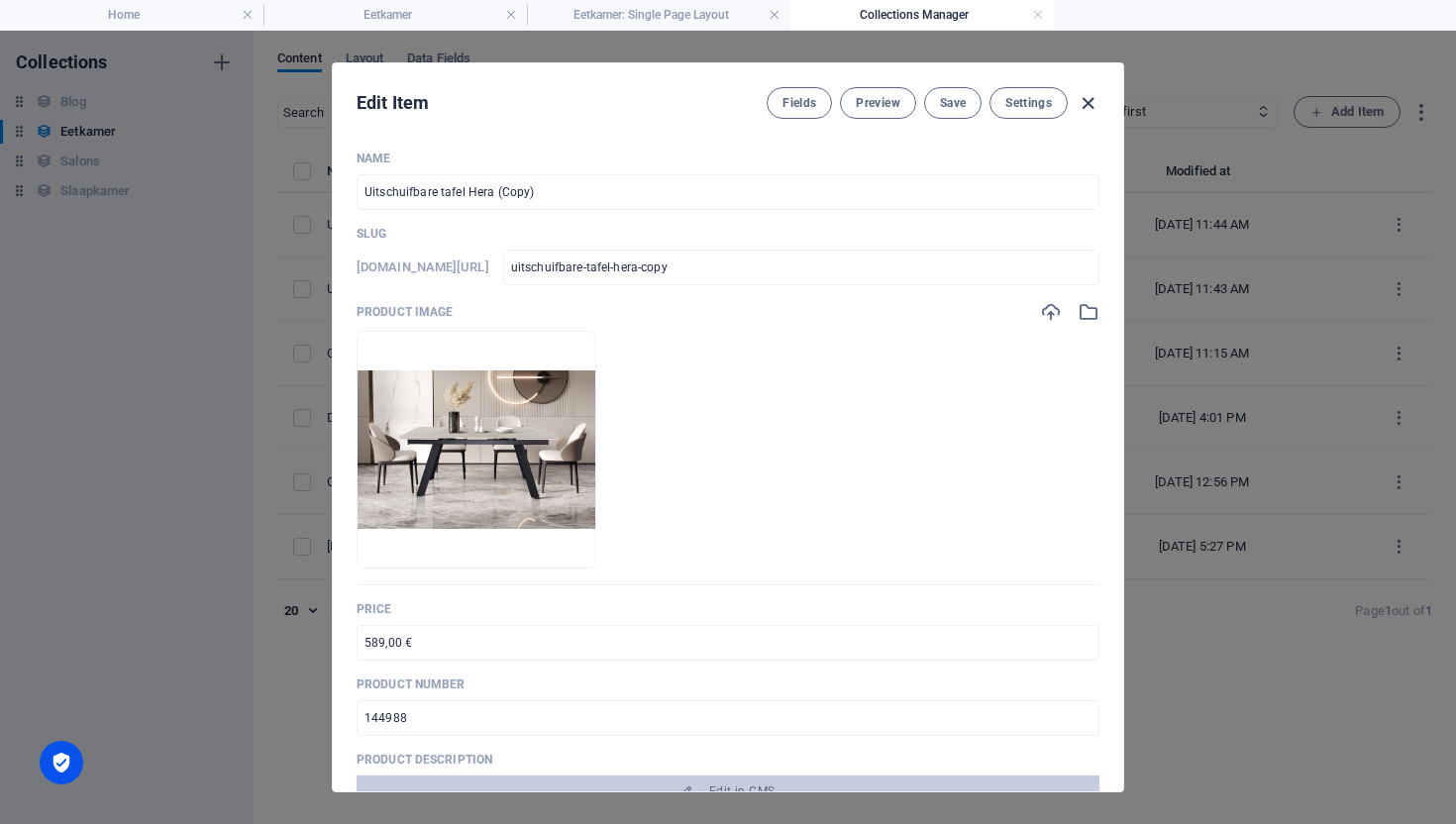 click at bounding box center (1088, 103) 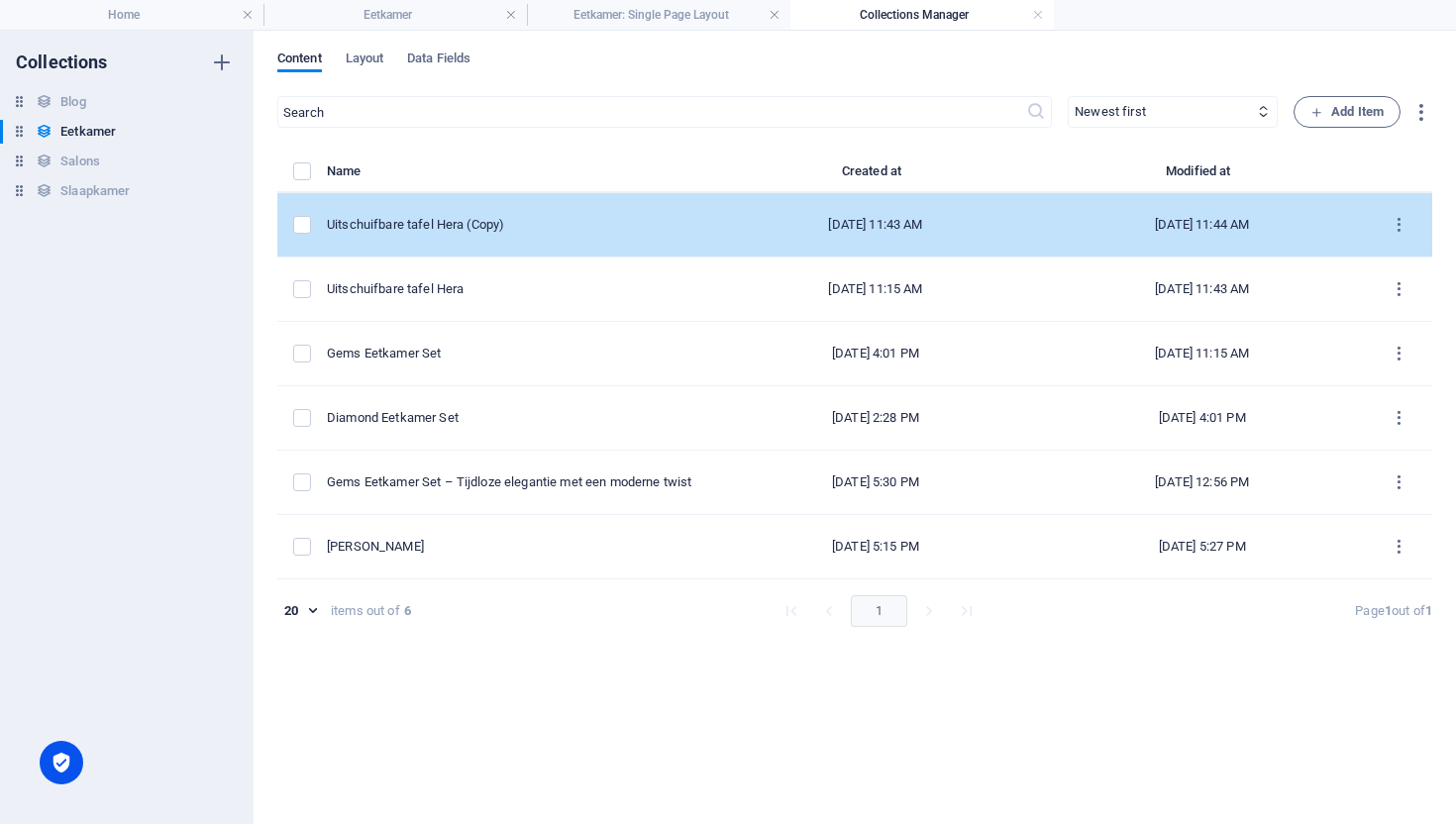 click on "Uitschuifbare tafel Hera (Copy)" at bounding box center (511, 225) 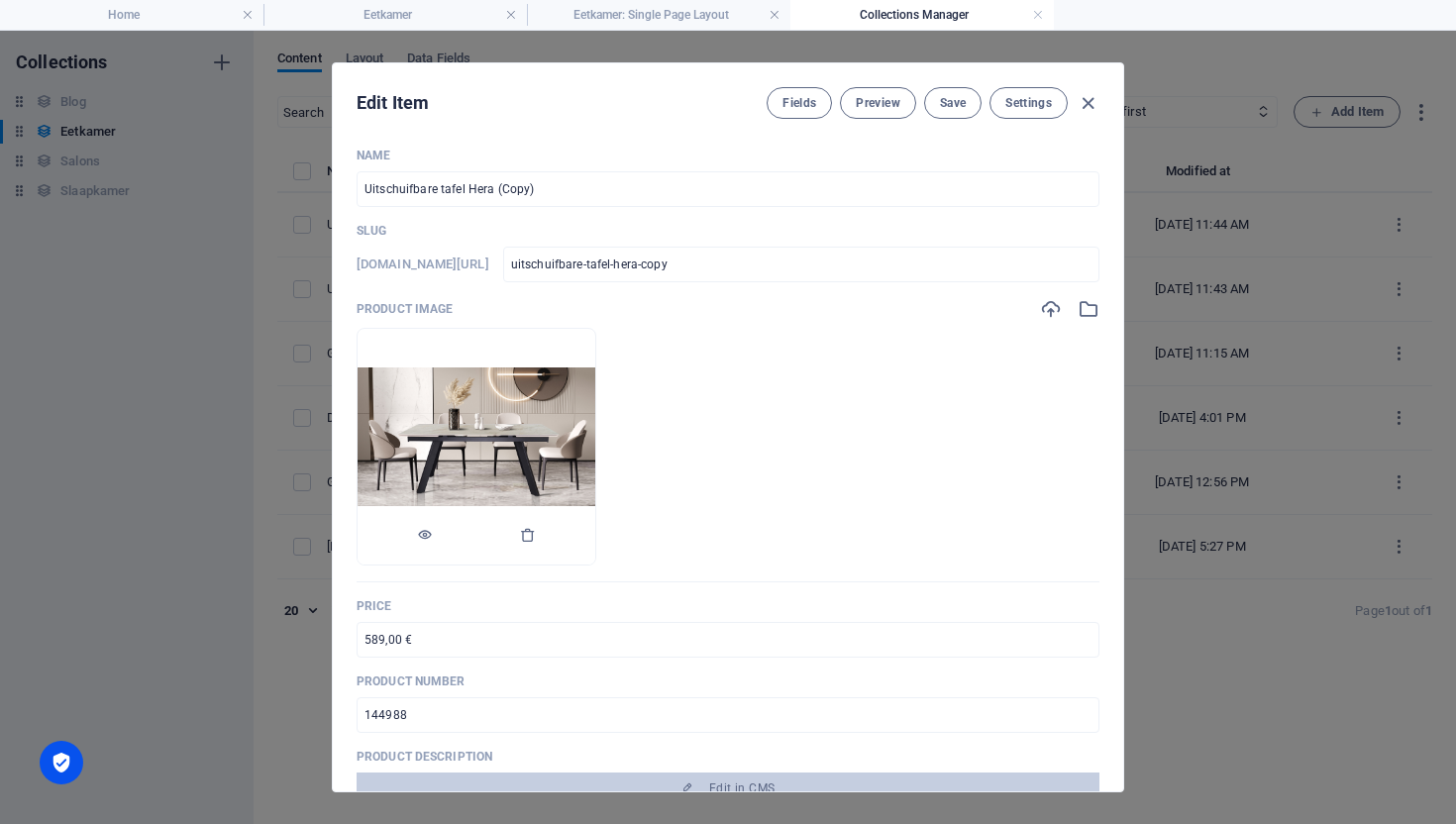 scroll, scrollTop: 4, scrollLeft: 0, axis: vertical 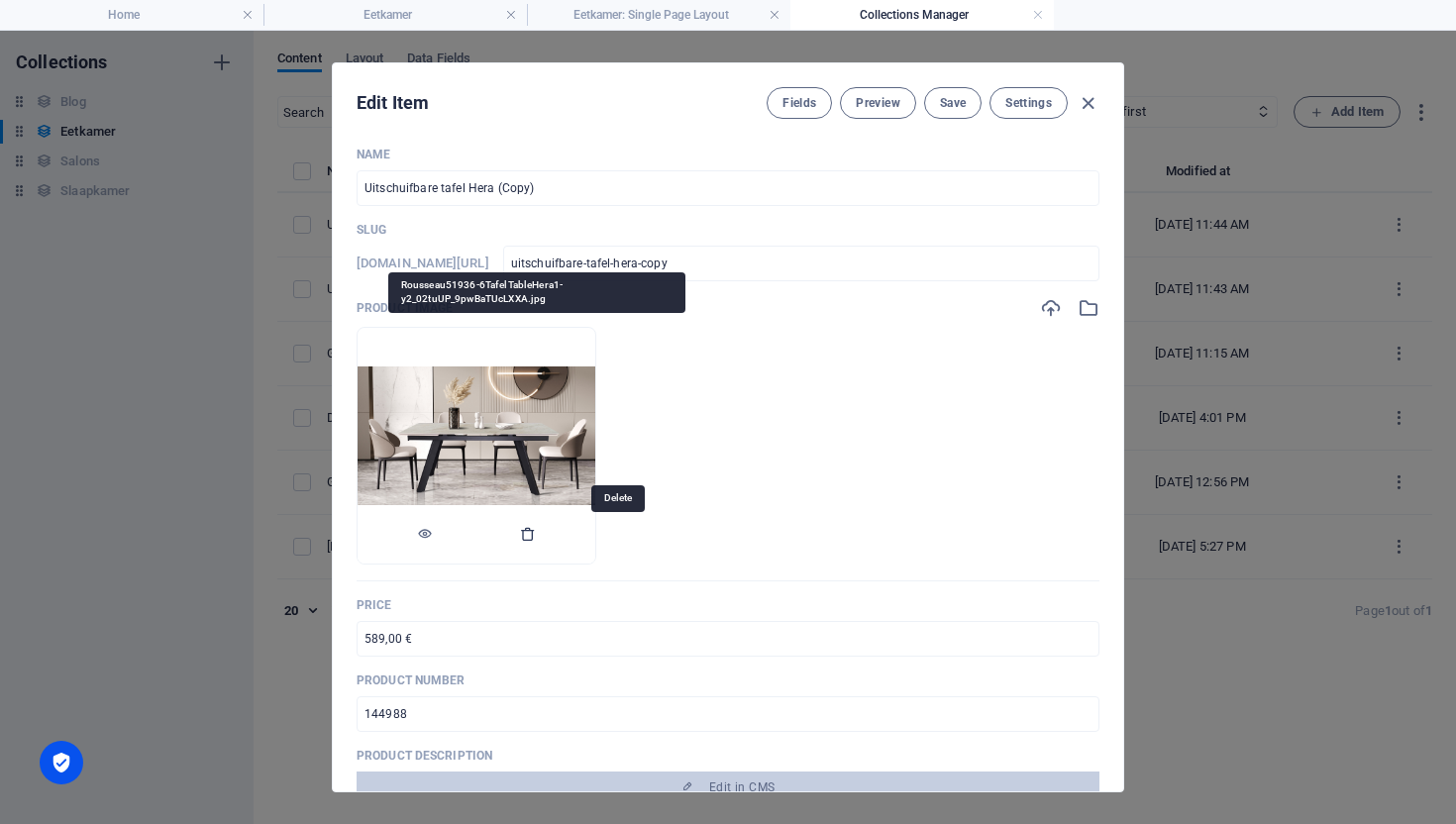 click at bounding box center (528, 534) 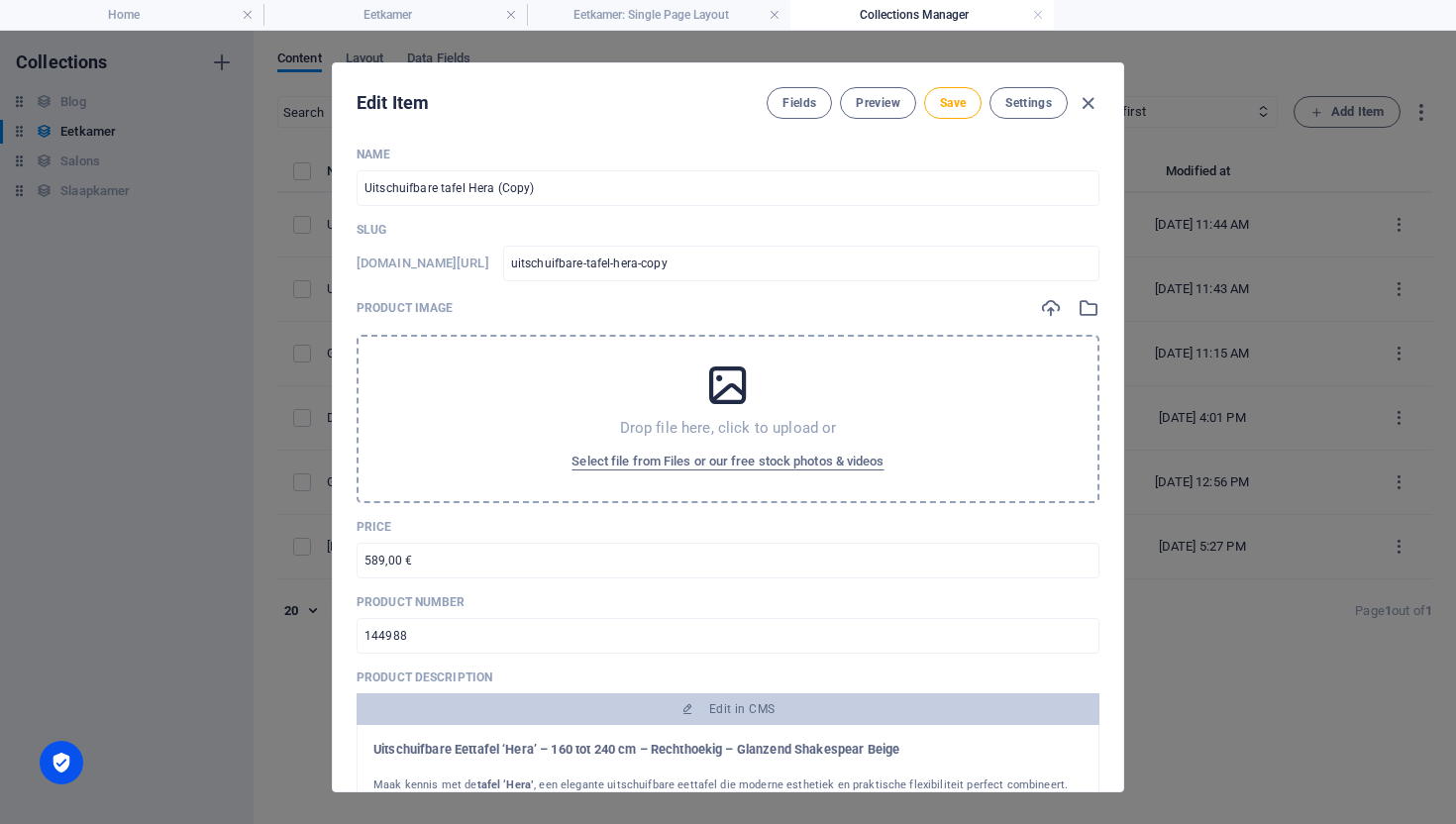 click at bounding box center (728, 385) 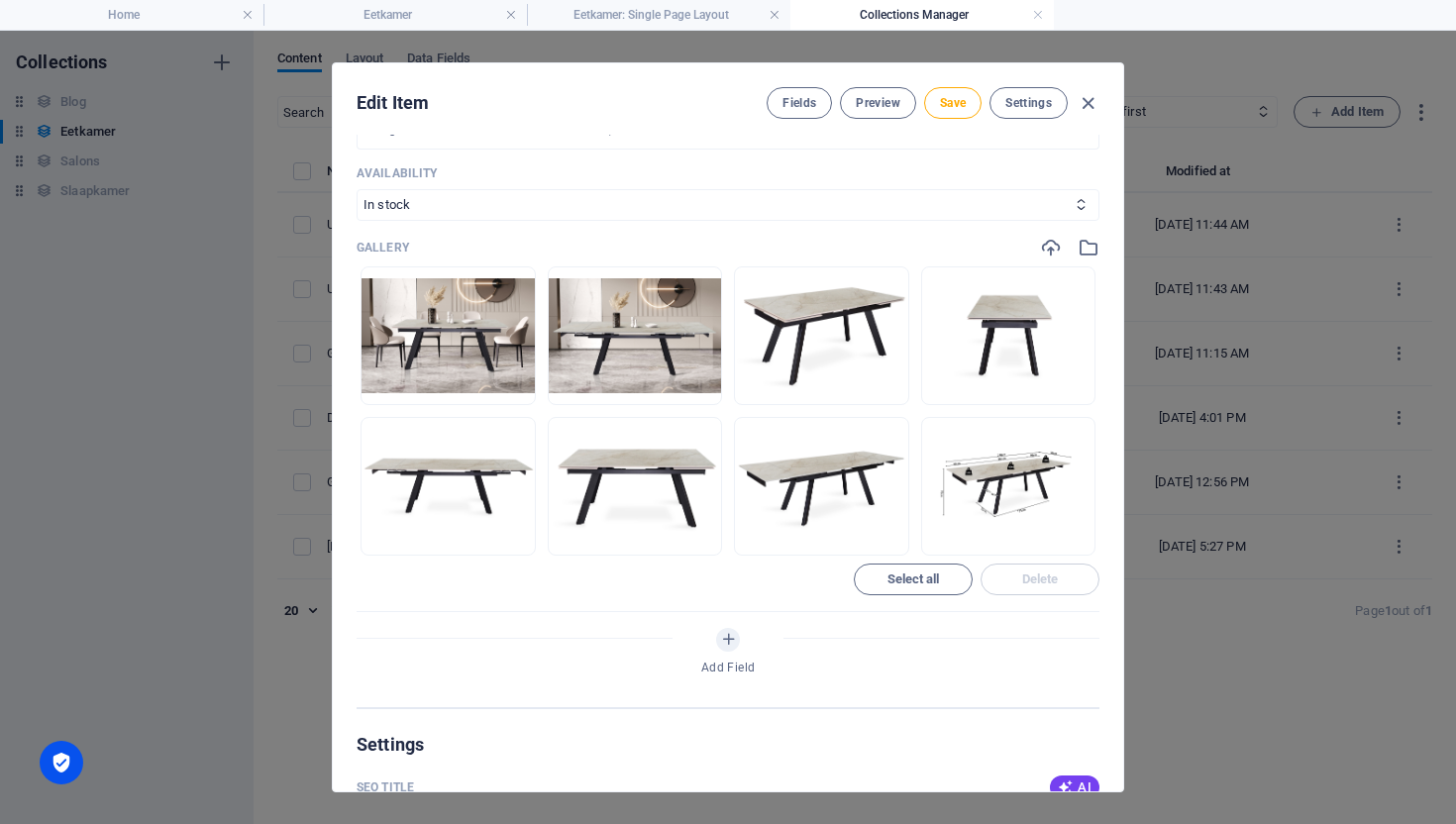 scroll, scrollTop: 829, scrollLeft: 0, axis: vertical 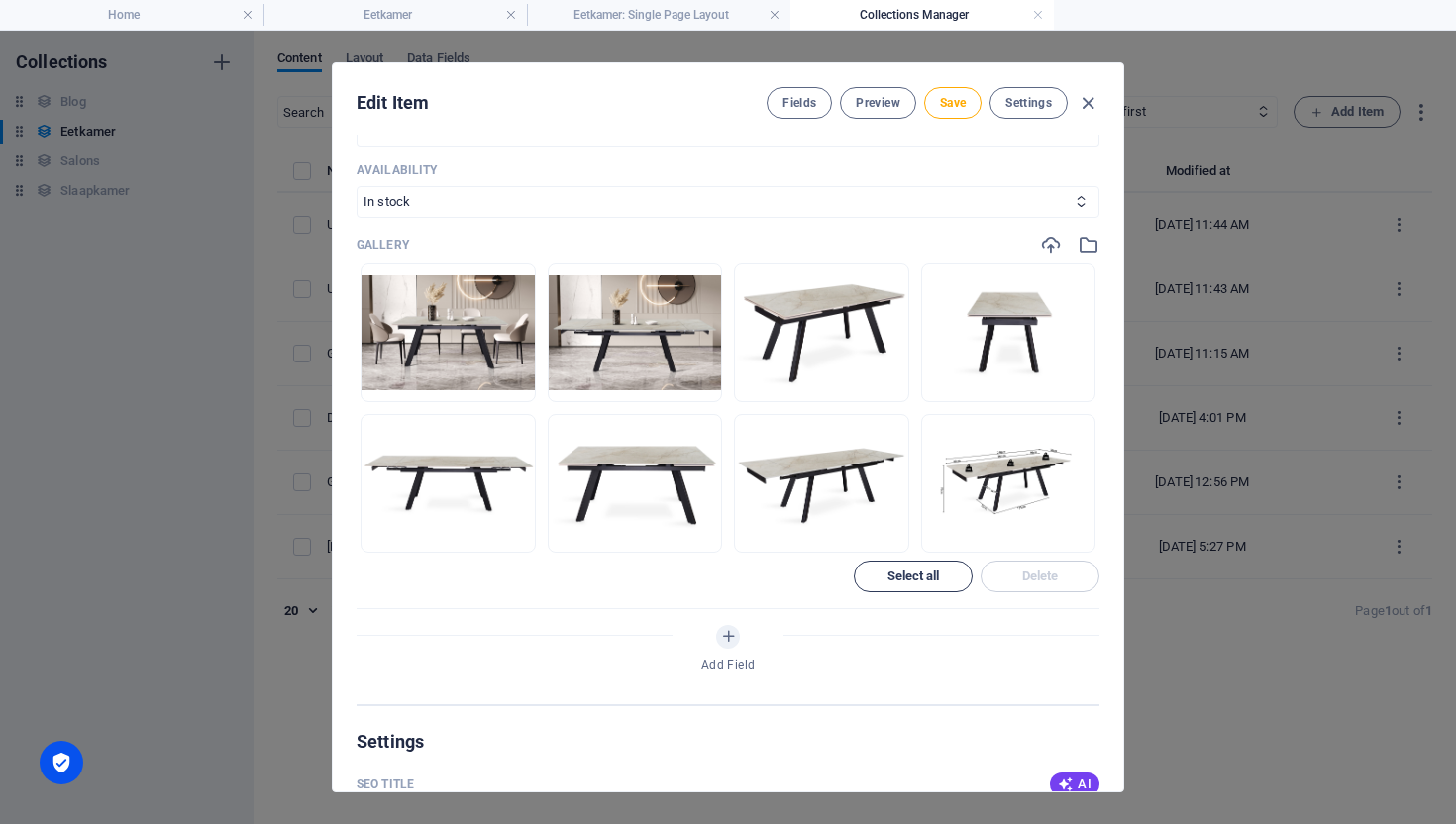 click on "Select all" at bounding box center (913, 576) 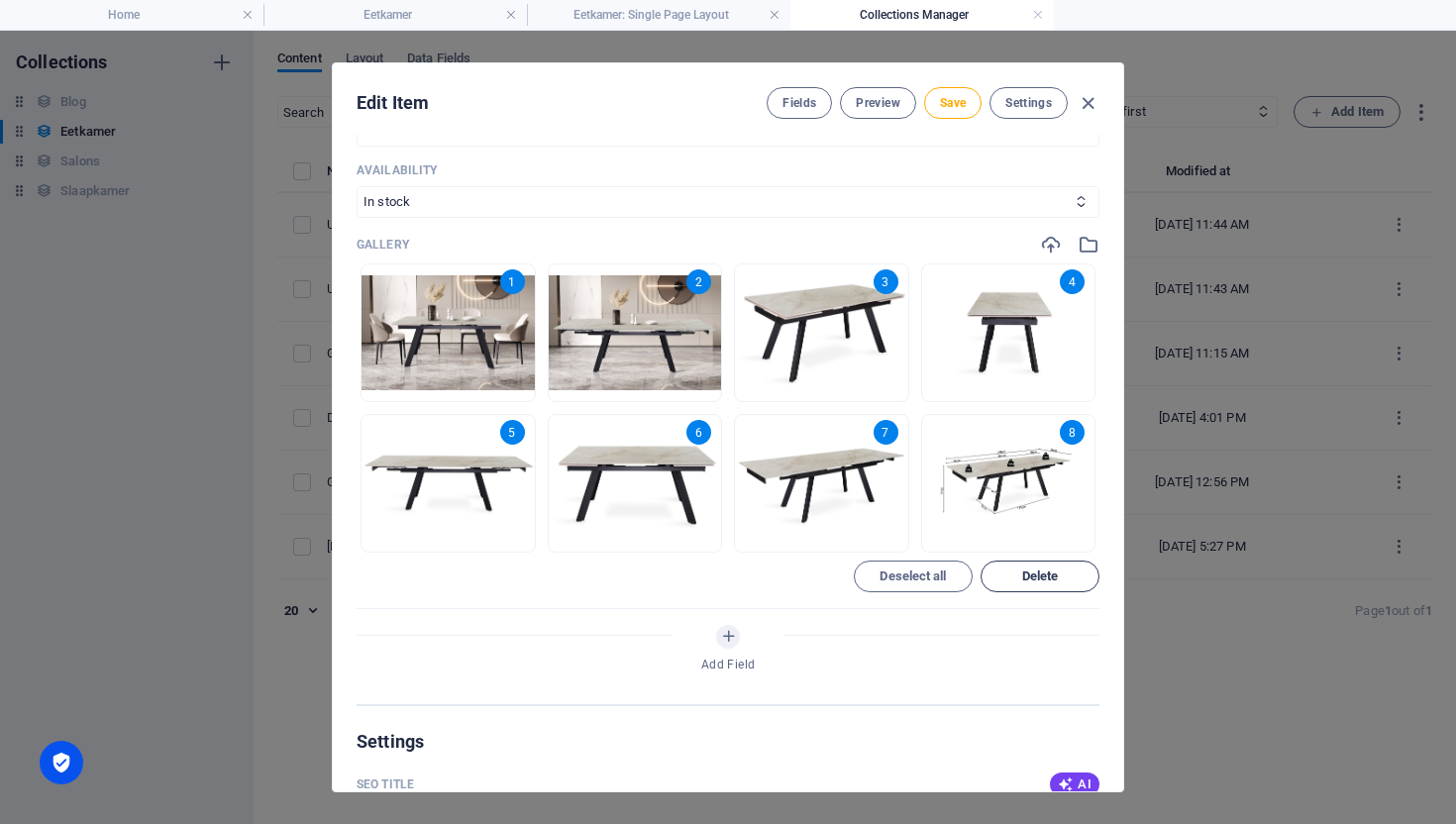 click on "Delete" at bounding box center [1040, 576] 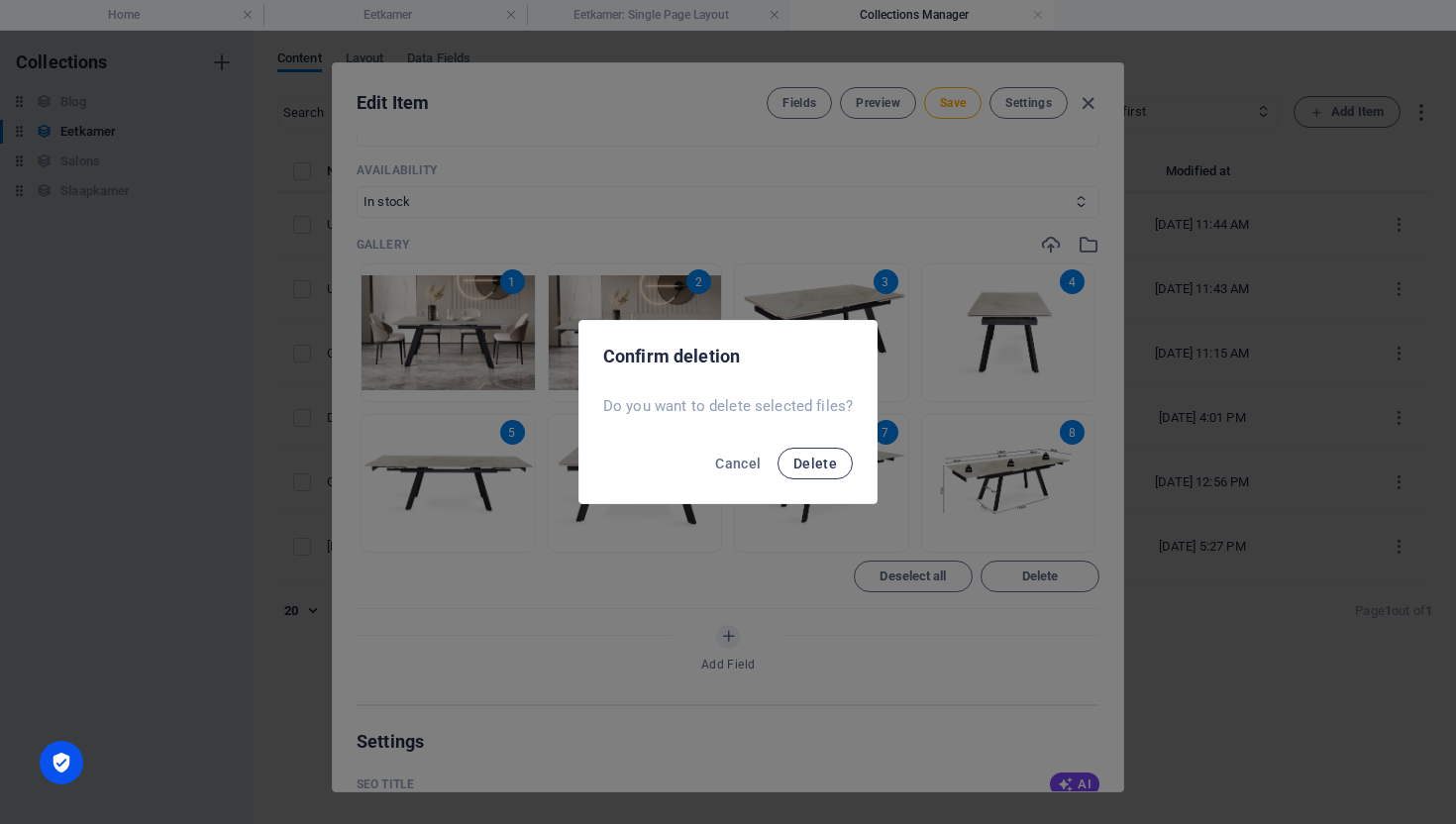 click on "Delete" at bounding box center (815, 464) 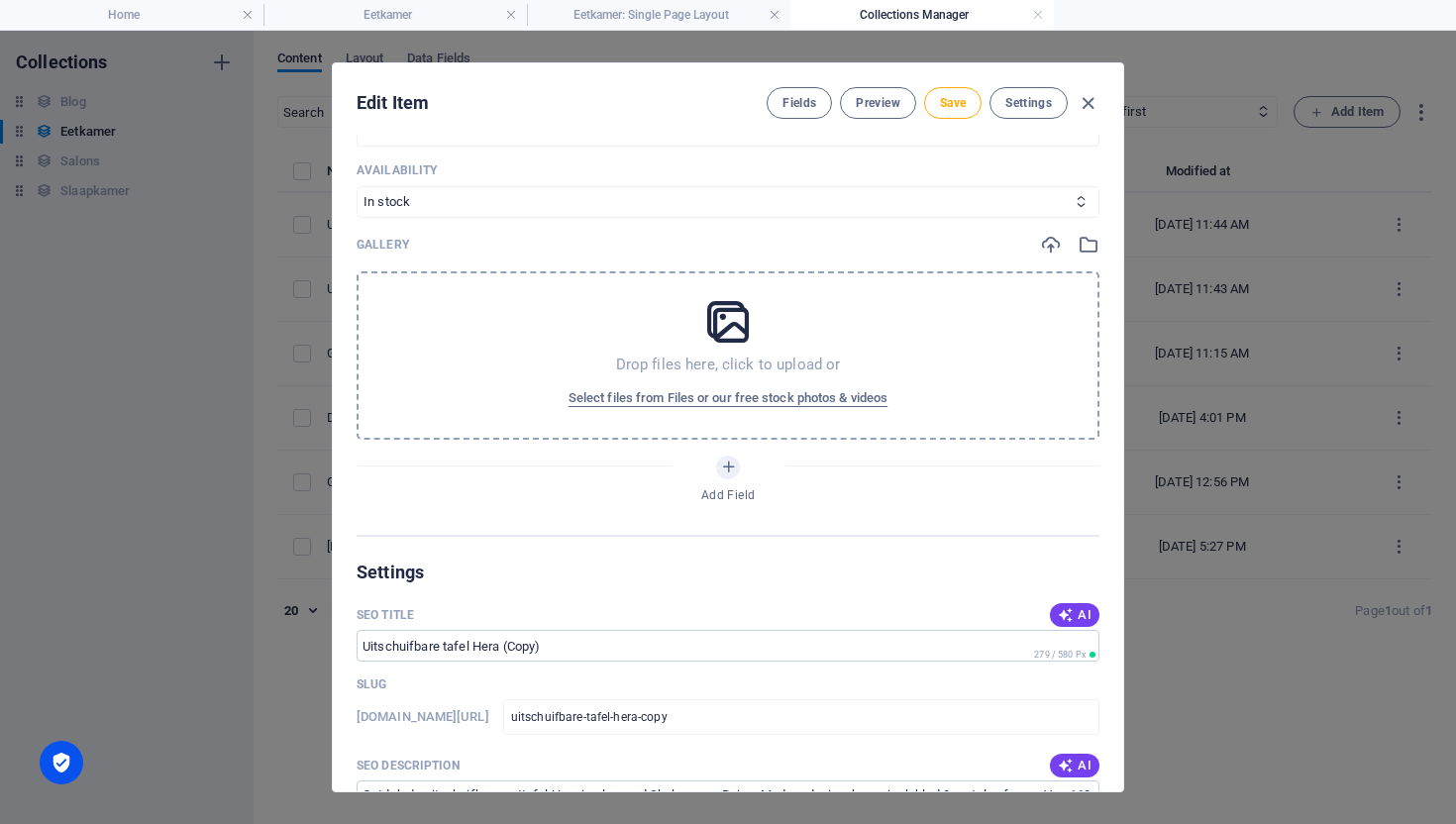 click at bounding box center (728, 322) 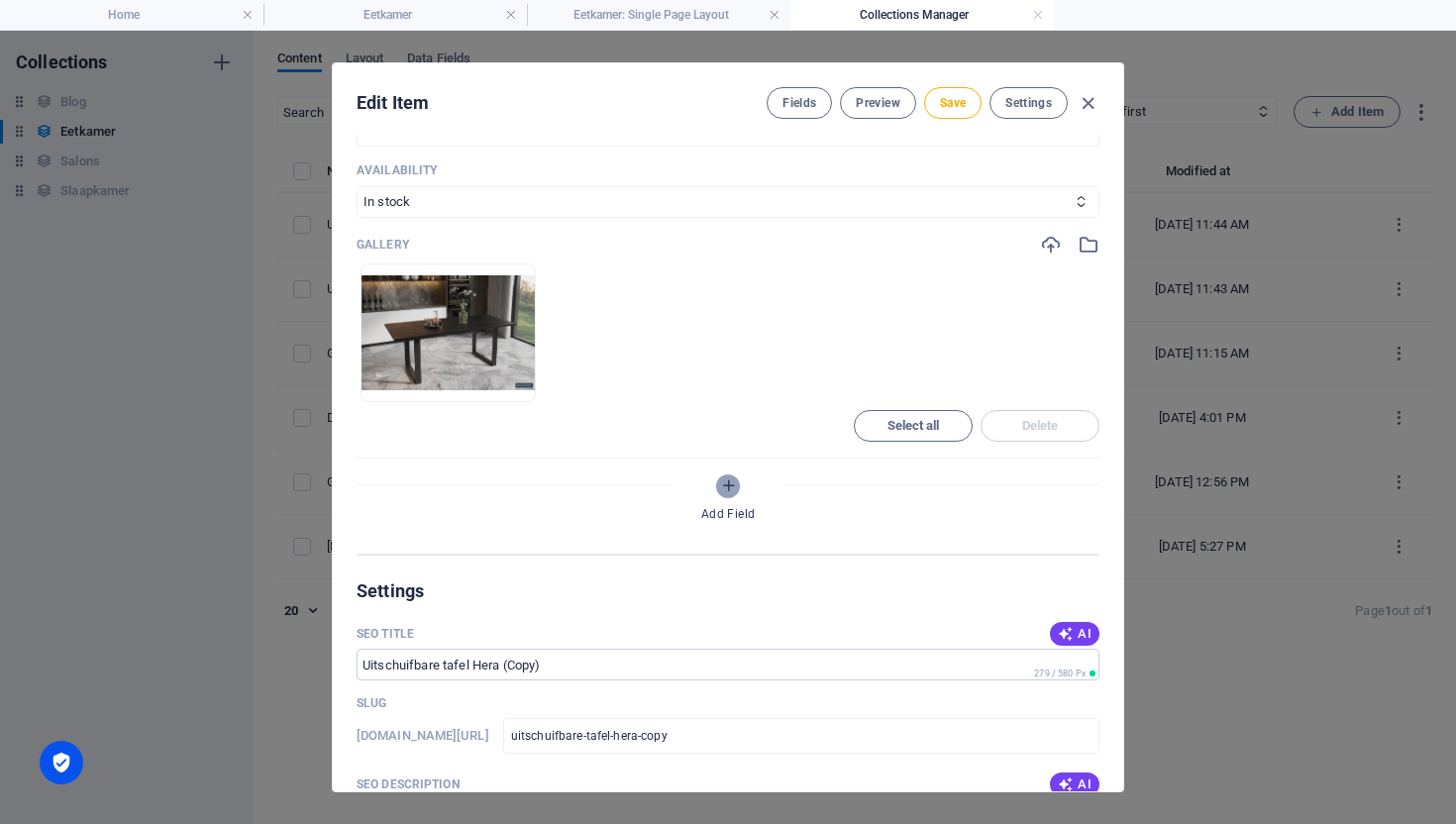 click at bounding box center [728, 485] 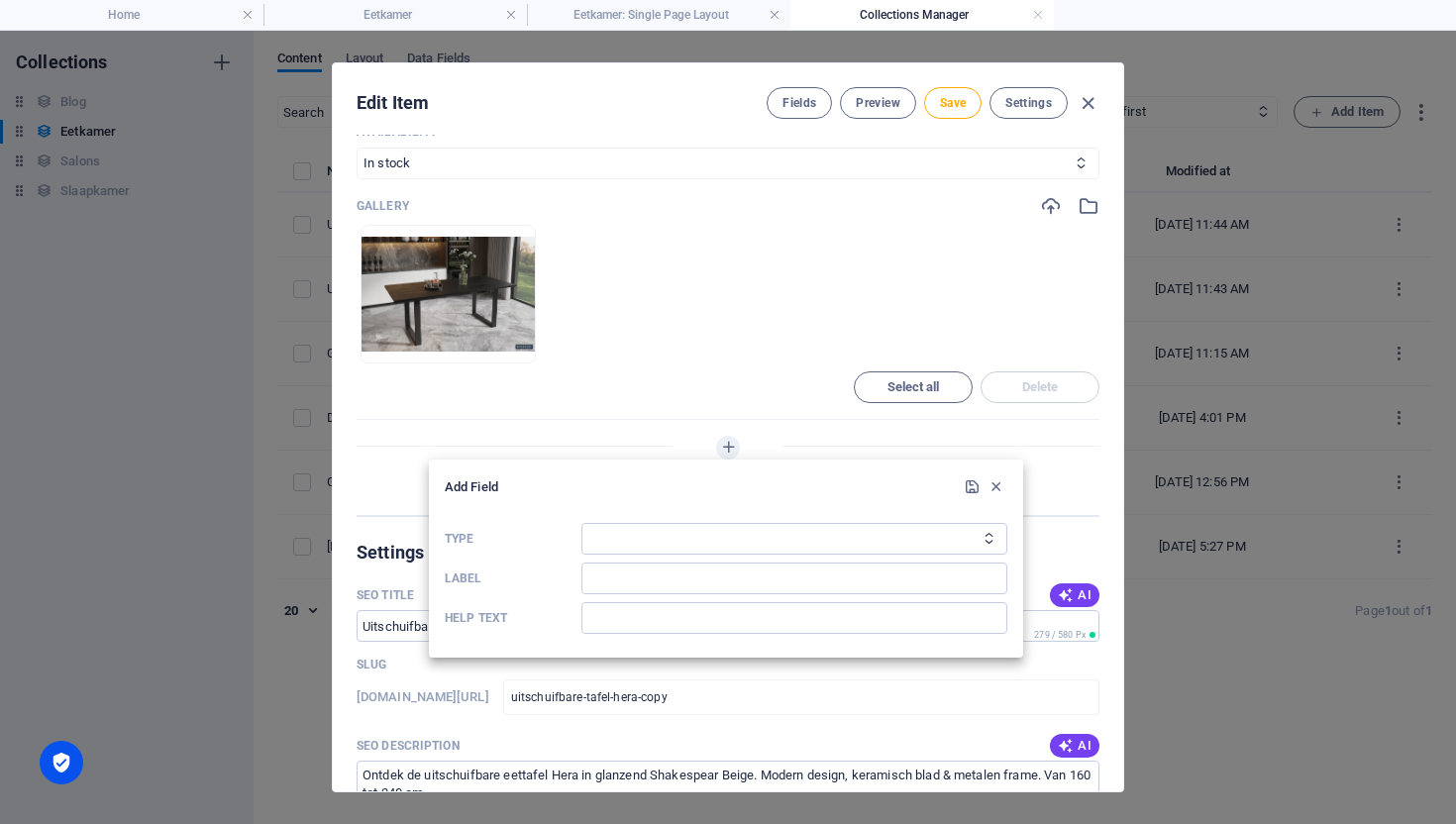 click at bounding box center (728, 412) 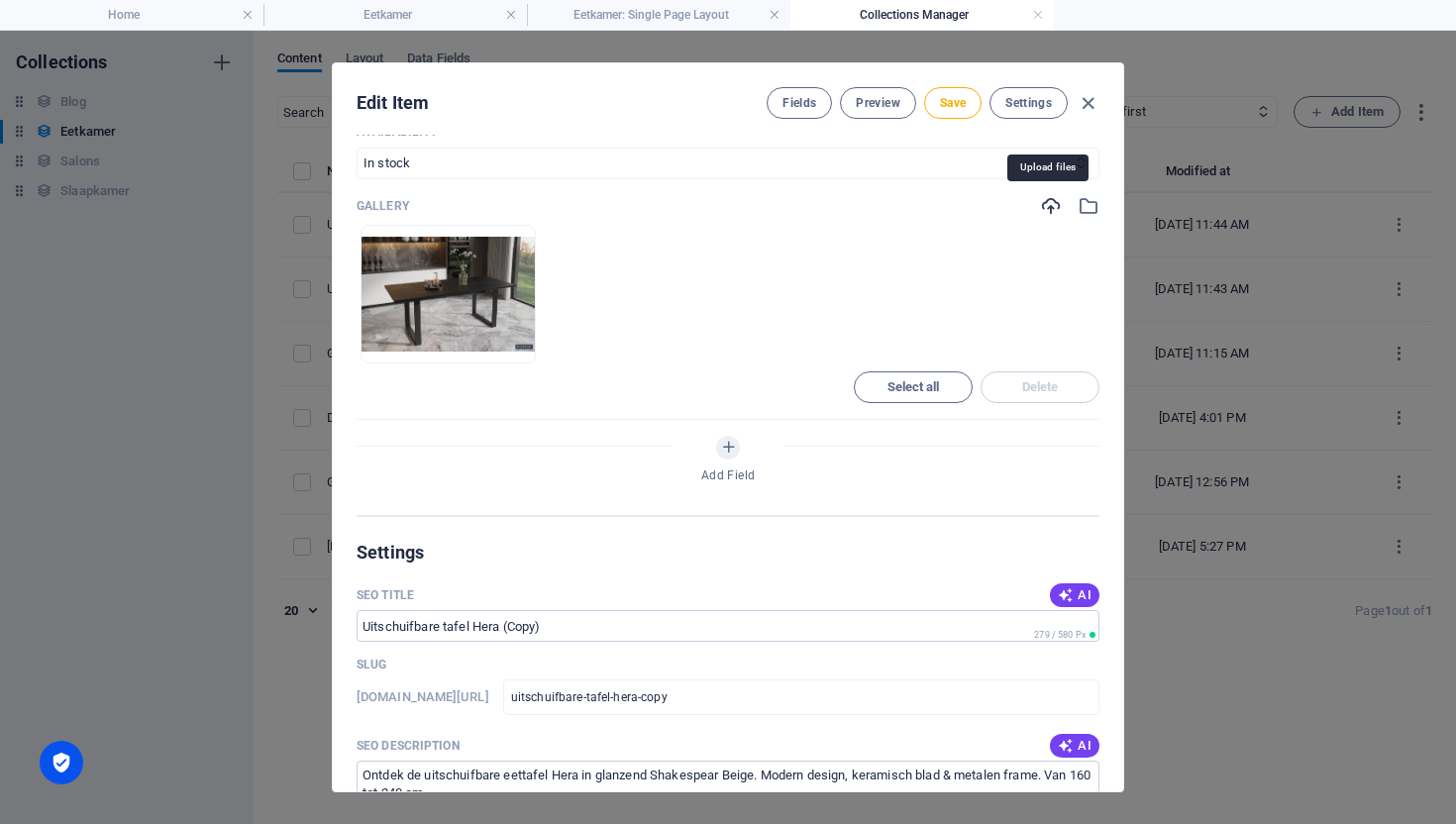 click at bounding box center (1051, 206) 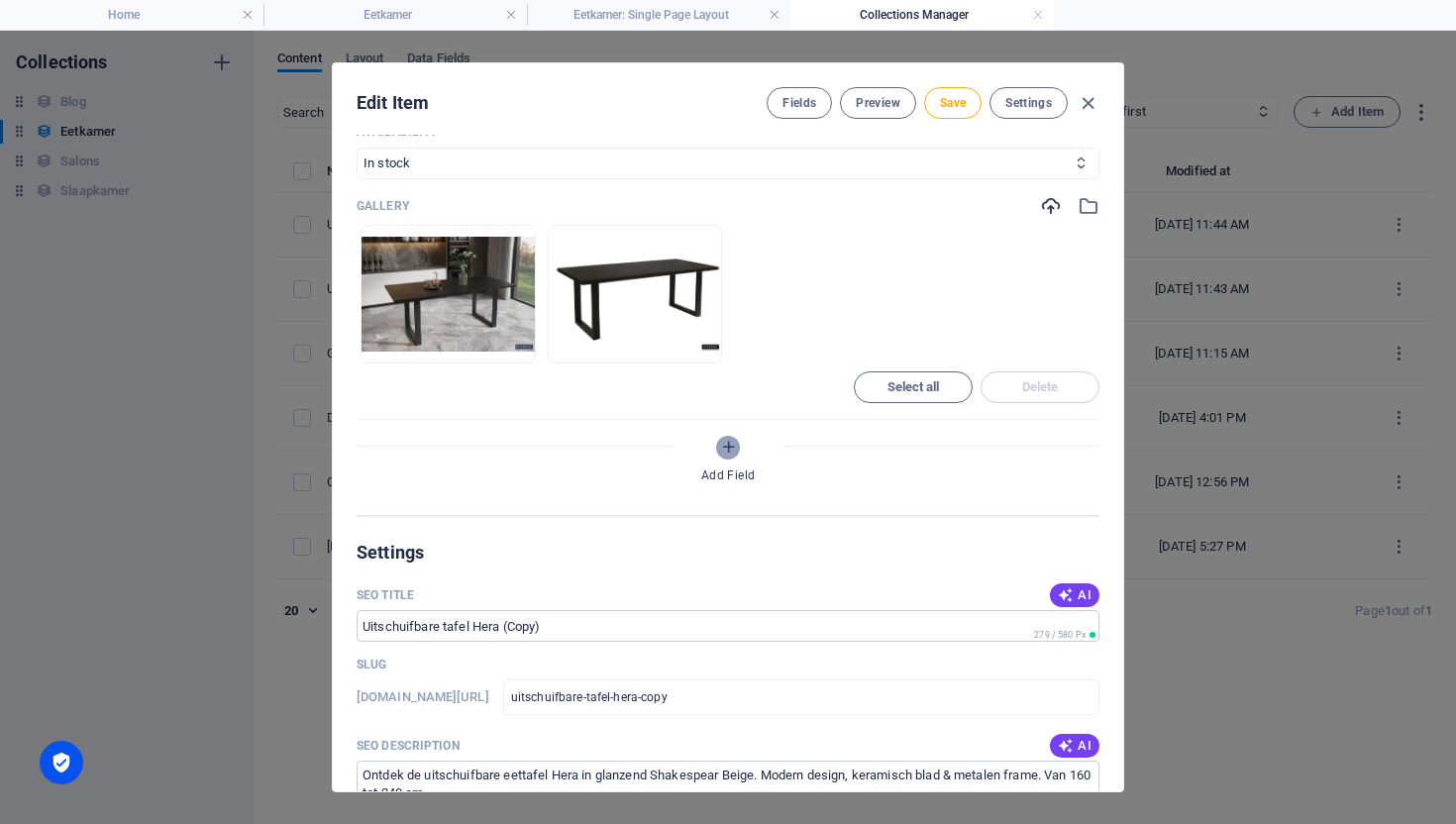 click on "Add Field" at bounding box center [728, 447] 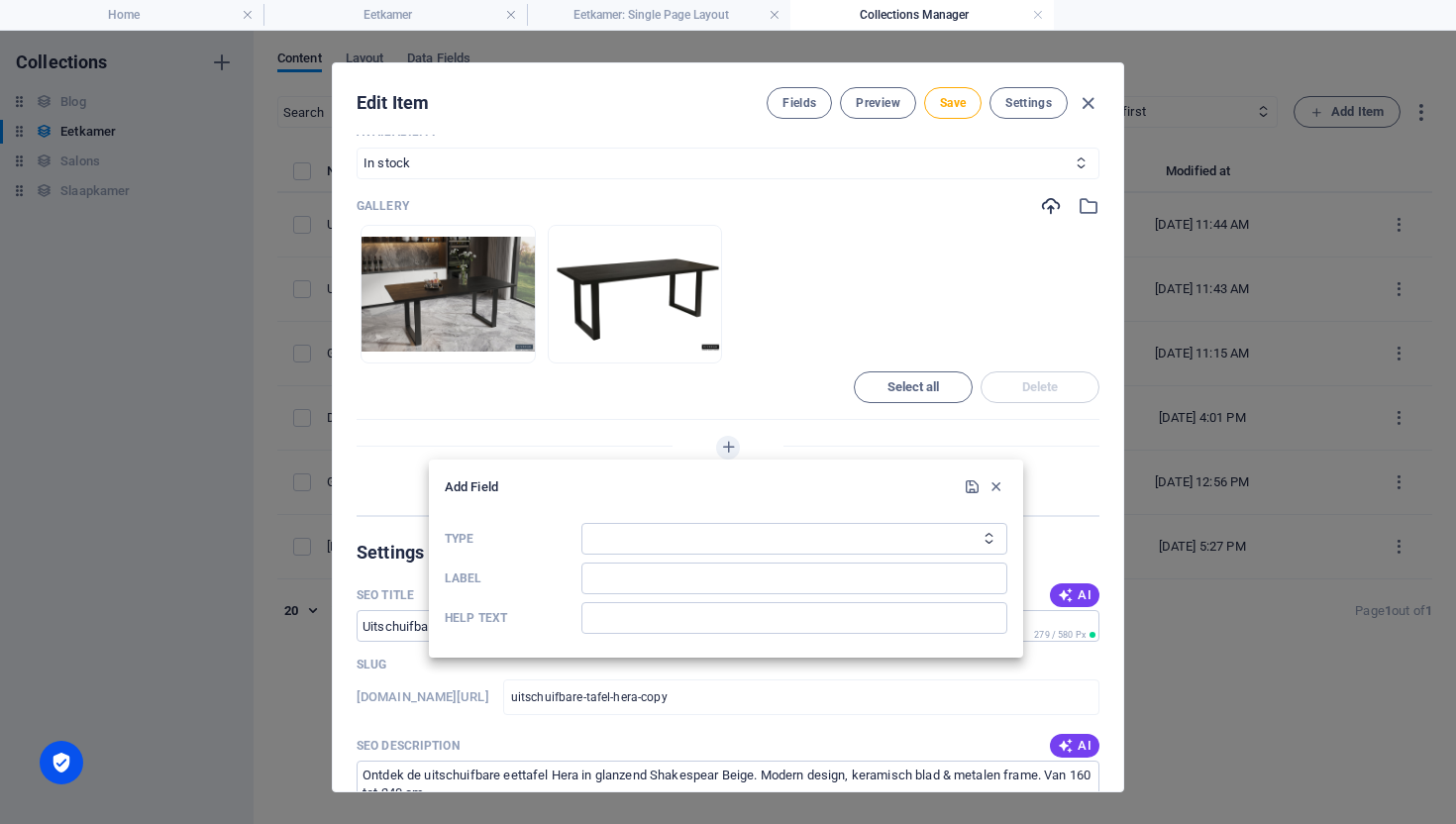 drag, startPoint x: 933, startPoint y: 349, endPoint x: 962, endPoint y: 300, distance: 56.938563 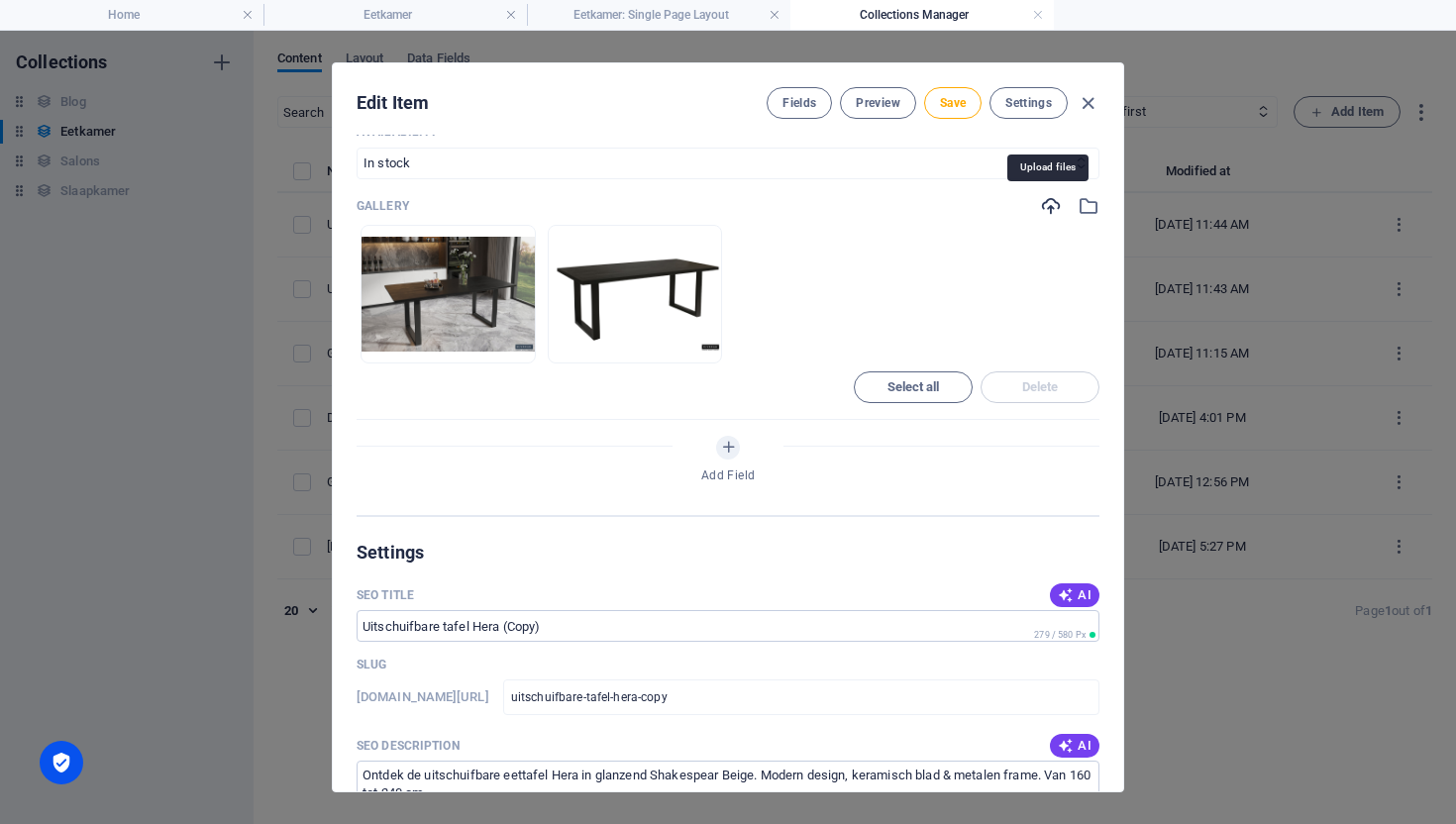 click at bounding box center (1051, 206) 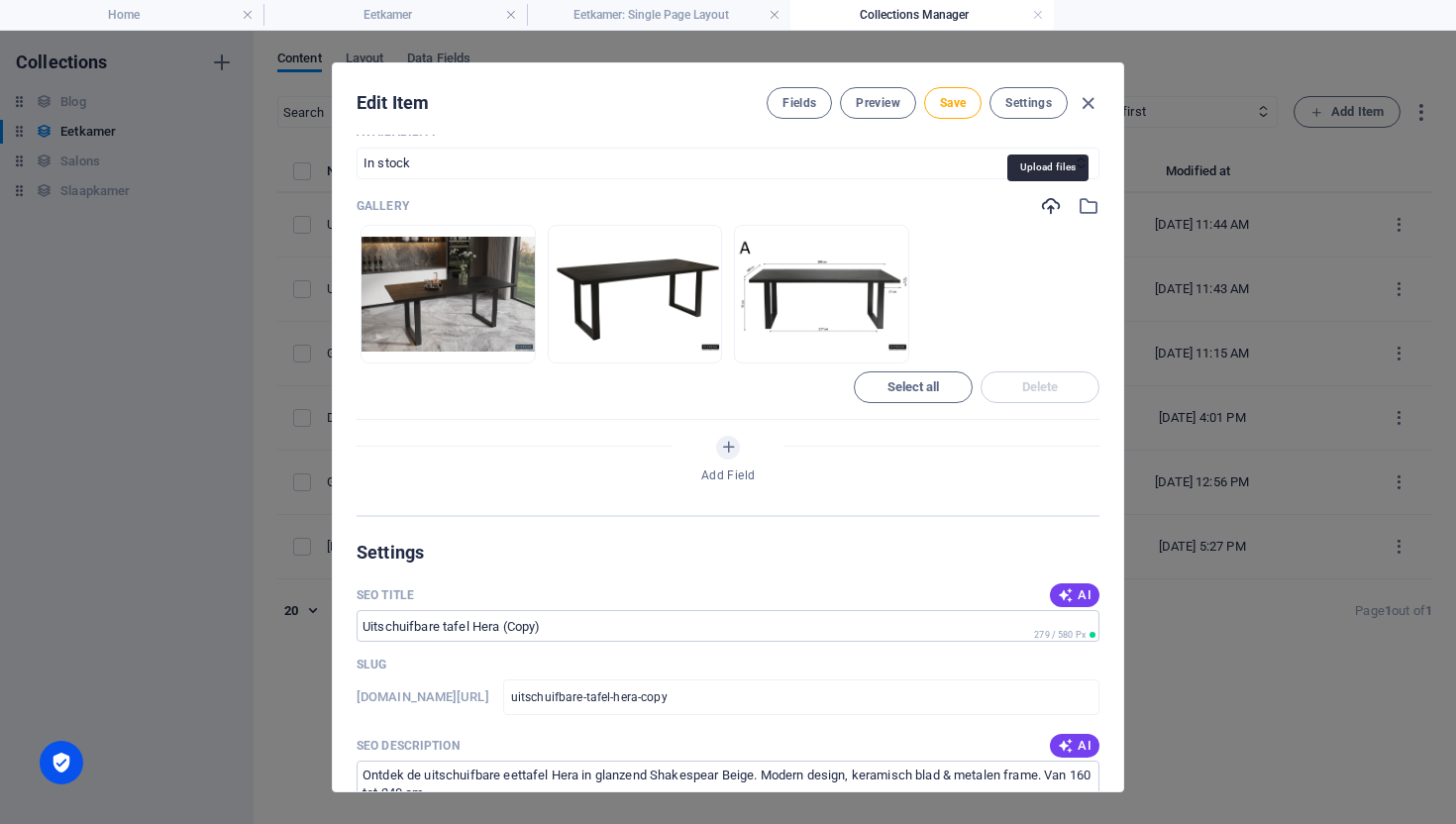 click at bounding box center [1051, 206] 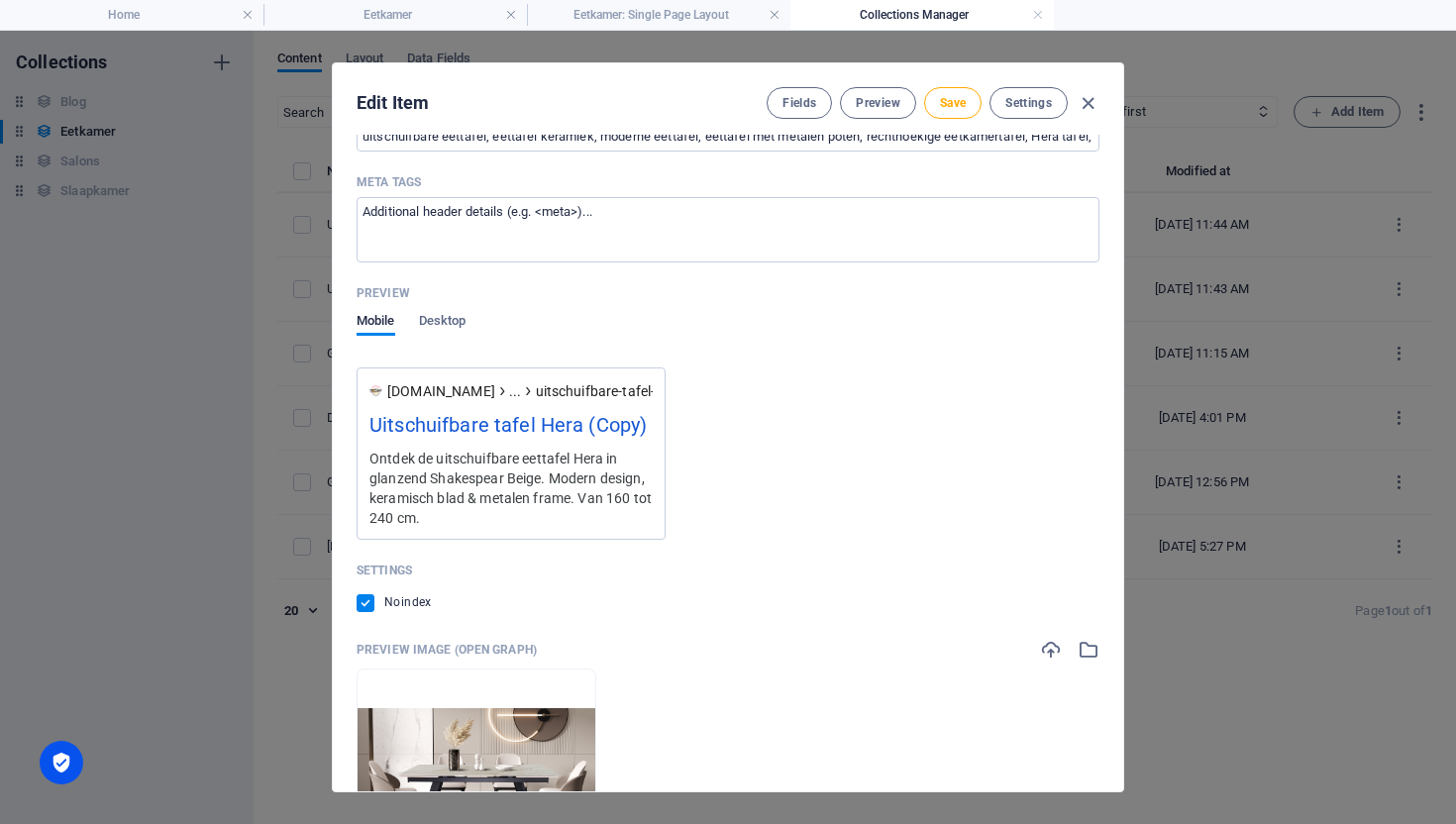 scroll, scrollTop: 1865, scrollLeft: 0, axis: vertical 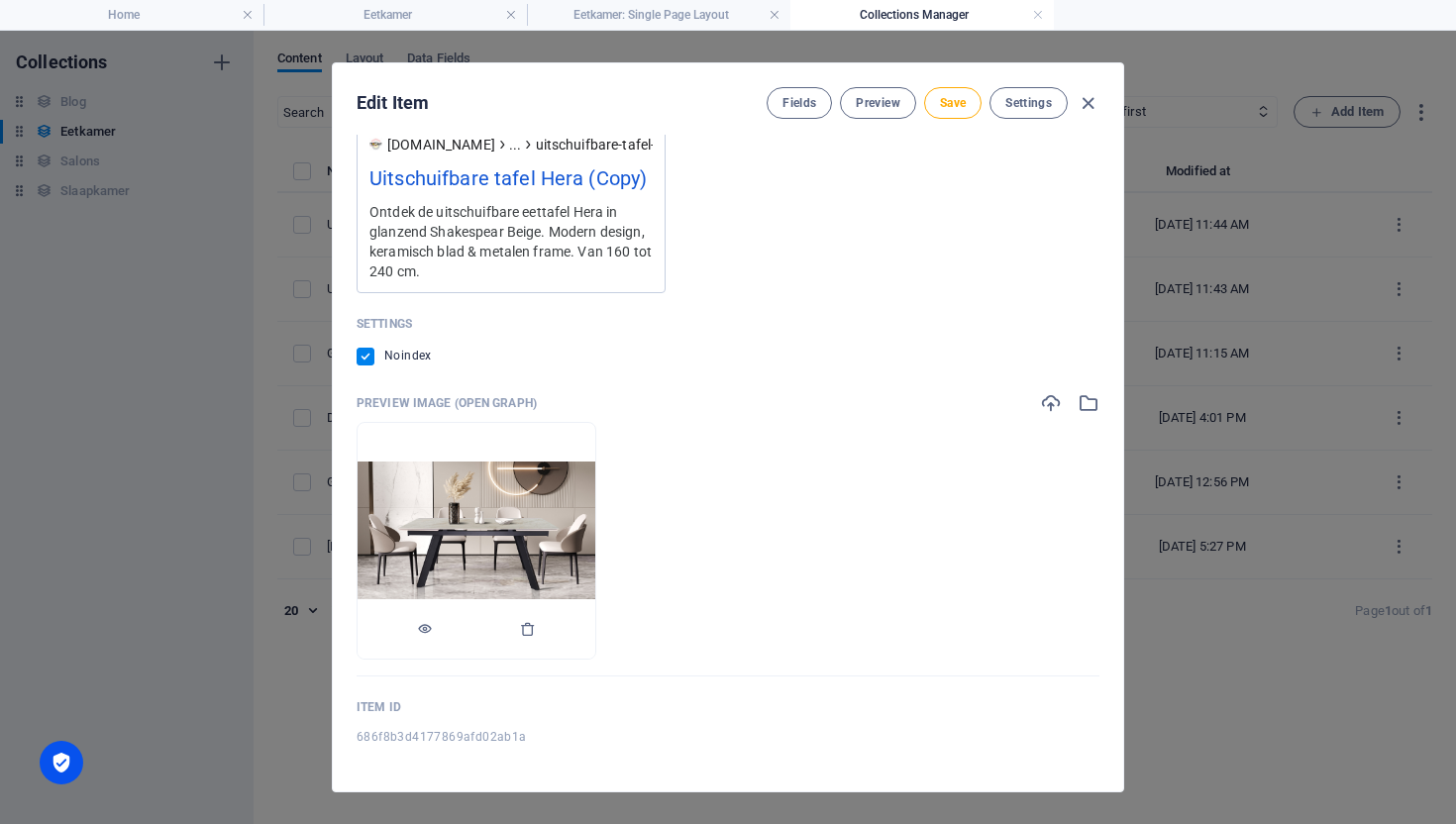 click at bounding box center (476, 629) 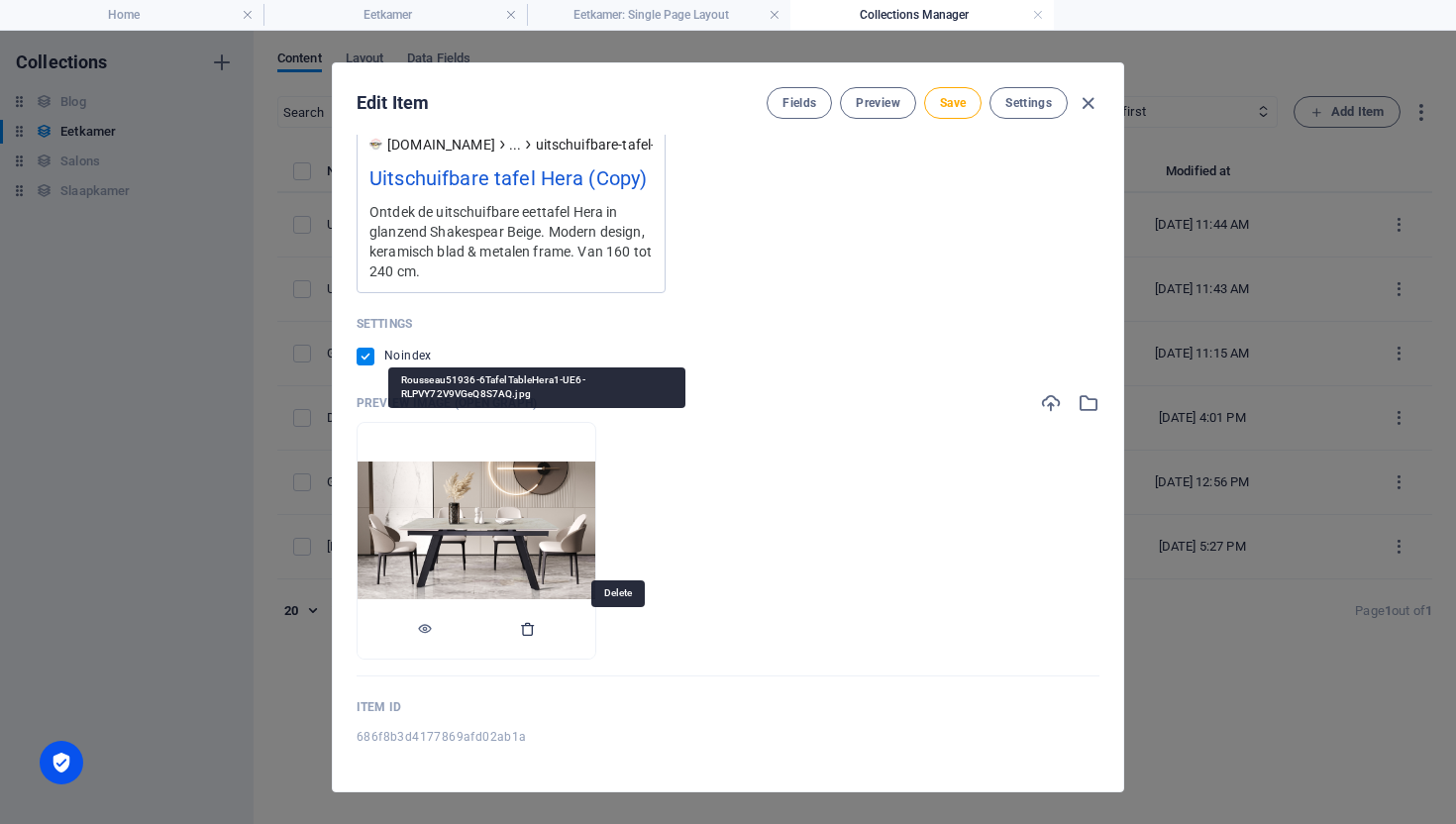 click at bounding box center [528, 629] 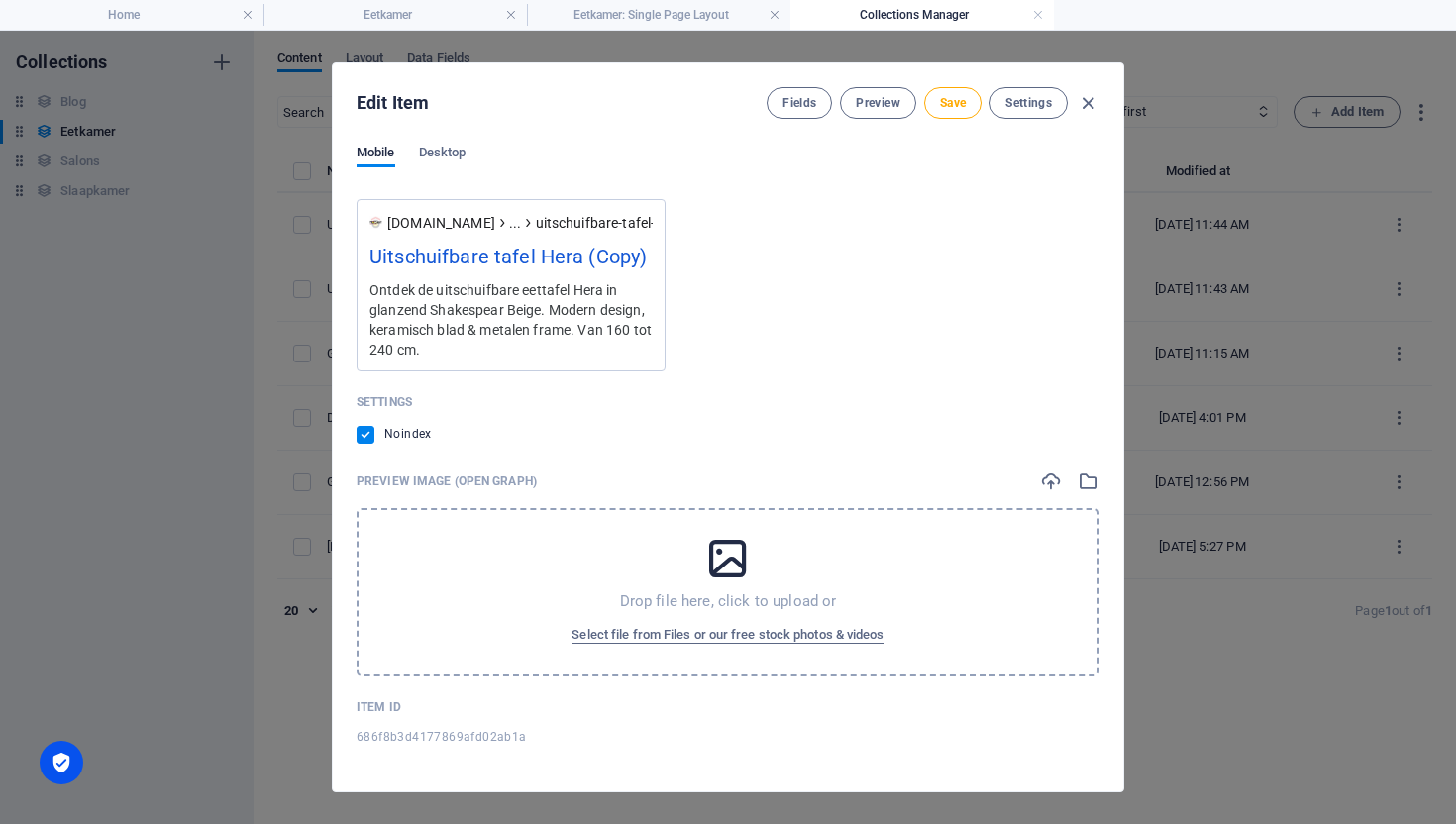 scroll, scrollTop: 1787, scrollLeft: 0, axis: vertical 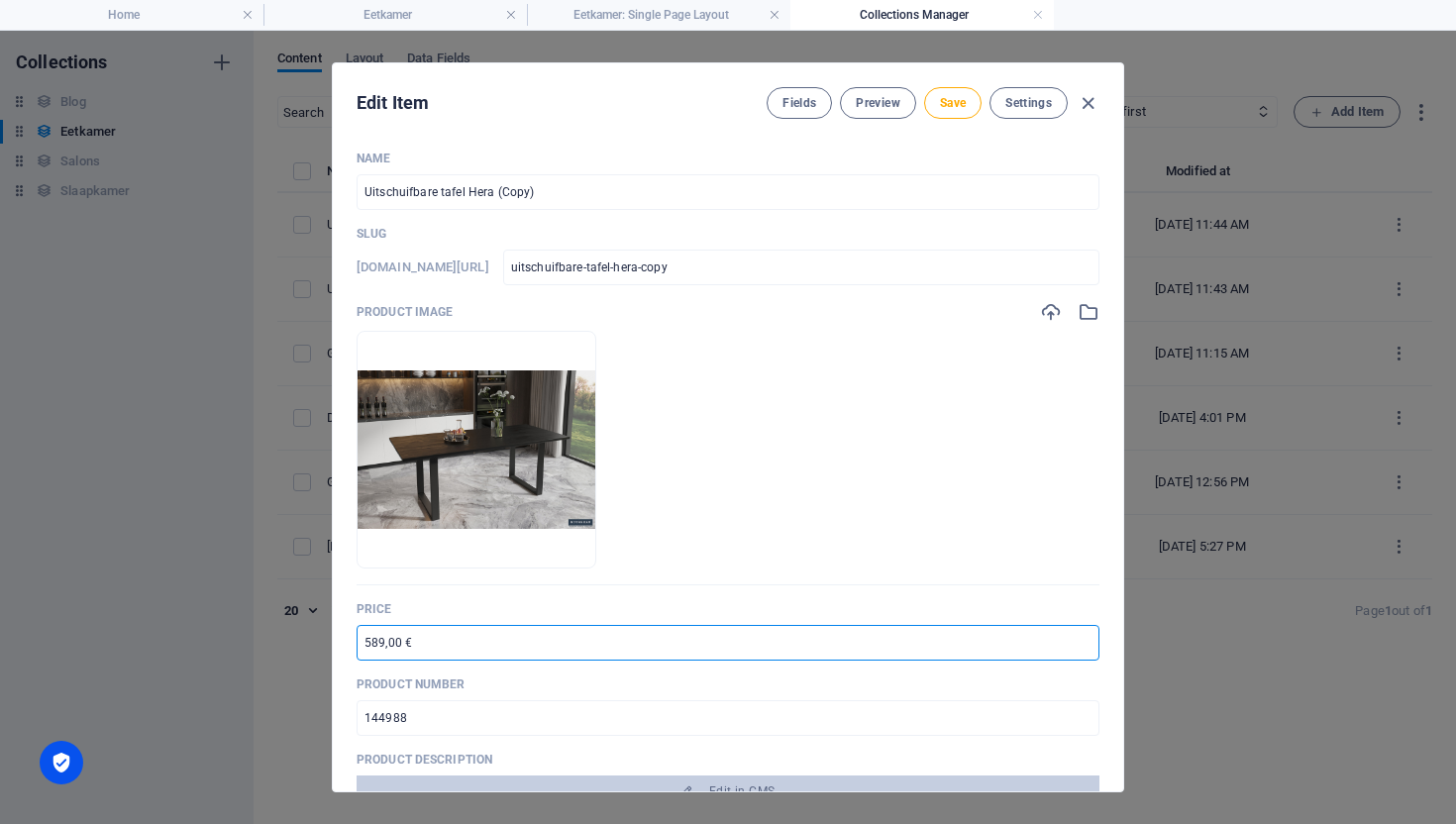 drag, startPoint x: 384, startPoint y: 644, endPoint x: 324, endPoint y: 645, distance: 60.008333 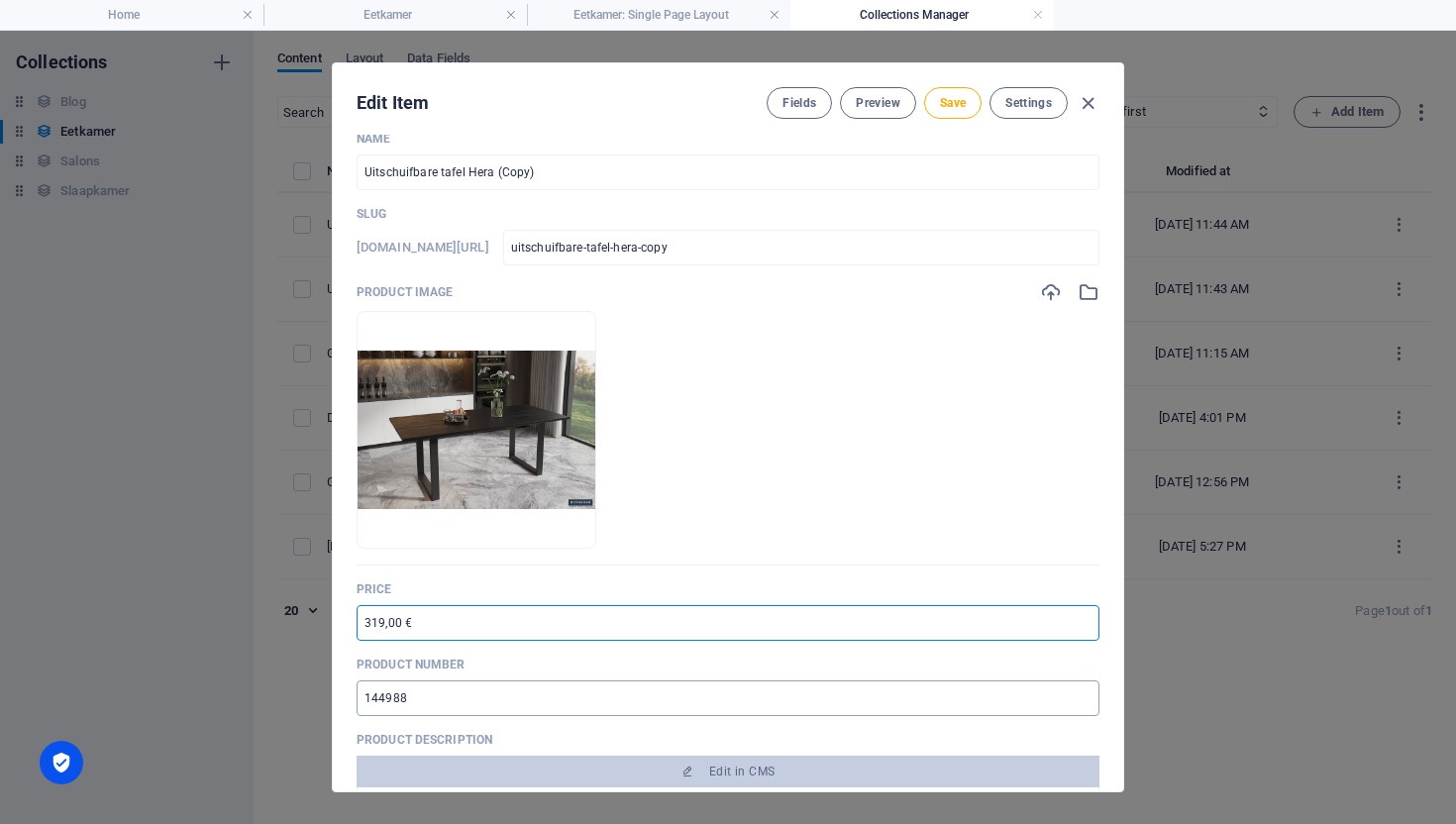 scroll, scrollTop: 116, scrollLeft: 0, axis: vertical 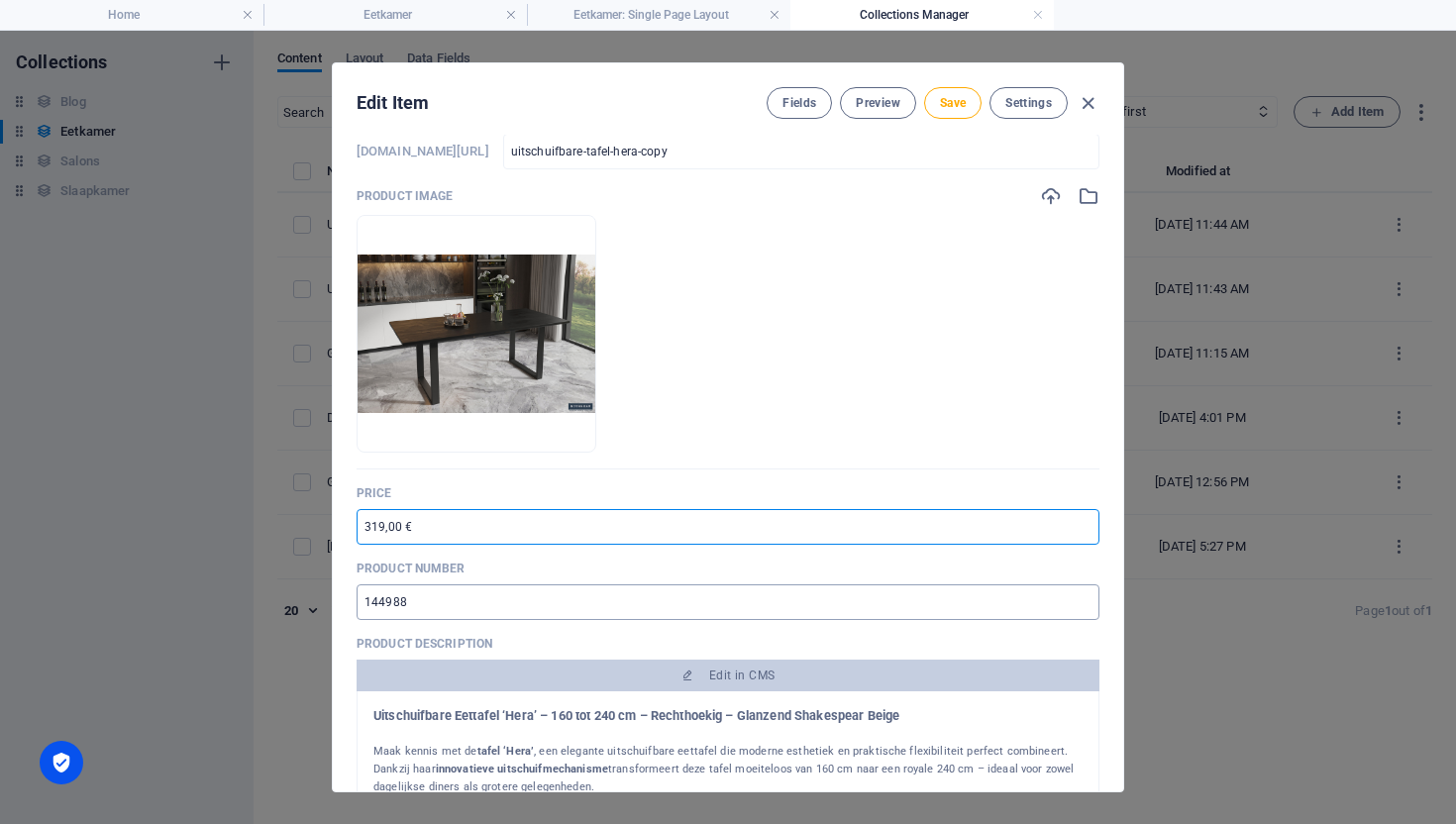 type on "319,00 €" 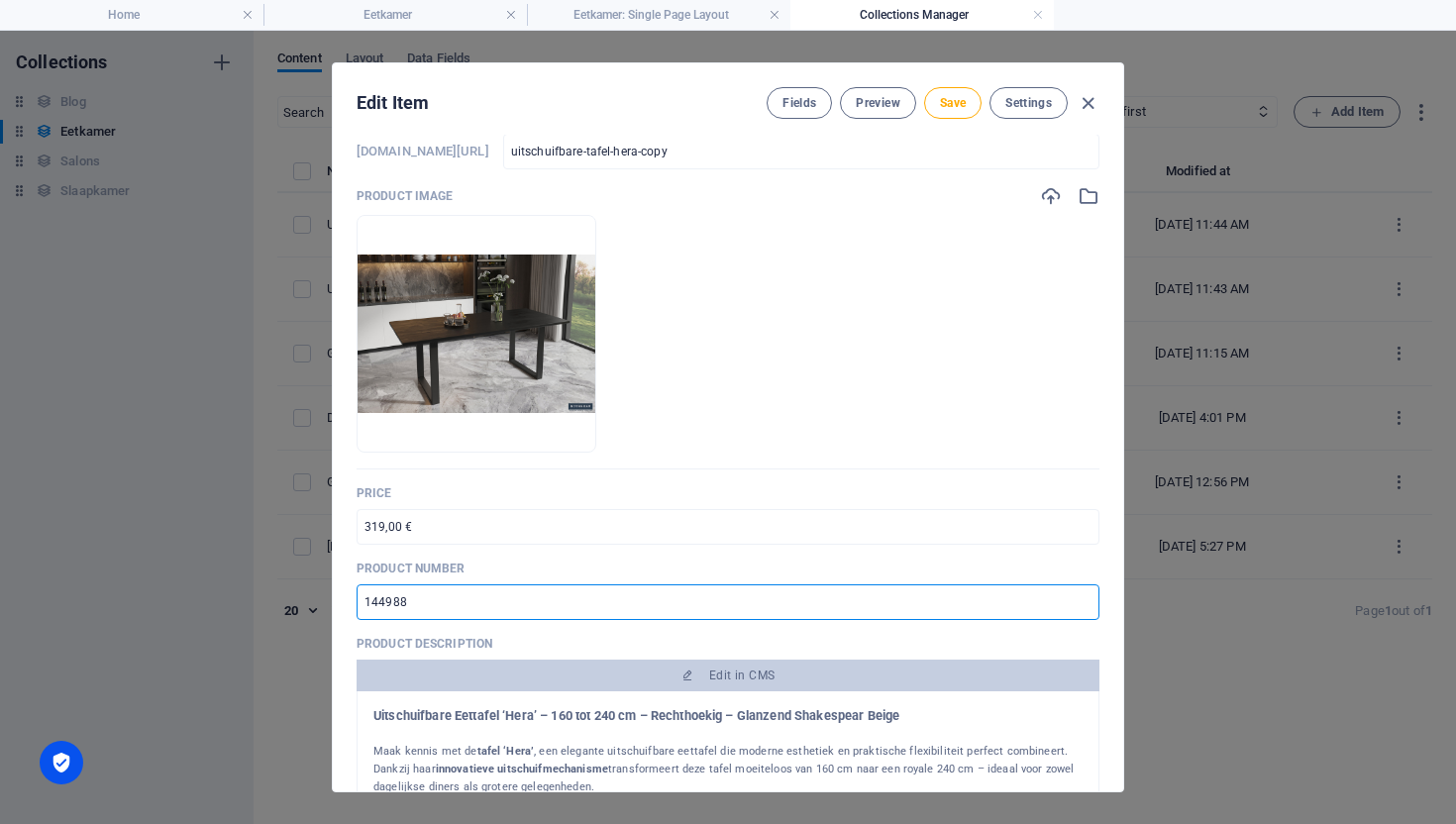 click on "144988" at bounding box center (728, 602) 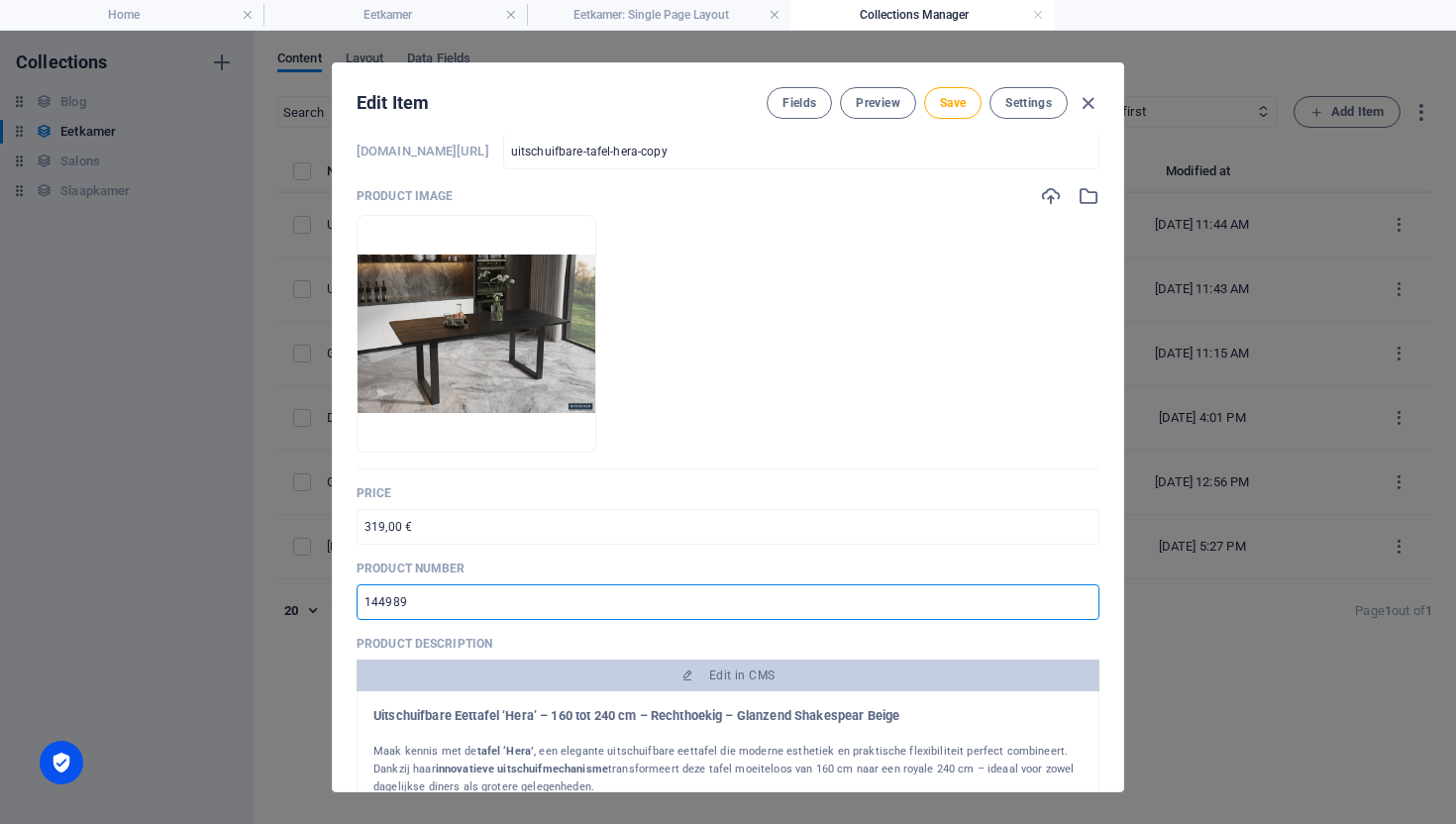 type on "144988" 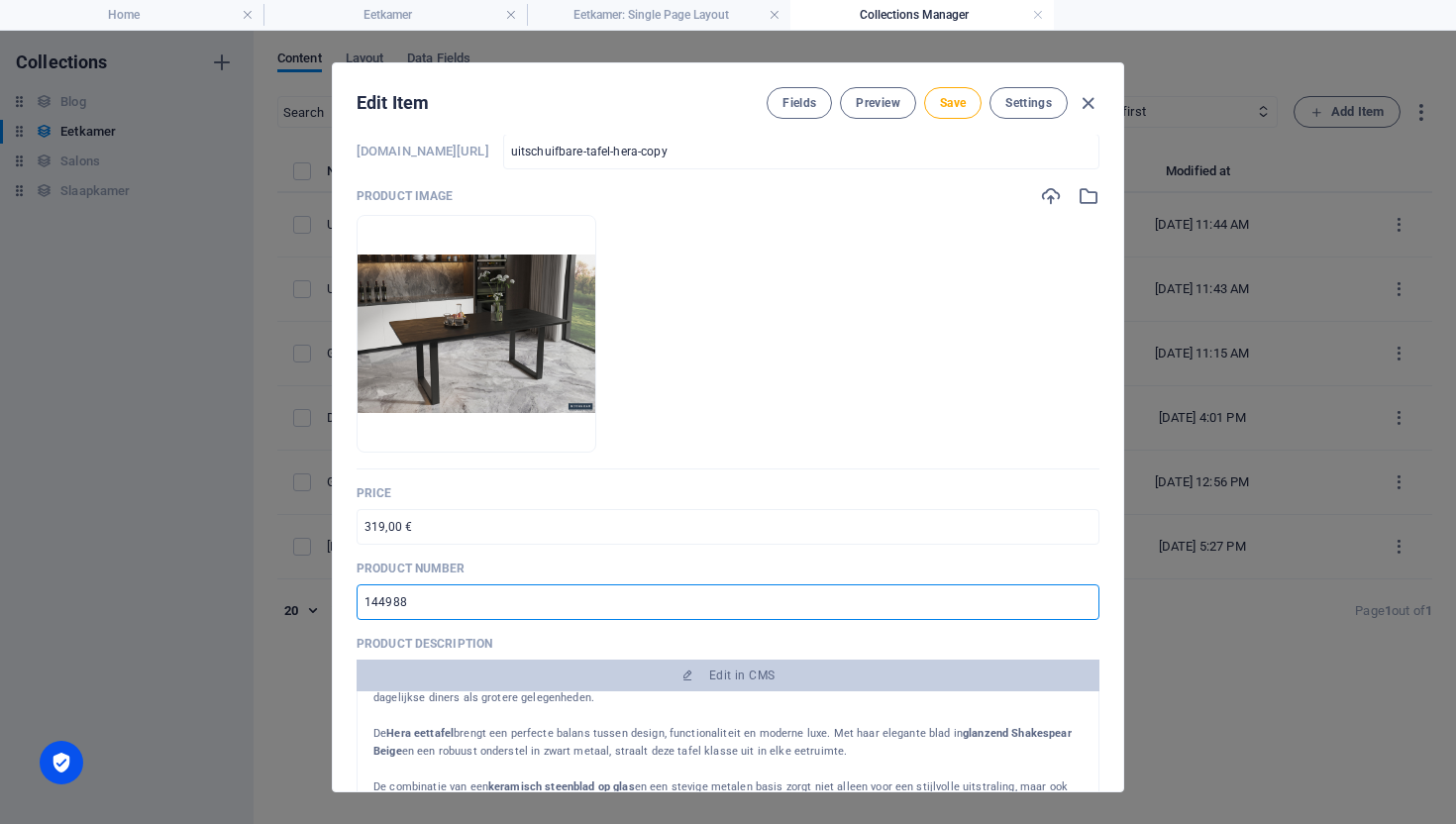 scroll, scrollTop: 100, scrollLeft: 0, axis: vertical 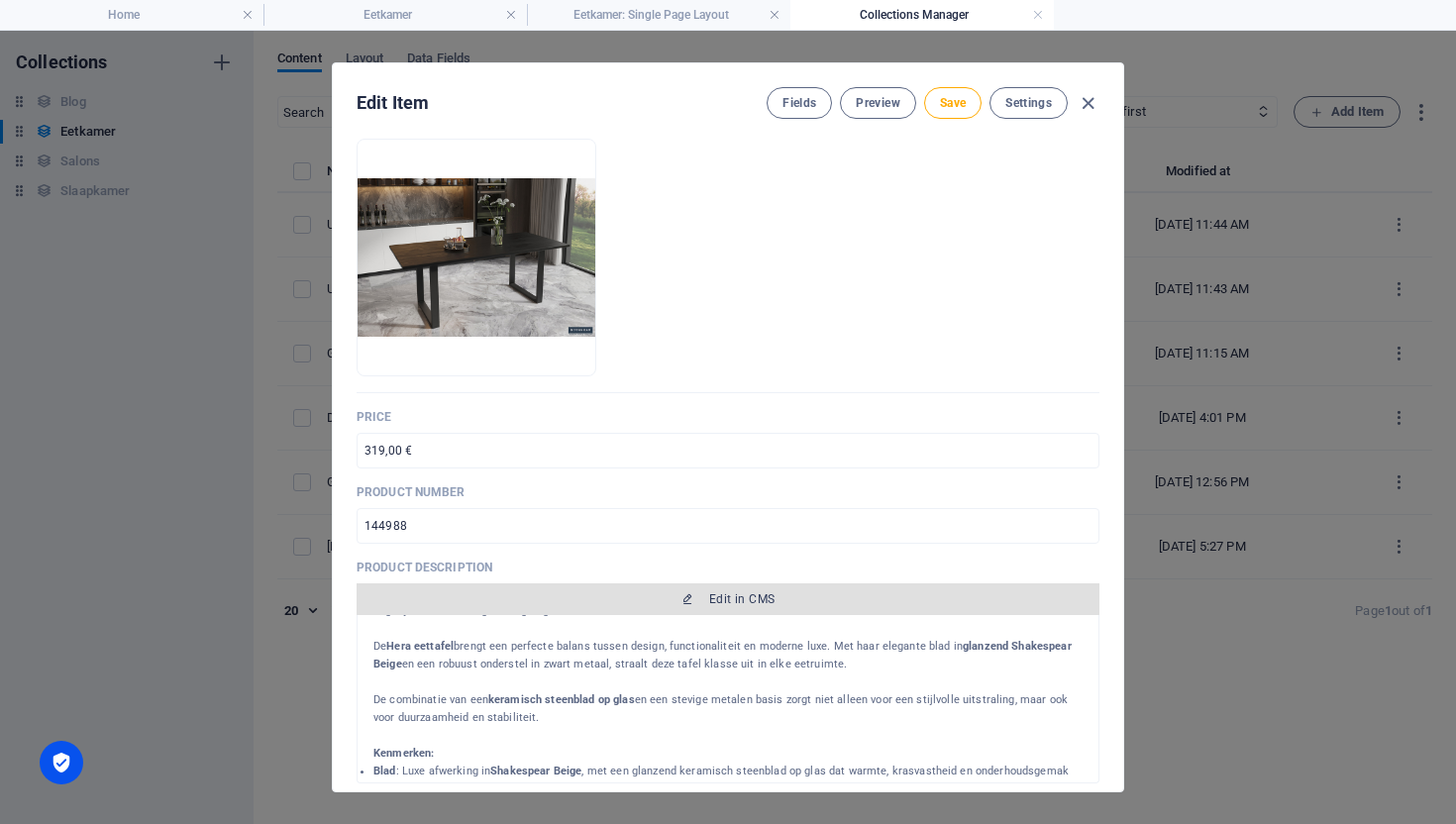 click on "Edit in CMS" at bounding box center (728, 599) 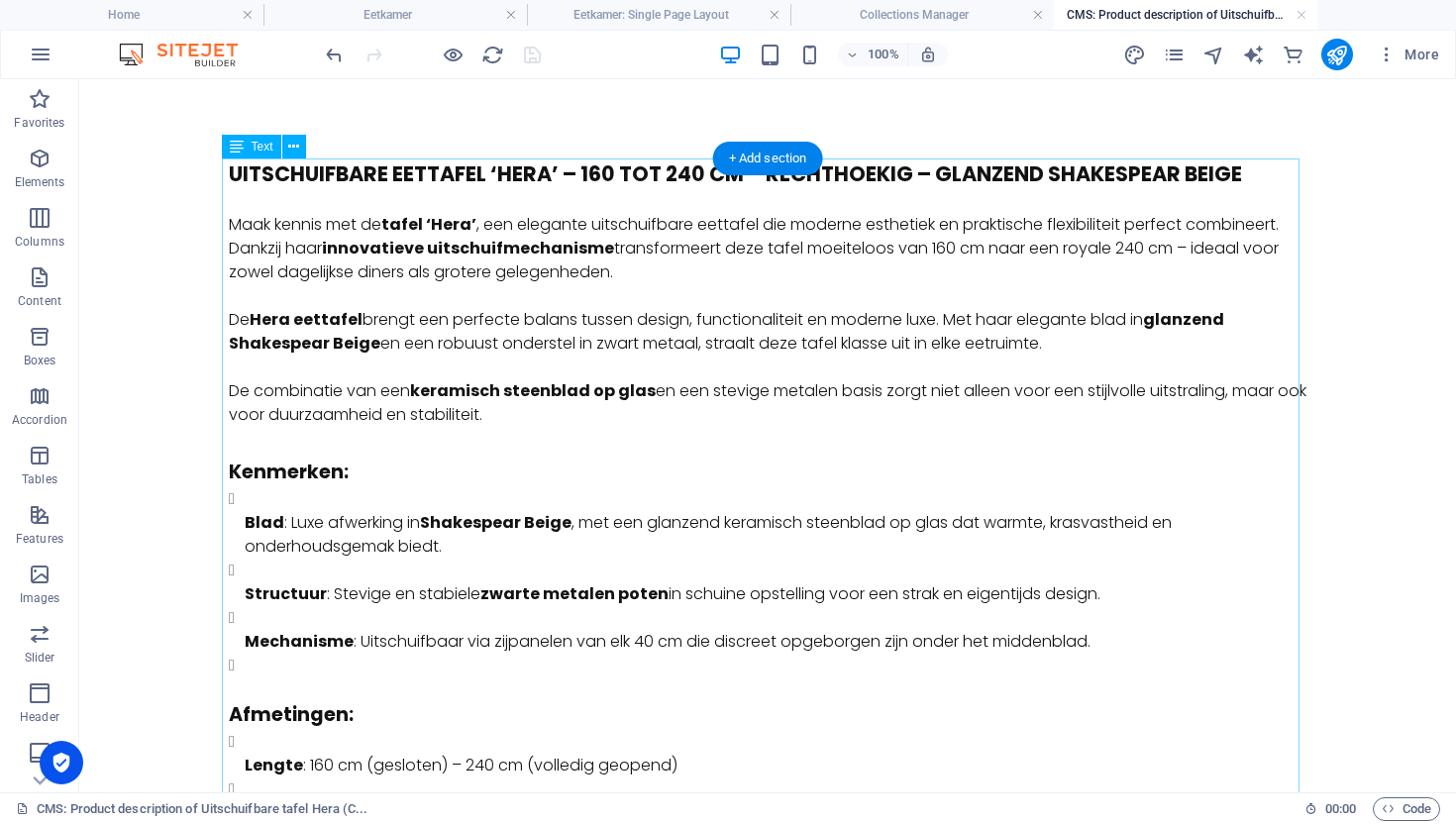 scroll, scrollTop: 0, scrollLeft: 0, axis: both 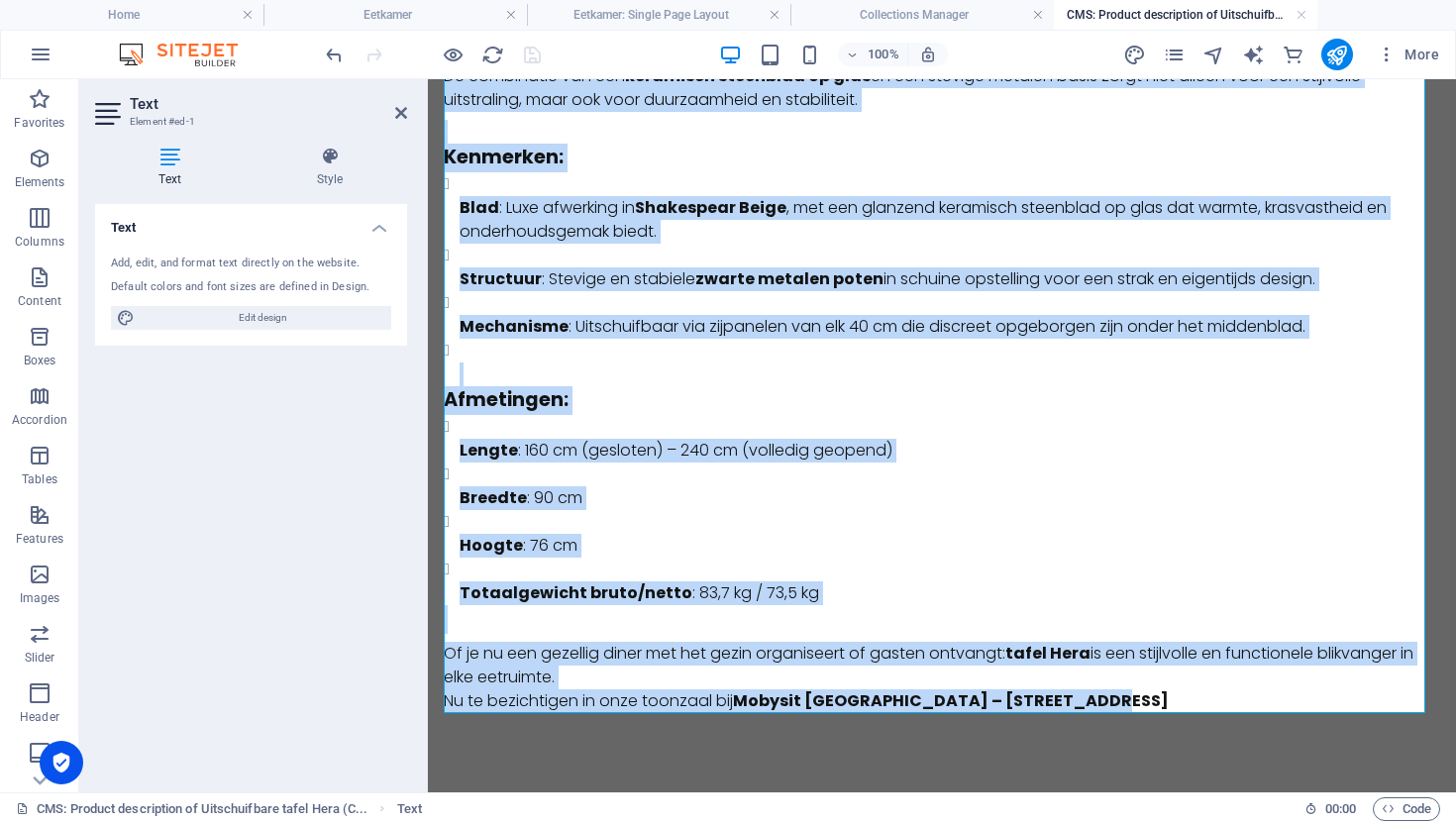 drag, startPoint x: 449, startPoint y: 171, endPoint x: 660, endPoint y: 779, distance: 643.5721 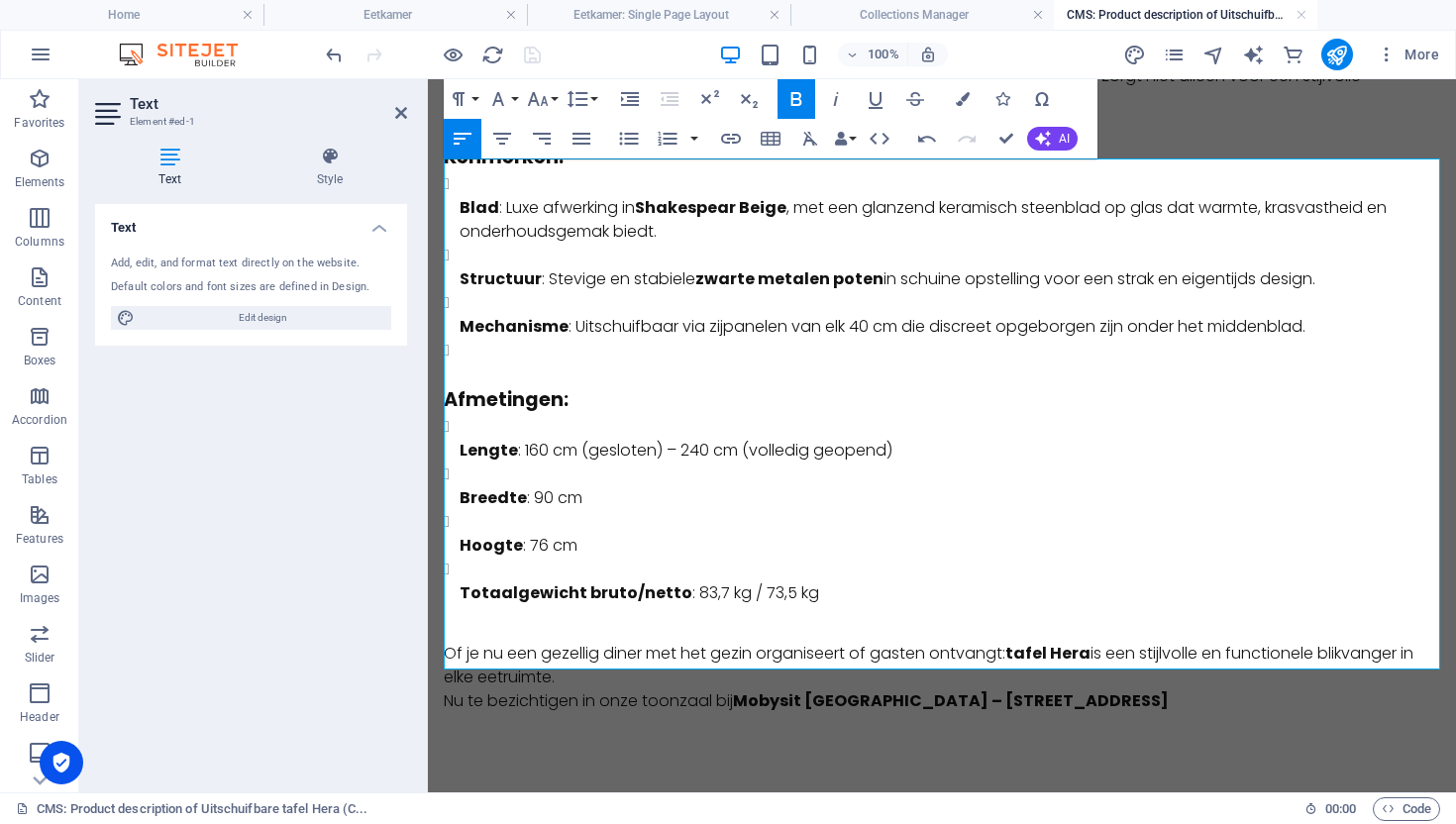 scroll, scrollTop: 0, scrollLeft: 0, axis: both 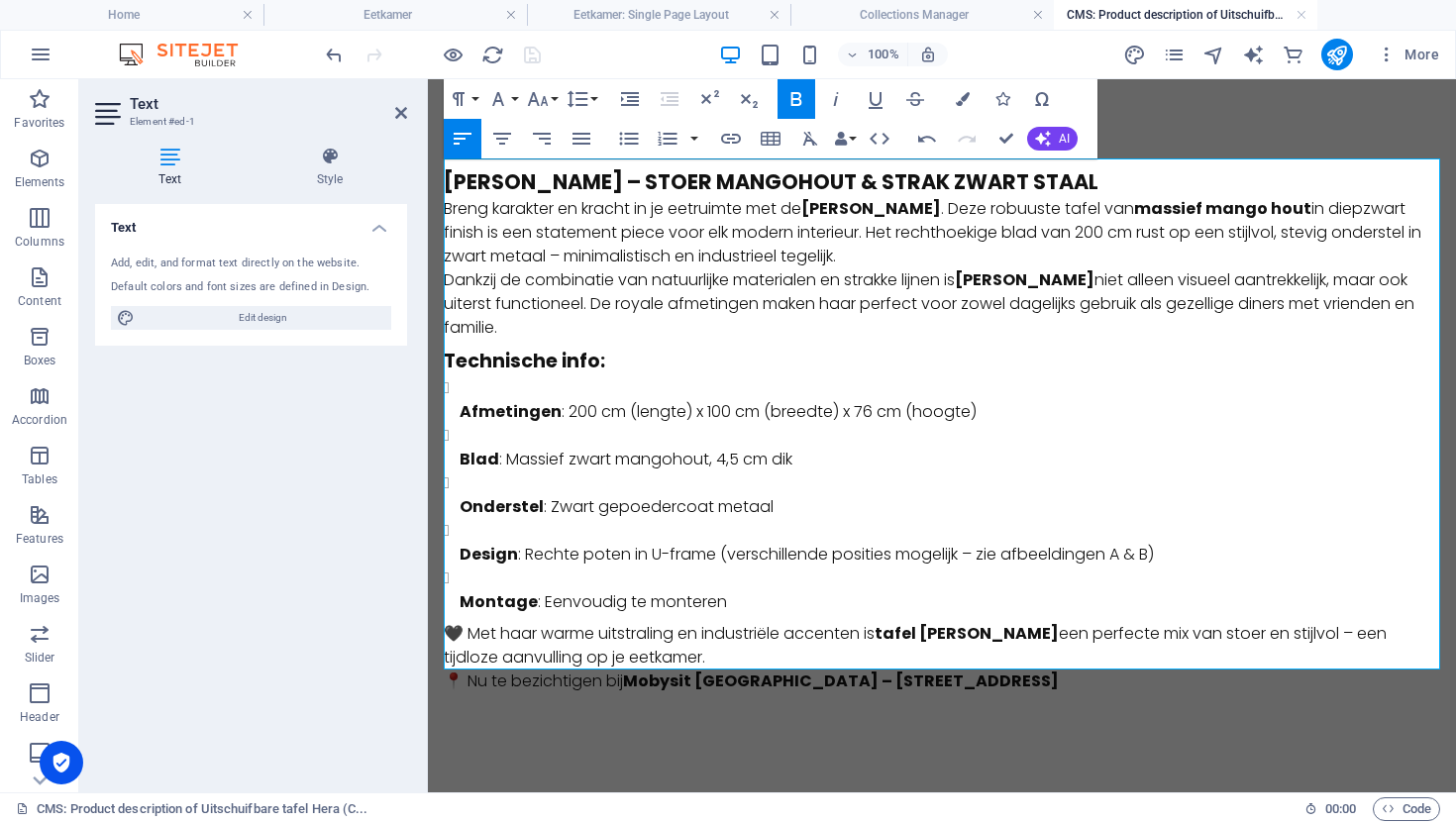 click on "[PERSON_NAME] – Stoer mangohout & strak zwart staal" at bounding box center (942, 181) 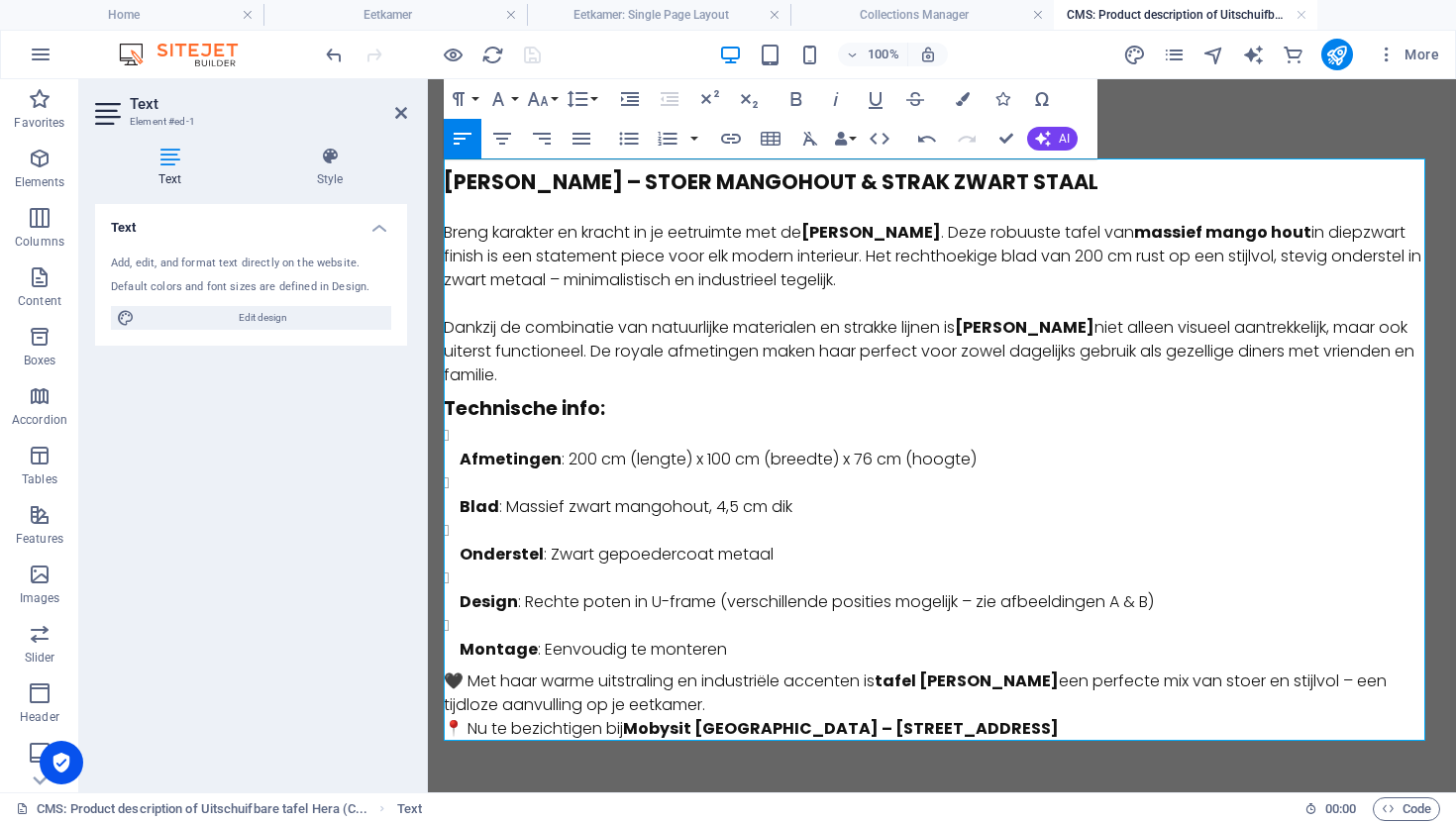 click on "[PERSON_NAME] – Stoer mangohout & strak zwart staal ​ Breng karakter en kracht in je eetruimte met de  [PERSON_NAME] . Deze robuuste tafel van  massief mango hout  in diepzwart finish is een statement piece voor elk modern interieur. Het rechthoekige blad van 200 cm rust op een stijlvol, stevig onderstel in zwart metaal – minimalistisch en industrieel tegelijk. Dankzij de combinatie van natuurlijke materialen en strakke lijnen is  [PERSON_NAME]  niet alleen visueel aantrekkelijk, maar ook uiterst functioneel. De royale afmetingen maken haar perfect voor zowel dagelijks gebruik als gezellige diners met vrienden en familie. Technische info: Afmetingen : 200 cm (lengte) x 100 cm (breedte) x 76 cm (hoogte) Blad : Massief zwart mangohout, 4,5 cm dik Onderstel : Zwart gepoedercoat metaal Design : Rechte poten in U-frame (verschillende posities mogelijk – zie afbeeldingen A & B) Montage : Eenvoudig te monteren 🖤 Met haar warme uitstraling en industriële accenten is  tafel Nicola 📍 Nu te bezichtigen bij" at bounding box center (942, 454) 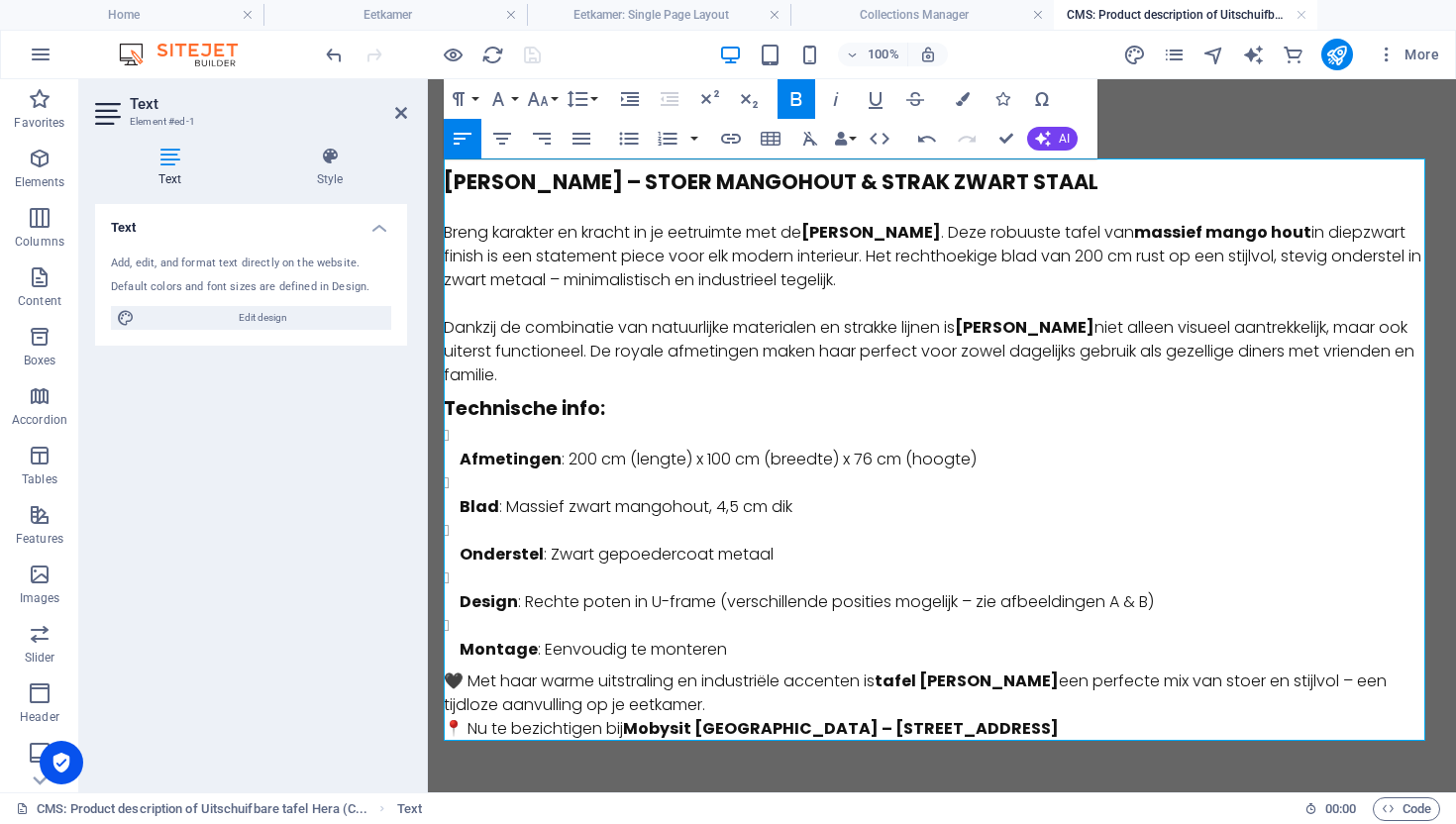 click on "Dankzij de combinatie van natuurlijke materialen en strakke lijnen is  [PERSON_NAME]  niet alleen visueel aantrekkelijk, maar ook uiterst functioneel. De royale afmetingen maken haar perfect voor zowel dagelijks gebruik als gezellige diners met vrienden en familie." at bounding box center [942, 352] 